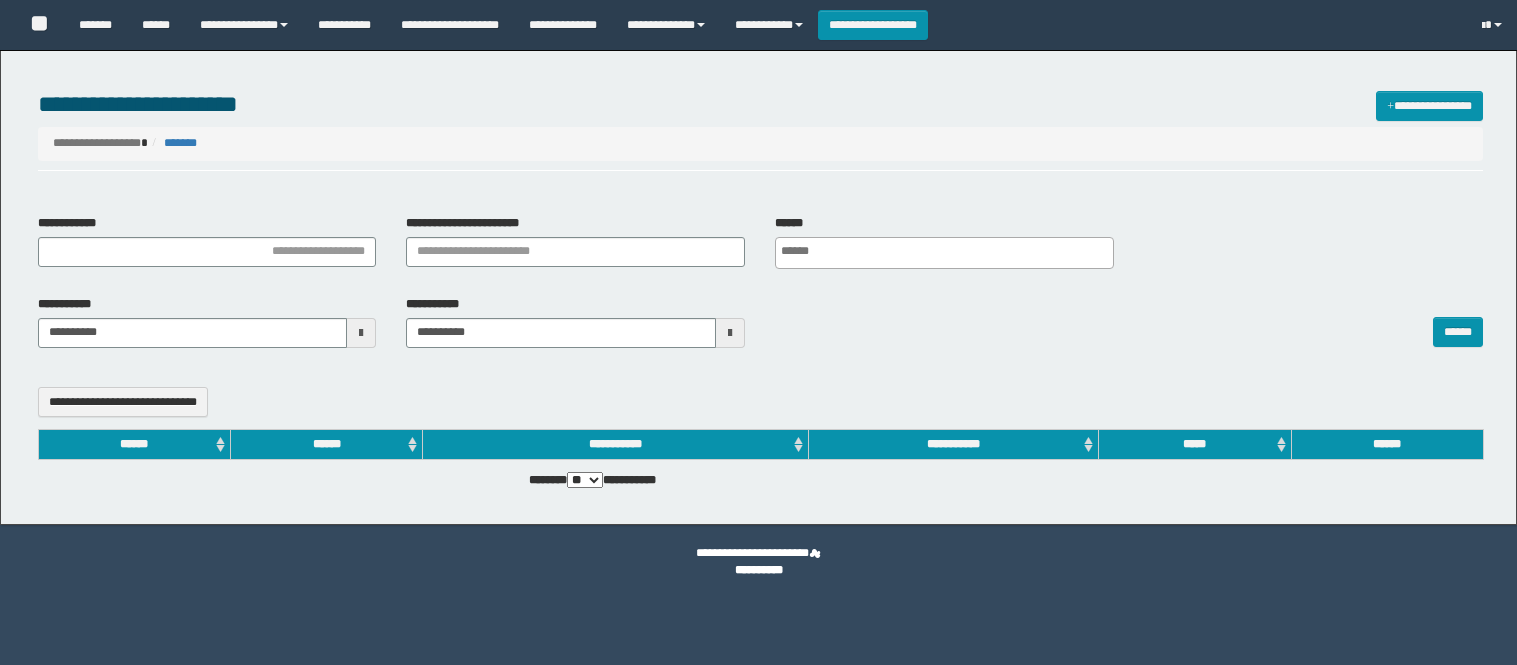 select 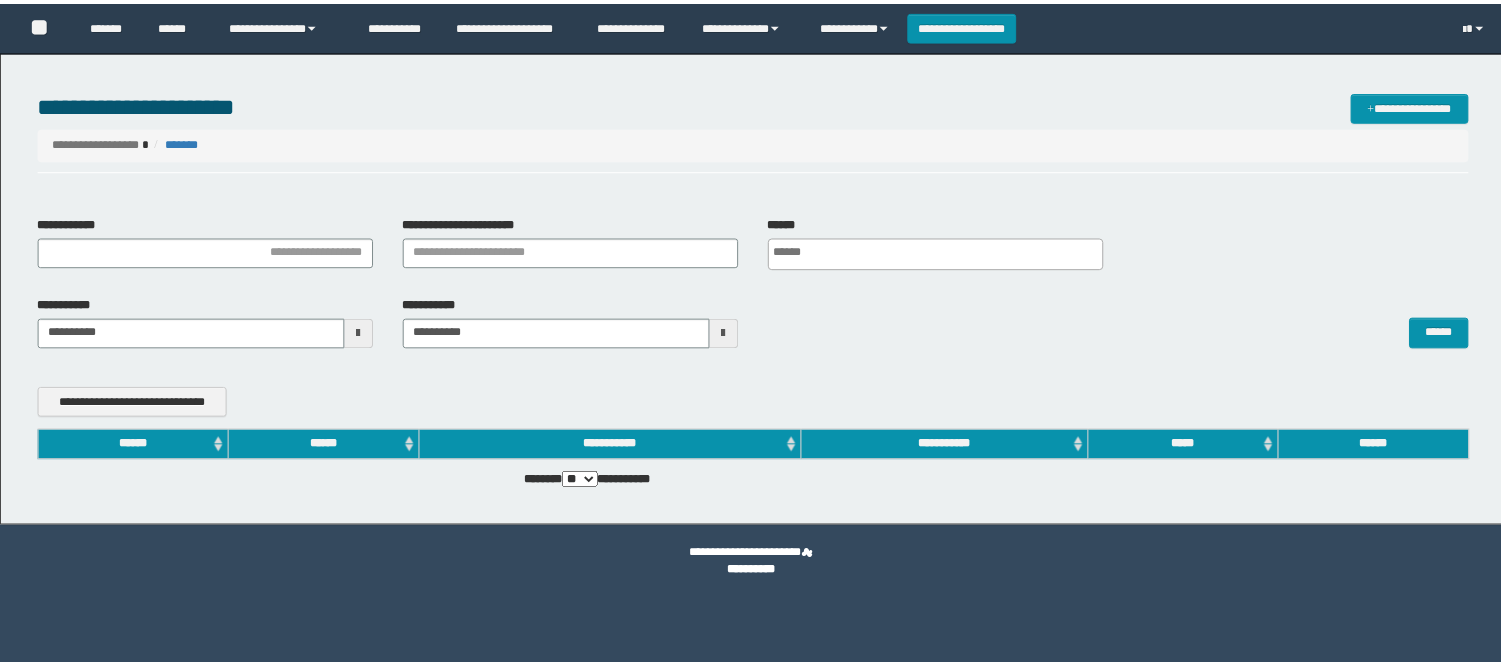 scroll, scrollTop: 0, scrollLeft: 0, axis: both 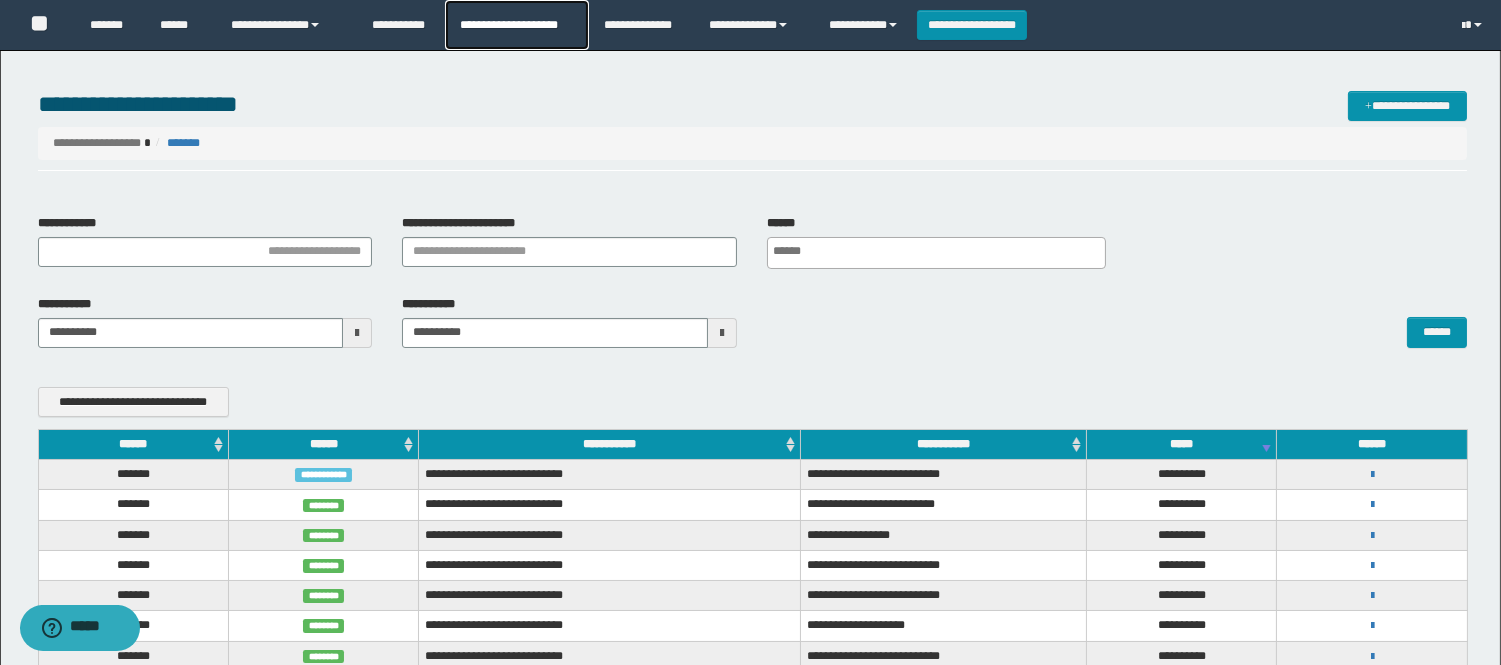 click on "**********" at bounding box center (516, 25) 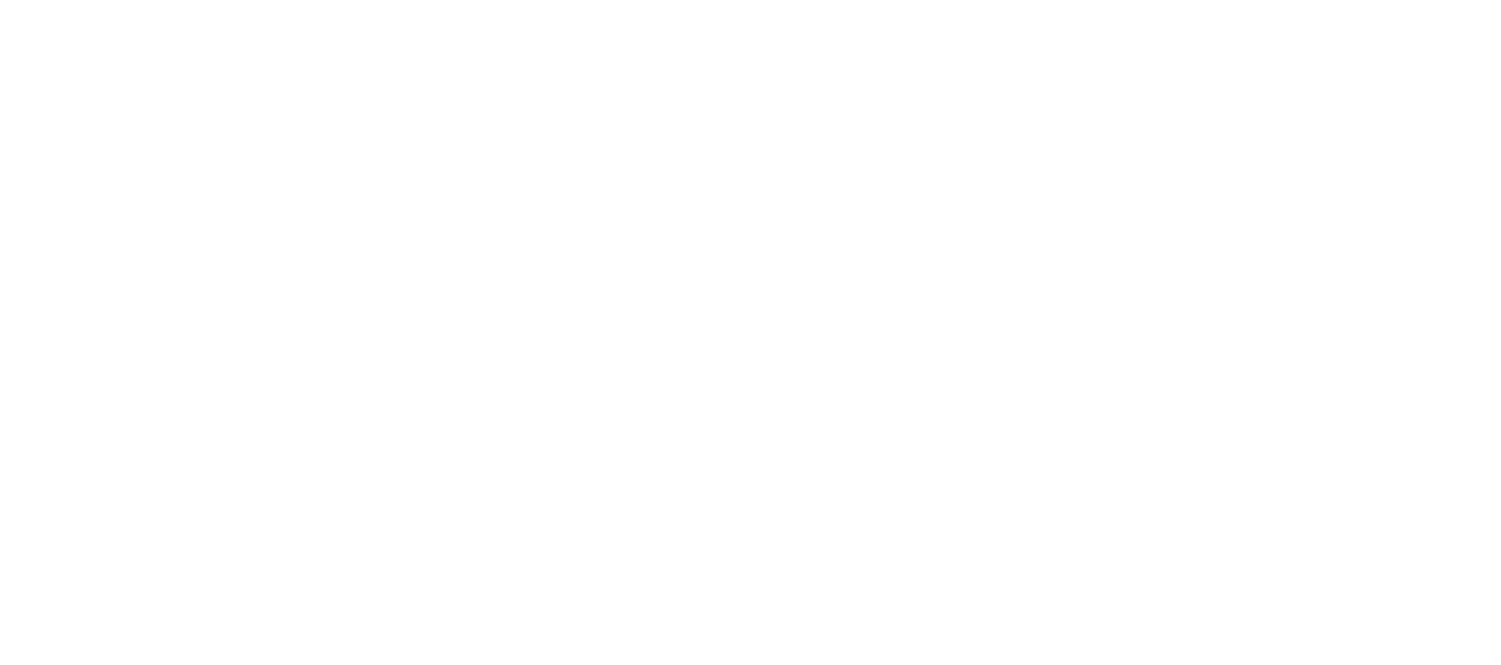type on "**********" 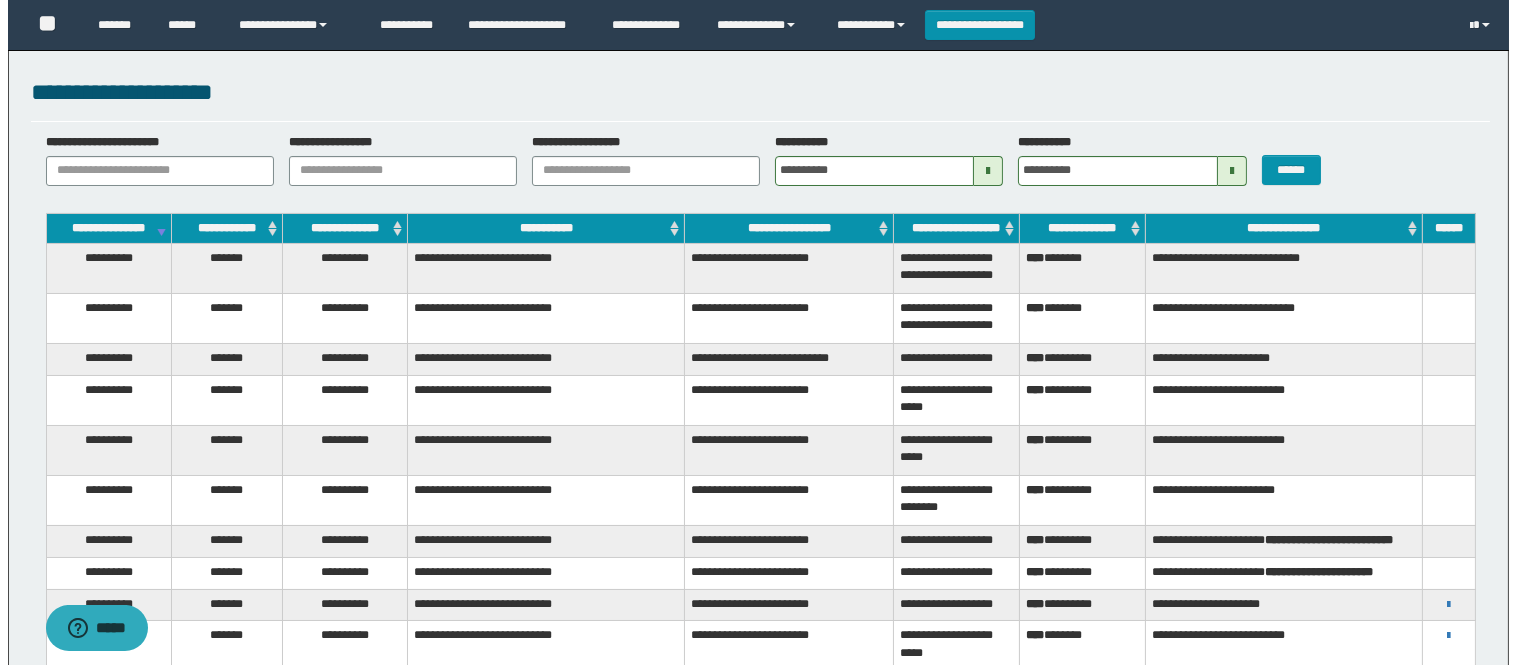 scroll, scrollTop: 0, scrollLeft: 0, axis: both 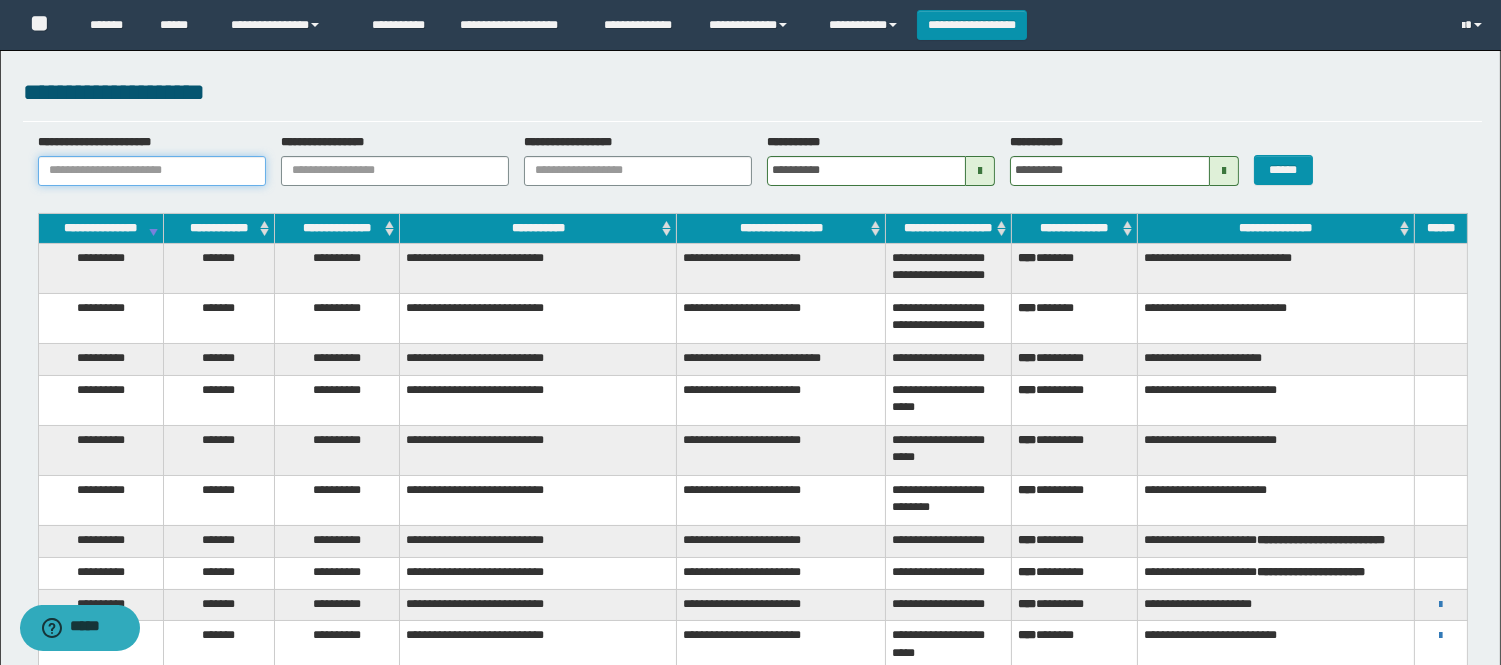 click on "**********" at bounding box center [152, 171] 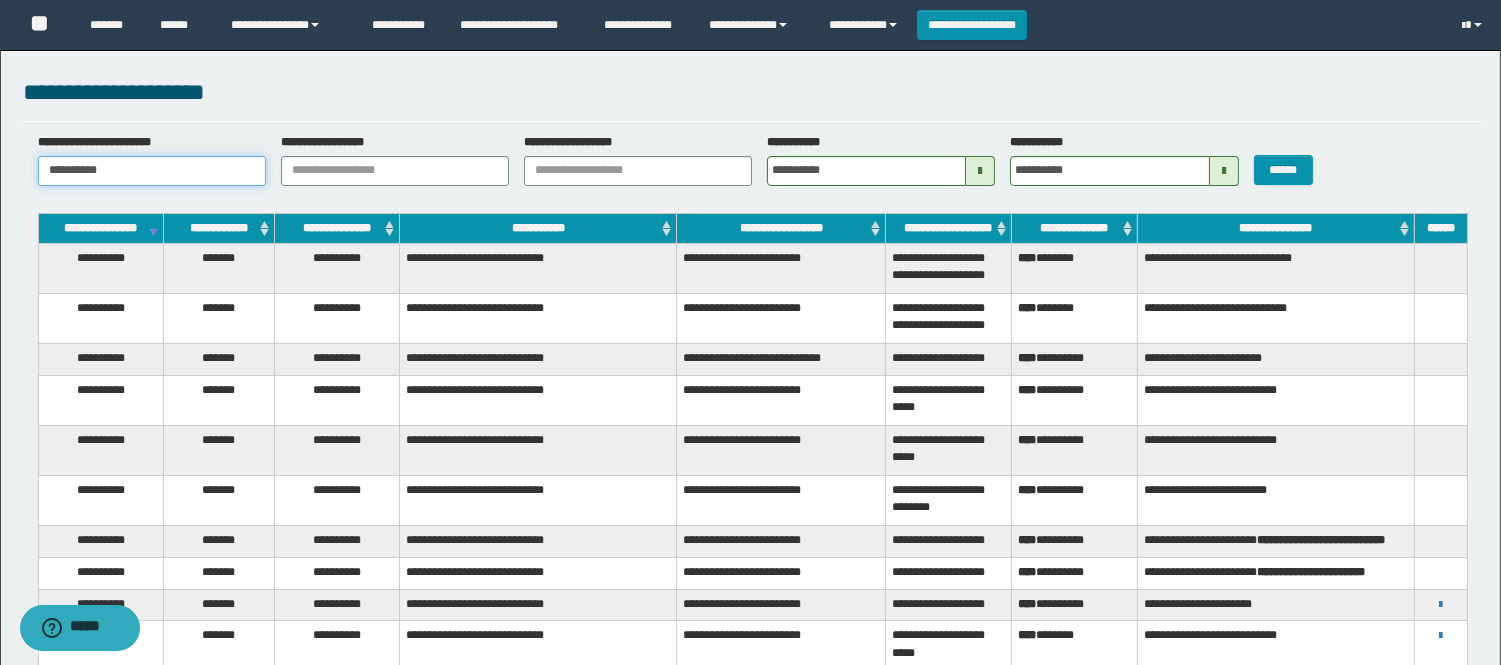 type 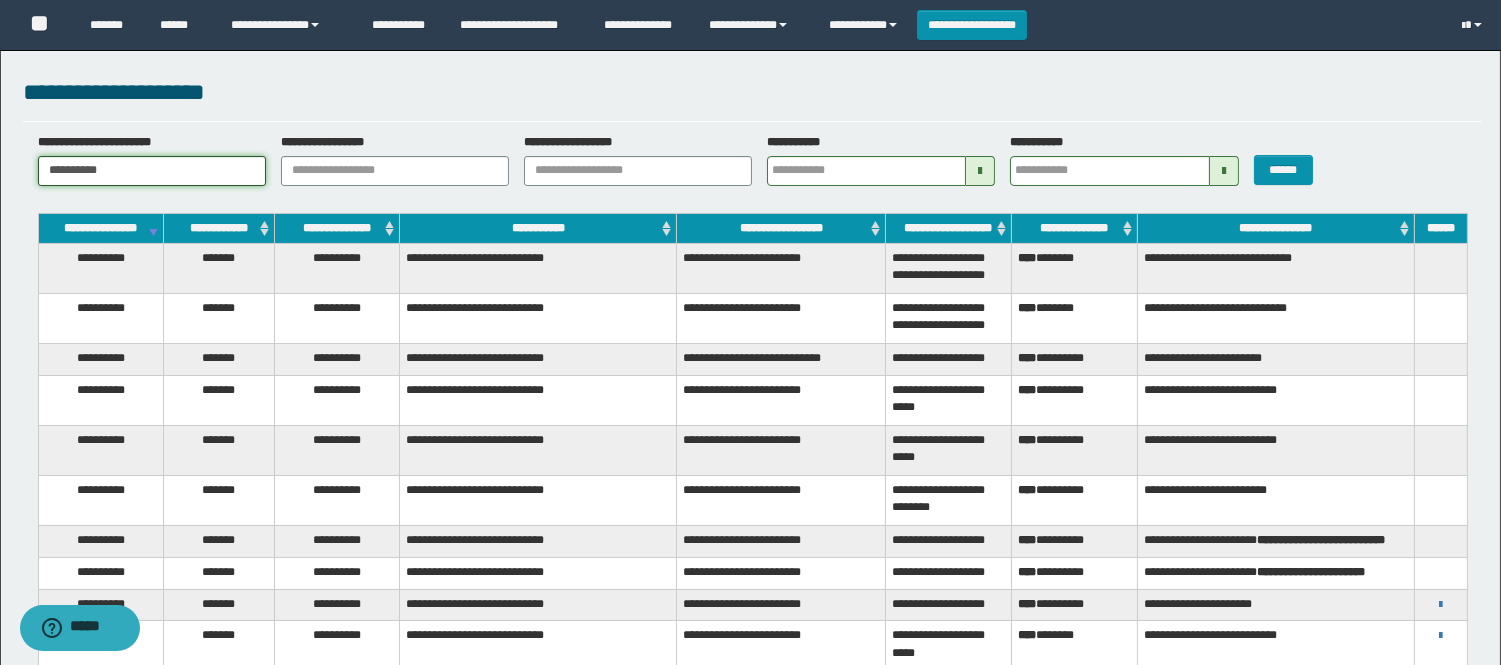 type on "**********" 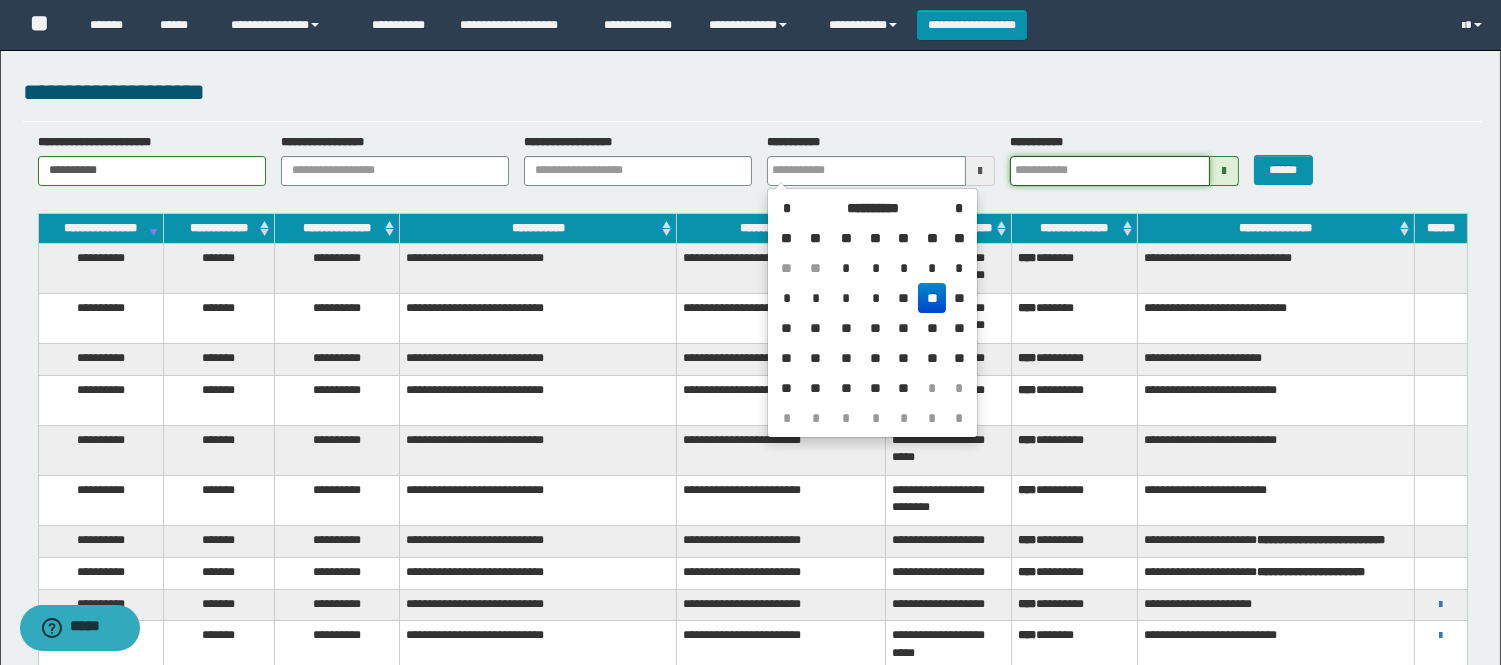 type 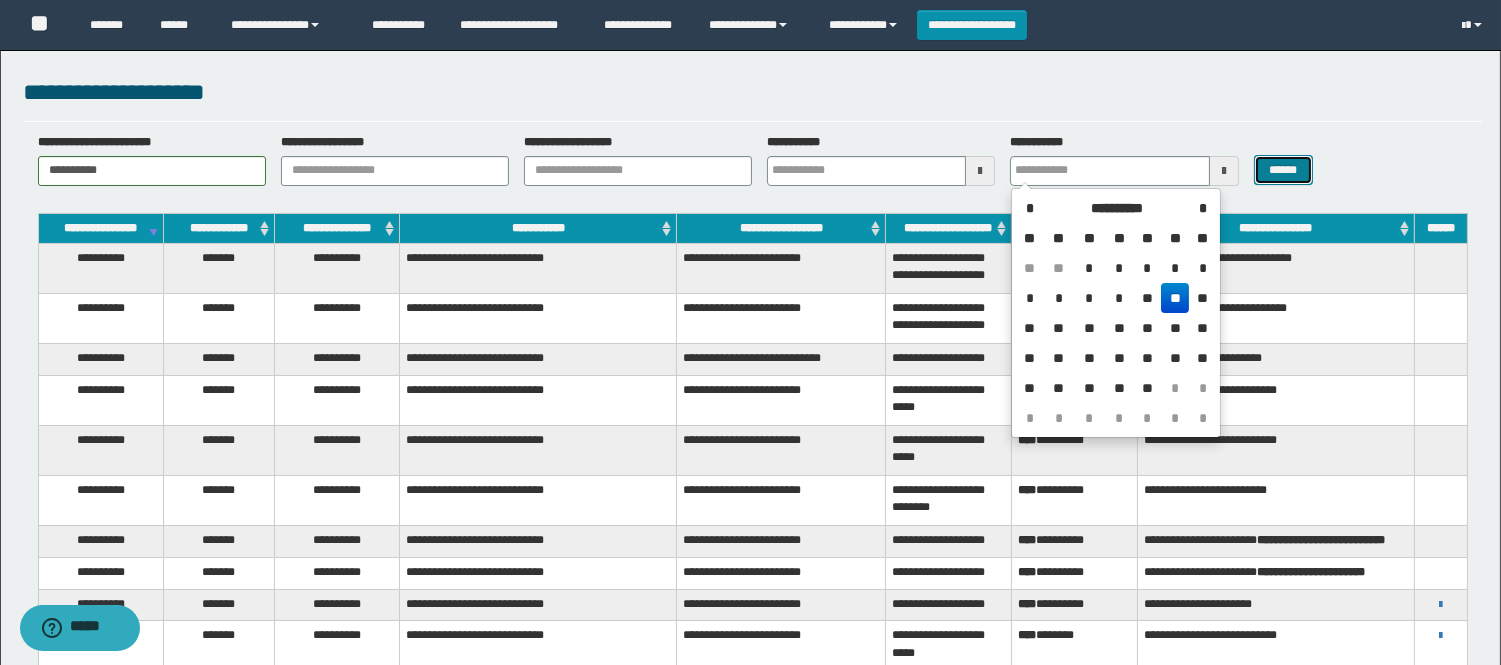 type 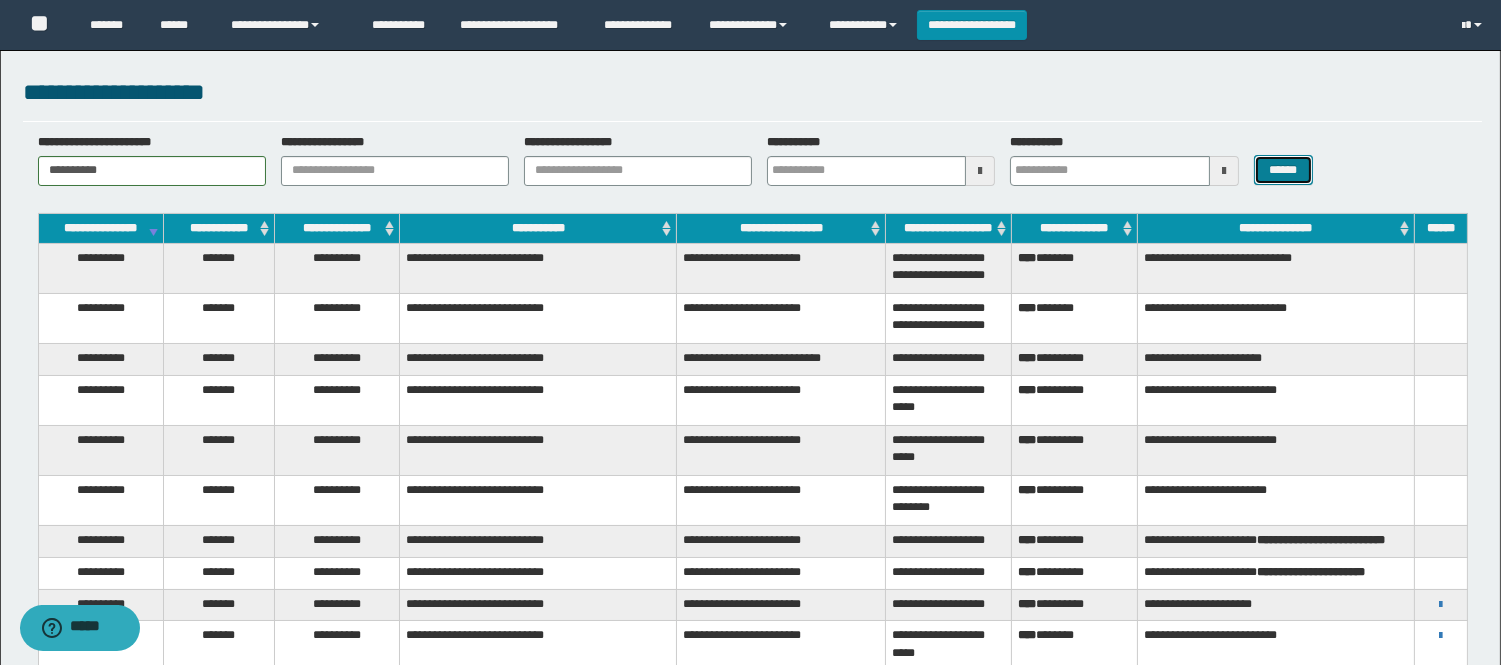 click on "******" at bounding box center (1284, 170) 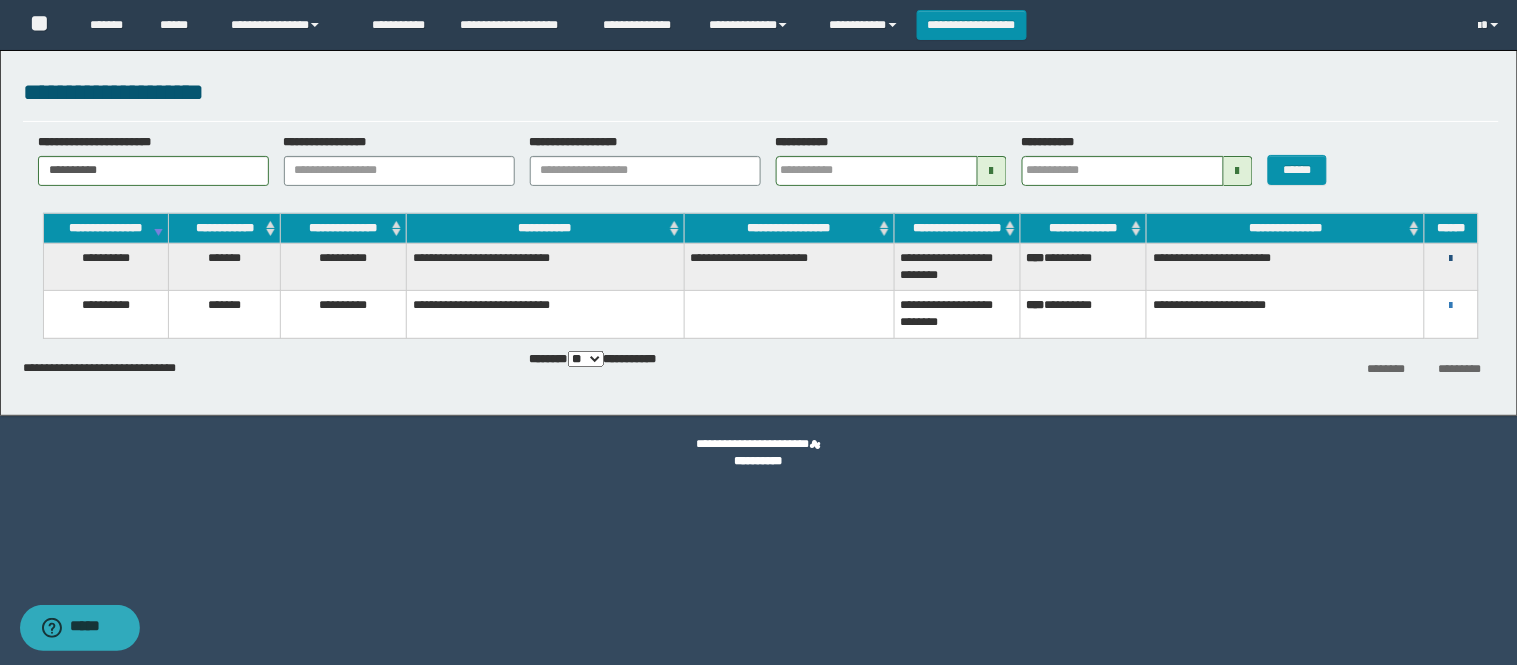 click at bounding box center (1451, 259) 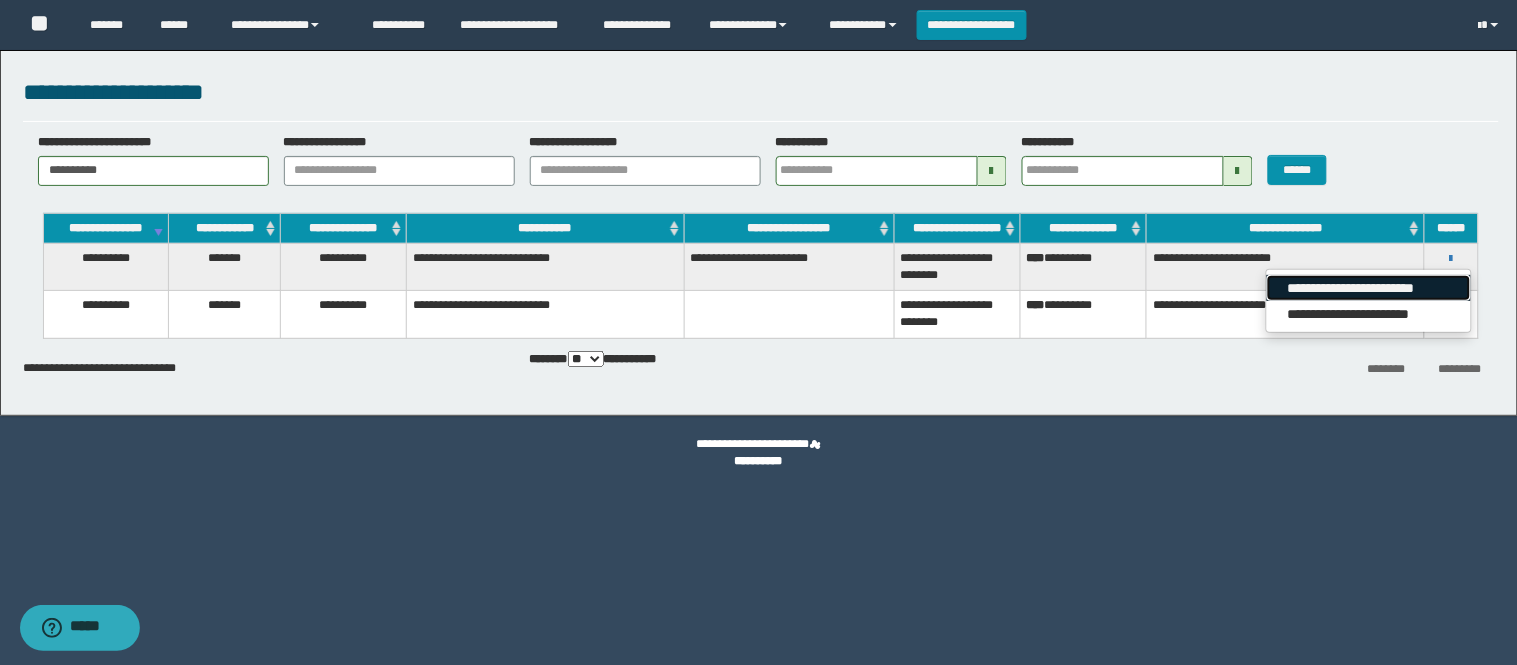 click on "**********" at bounding box center (1368, 288) 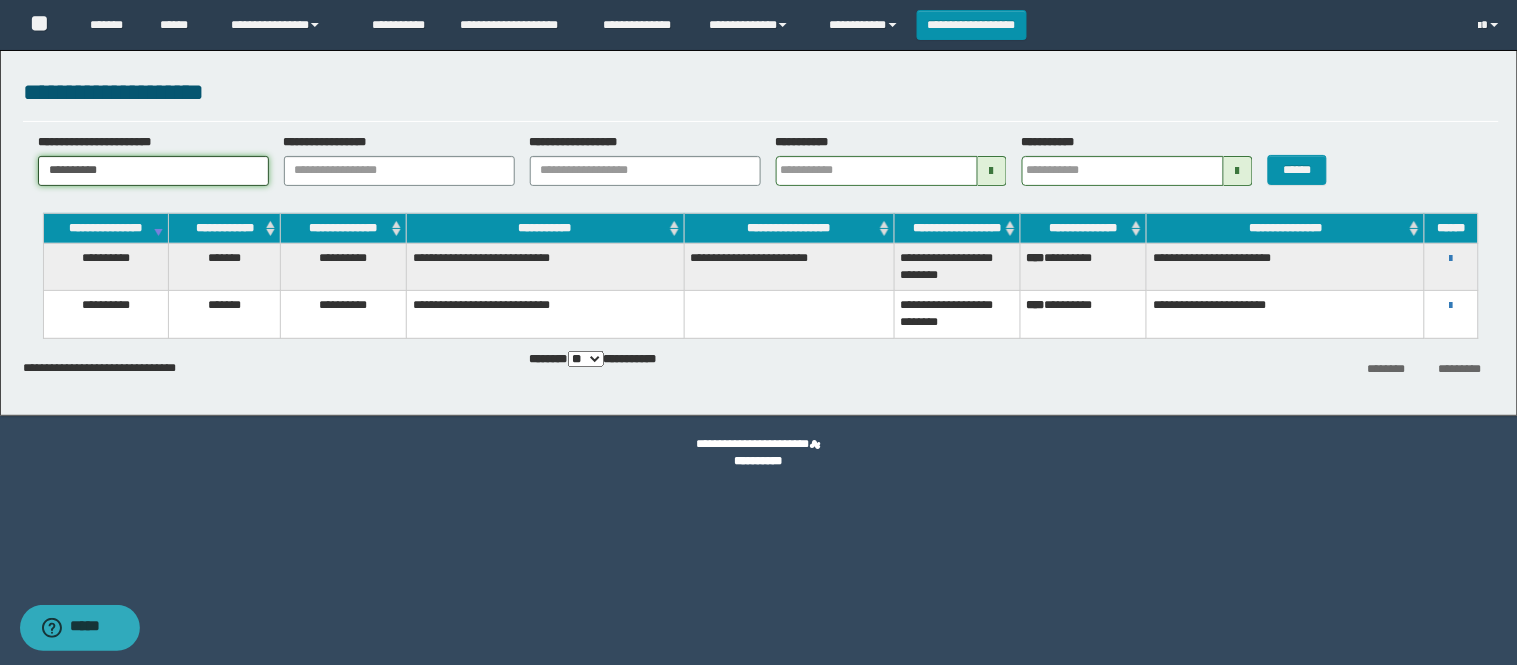 drag, startPoint x: 188, startPoint y: 183, endPoint x: 0, endPoint y: 173, distance: 188.26576 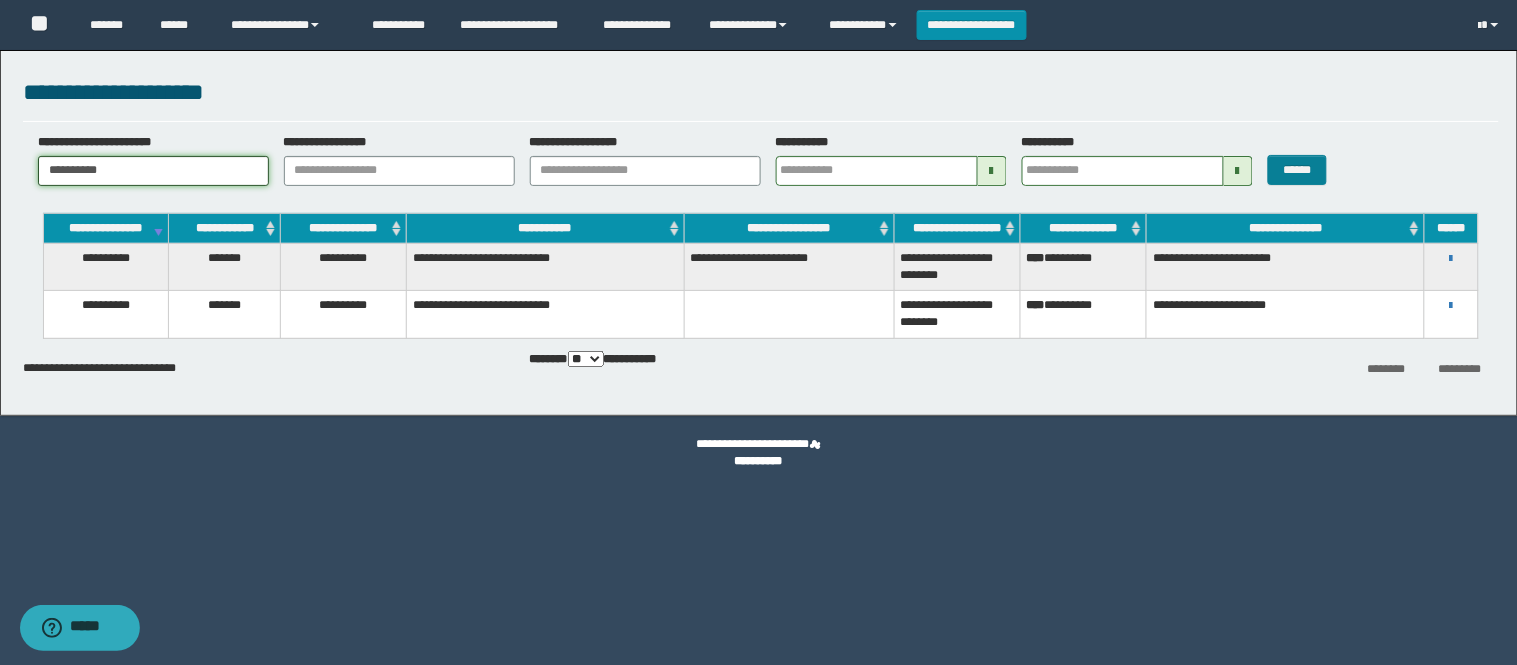 type on "**********" 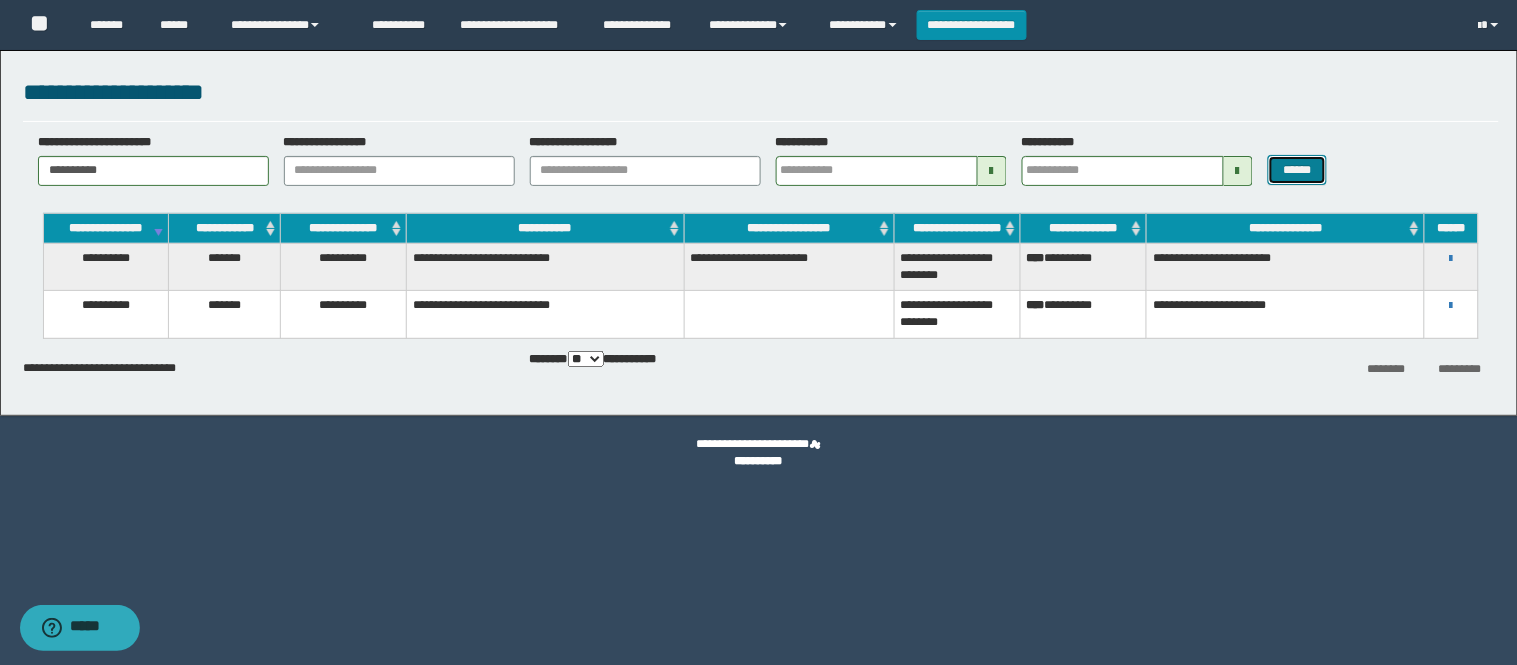 click on "******" at bounding box center (1298, 170) 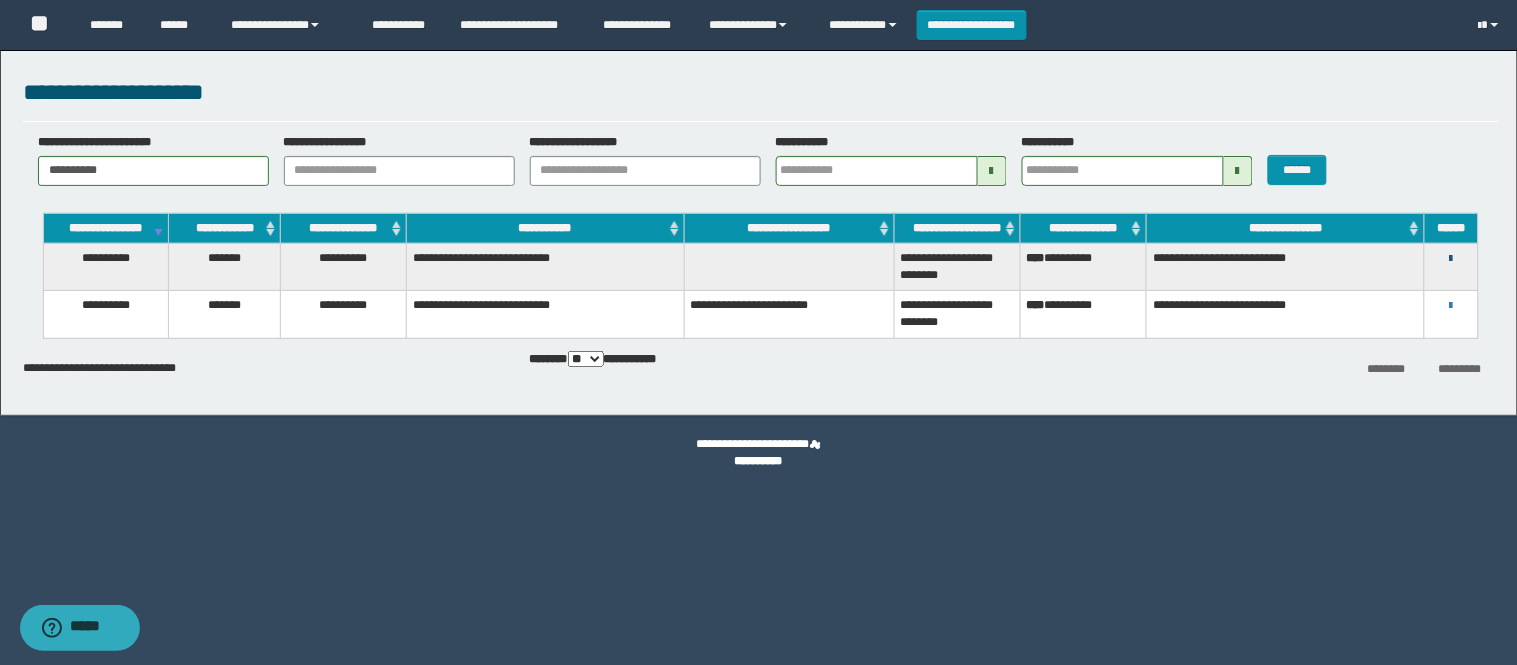 click at bounding box center [1451, 259] 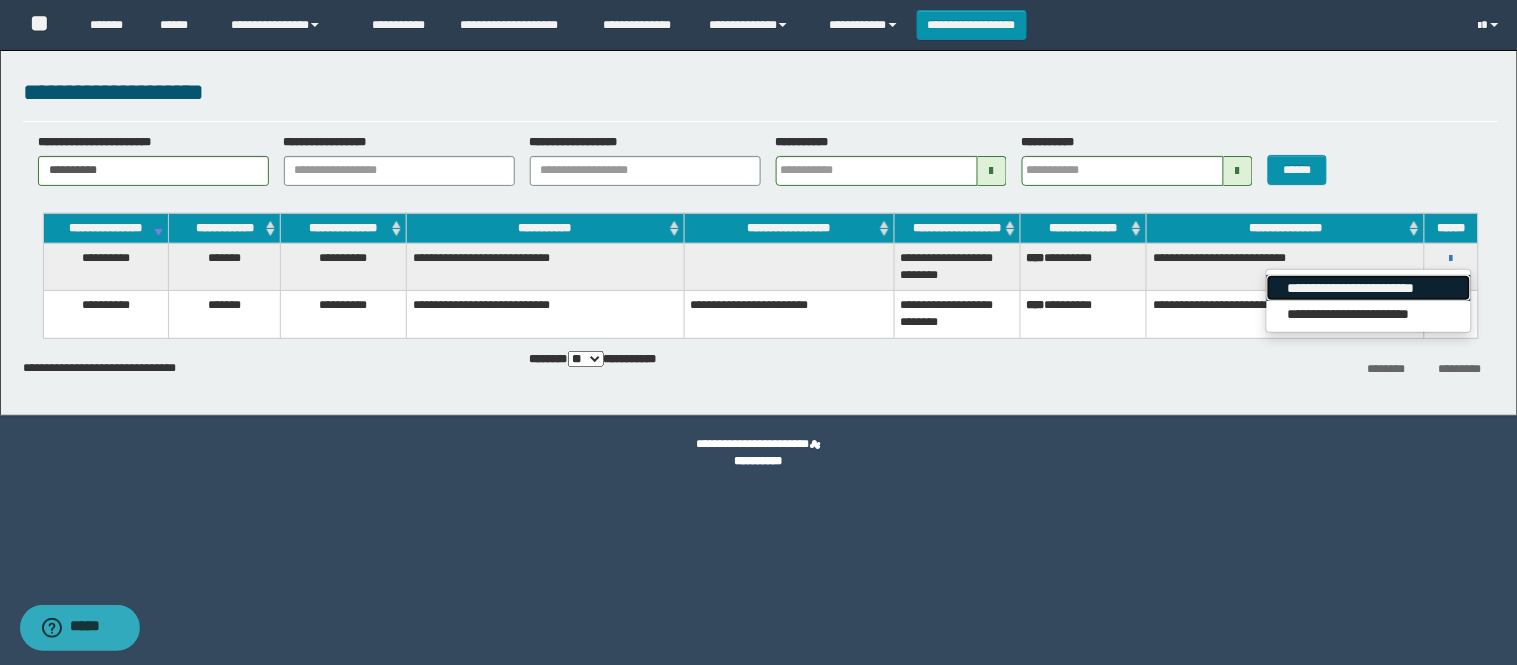 click on "**********" at bounding box center [1368, 288] 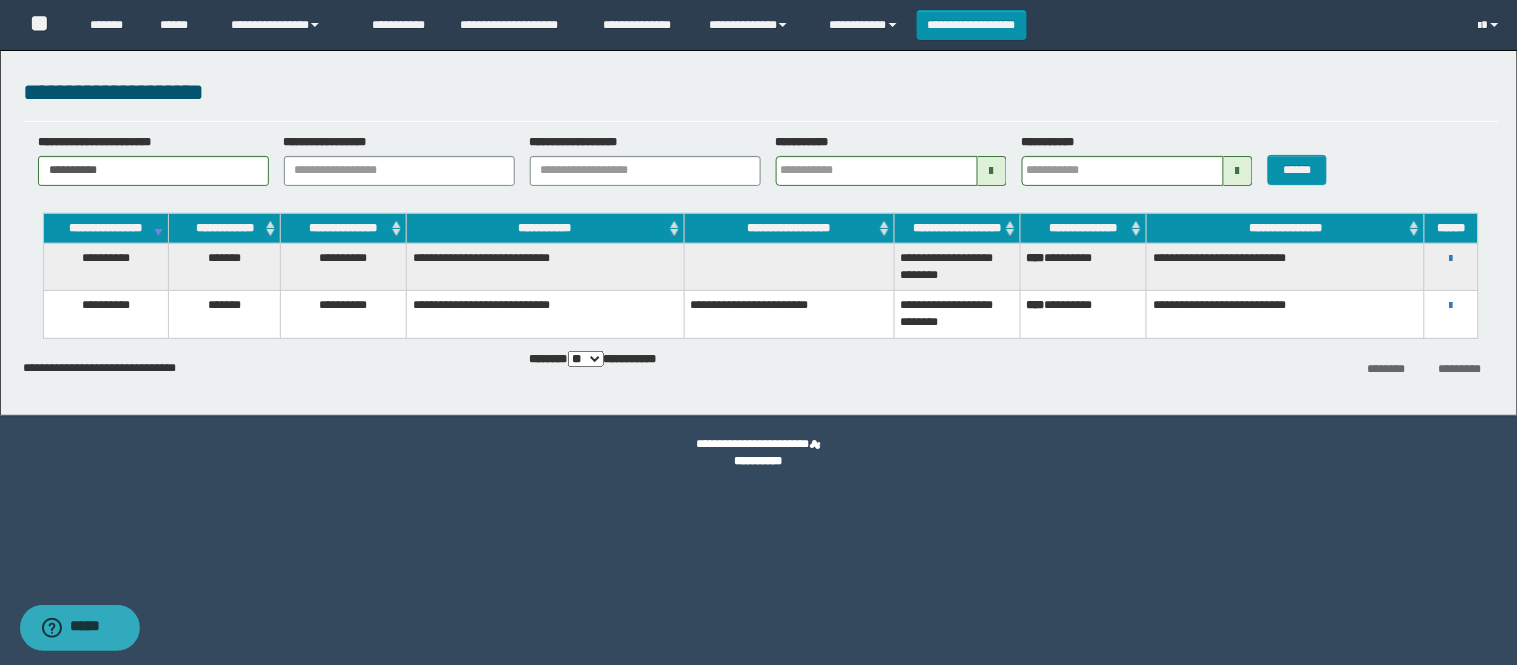 type 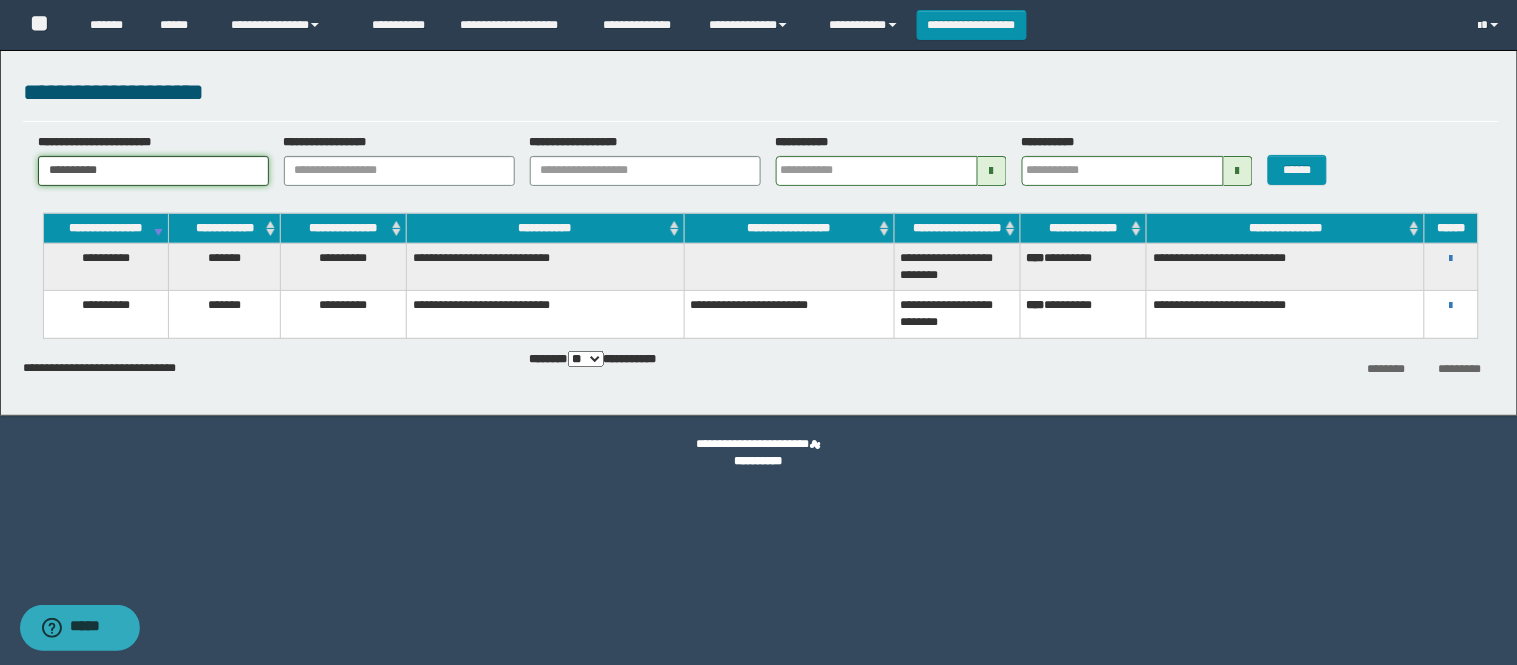drag, startPoint x: 242, startPoint y: 162, endPoint x: 0, endPoint y: 210, distance: 246.71442 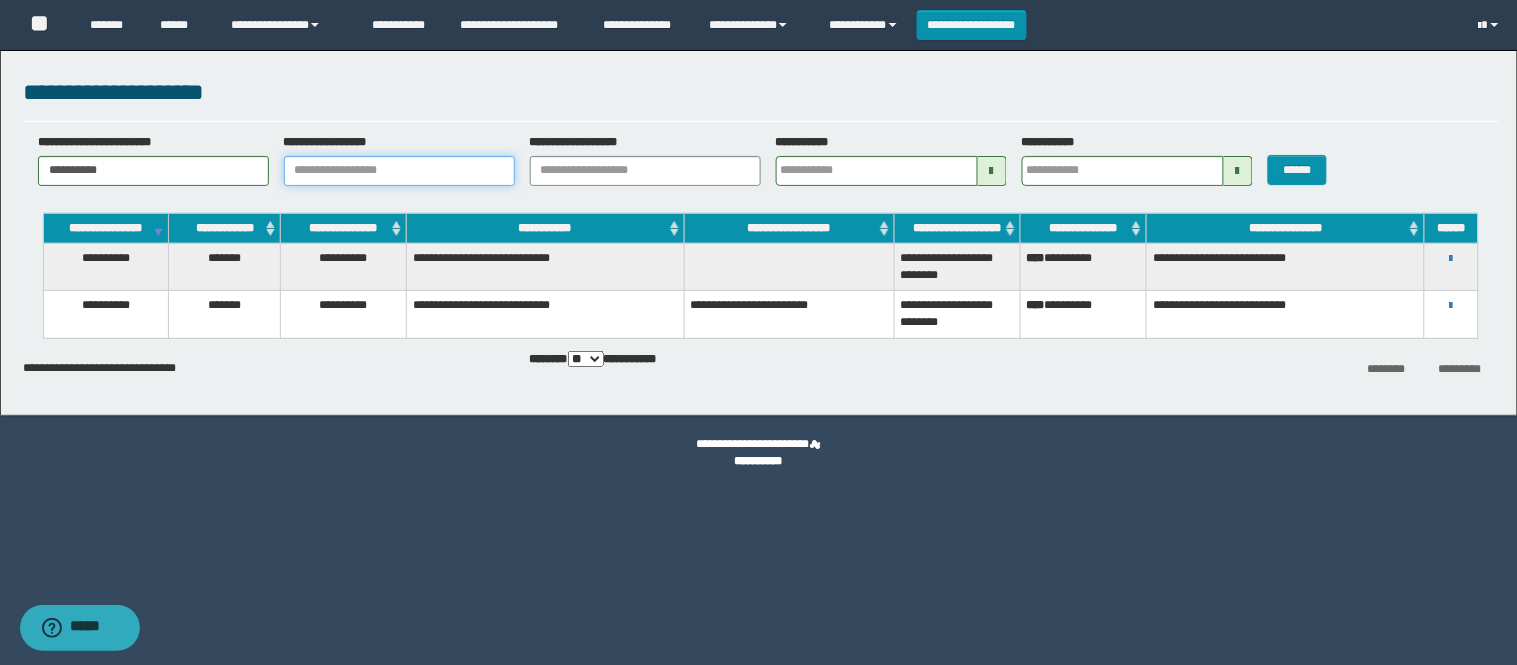 type 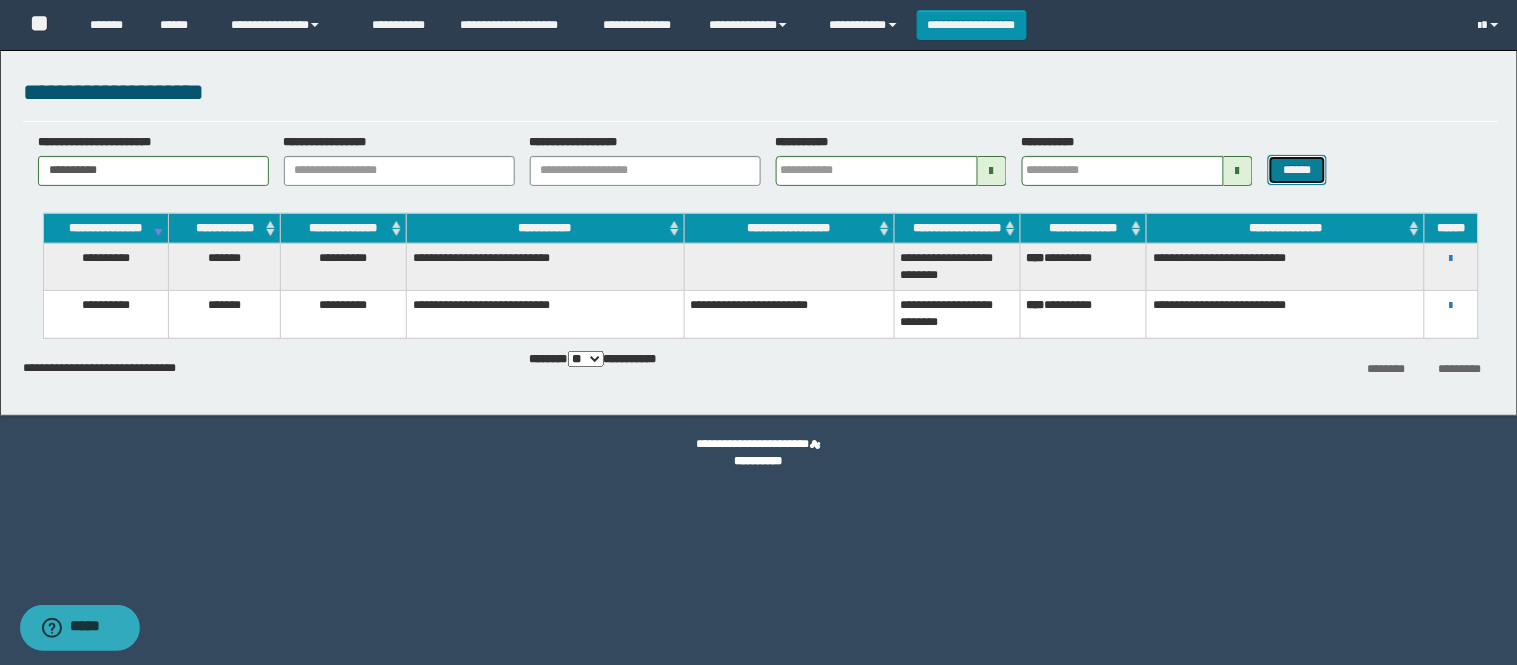 click on "******" at bounding box center [1298, 170] 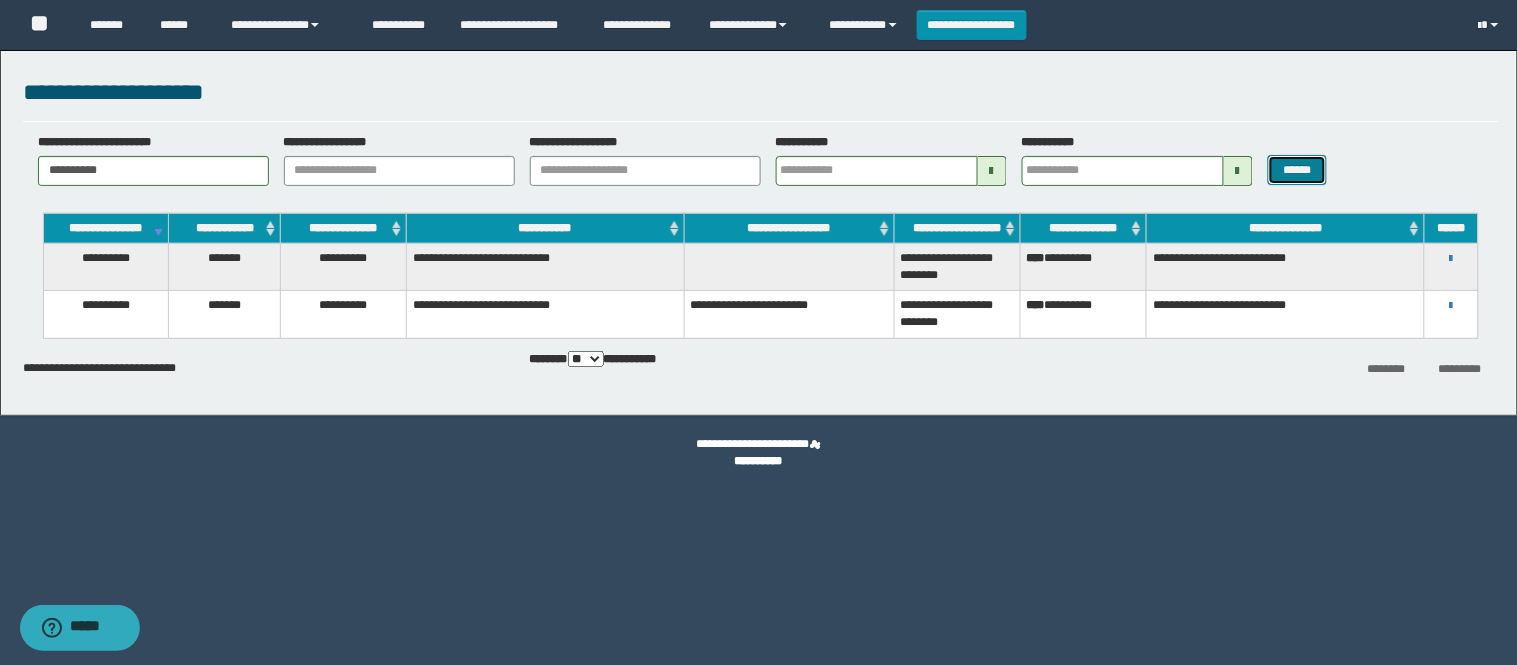 click on "******" at bounding box center [1298, 170] 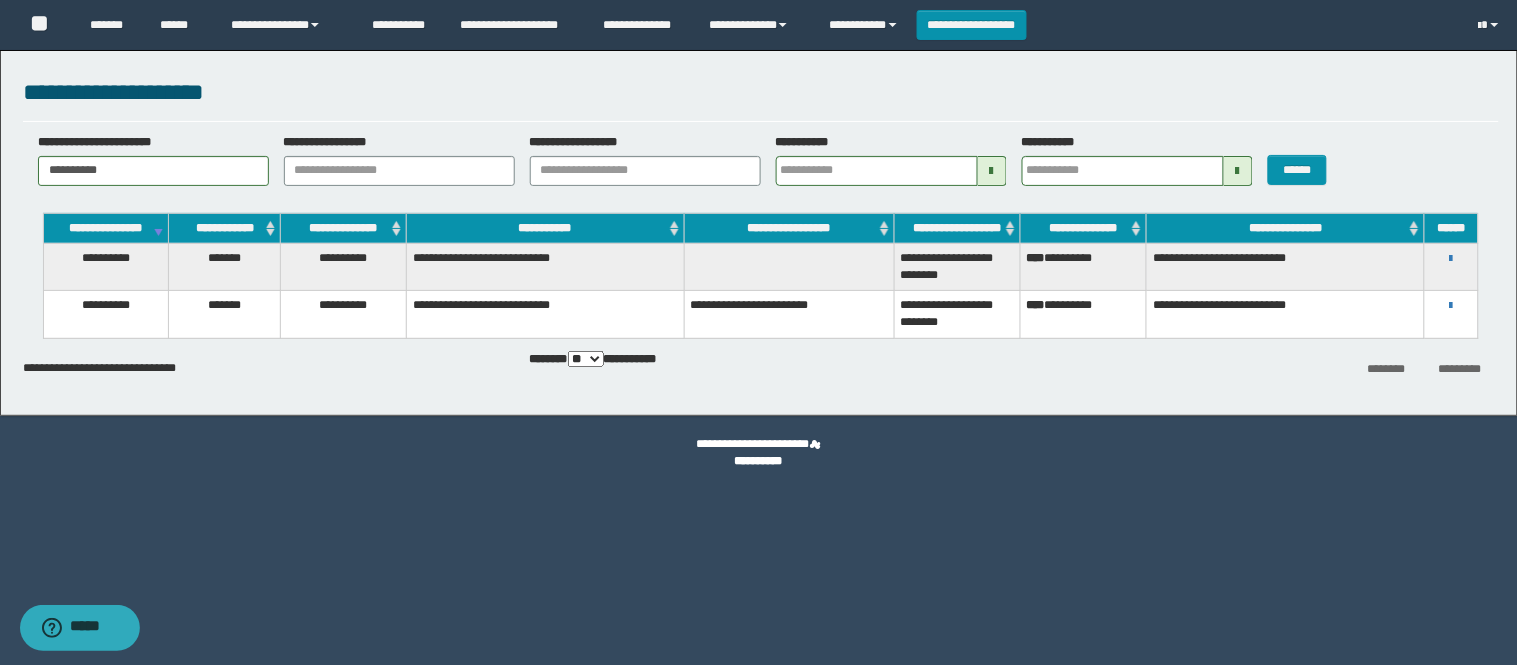 click on "**********" at bounding box center [761, 100] 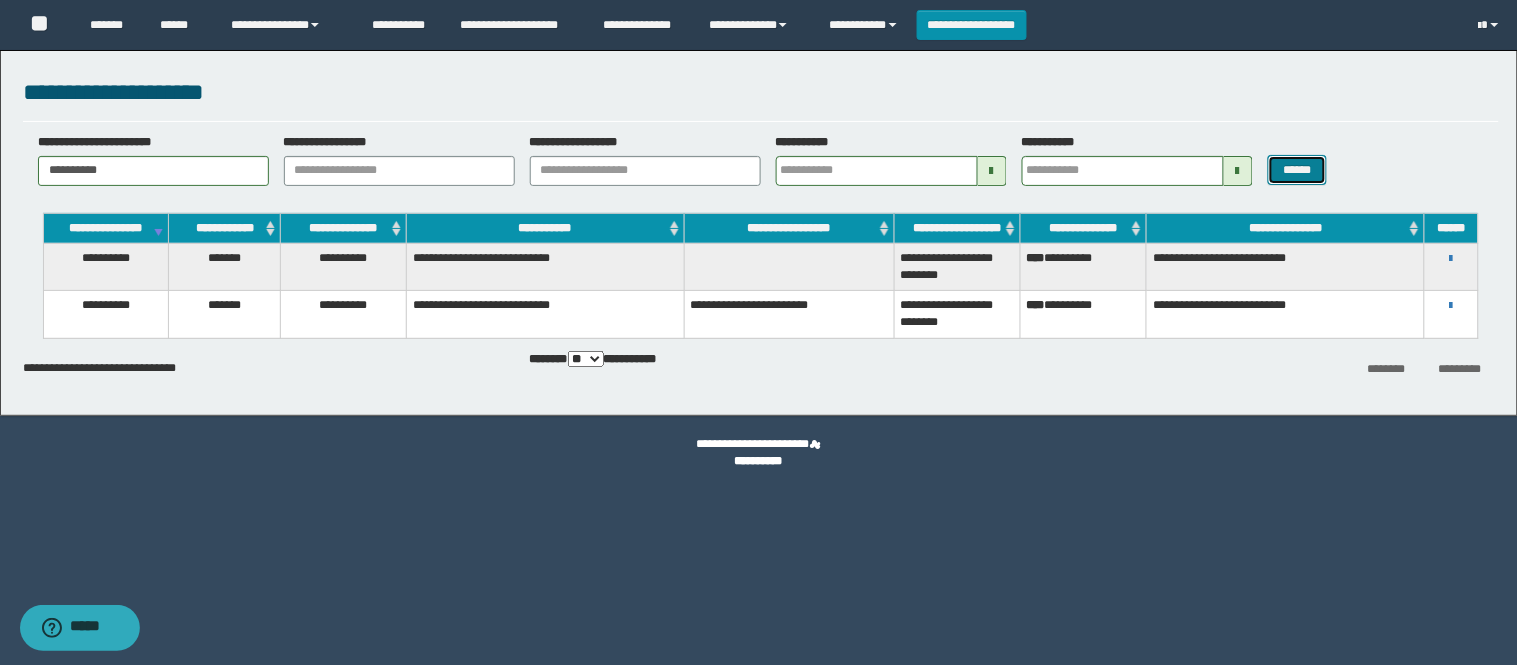 click on "******" at bounding box center (1298, 170) 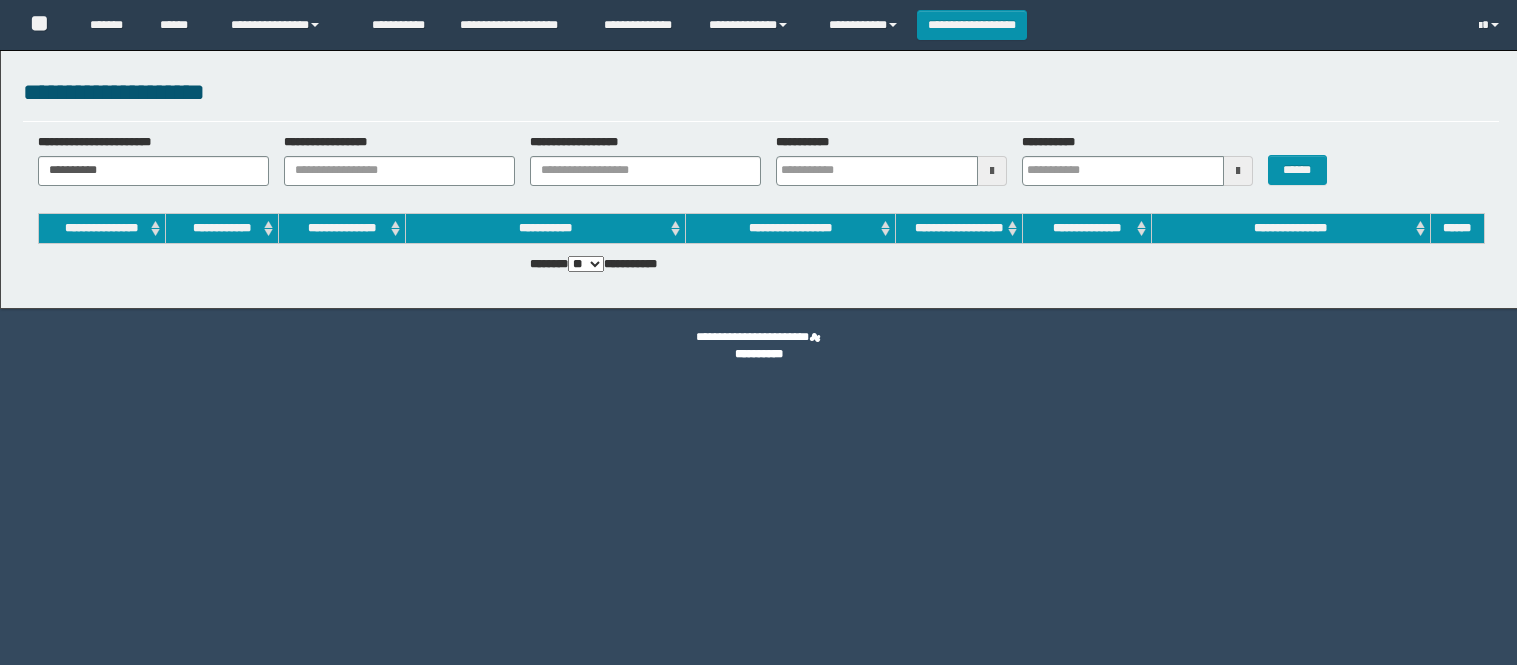 scroll, scrollTop: 0, scrollLeft: 0, axis: both 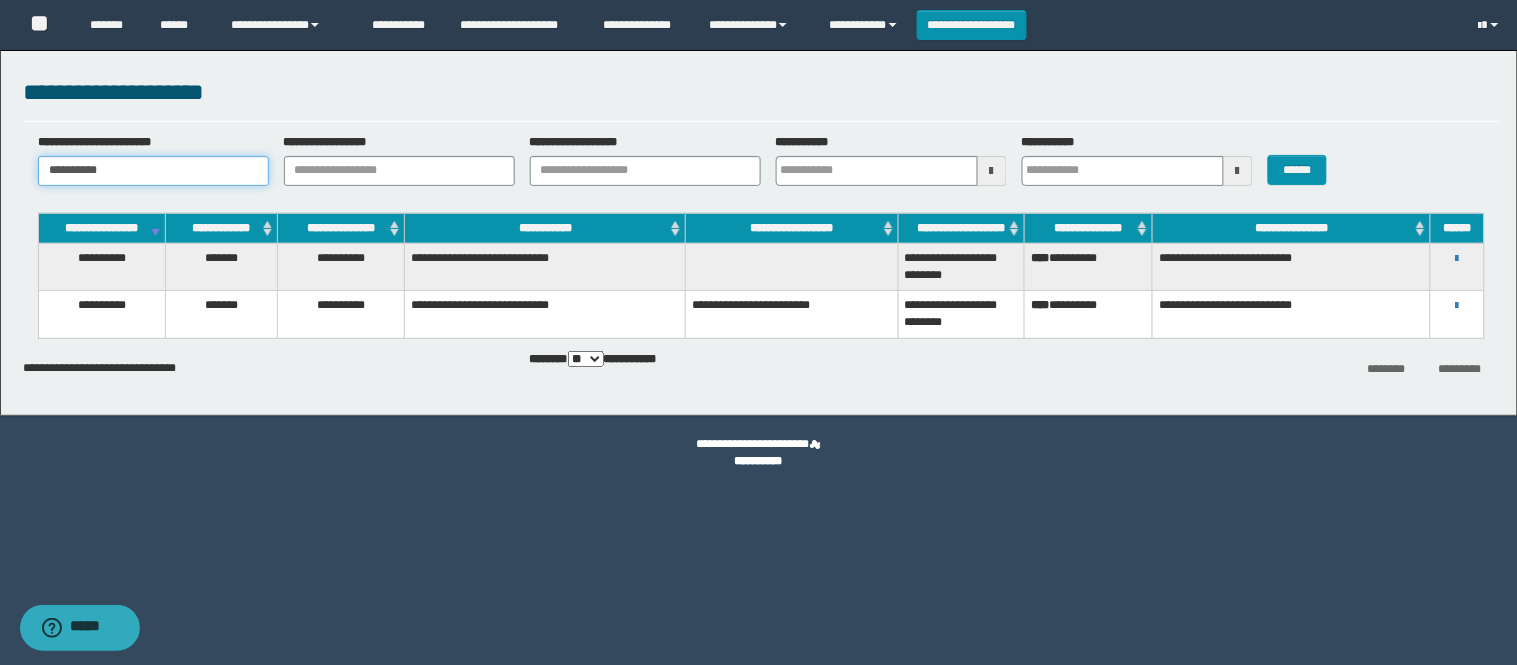 click on "**********" at bounding box center [153, 171] 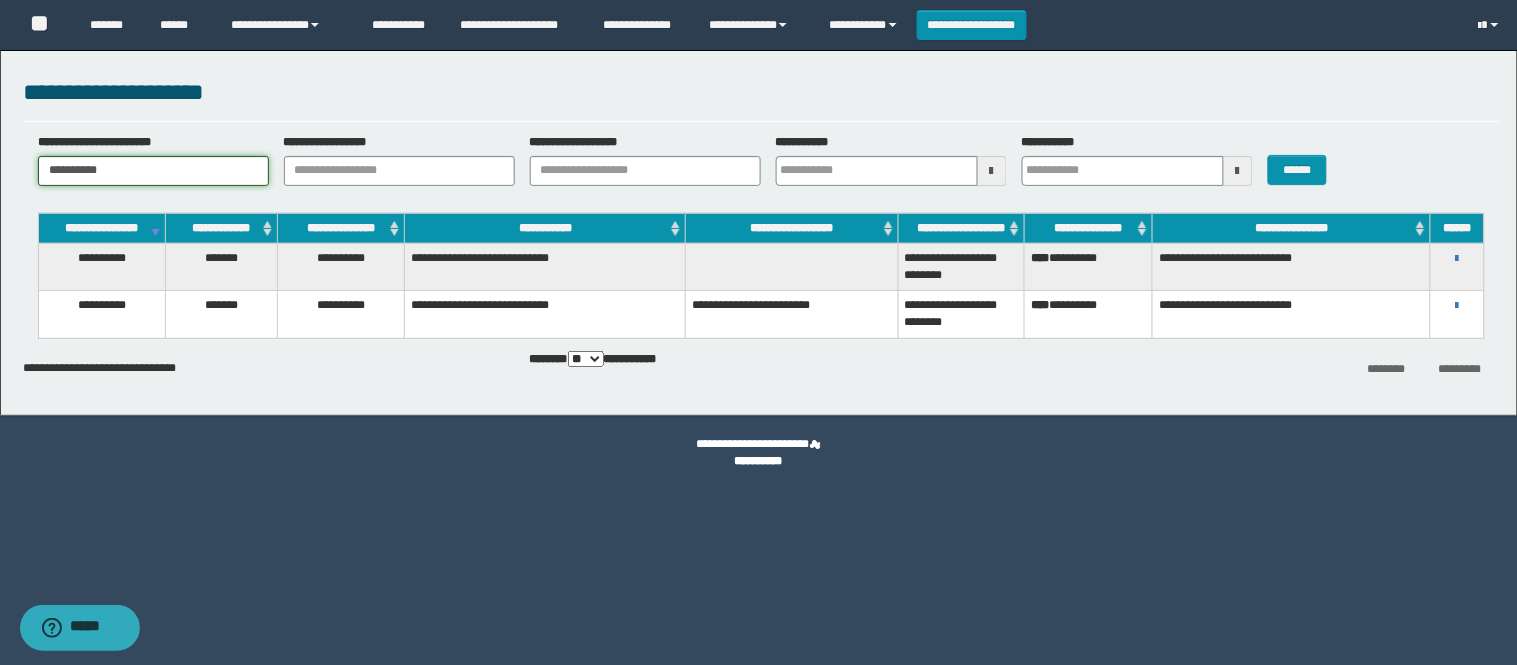 click on "**********" at bounding box center [153, 171] 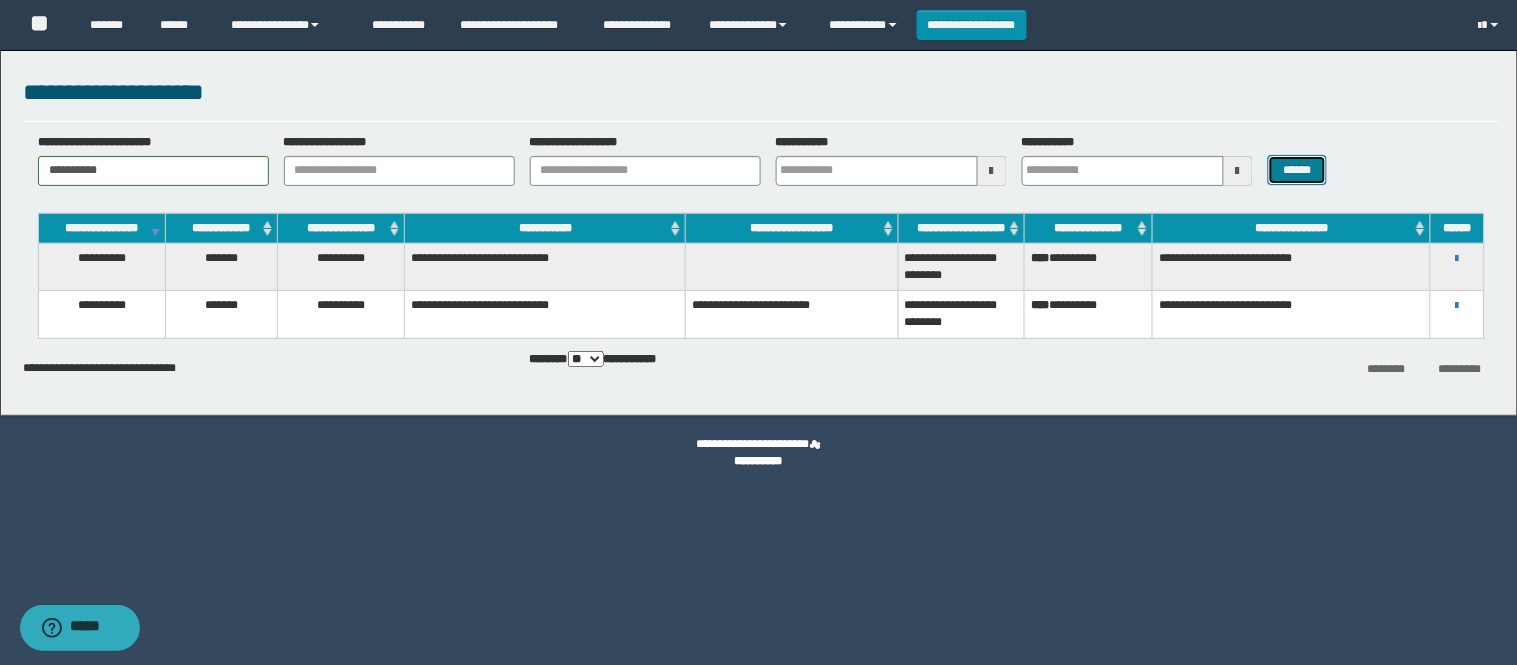 click on "******" at bounding box center (1298, 170) 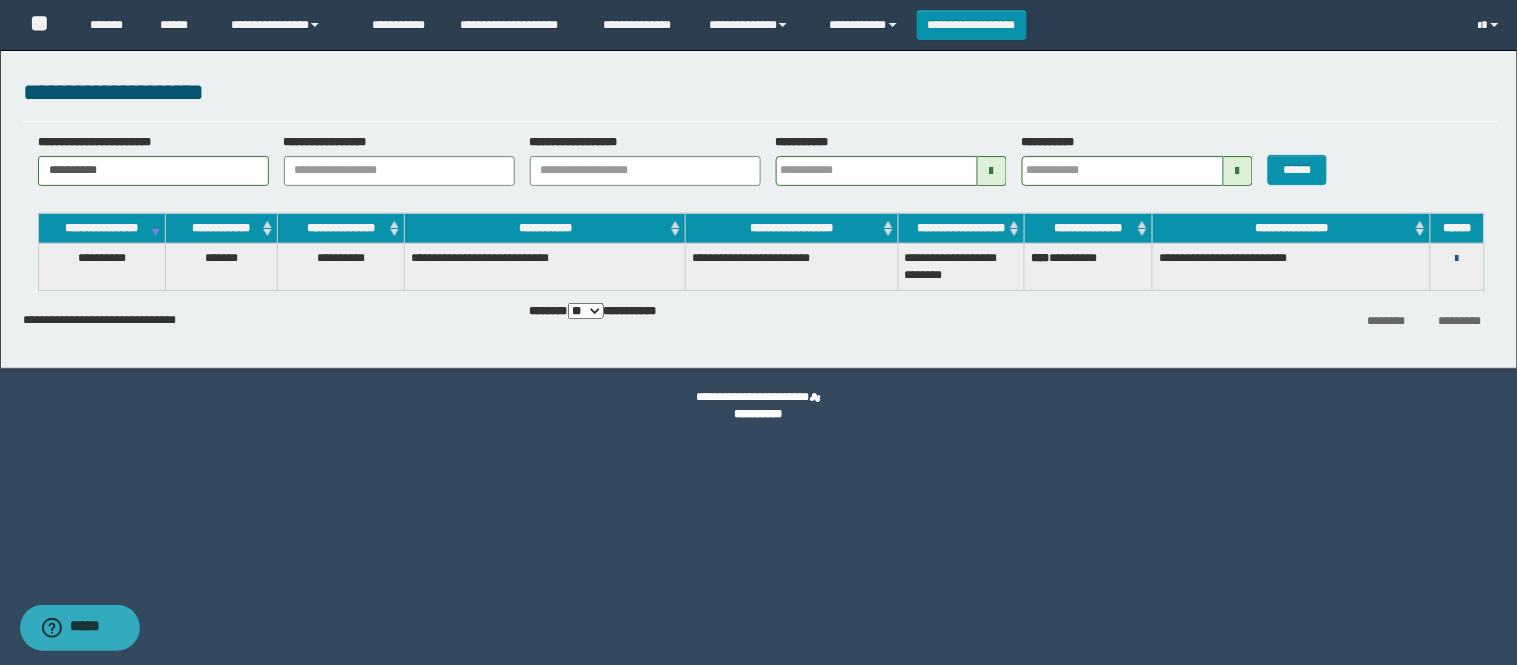 click at bounding box center (1457, 259) 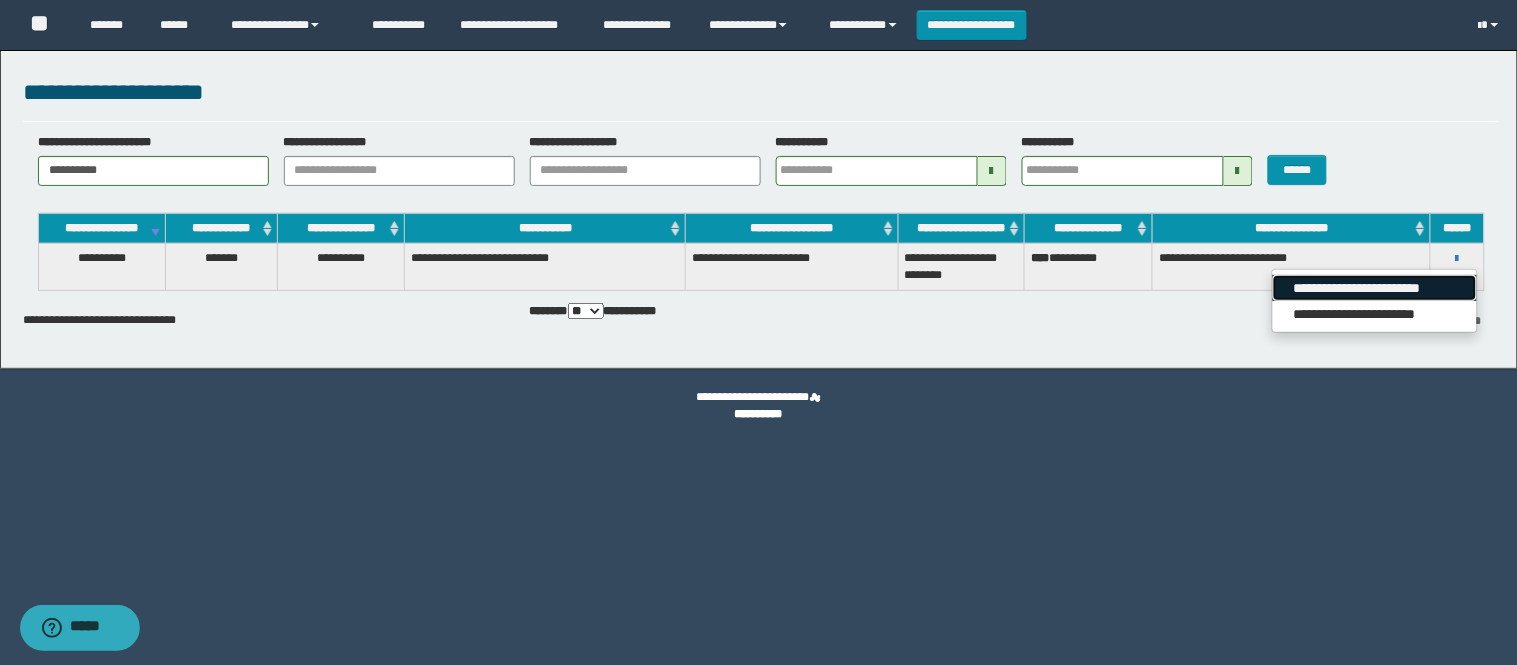 click on "**********" at bounding box center [1374, 288] 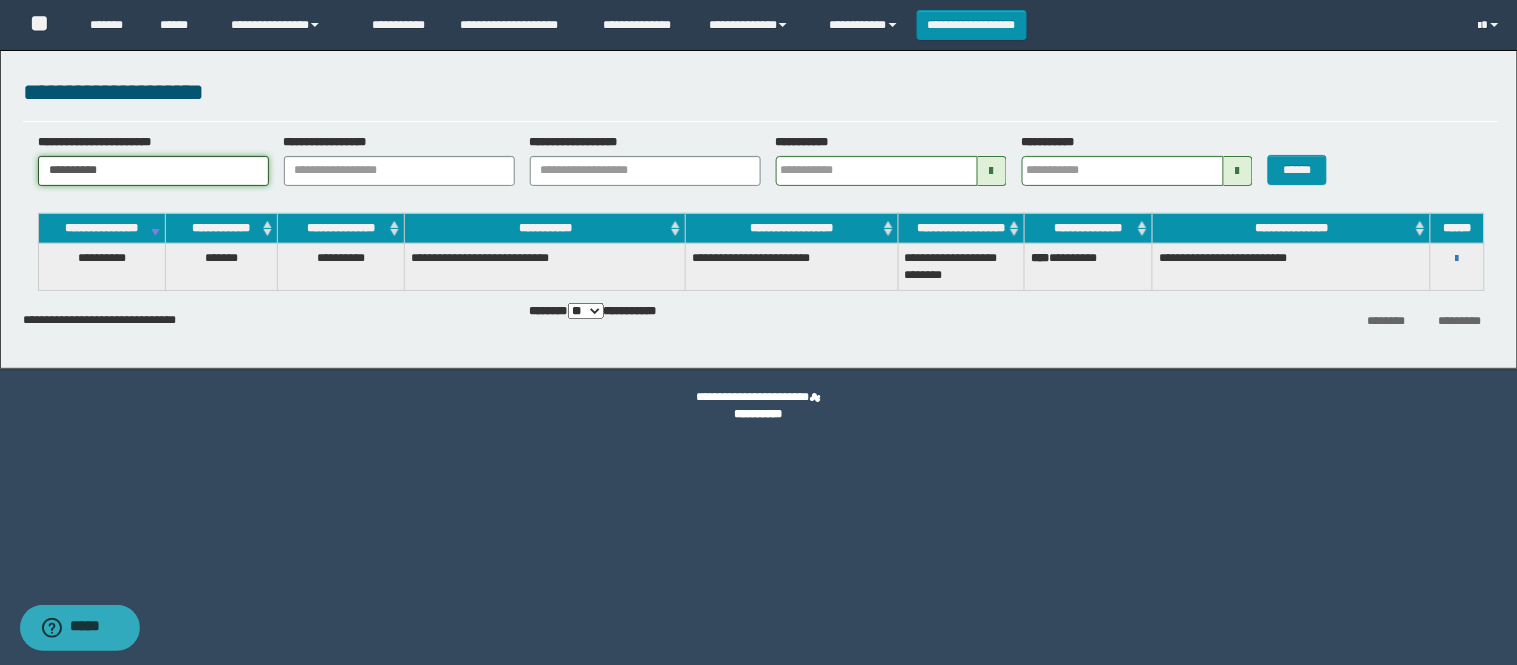 drag, startPoint x: 230, startPoint y: 166, endPoint x: 0, endPoint y: 155, distance: 230.2629 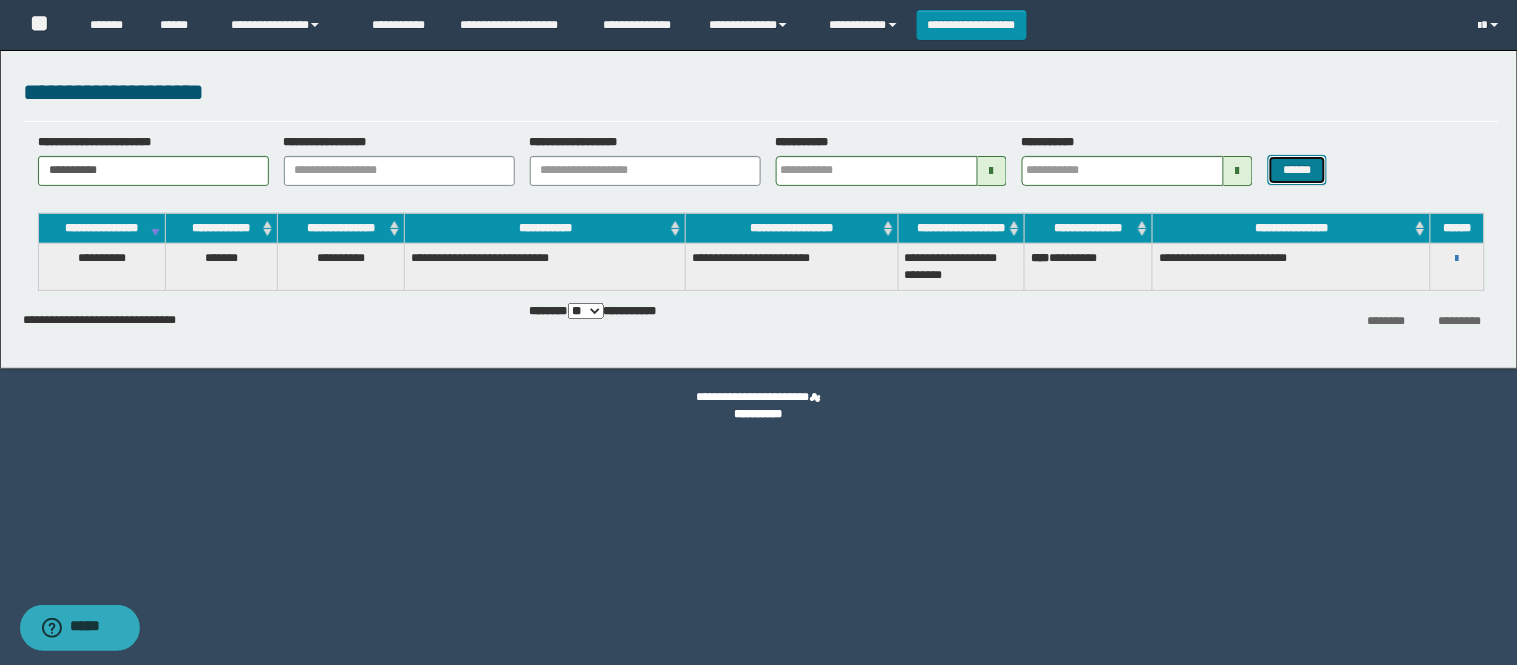click on "******" at bounding box center [1298, 170] 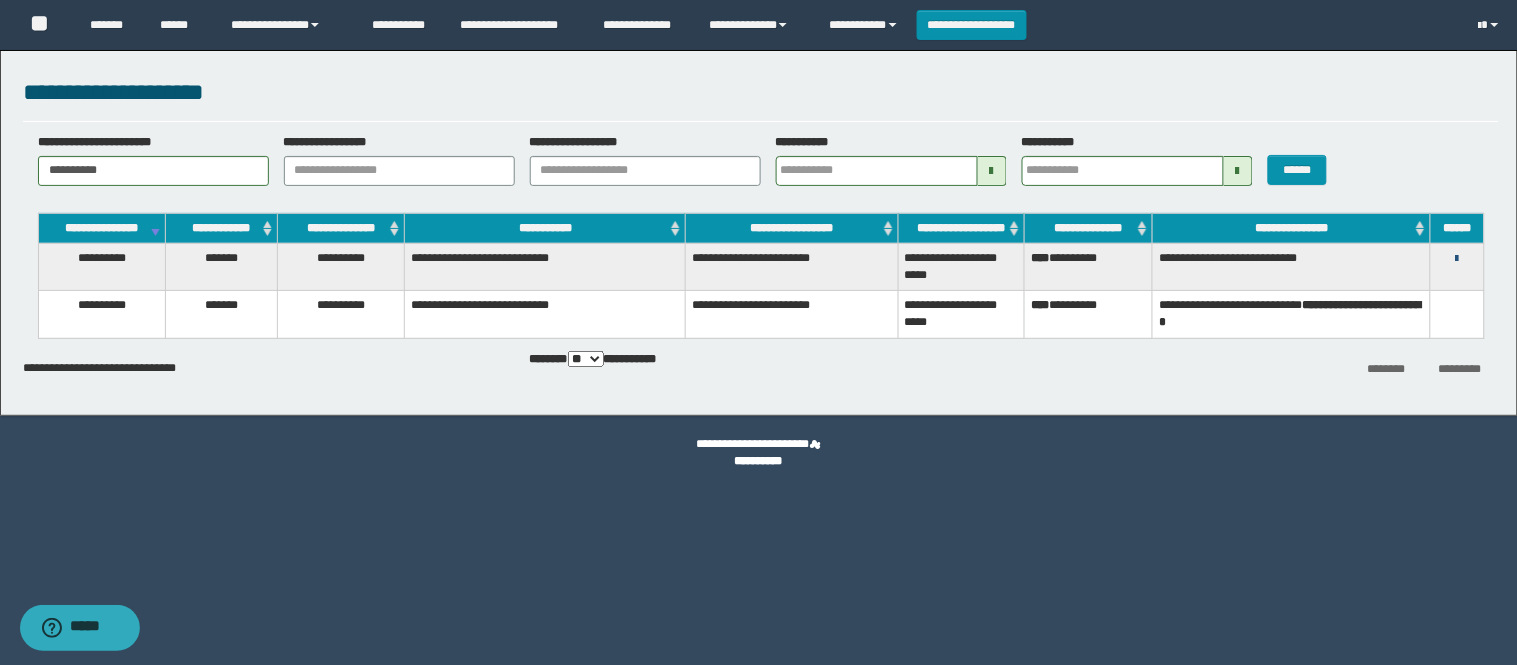 click at bounding box center (1457, 259) 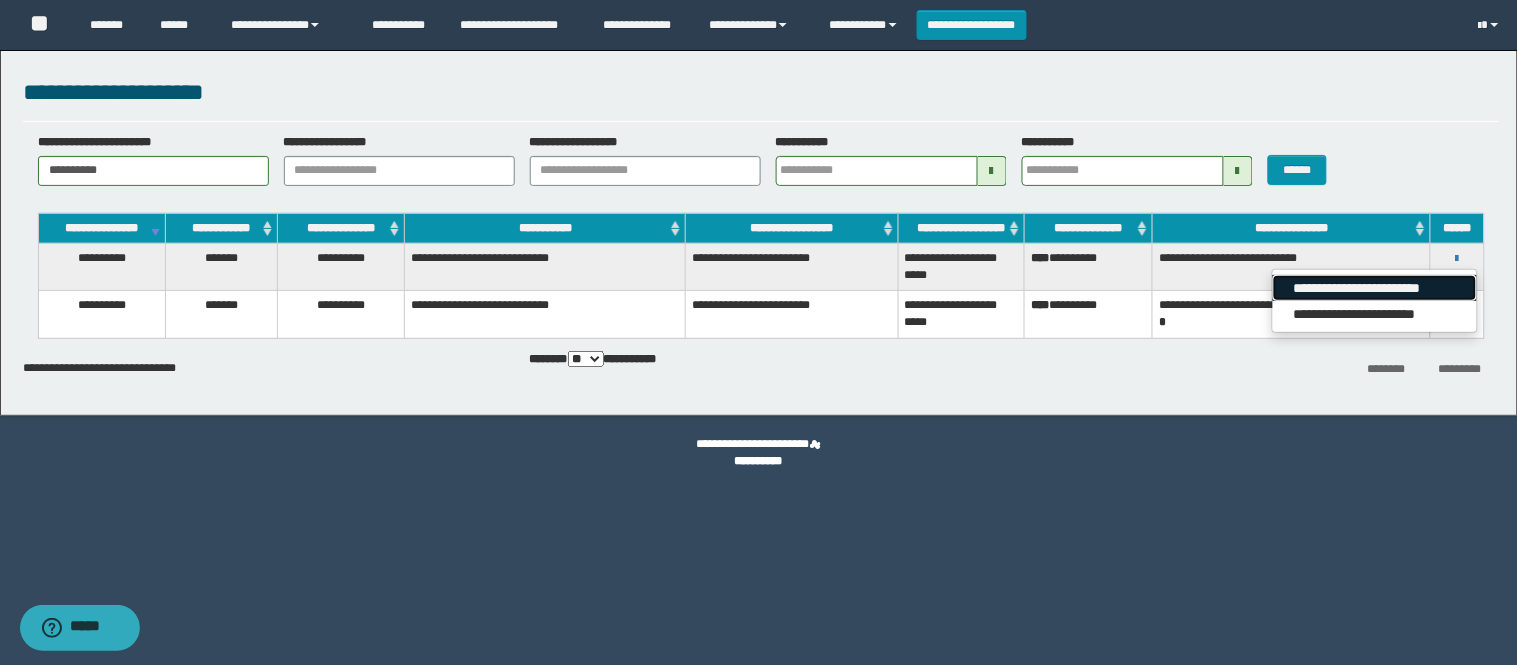 click on "**********" at bounding box center (1374, 288) 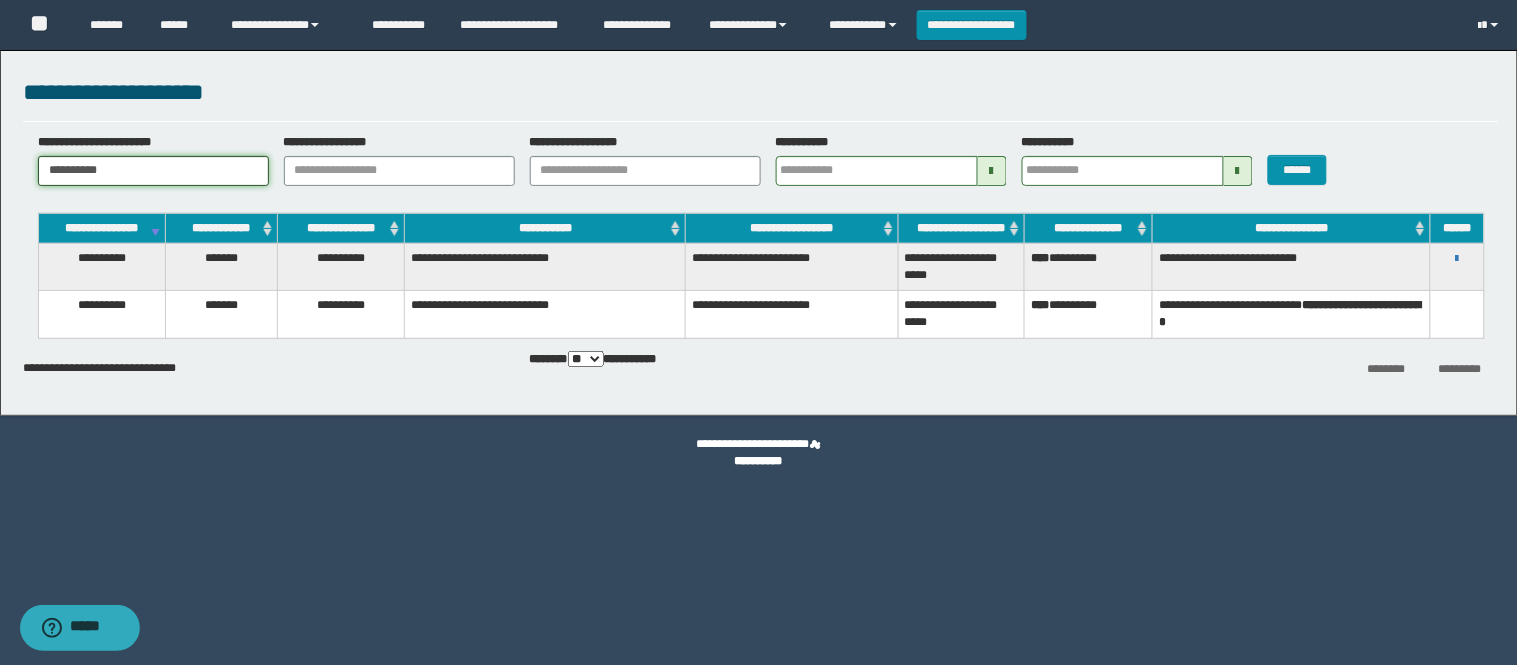 click on "**********" at bounding box center [153, 171] 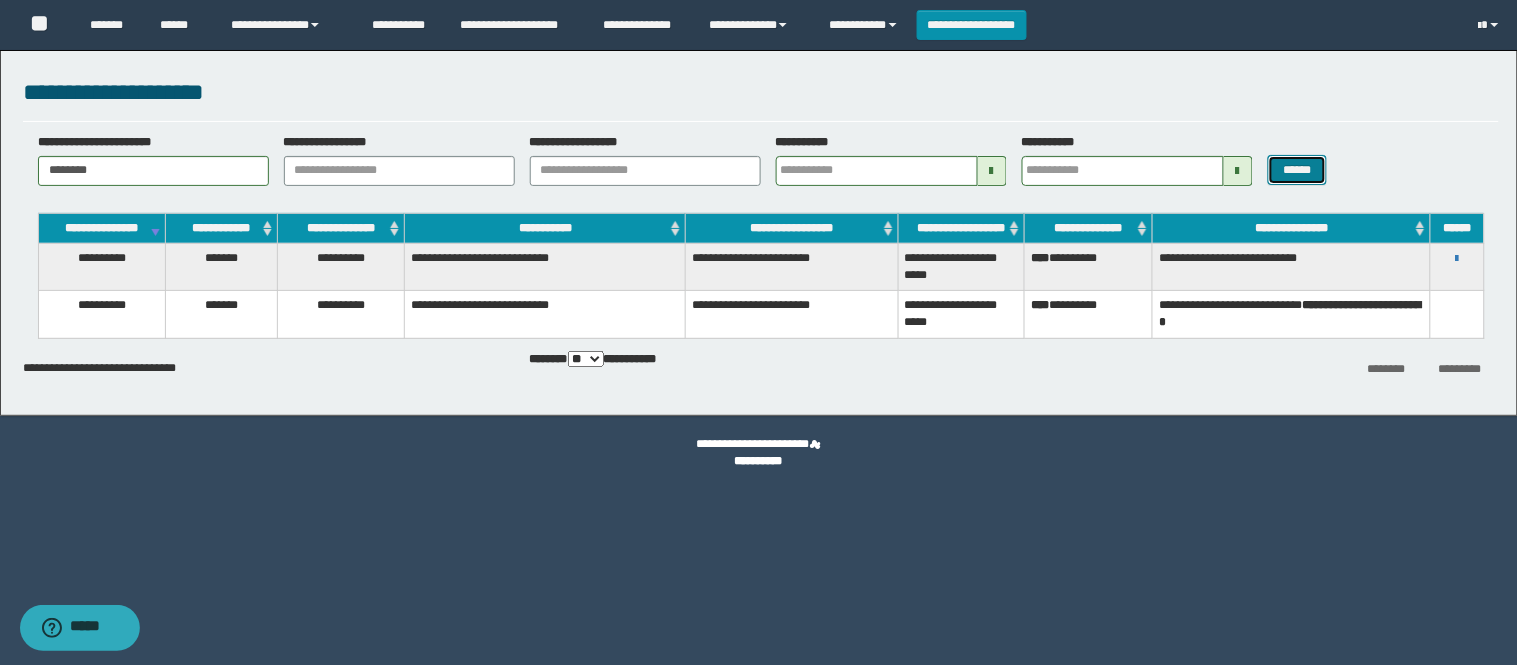 click on "******" at bounding box center (1298, 170) 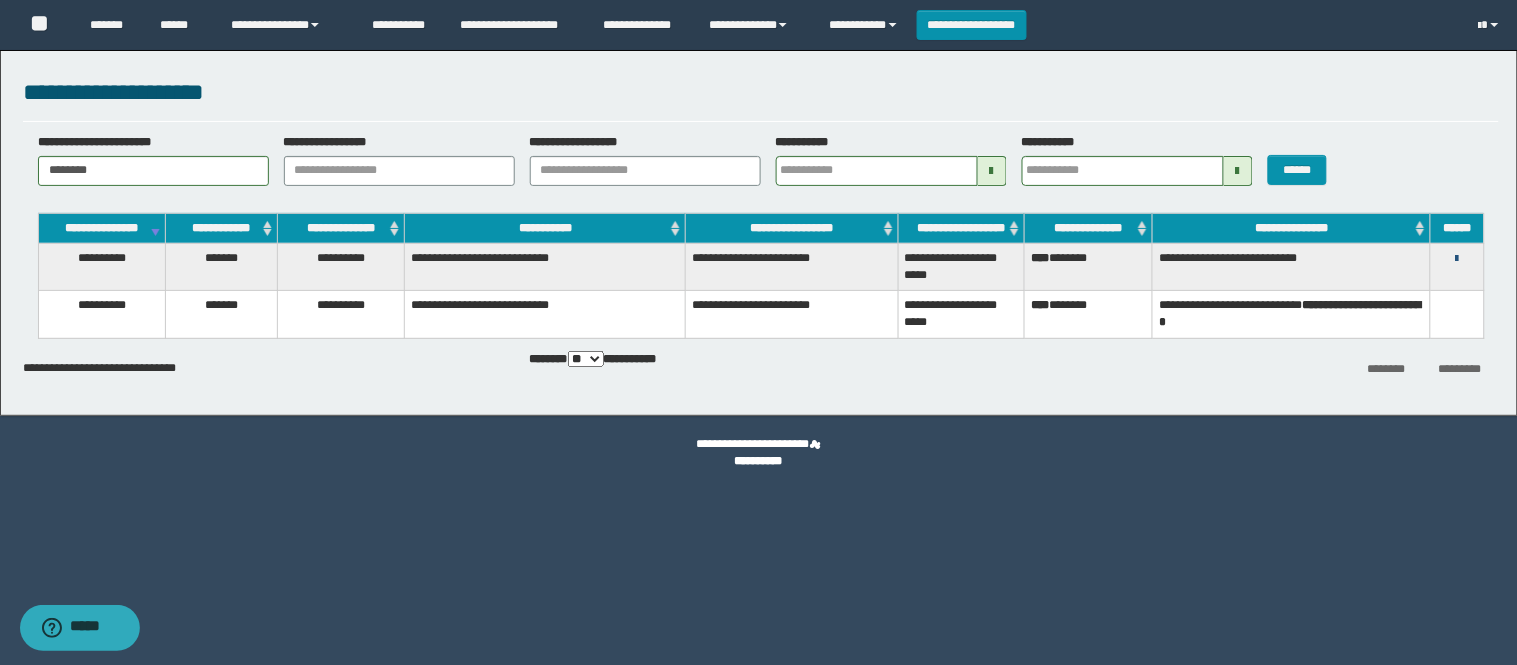 click at bounding box center (1457, 259) 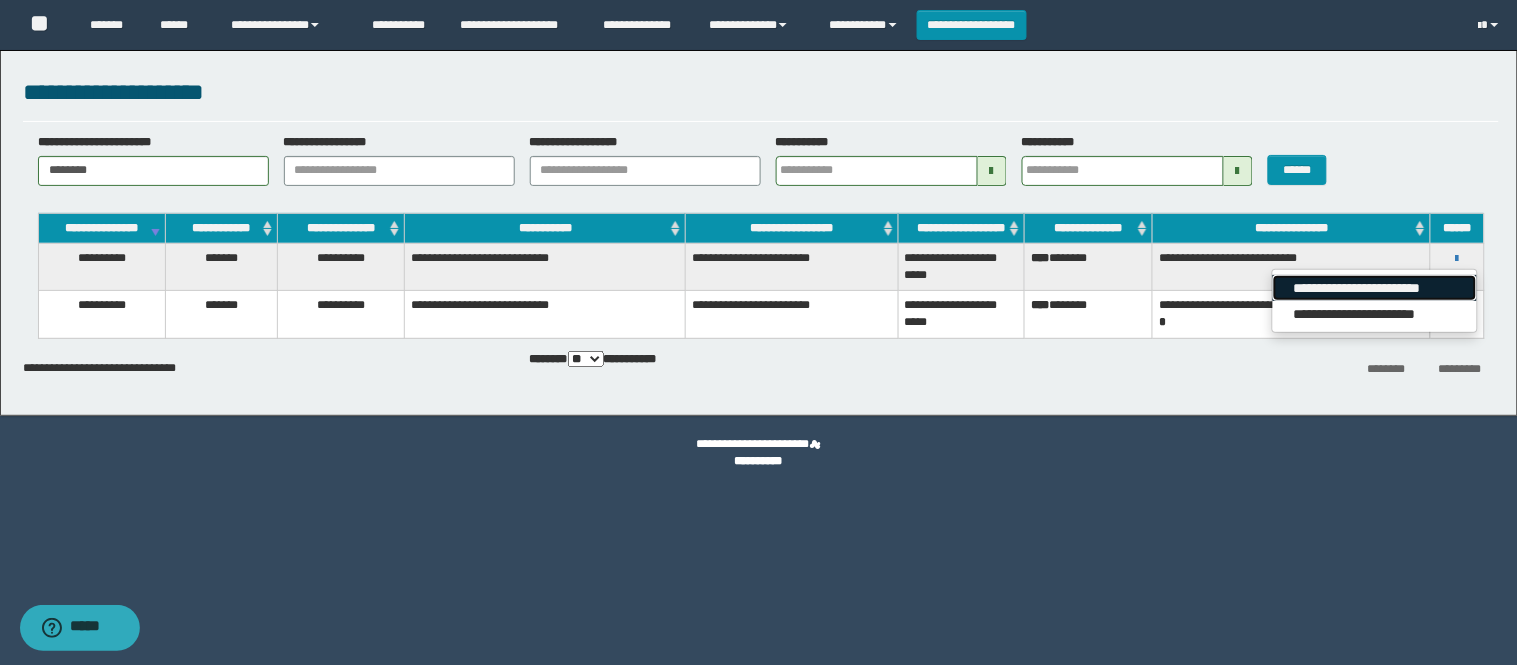 click on "**********" at bounding box center (1374, 288) 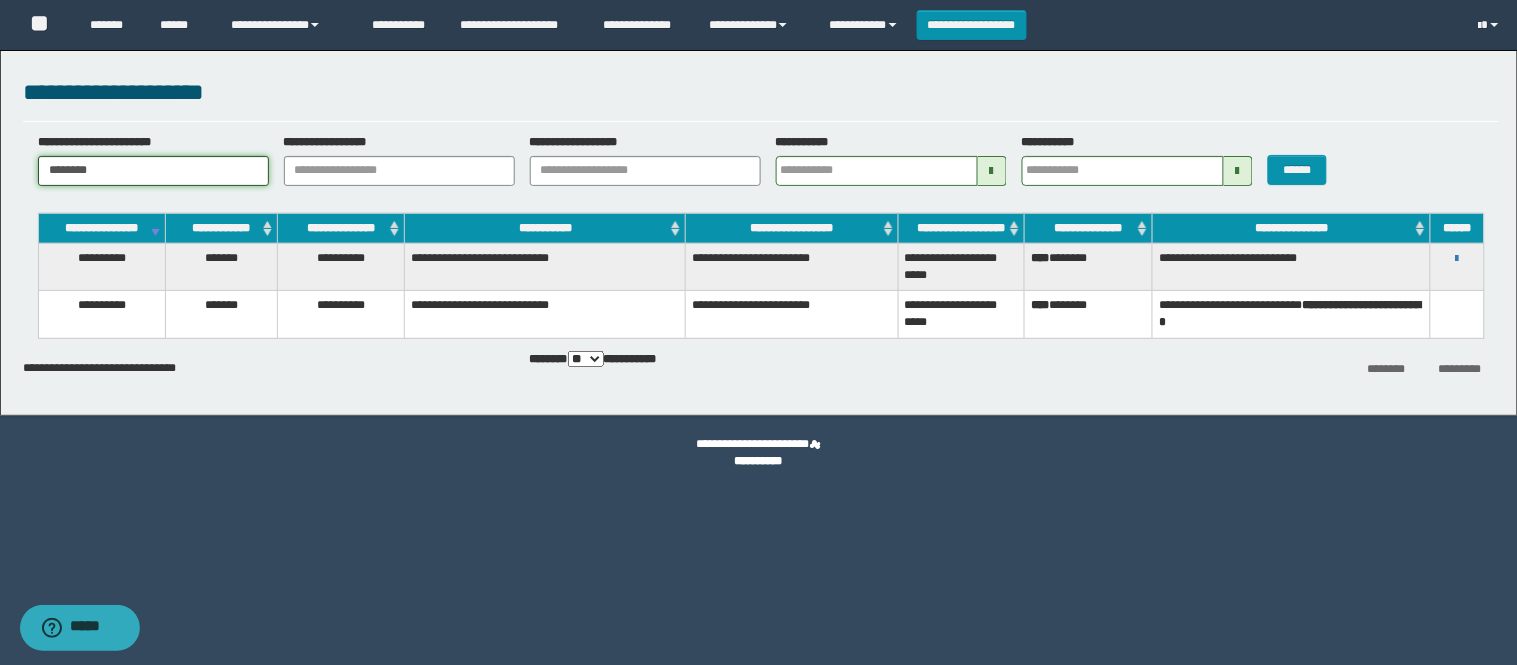 click on "********" at bounding box center [153, 171] 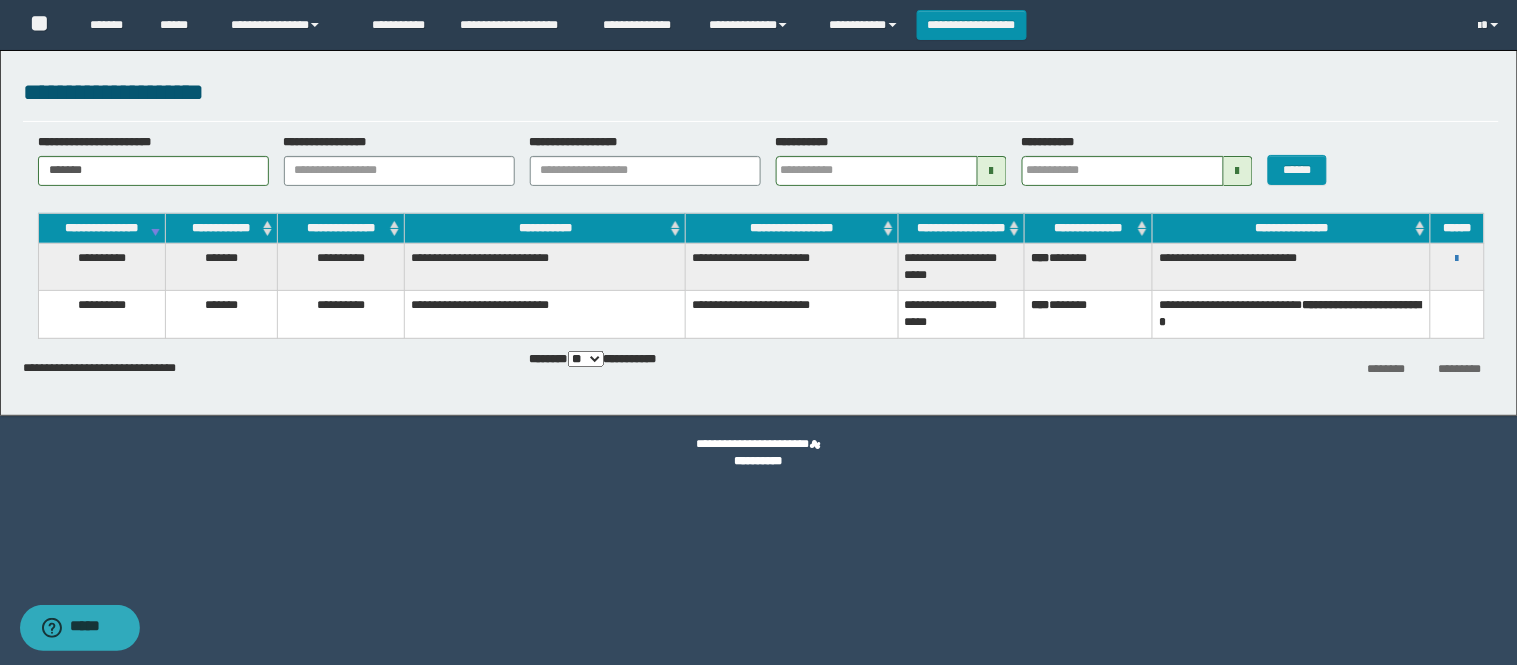 click on "******" at bounding box center (1314, 160) 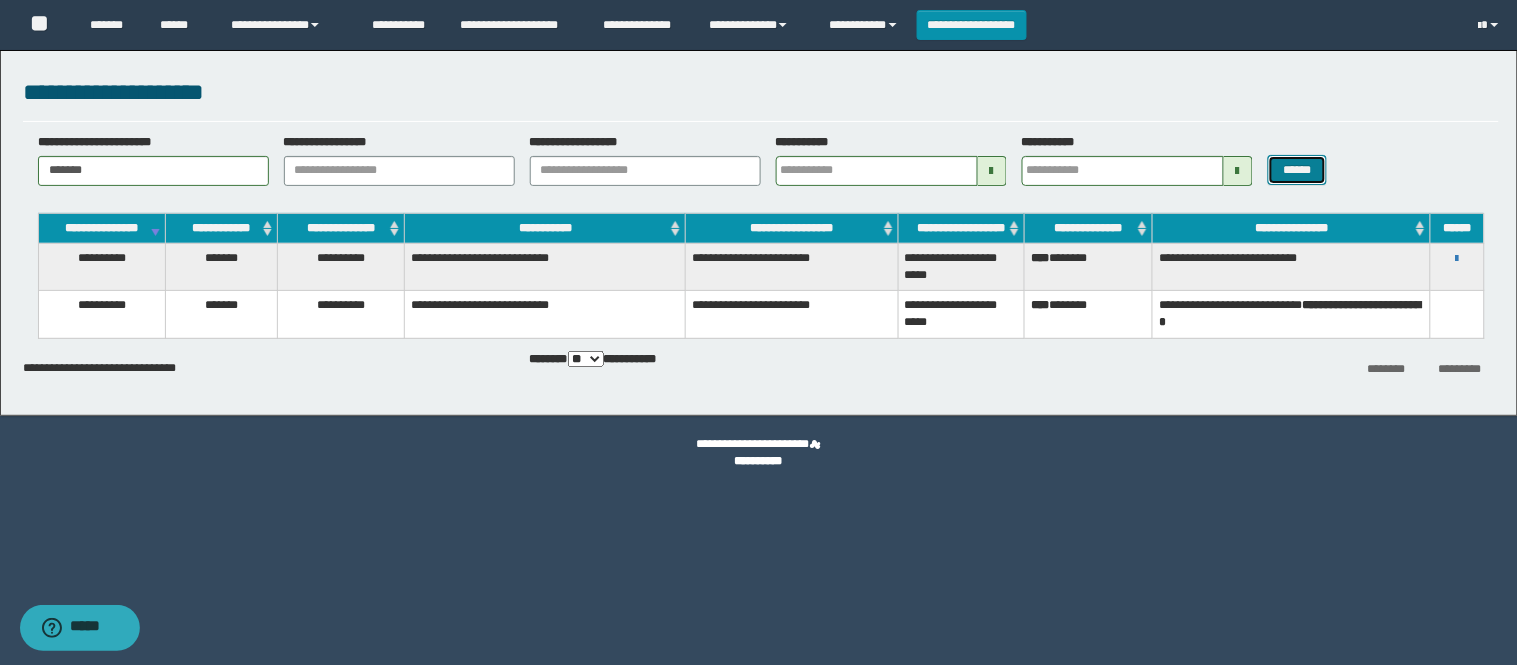 click on "******" at bounding box center (1298, 170) 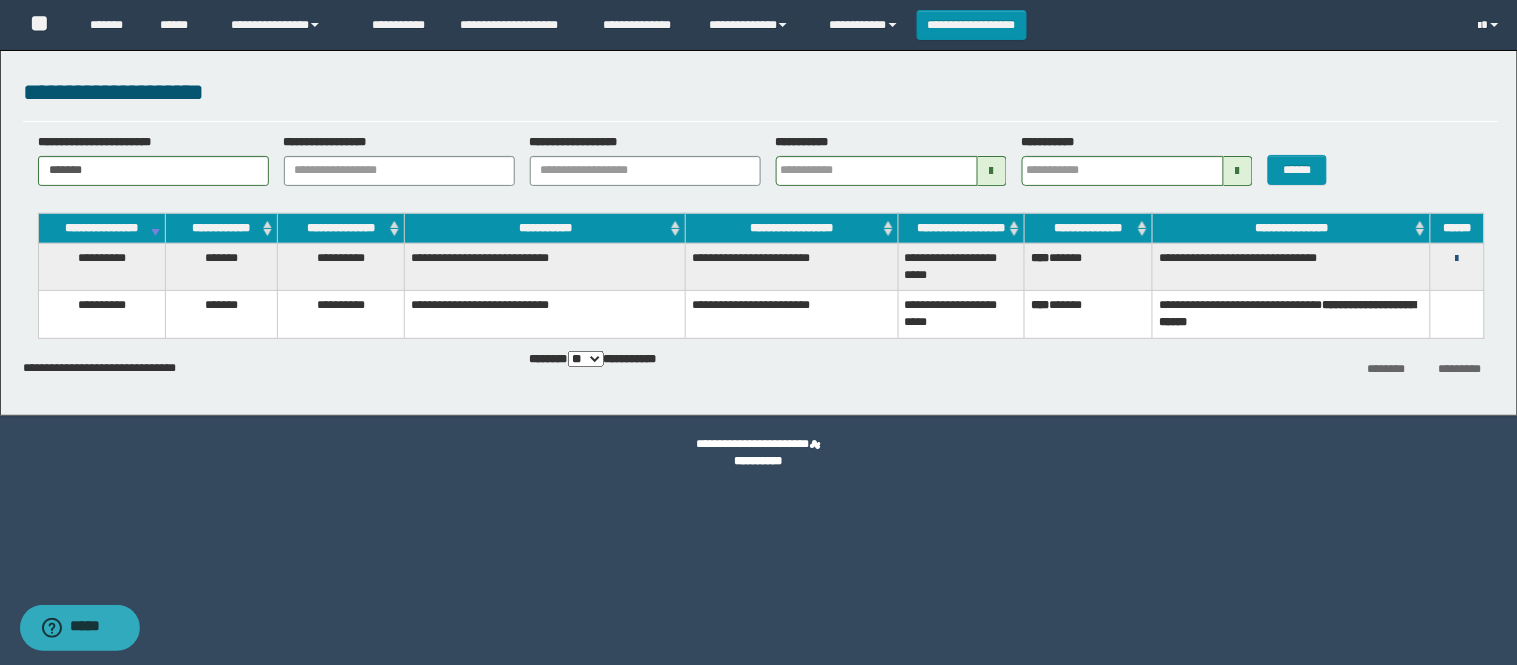 click at bounding box center [1457, 259] 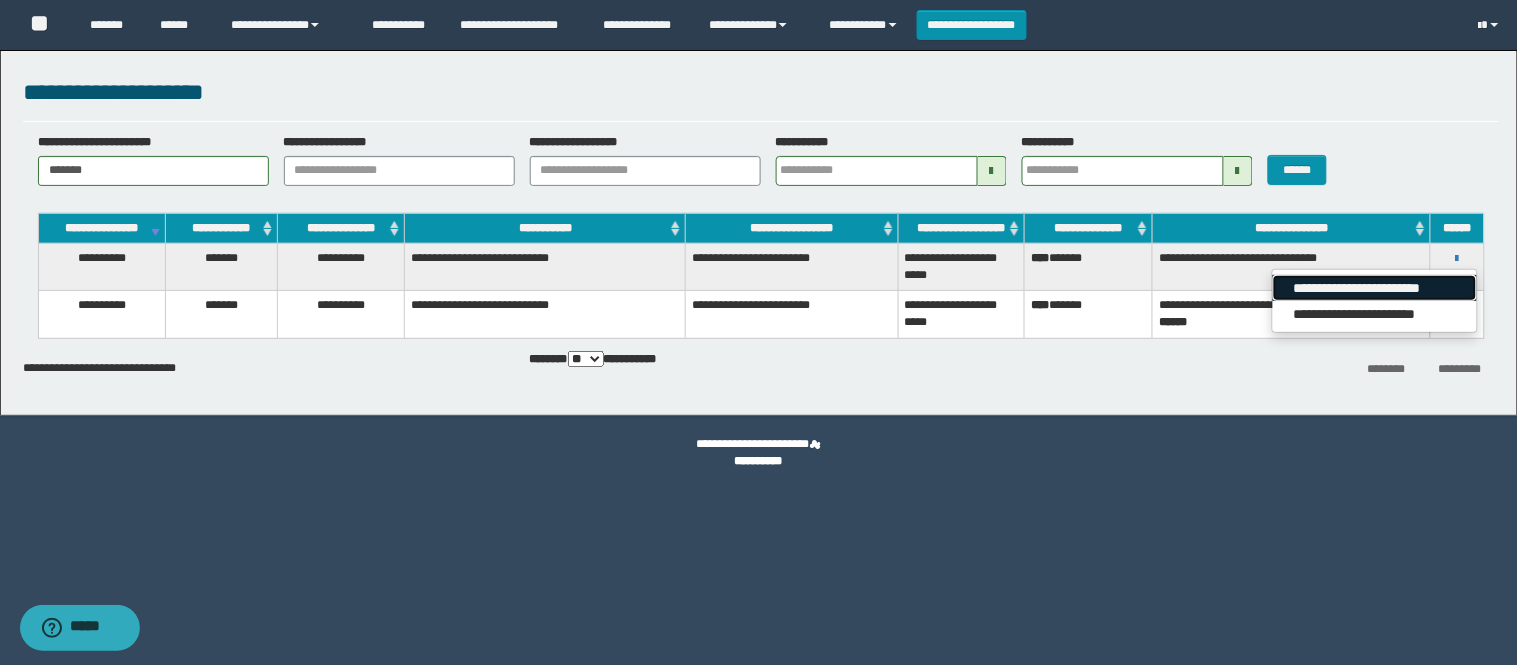 click on "**********" at bounding box center [1374, 288] 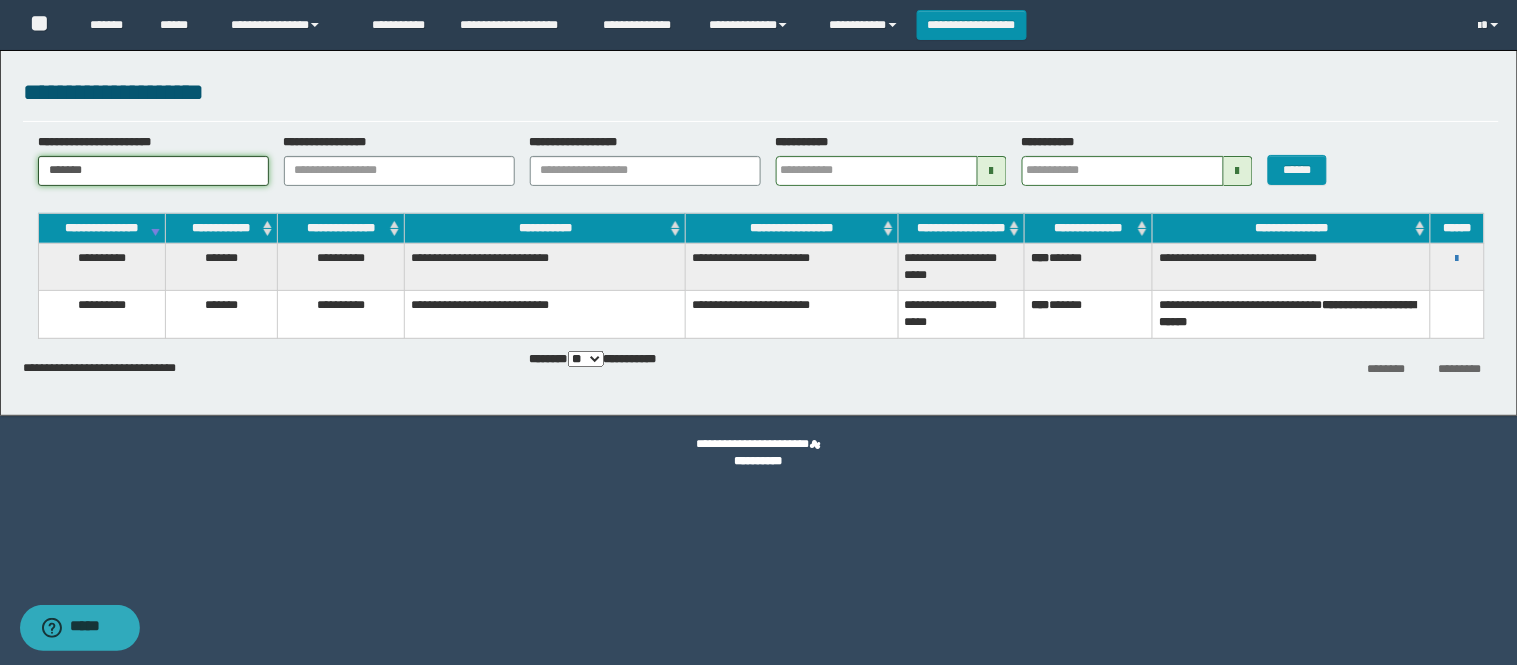 click on "*******" at bounding box center [153, 171] 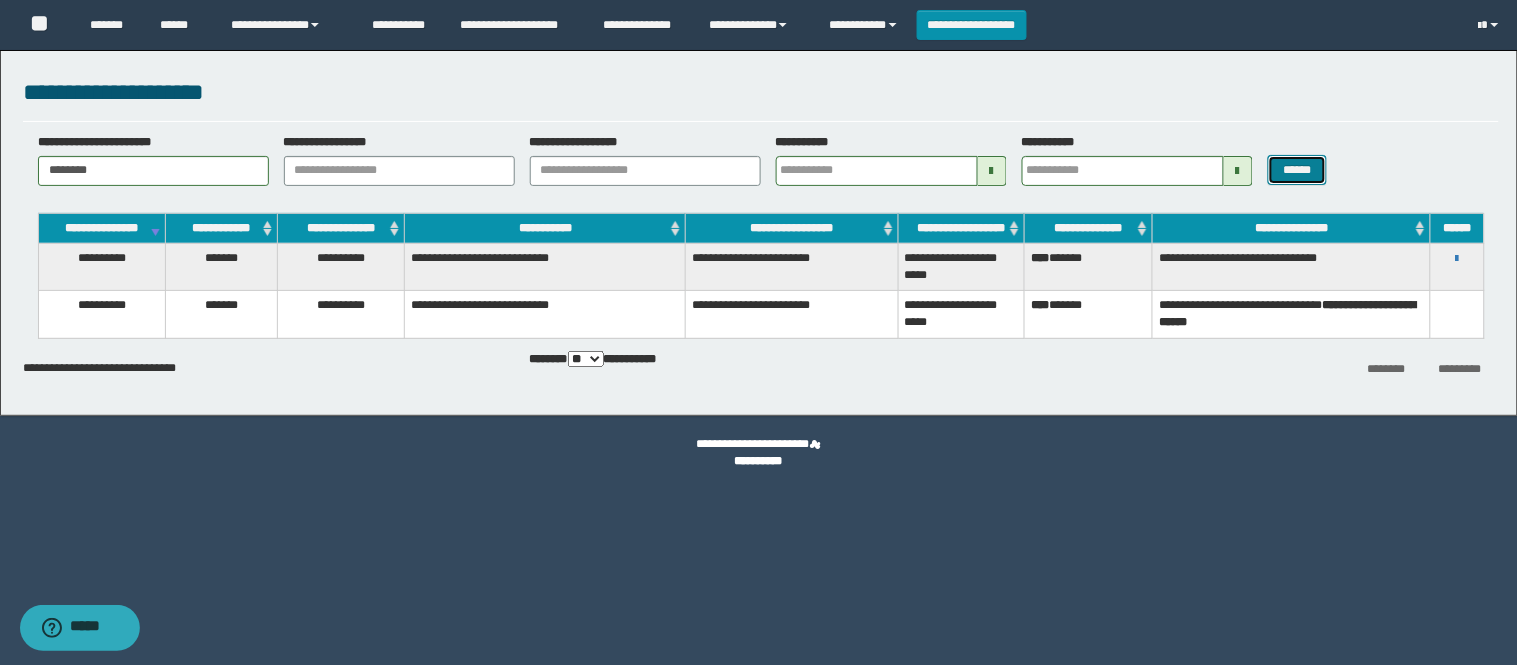 click on "******" at bounding box center [1298, 170] 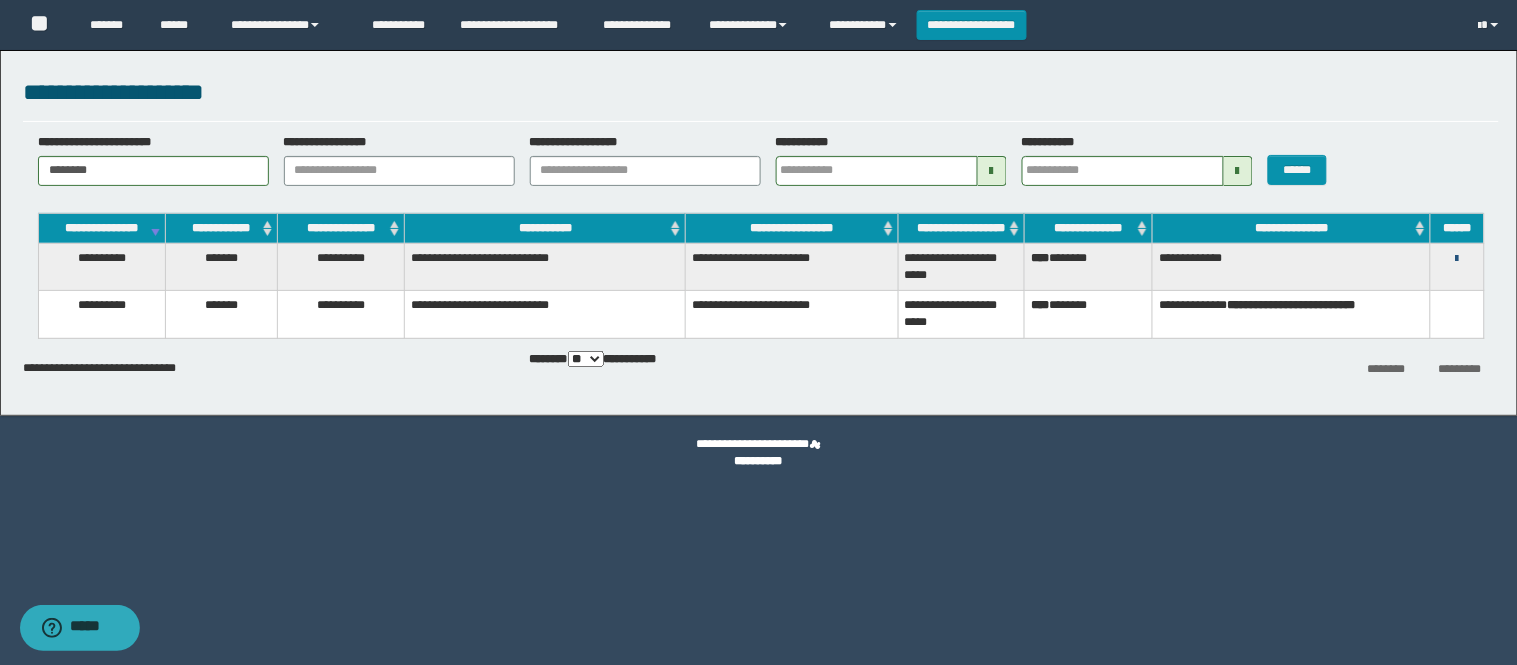click at bounding box center [1457, 259] 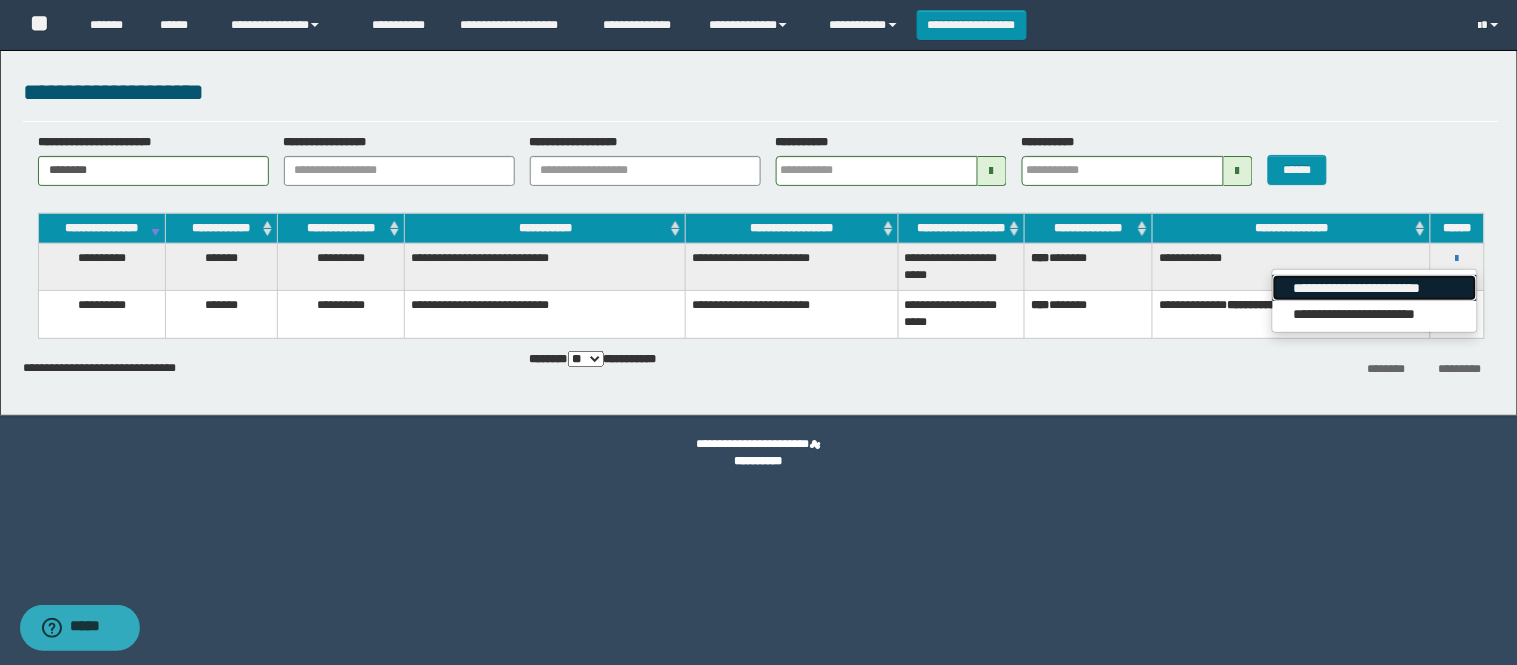 click on "**********" at bounding box center (1374, 288) 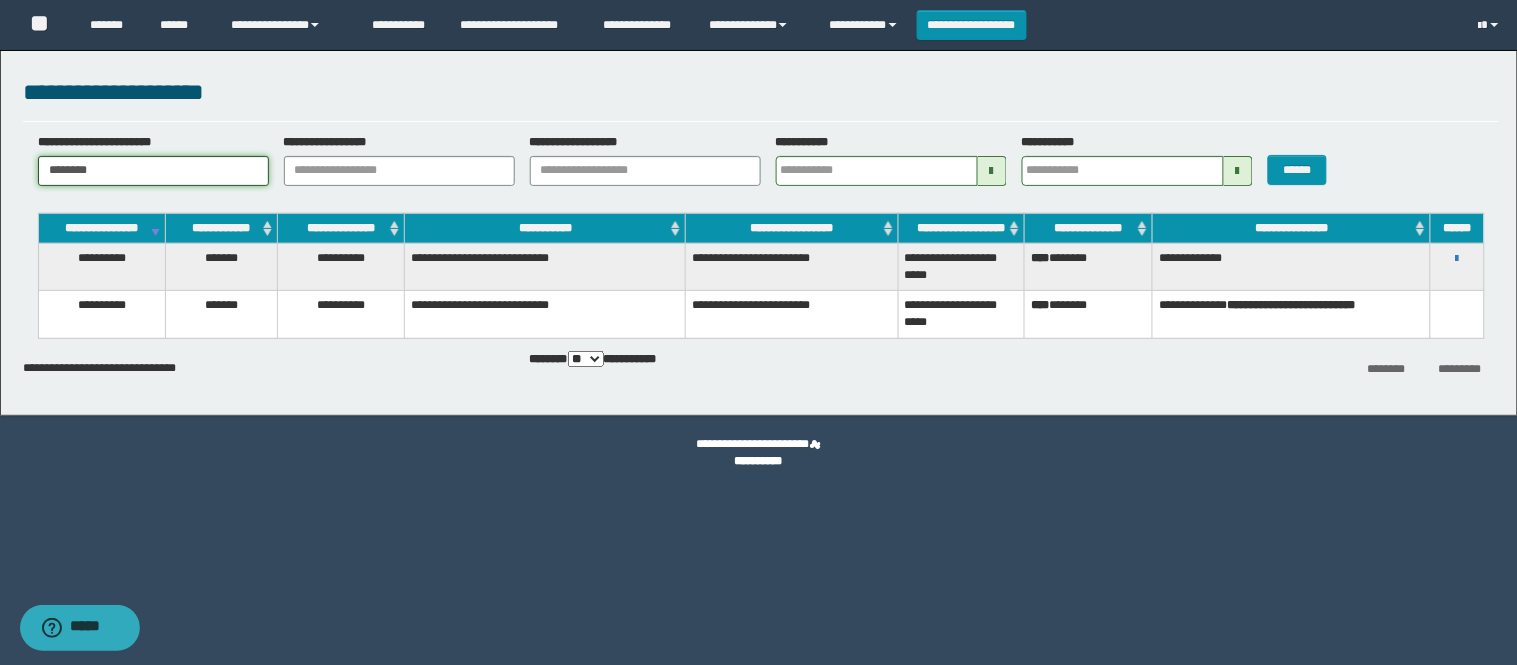 click on "********" at bounding box center [153, 171] 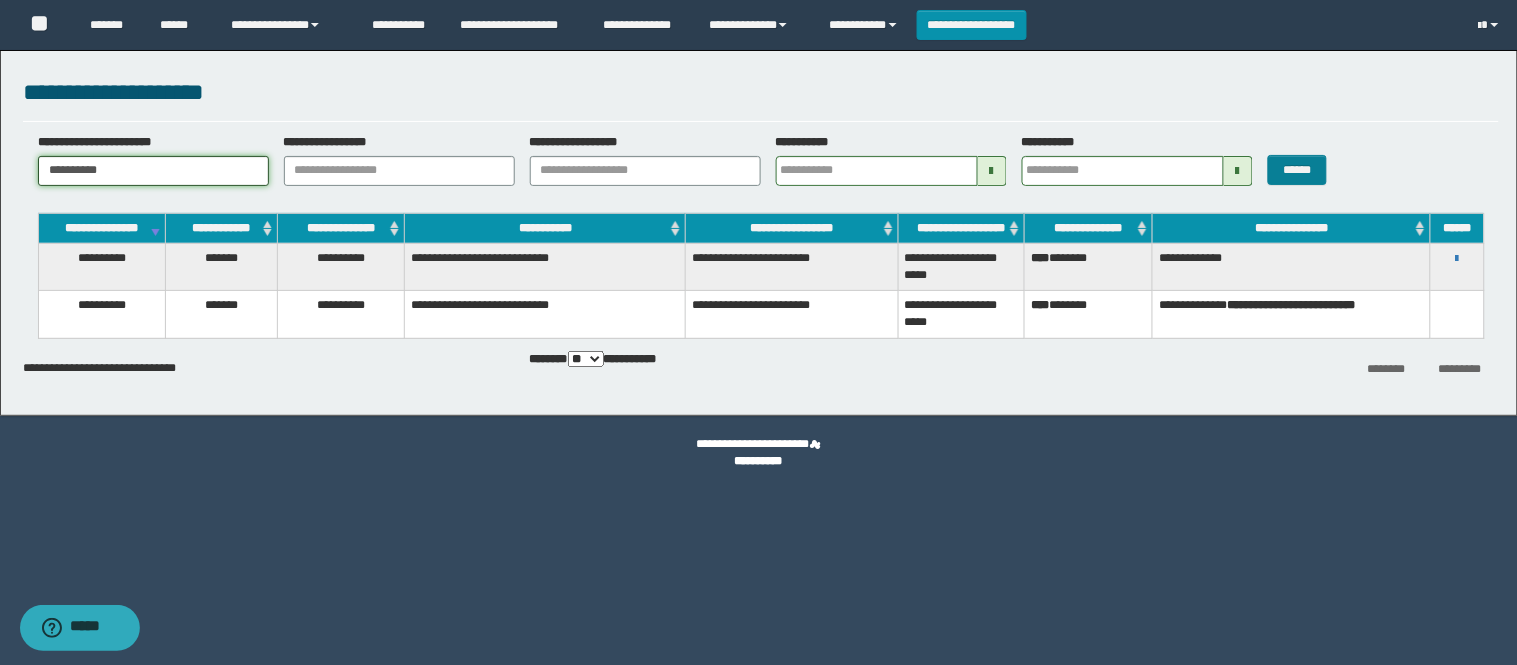 type on "**********" 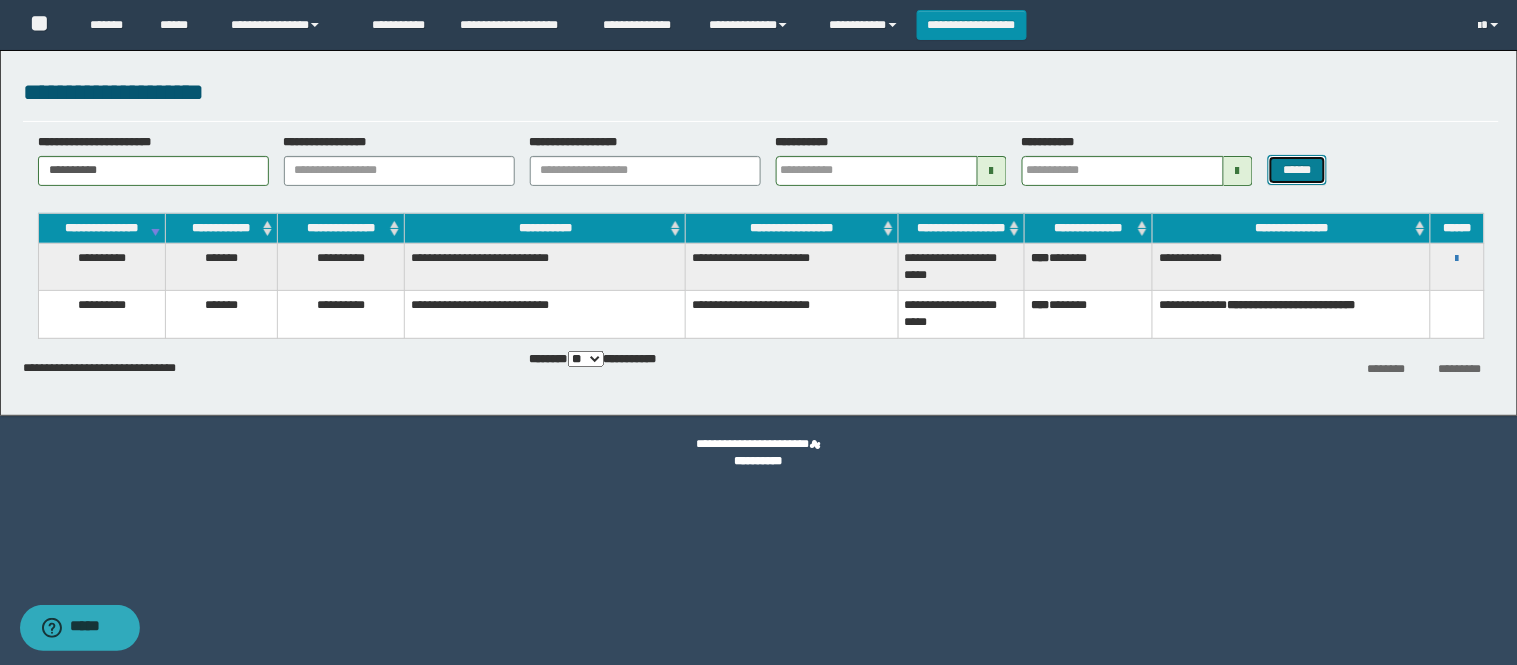 click on "******" at bounding box center (1298, 170) 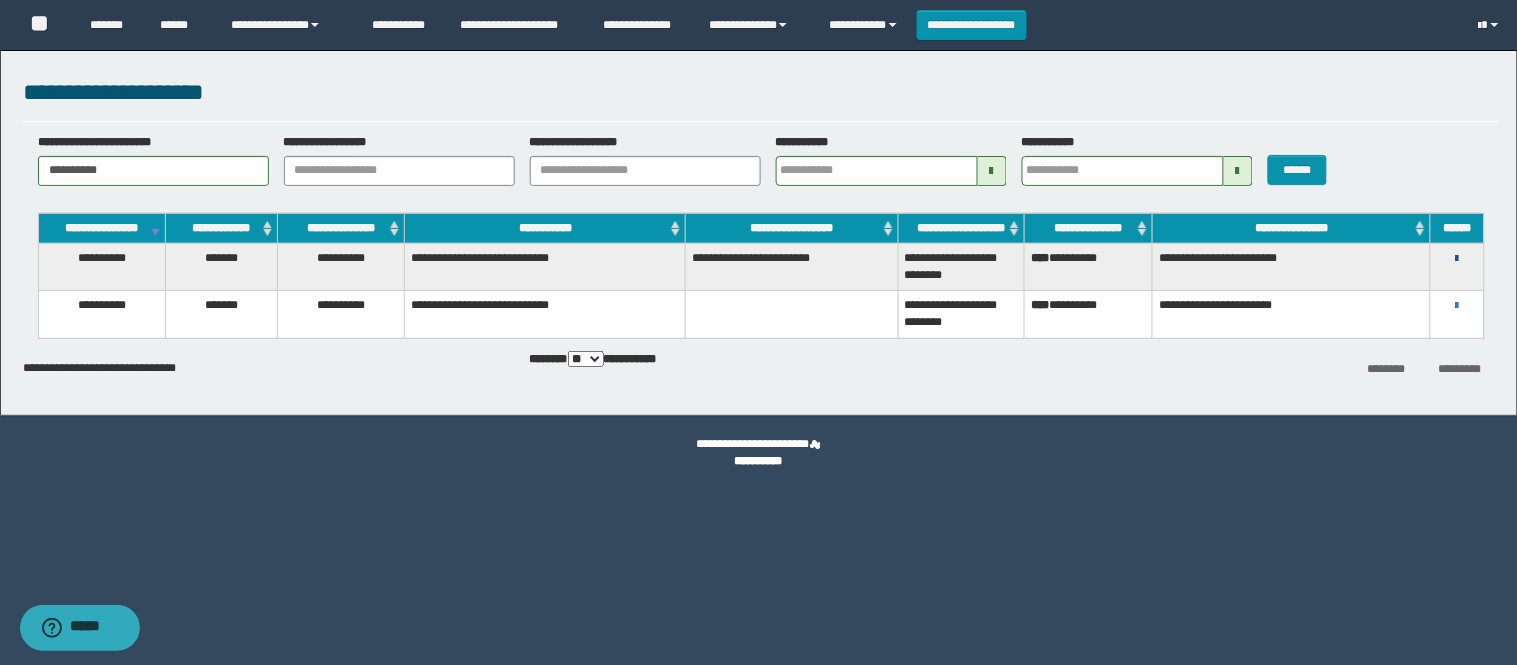 click at bounding box center [1457, 259] 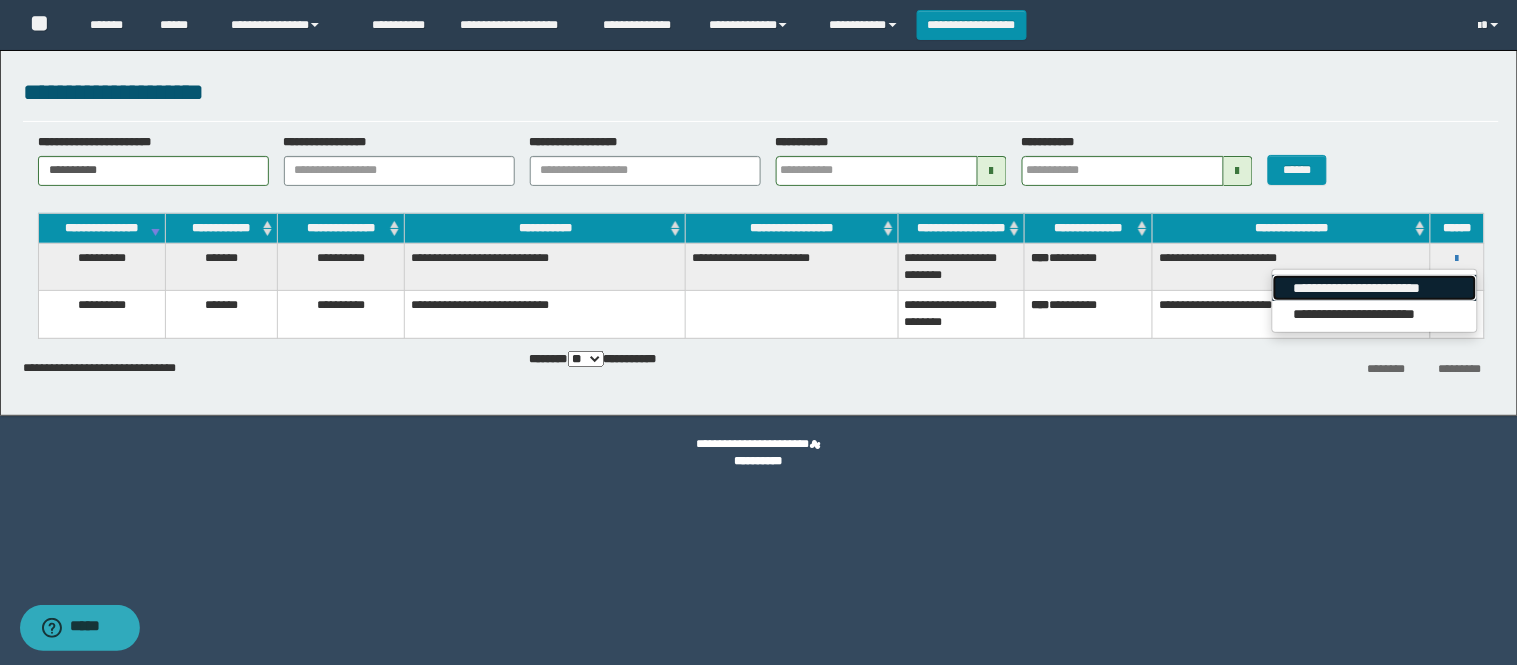 click on "**********" at bounding box center (1374, 288) 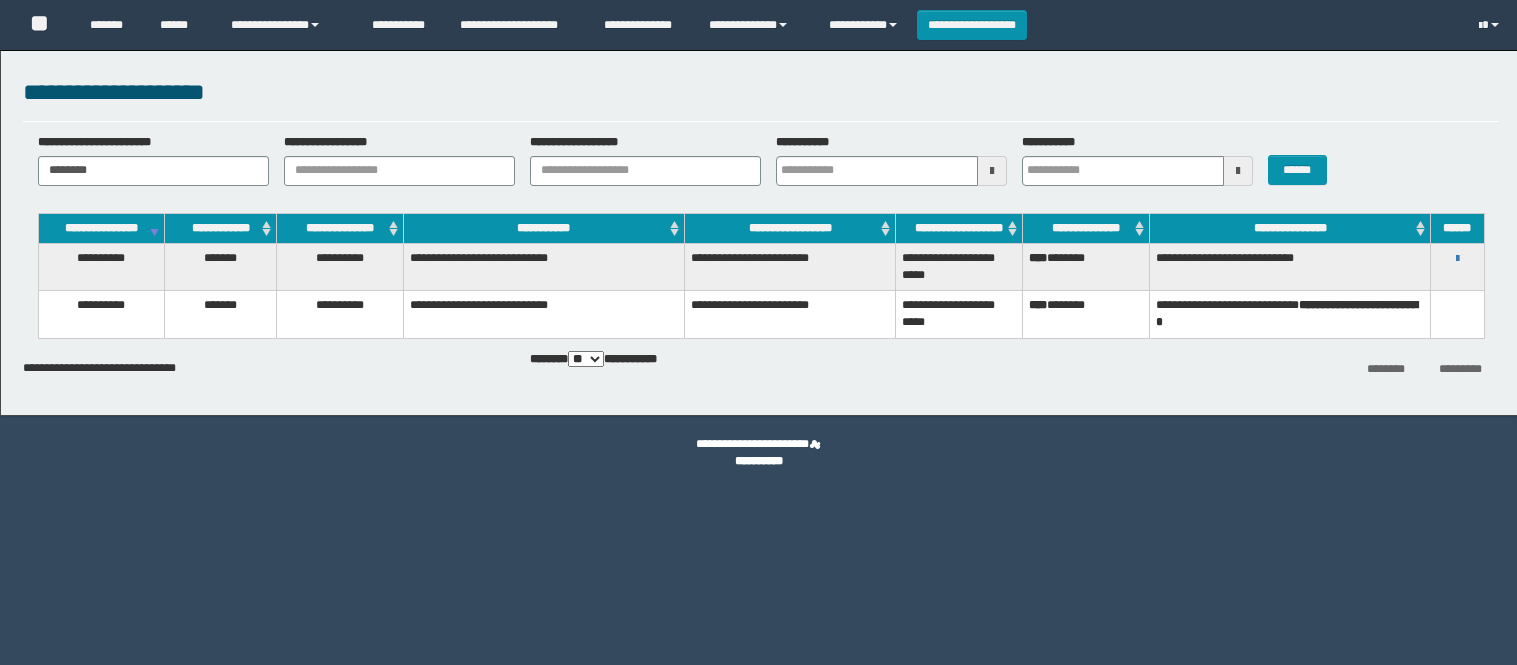 scroll, scrollTop: 0, scrollLeft: 0, axis: both 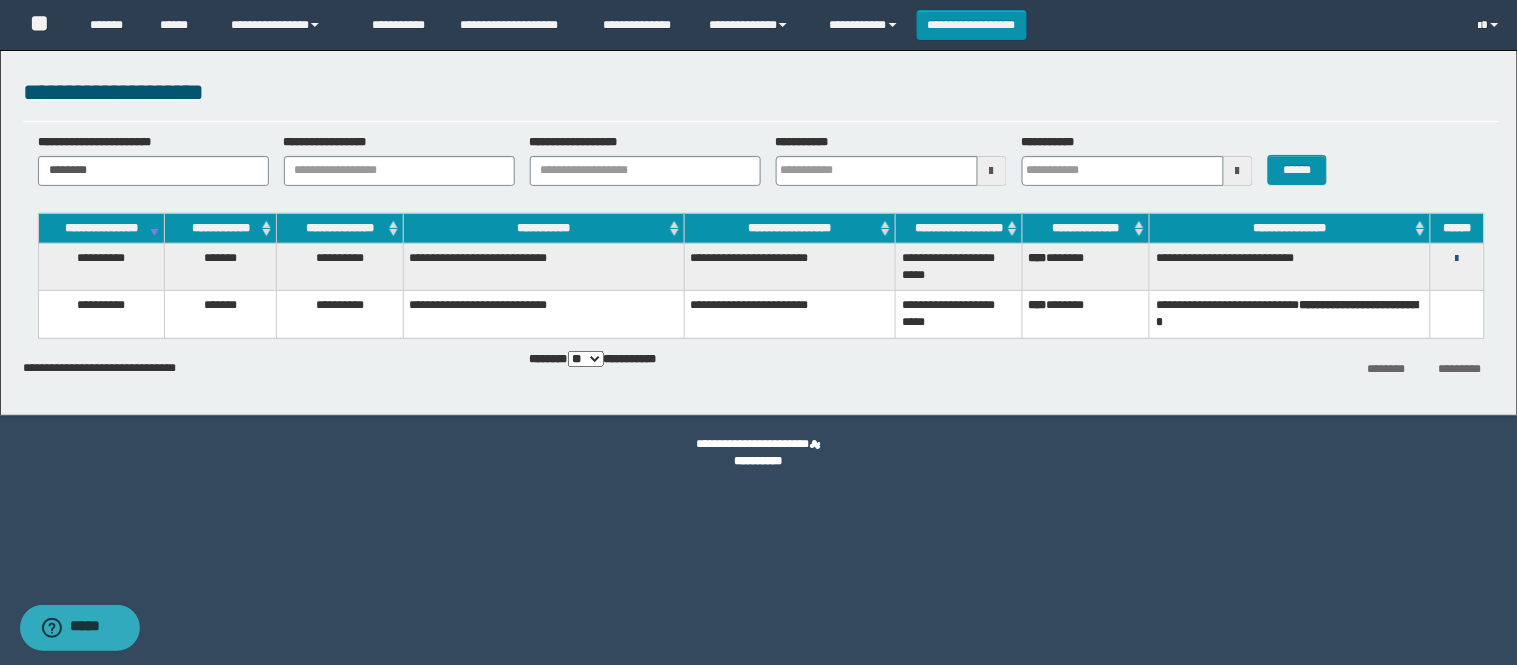 click at bounding box center [1457, 259] 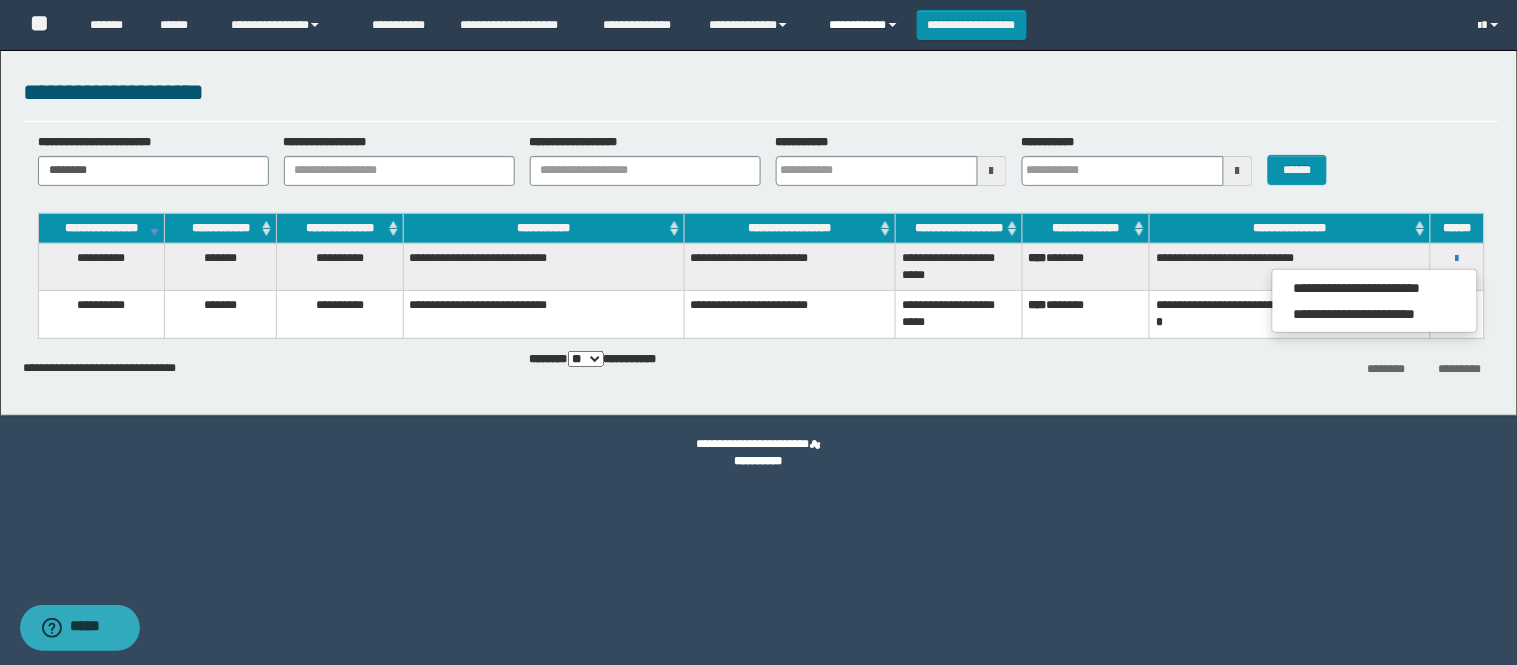 click on "**********" at bounding box center [865, 25] 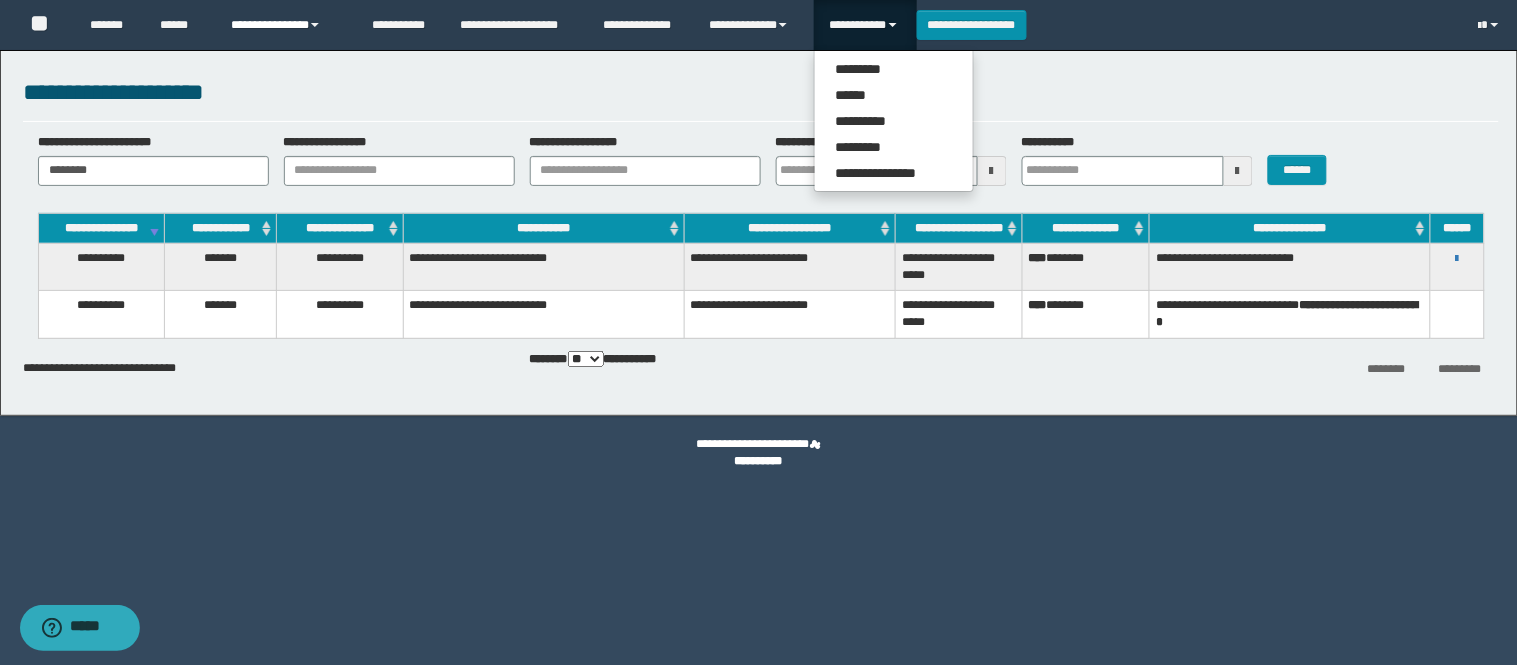 click on "**********" at bounding box center (286, 25) 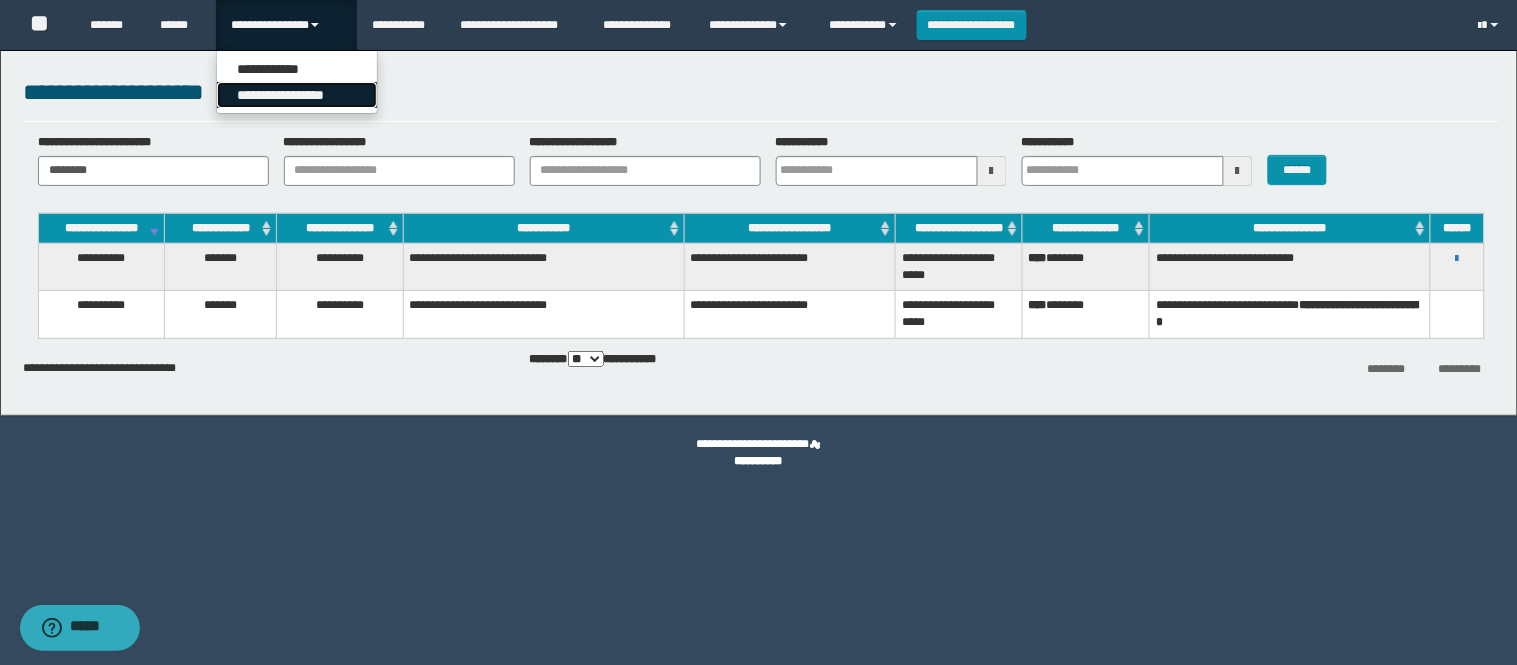 click on "**********" at bounding box center [297, 95] 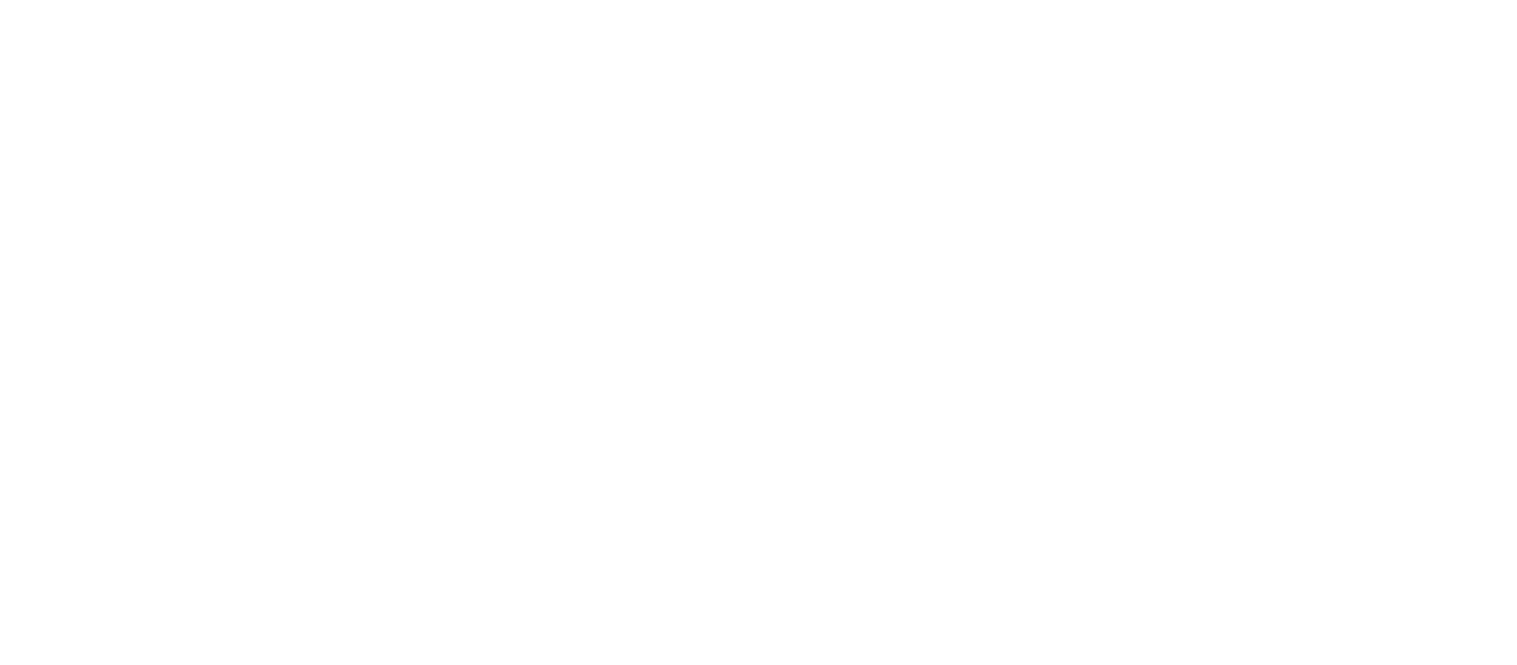 scroll, scrollTop: 0, scrollLeft: 0, axis: both 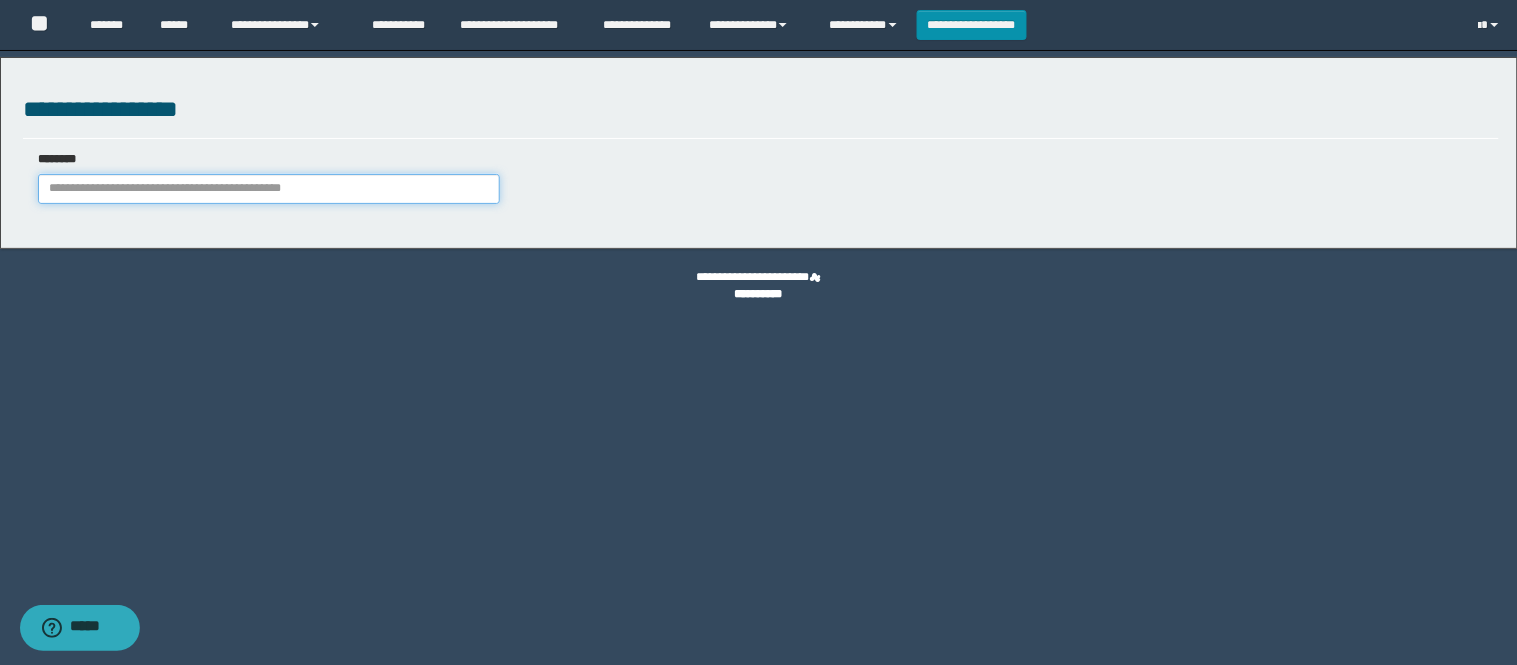 click at bounding box center (269, 189) 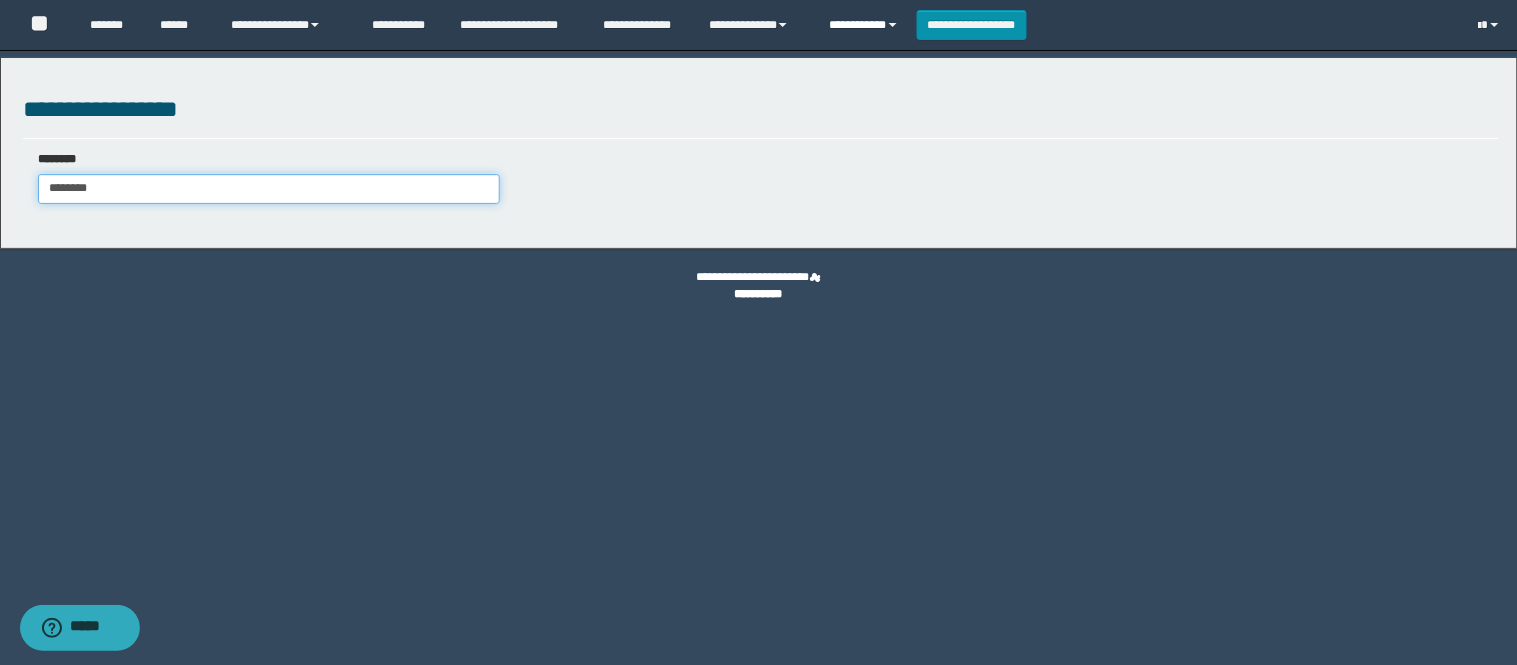 type on "********" 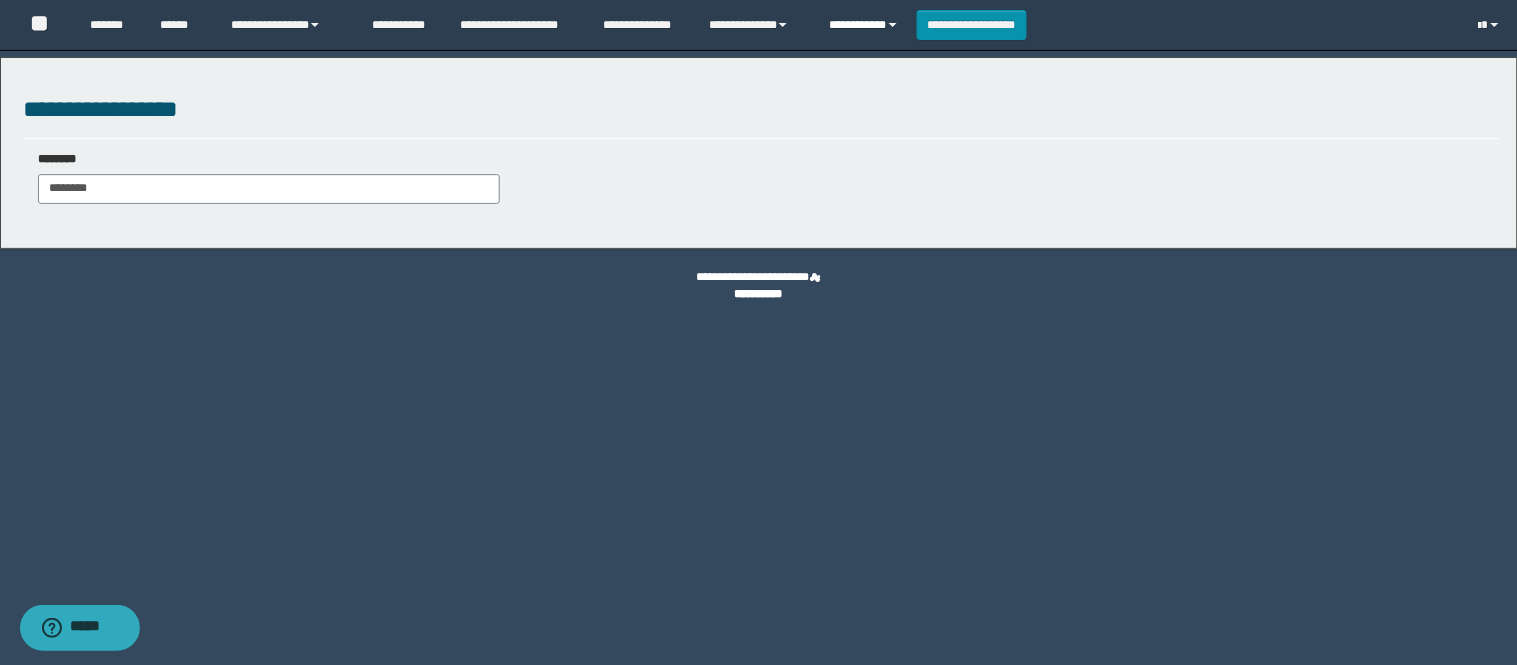 click on "**********" at bounding box center [865, 25] 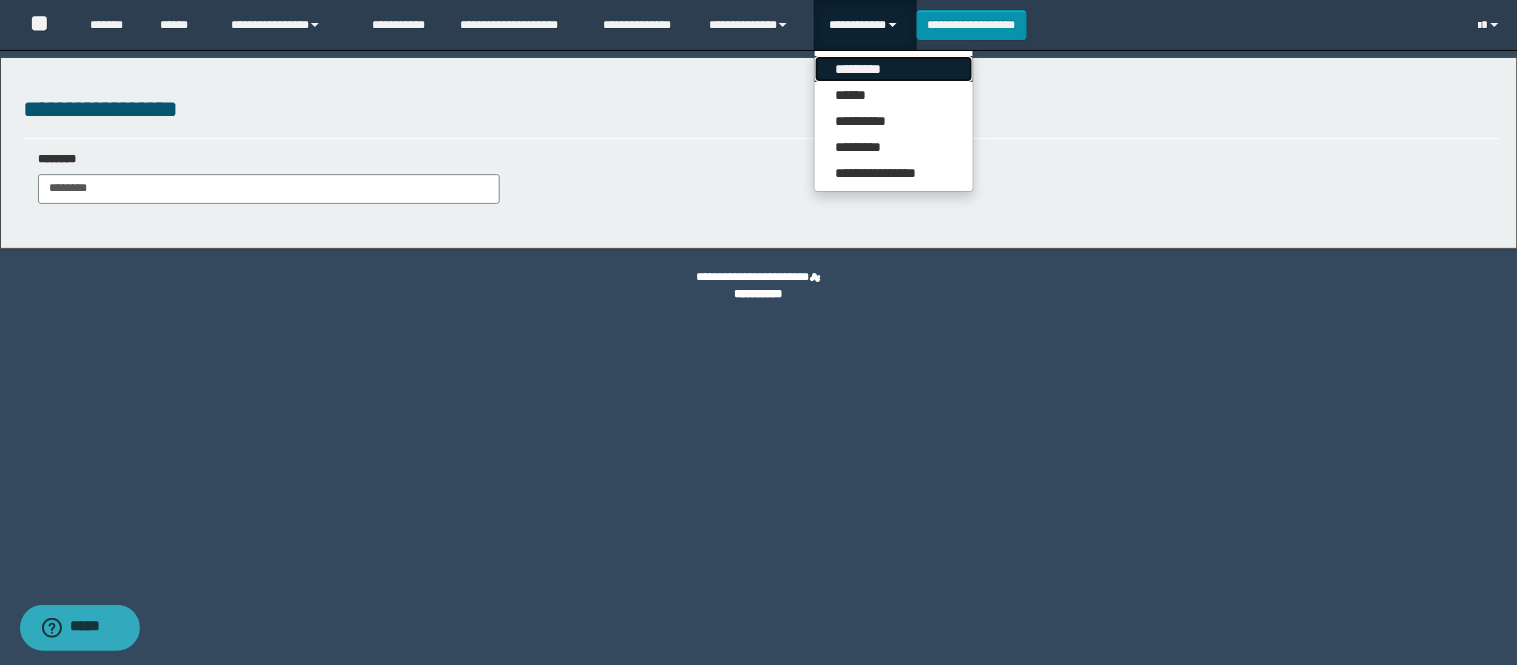 click on "*********" at bounding box center (894, 69) 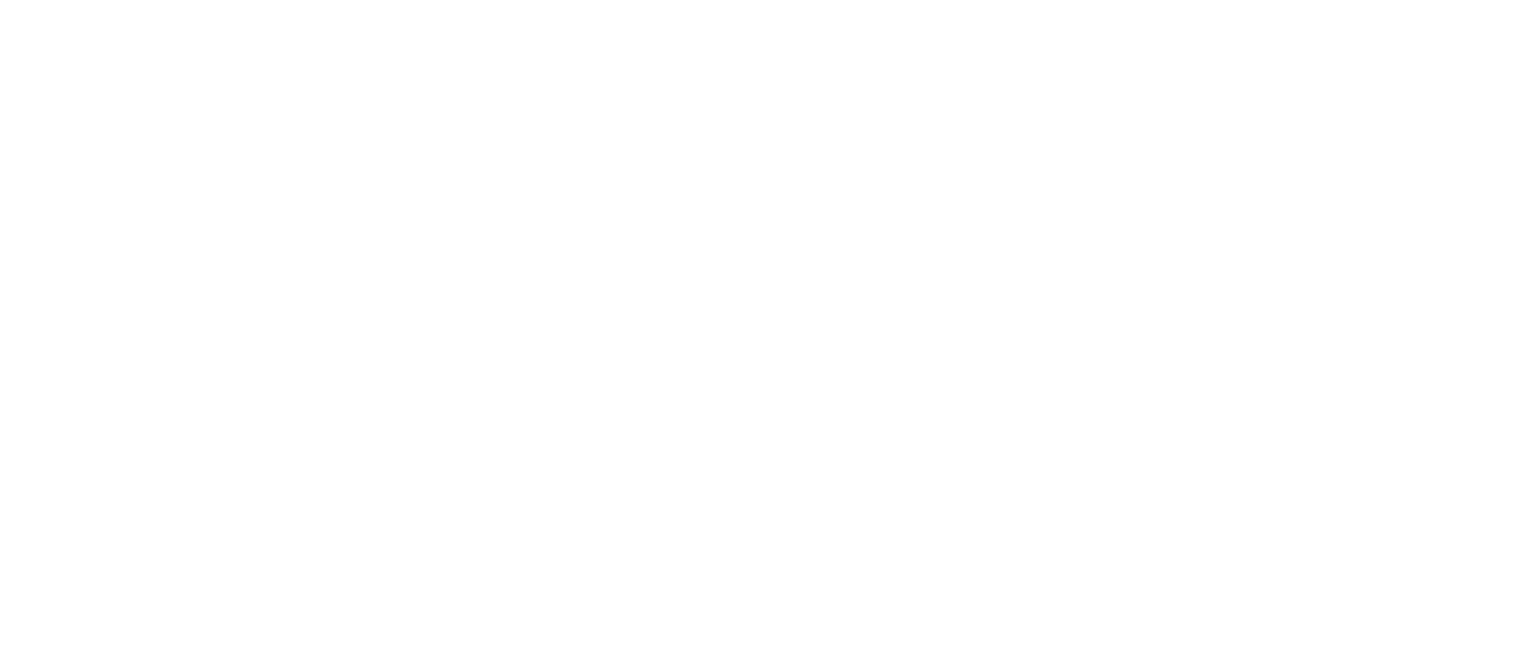 scroll, scrollTop: 0, scrollLeft: 0, axis: both 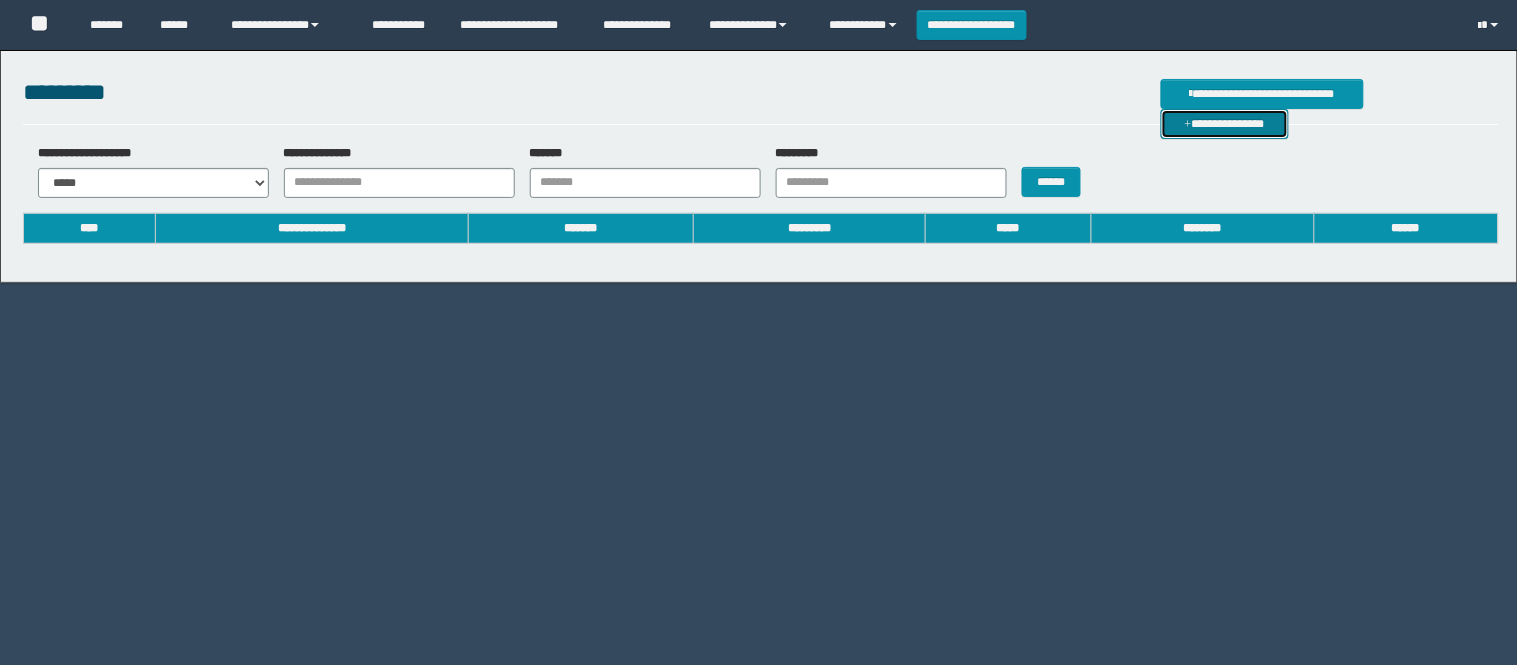 click on "**********" at bounding box center (1225, 124) 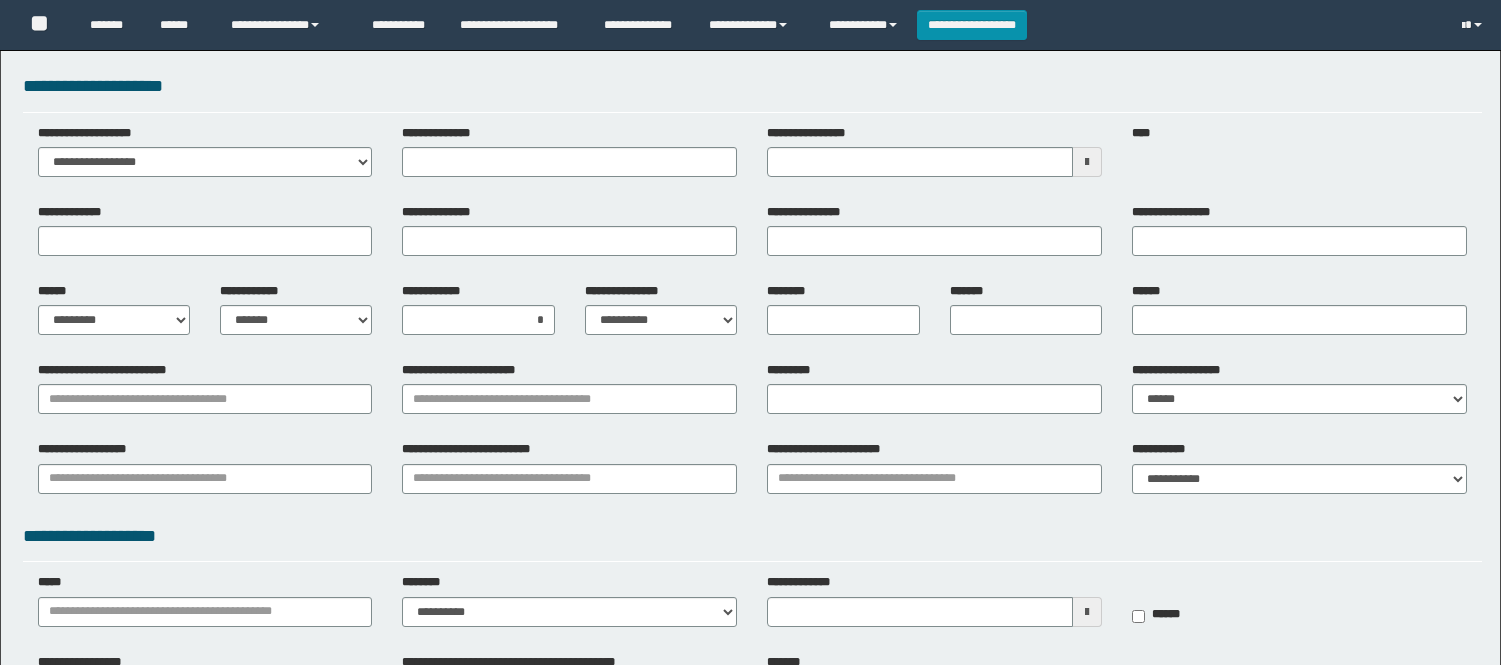 type 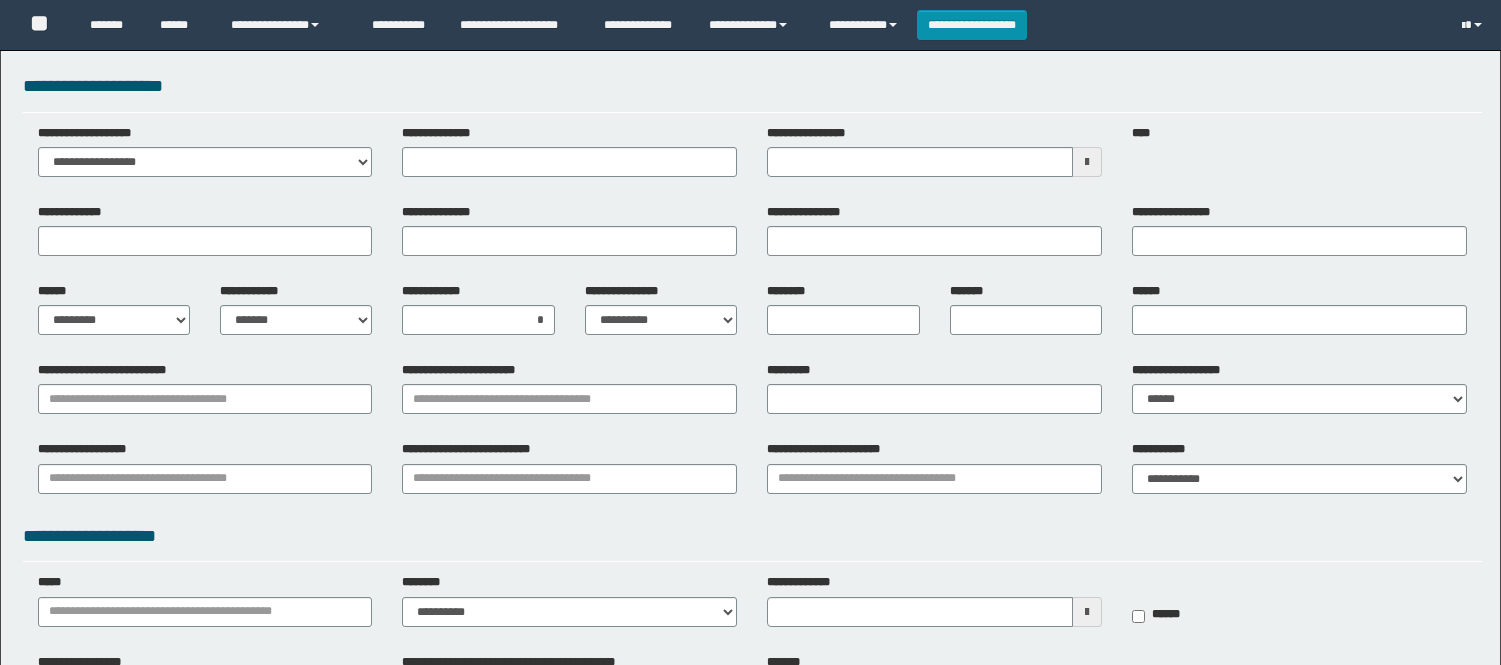type on "*" 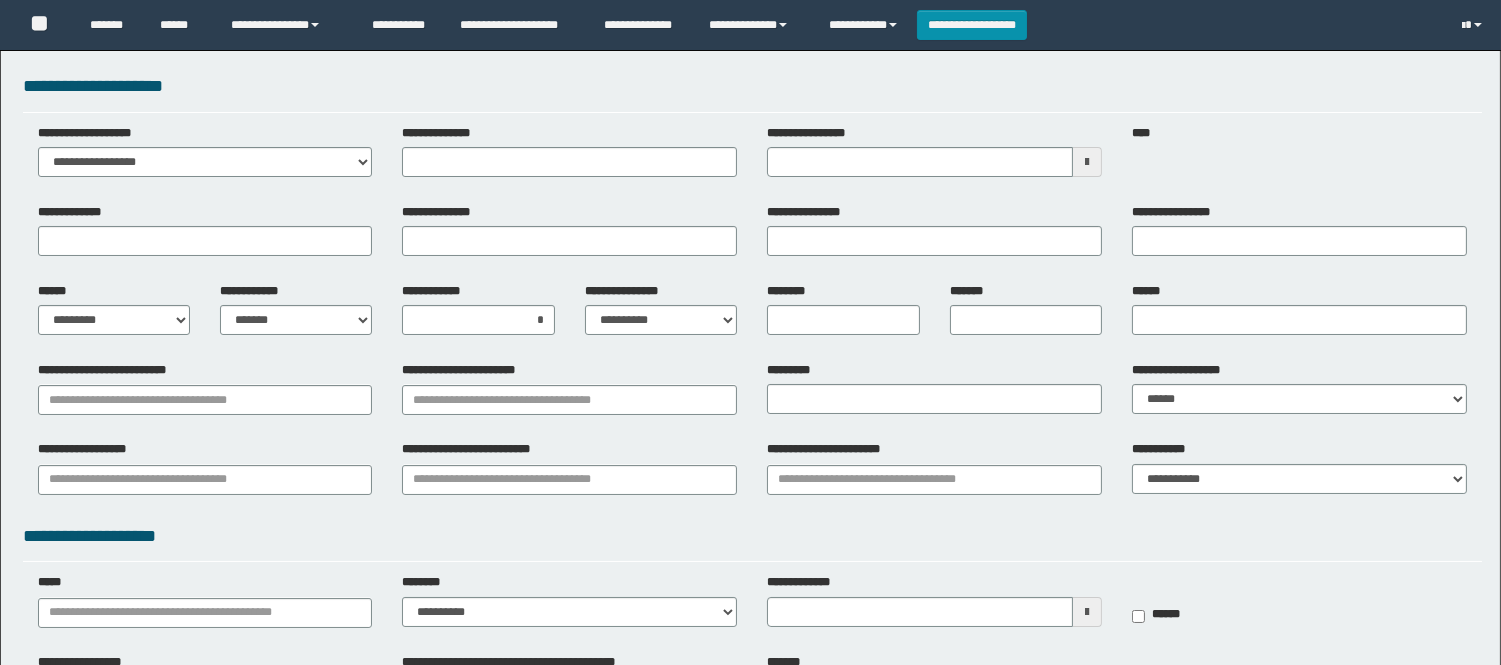 scroll, scrollTop: 0, scrollLeft: 0, axis: both 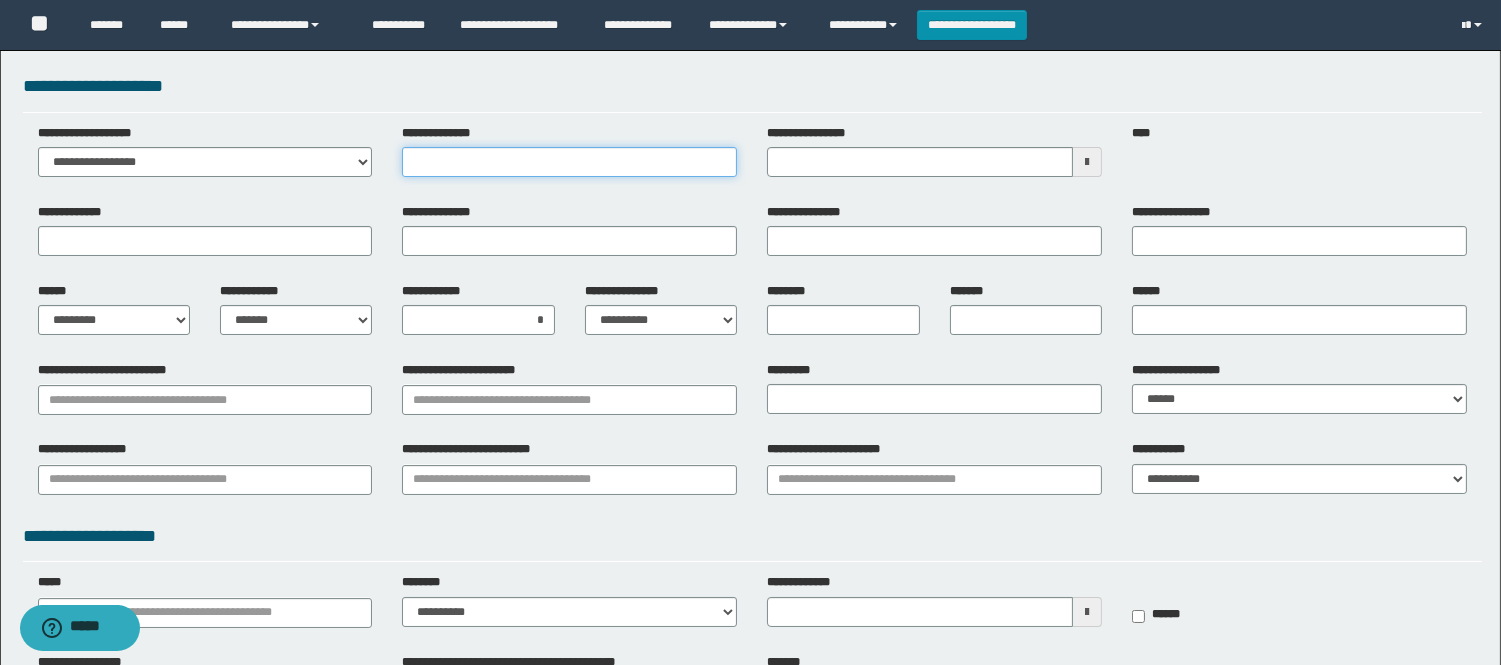 click on "**********" at bounding box center (569, 162) 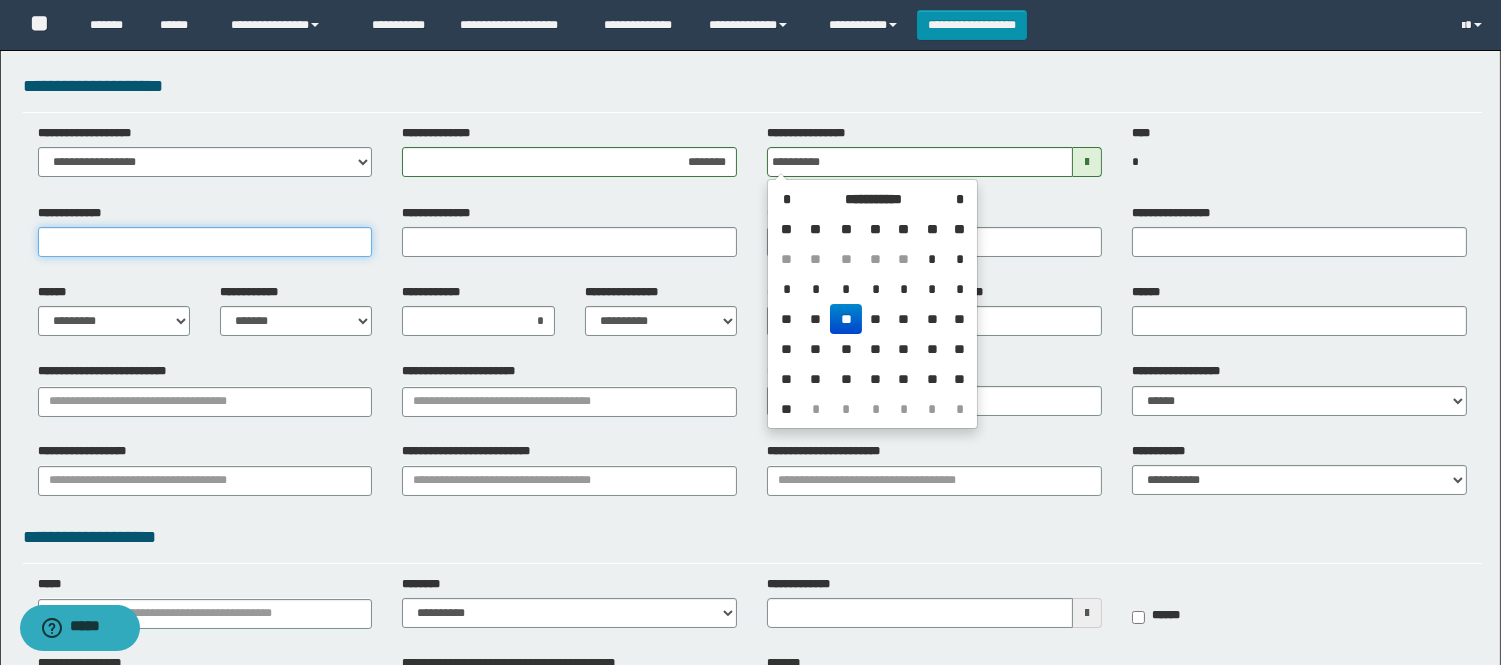 type on "**********" 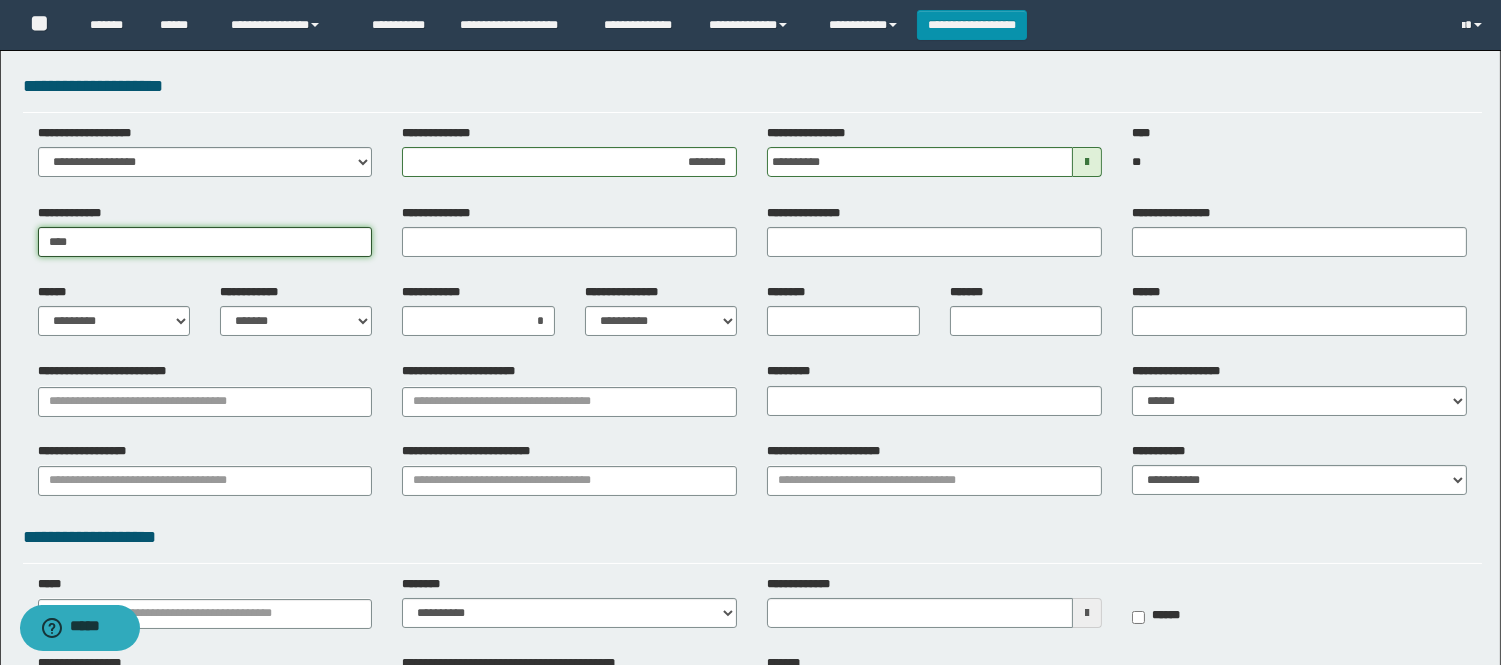 type on "****" 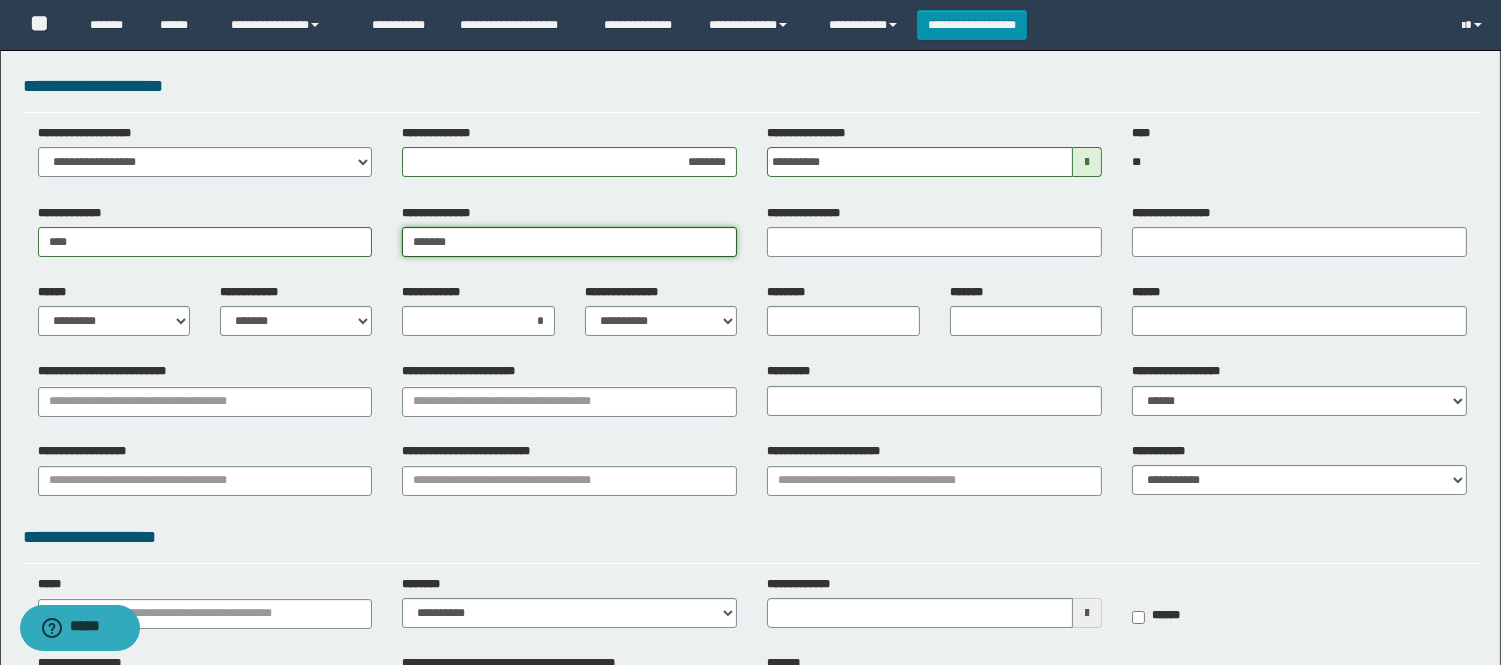 type on "*******" 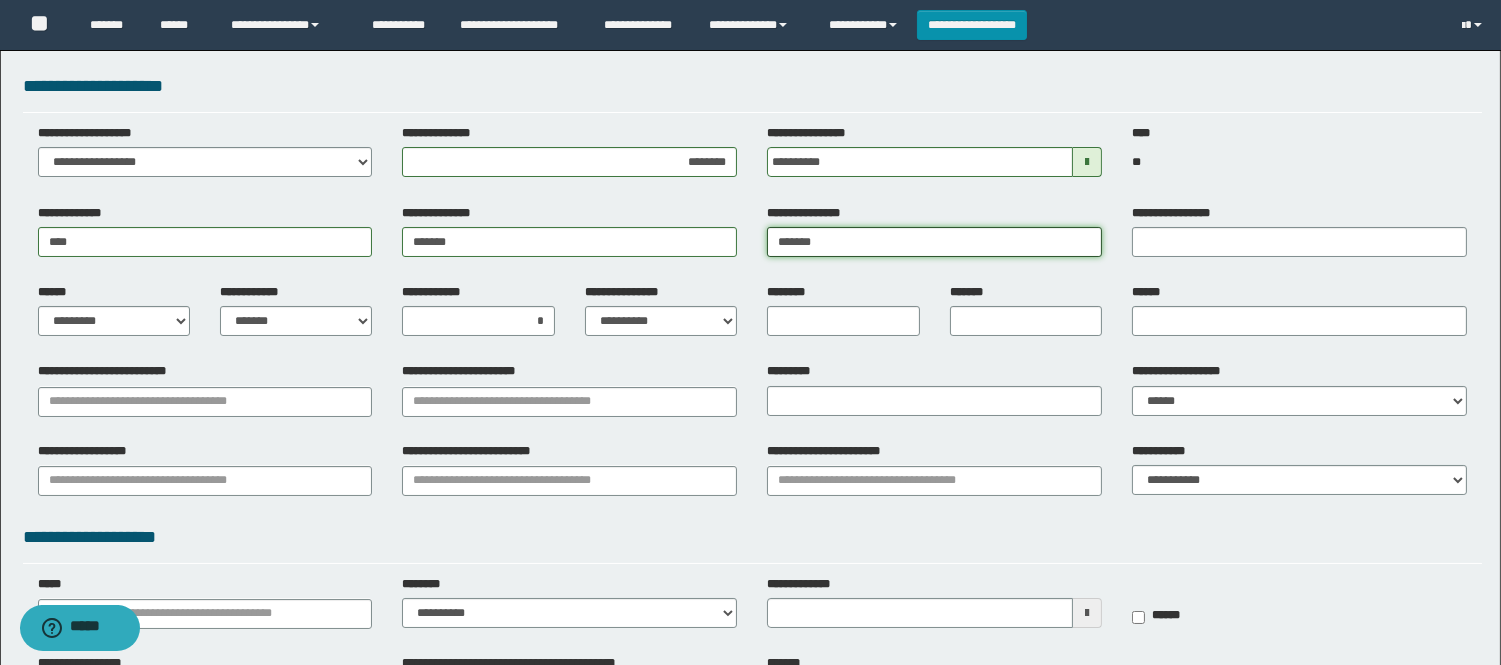 type on "*******" 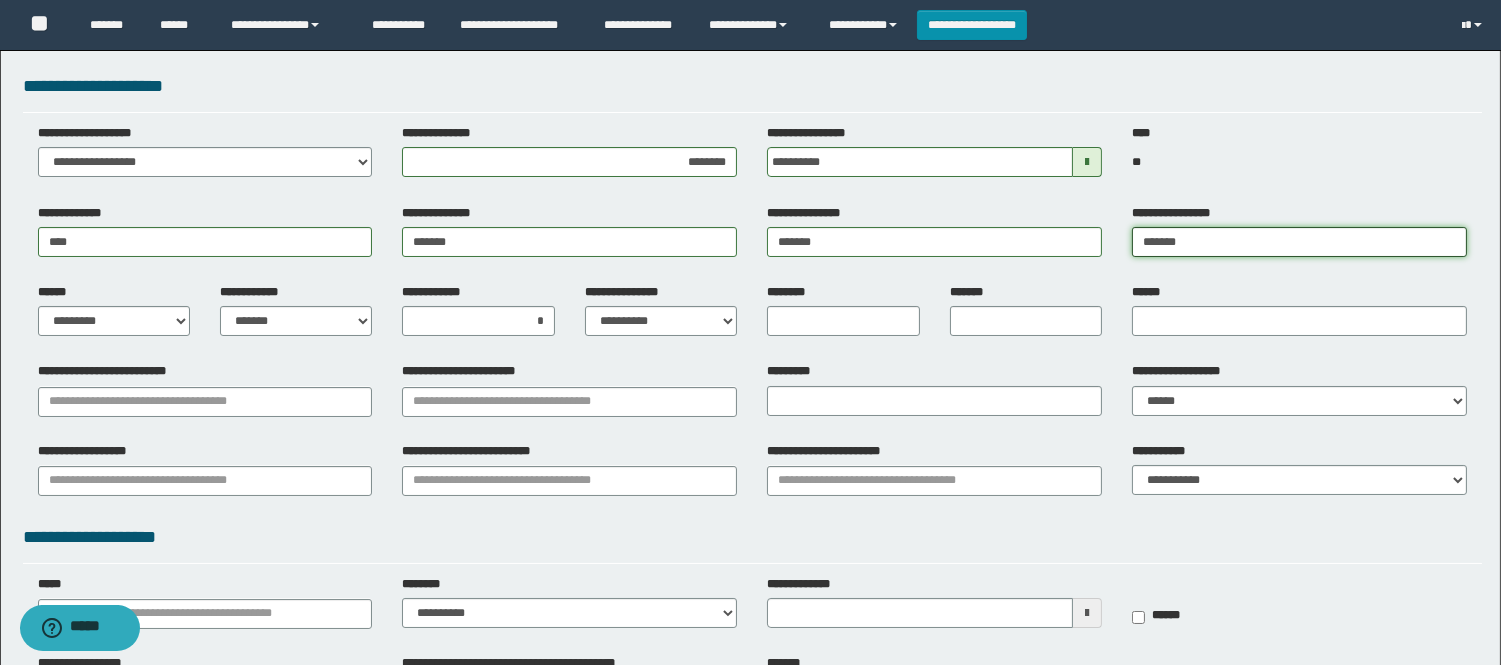 type on "*******" 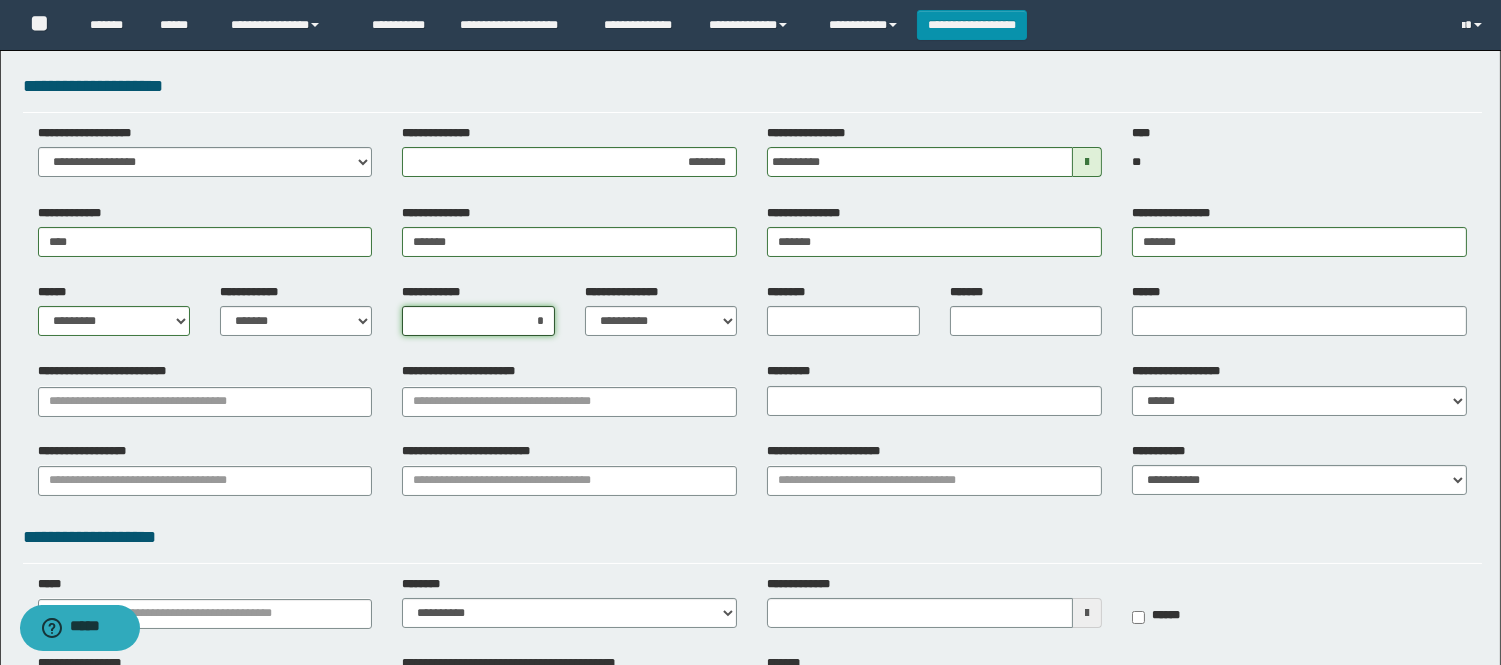 drag, startPoint x: 520, startPoint y: 321, endPoint x: 655, endPoint y: 333, distance: 135.53229 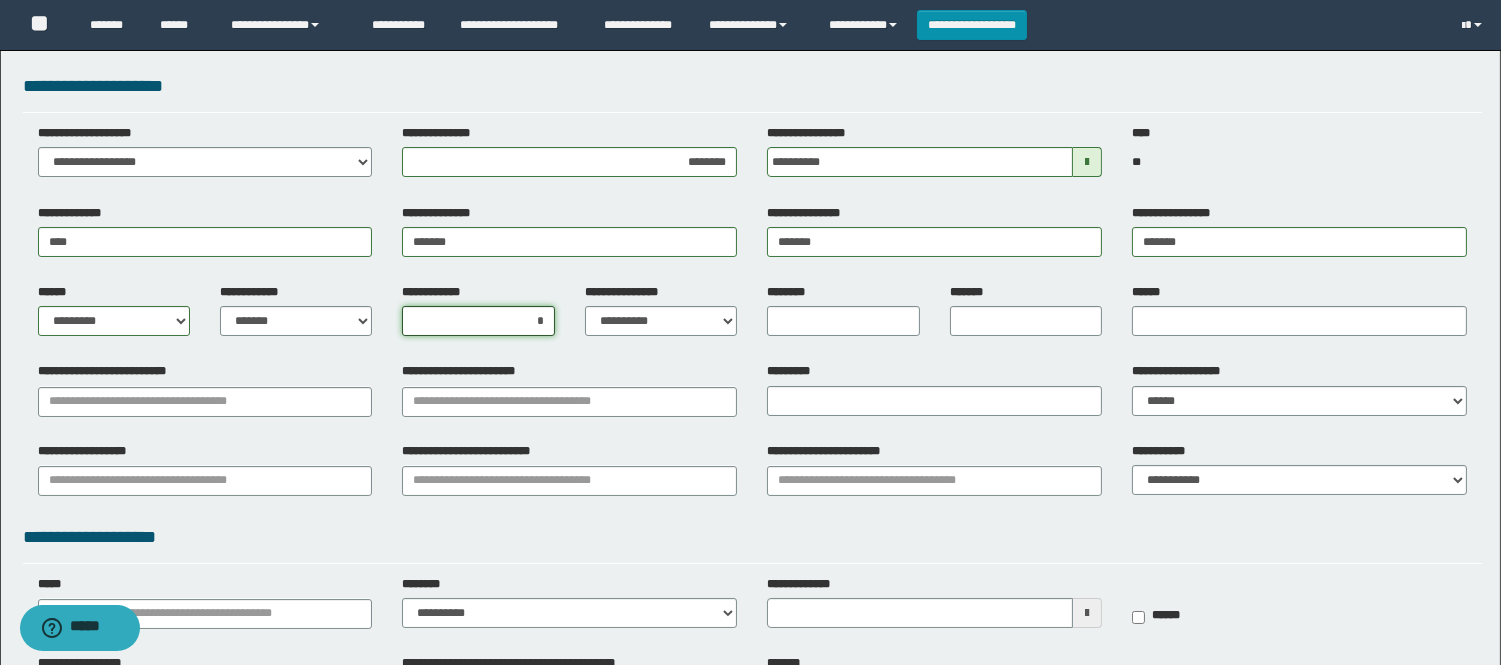 click on "**********" at bounding box center [569, 317] 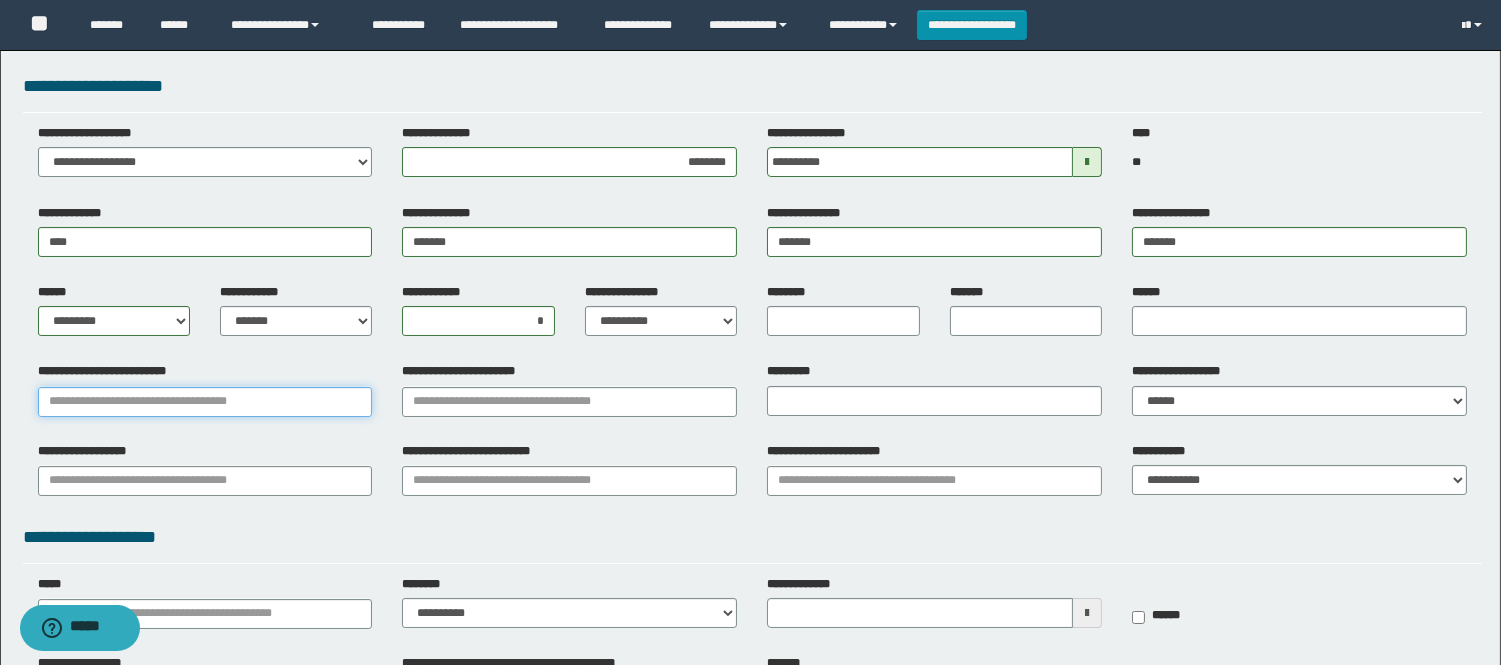 click on "**********" at bounding box center (205, 402) 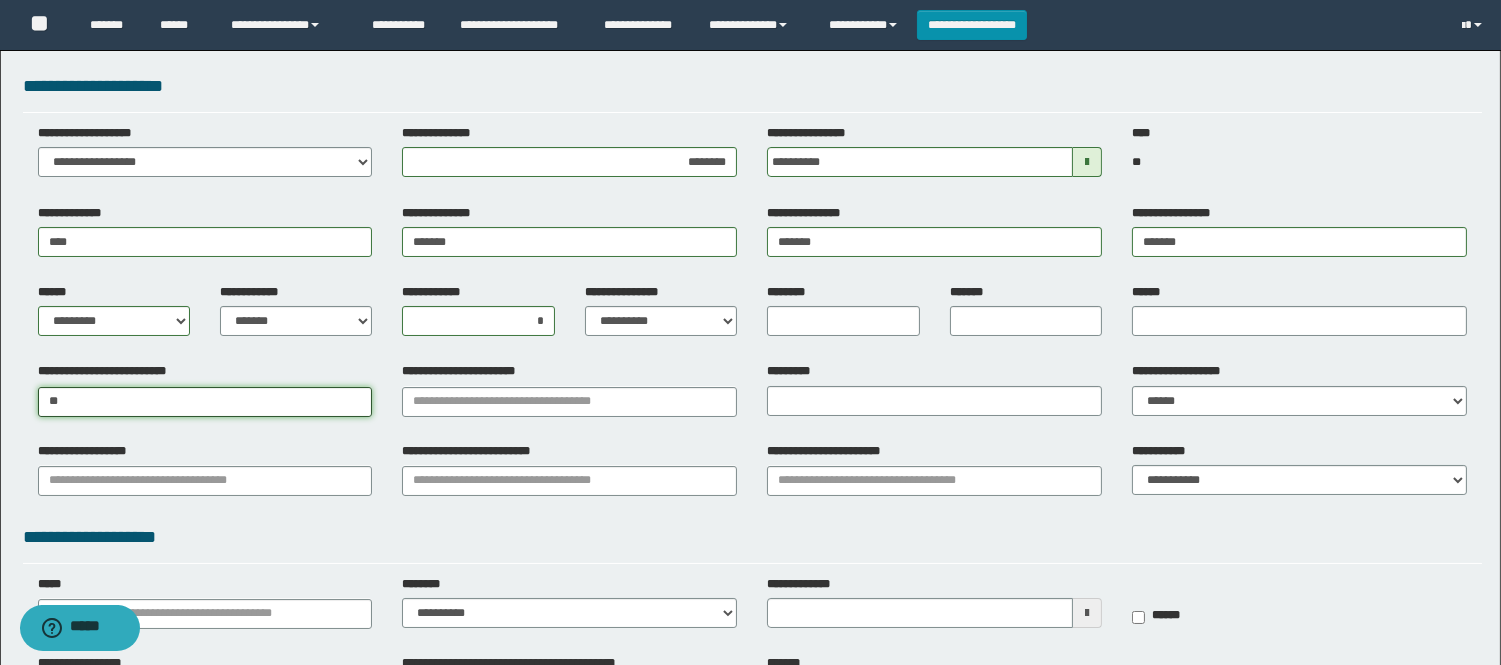 type on "*" 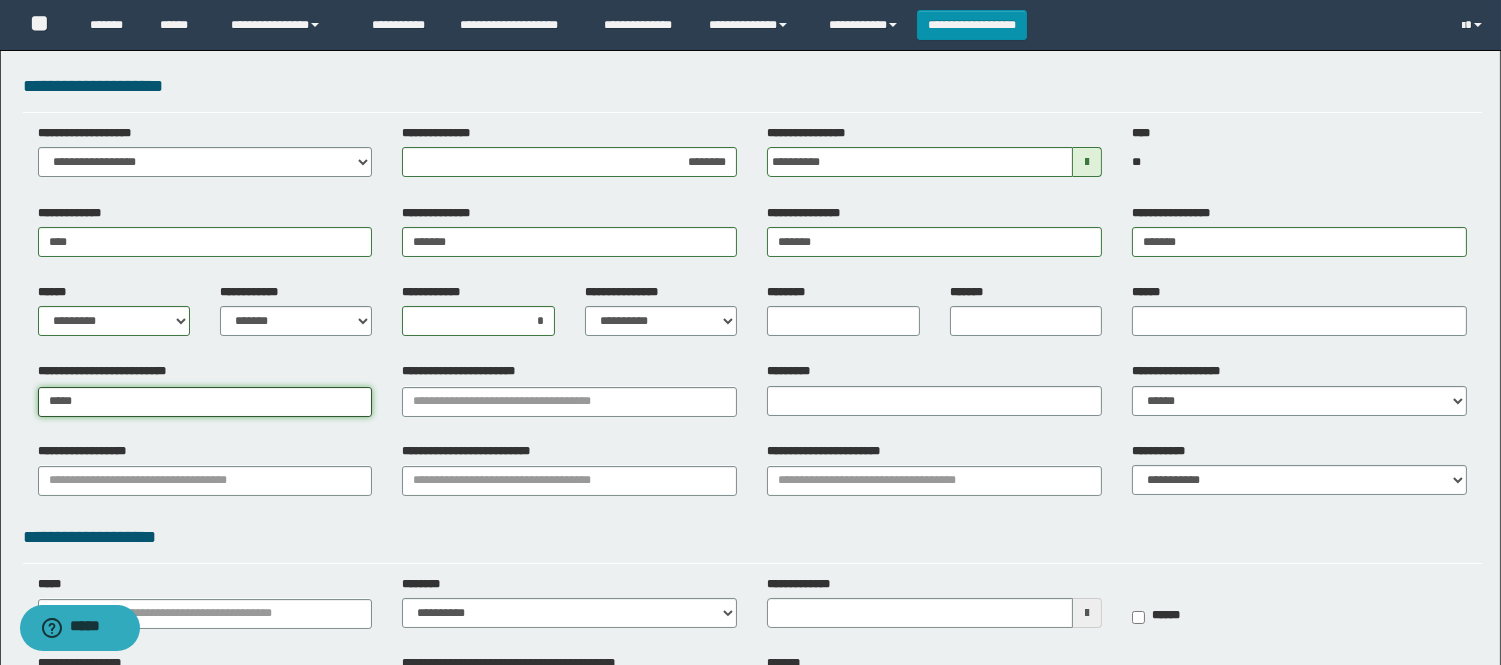 type on "******" 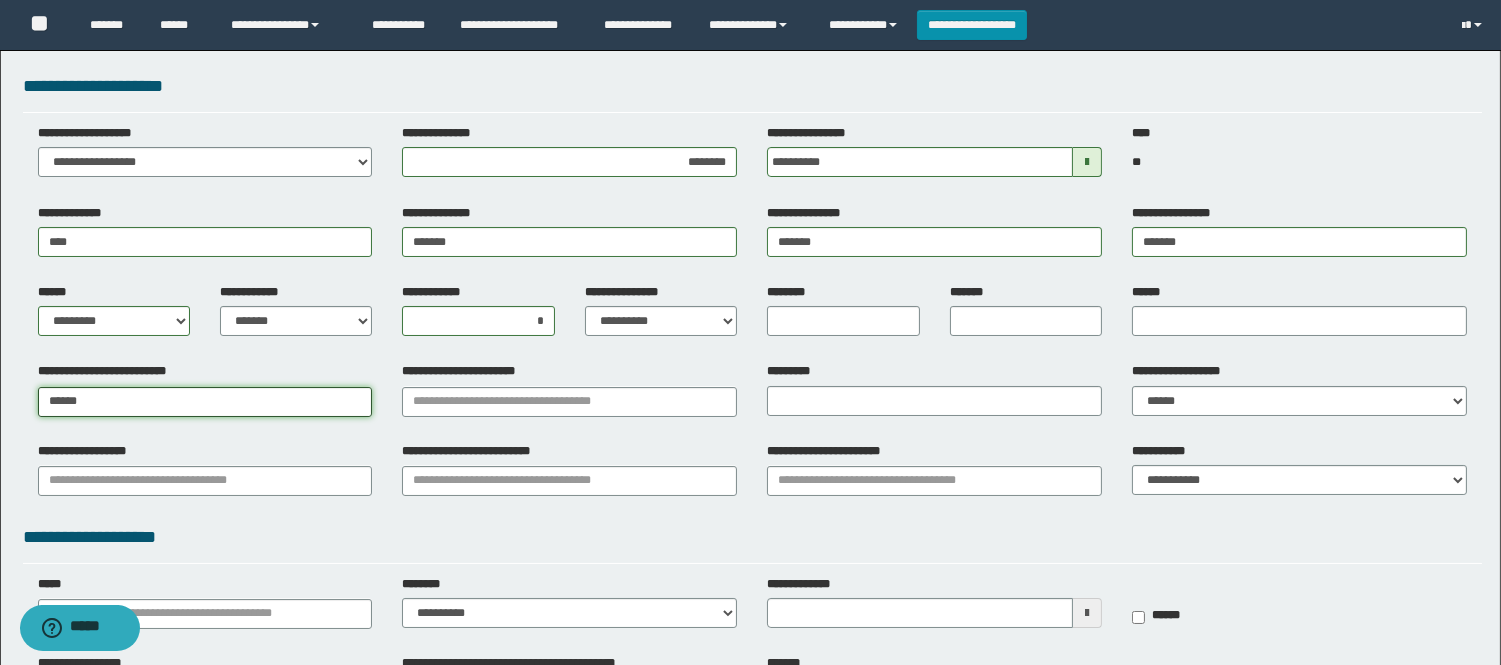 type on "******" 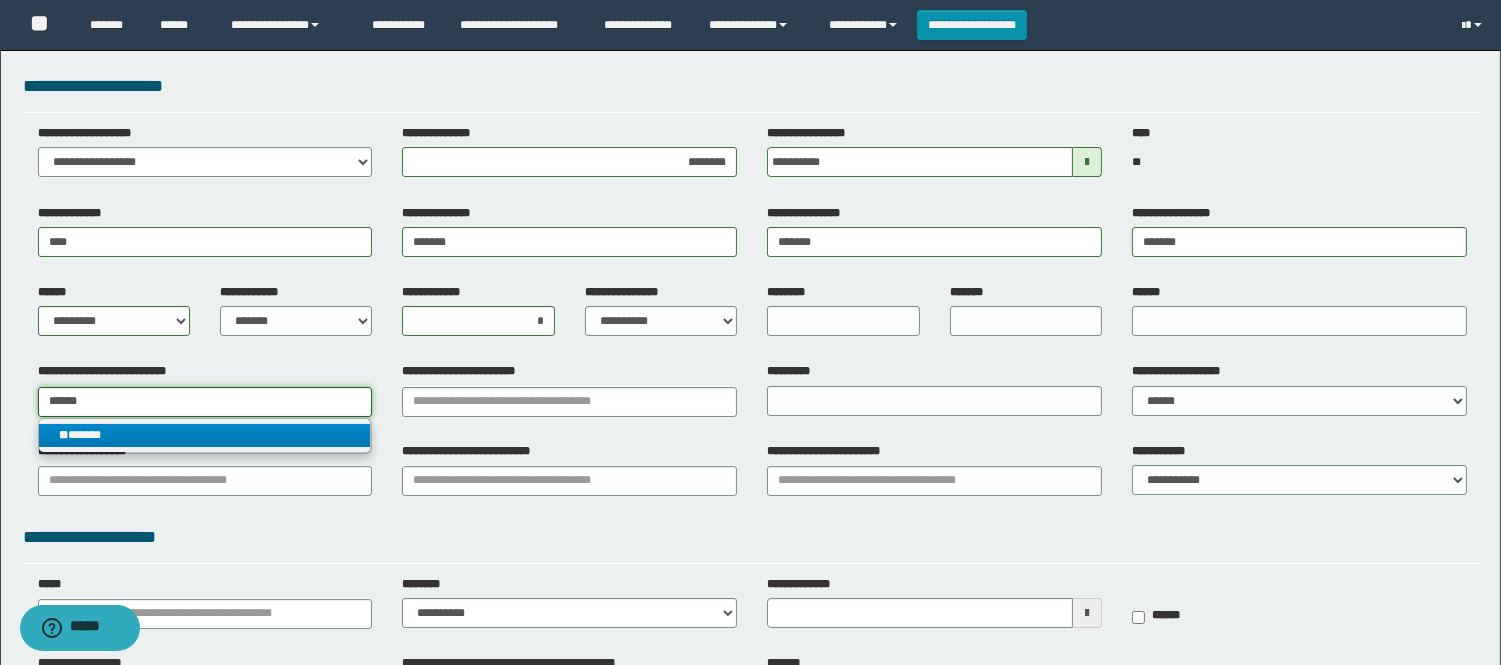 type on "******" 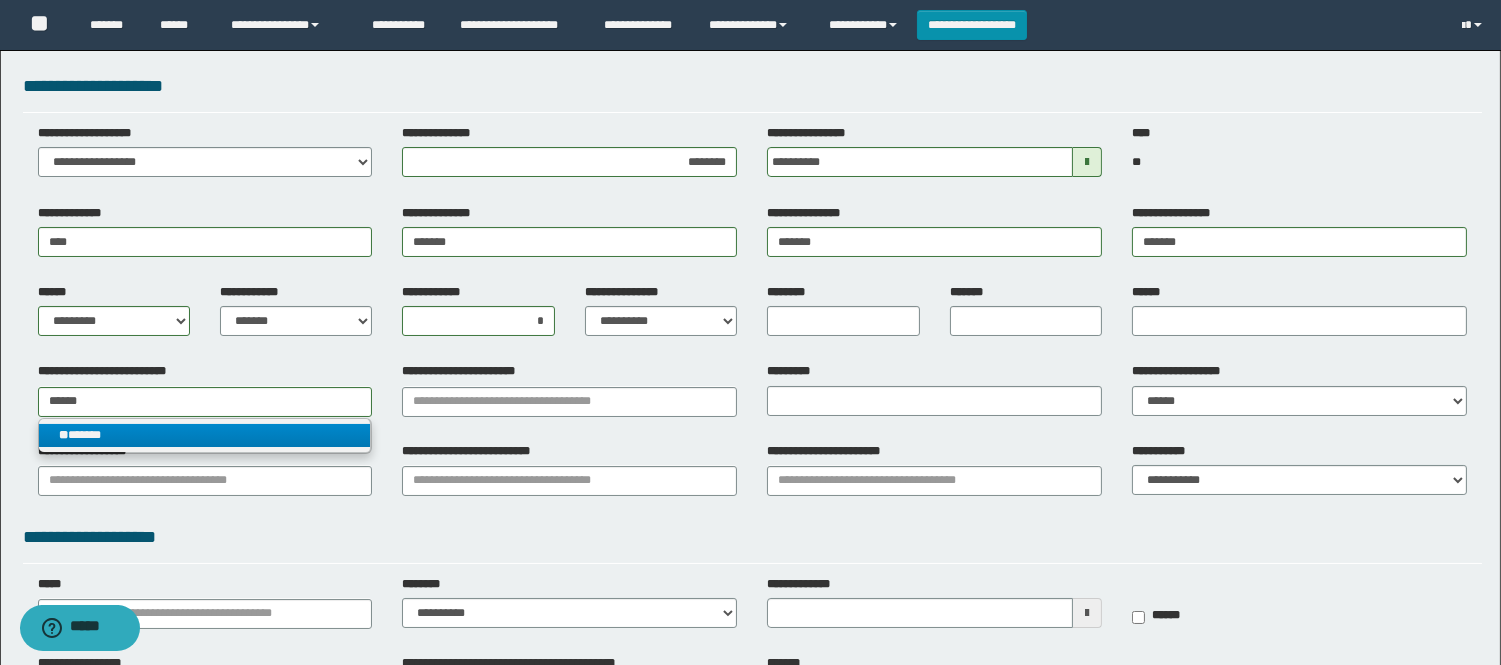 click on "** ******" at bounding box center [205, 435] 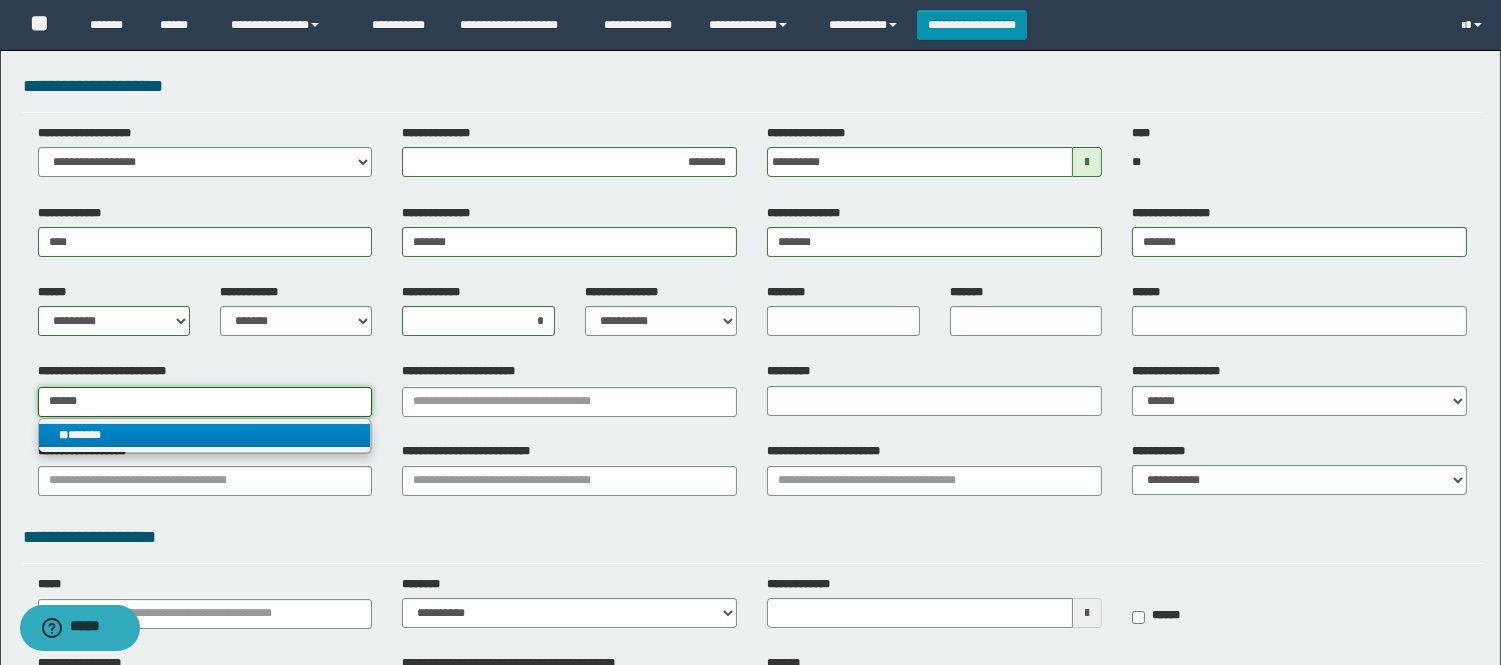type 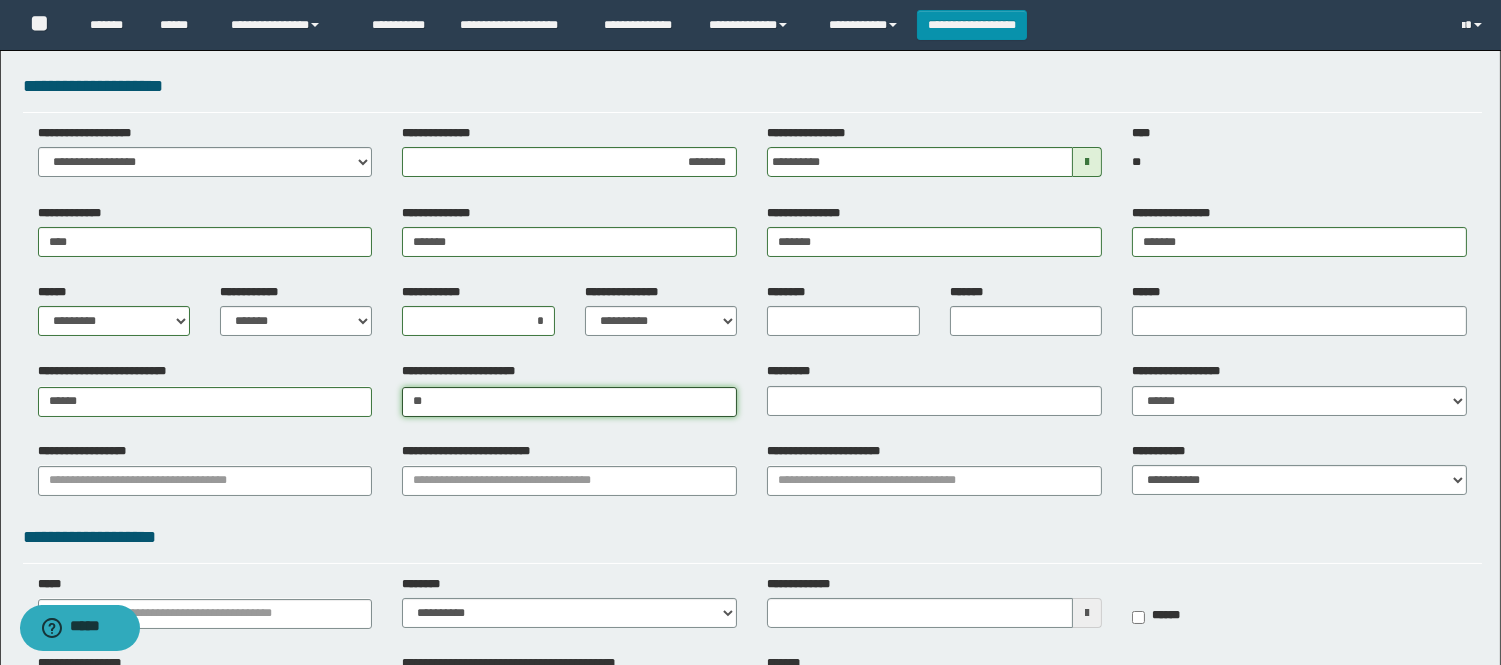 type on "*" 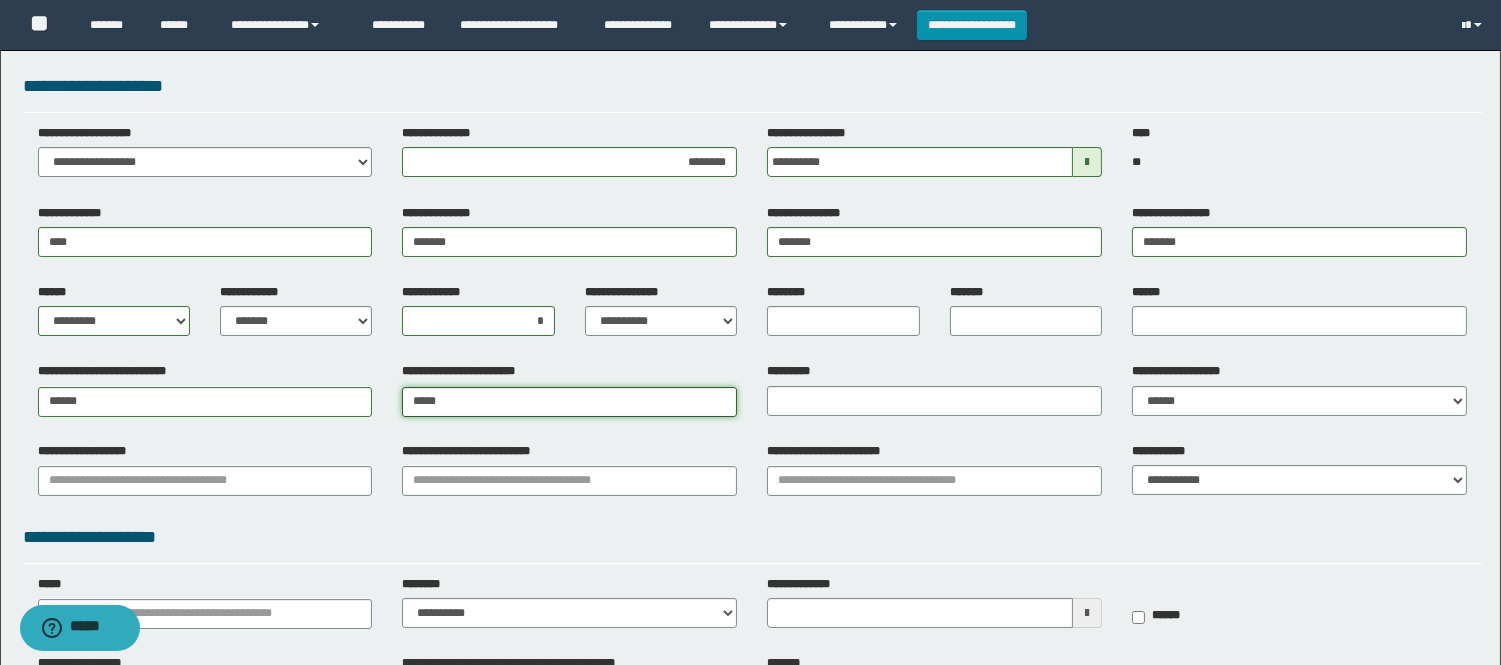 type on "******" 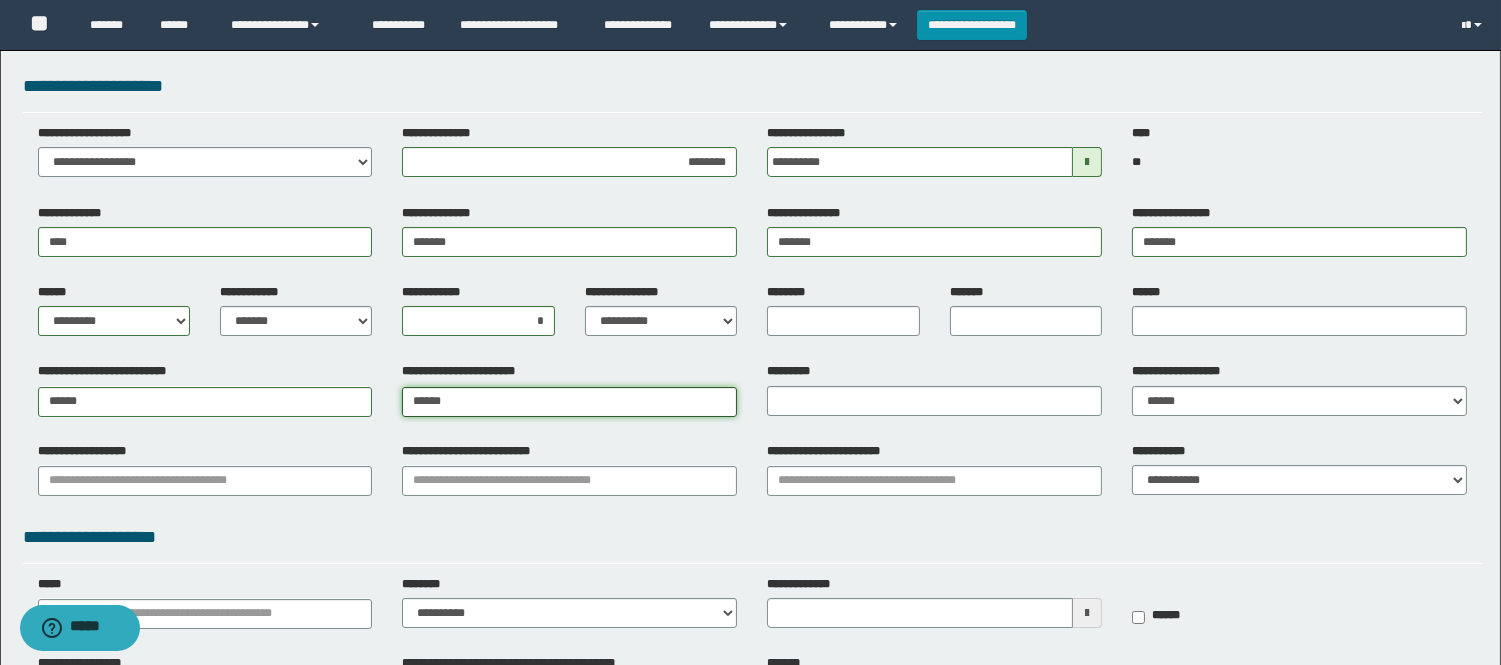 type on "**********" 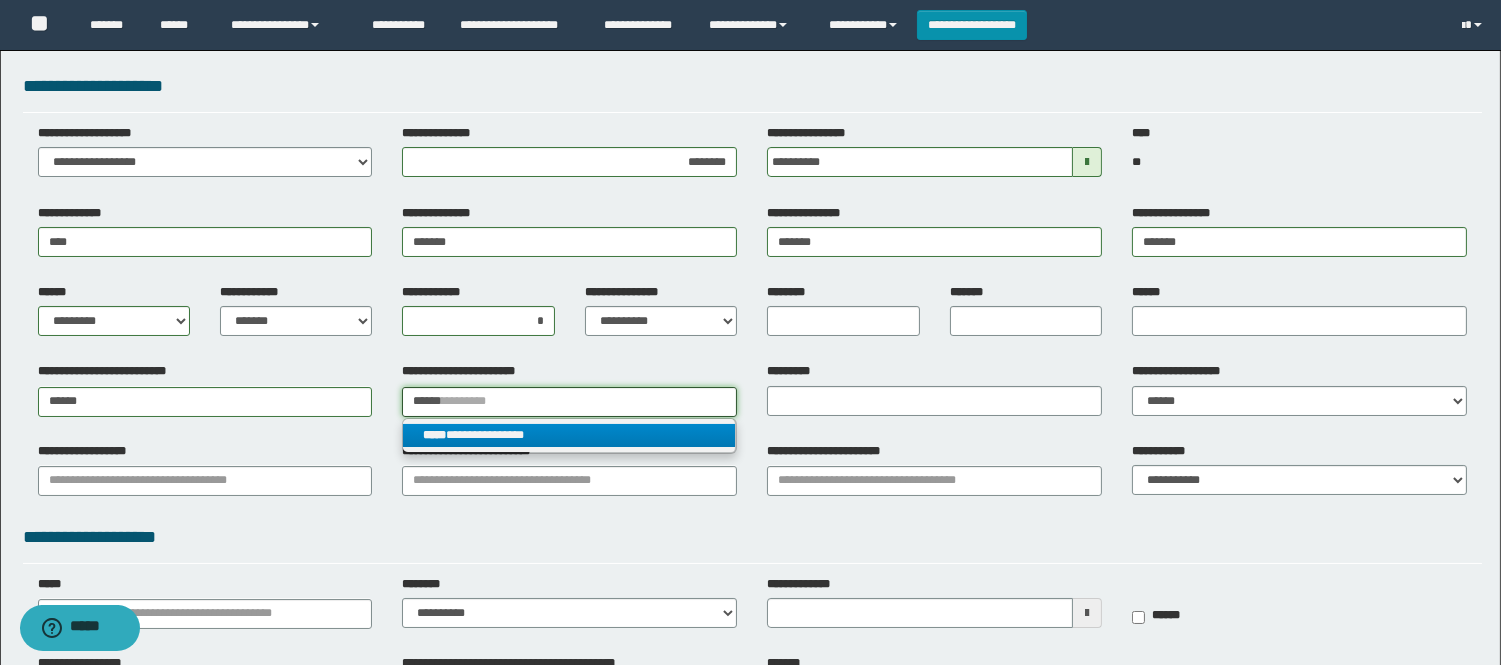 type on "******" 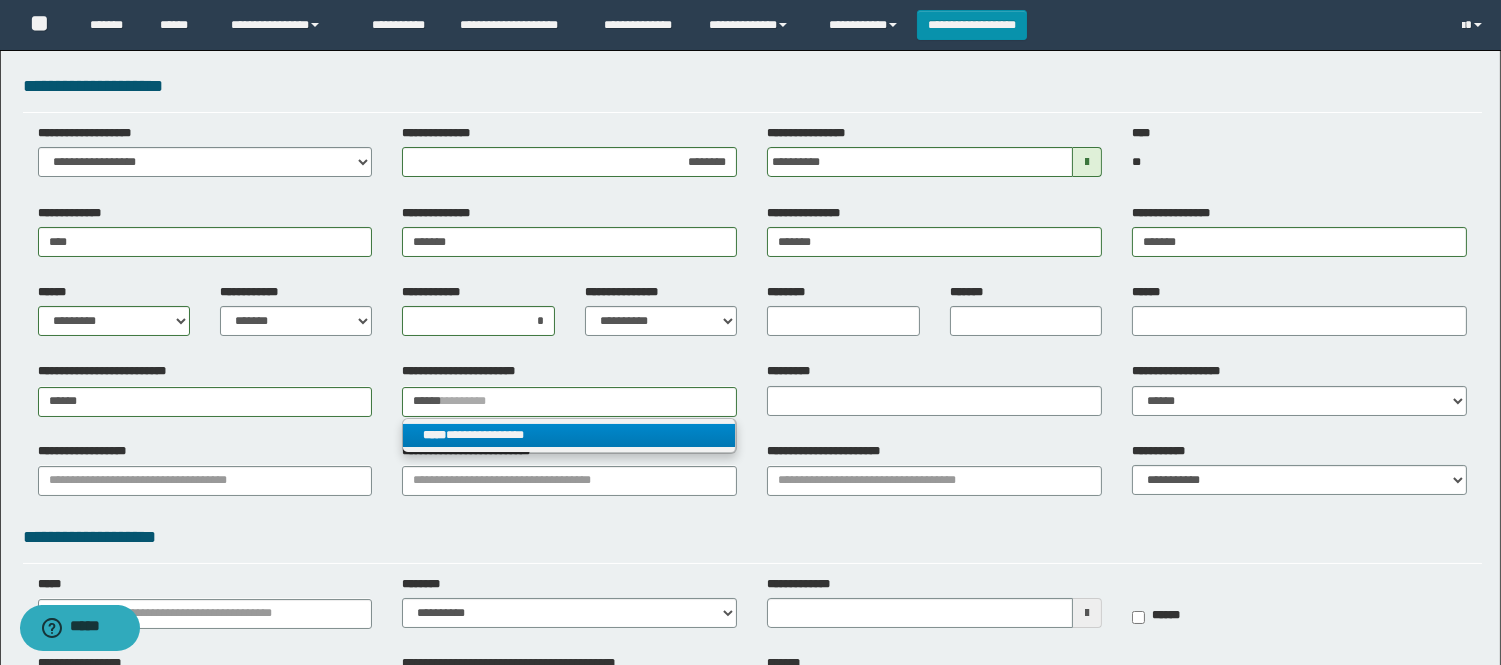 click on "**********" at bounding box center (569, 435) 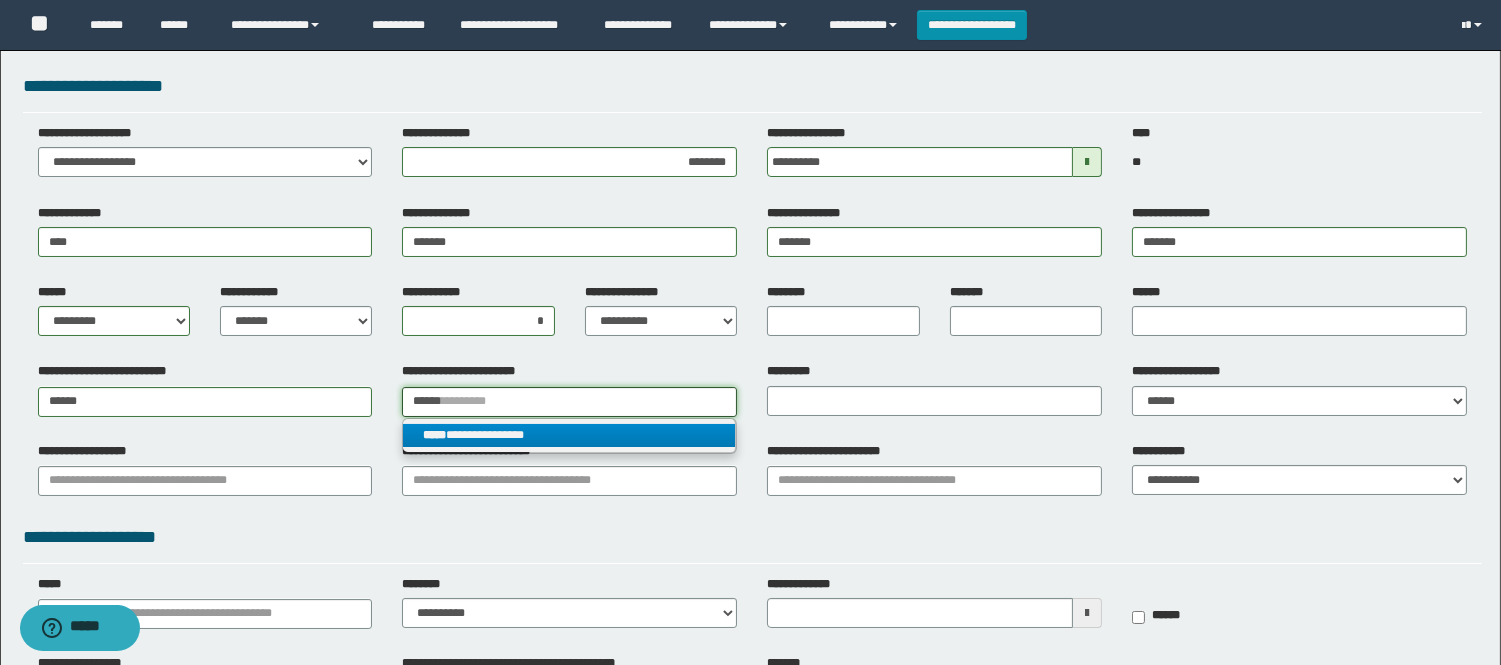 type 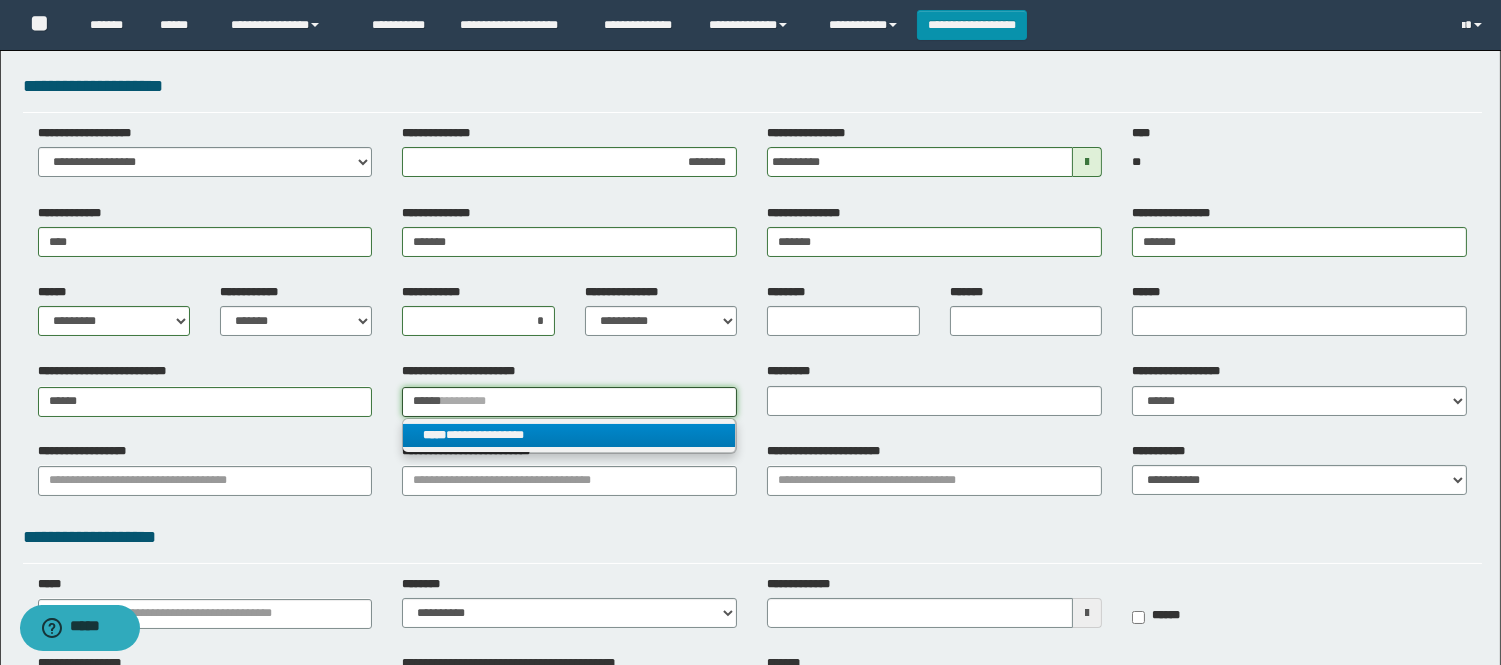 type on "**********" 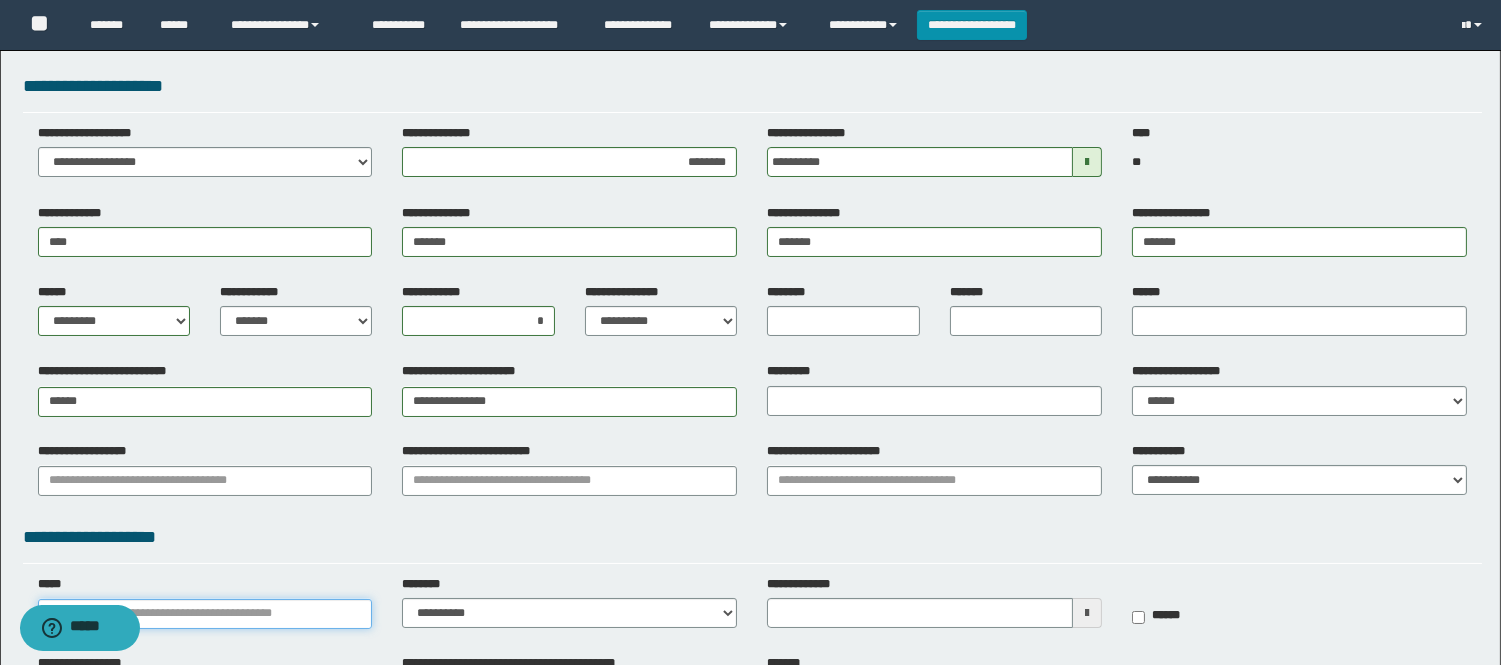 click on "*****" at bounding box center [205, 614] 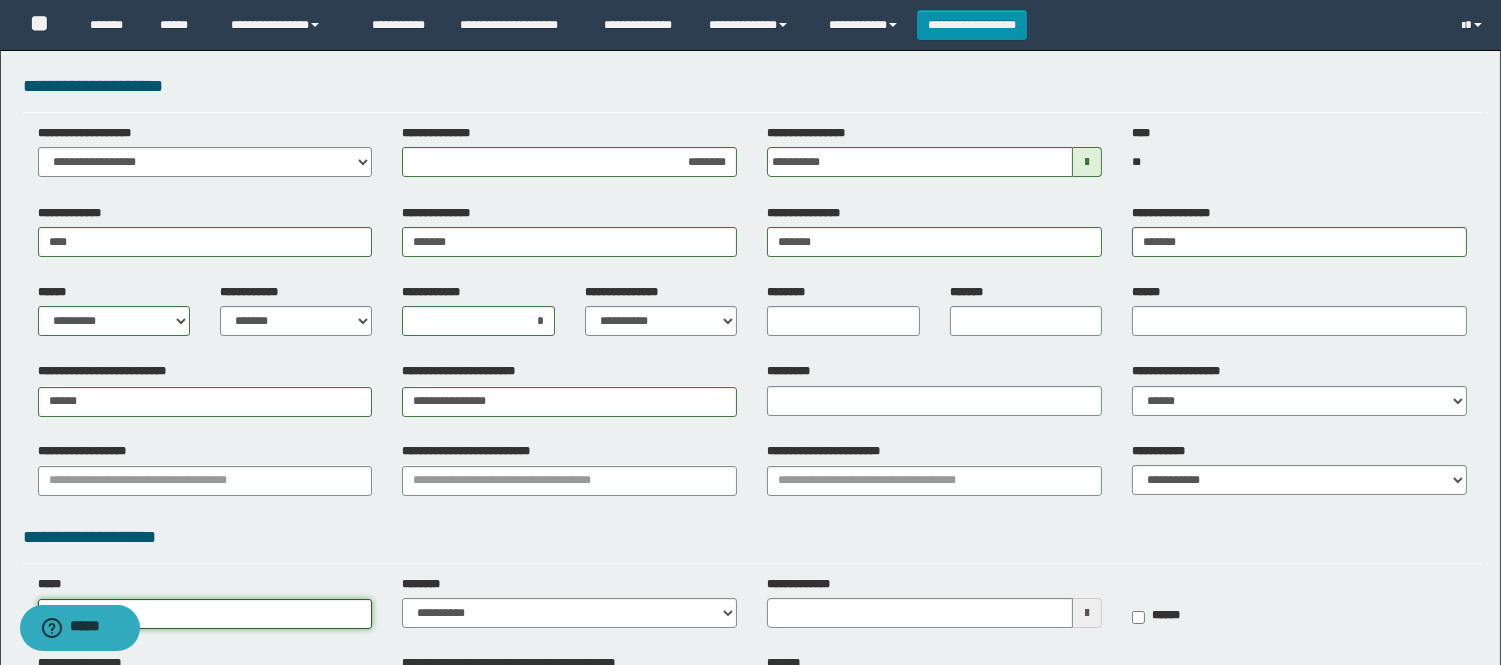 type on "**********" 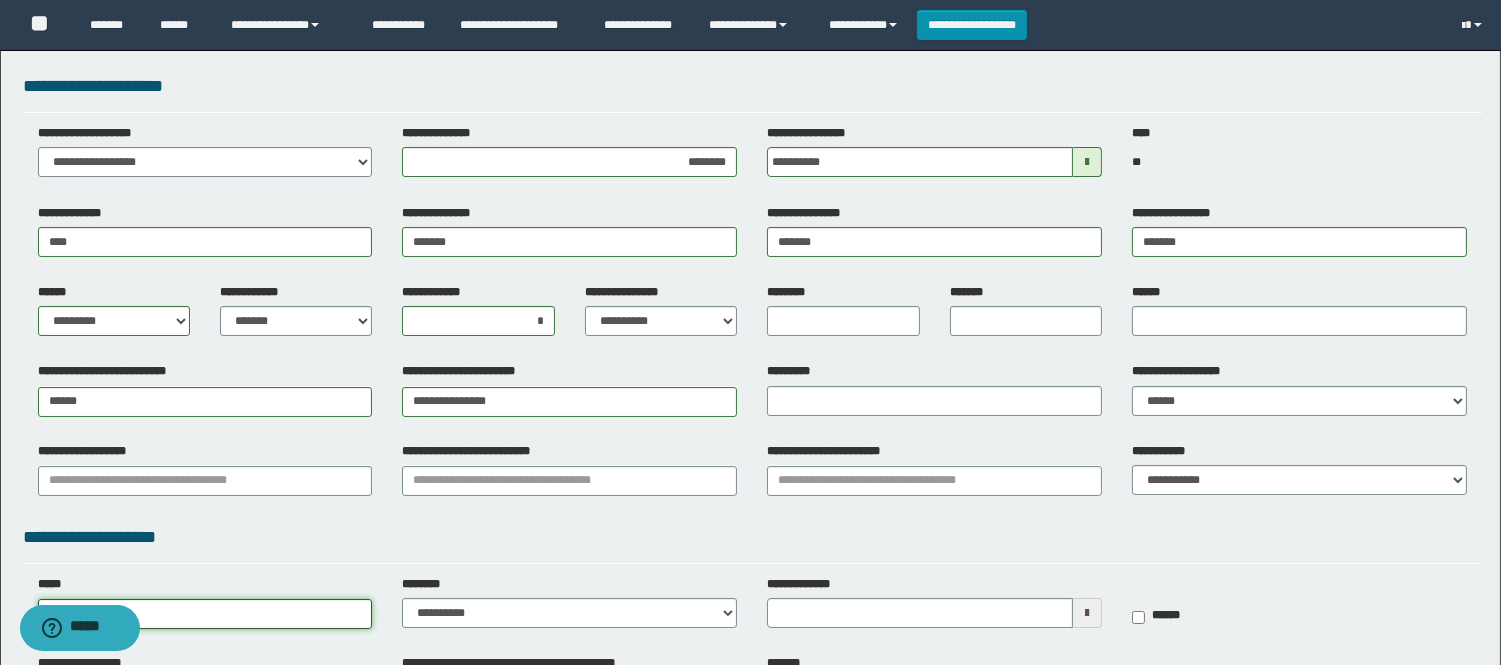 type on "**********" 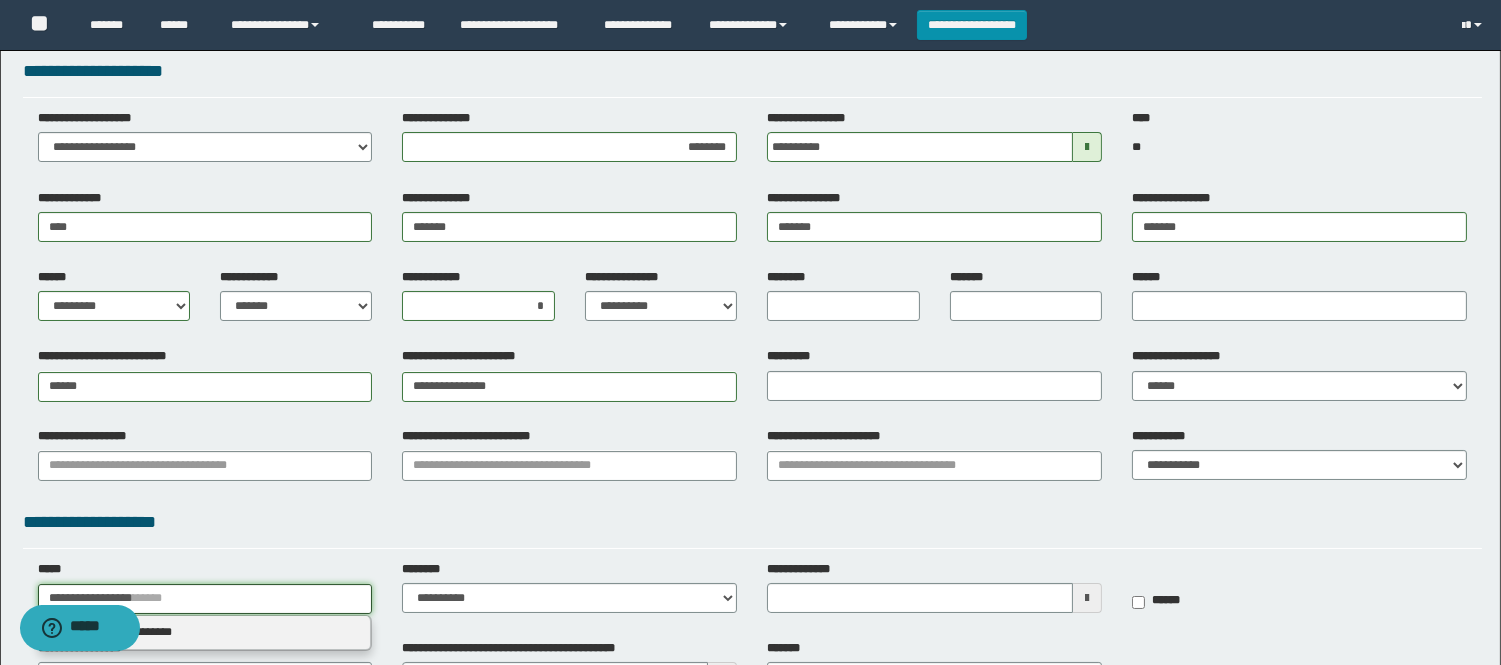 scroll, scrollTop: 336, scrollLeft: 0, axis: vertical 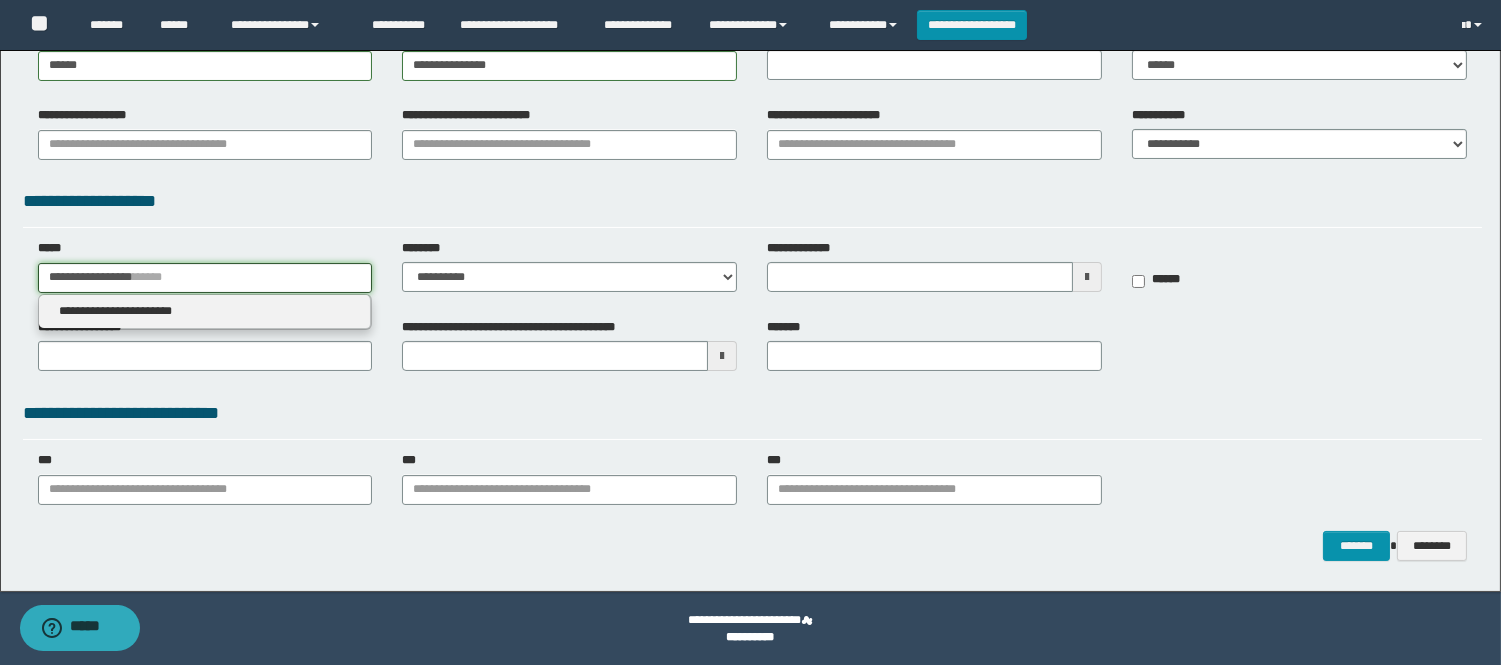 type 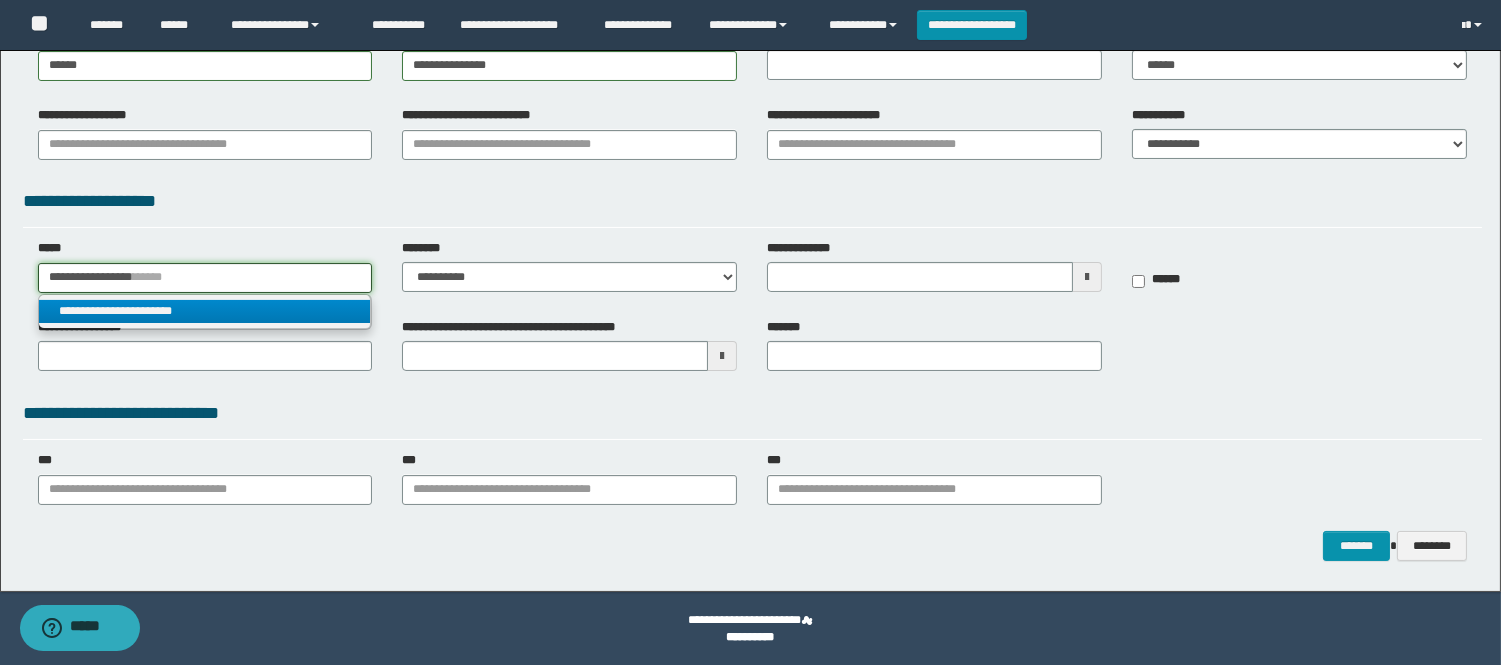 type on "**********" 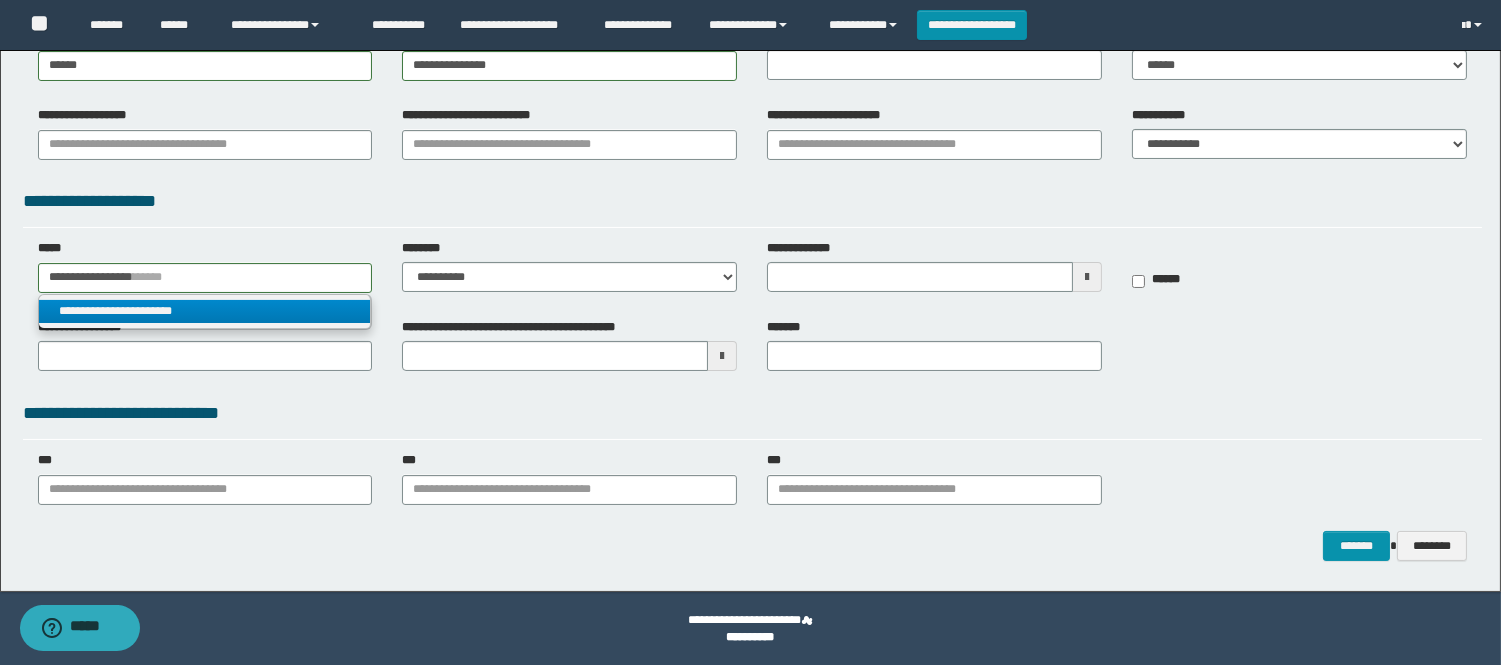 type 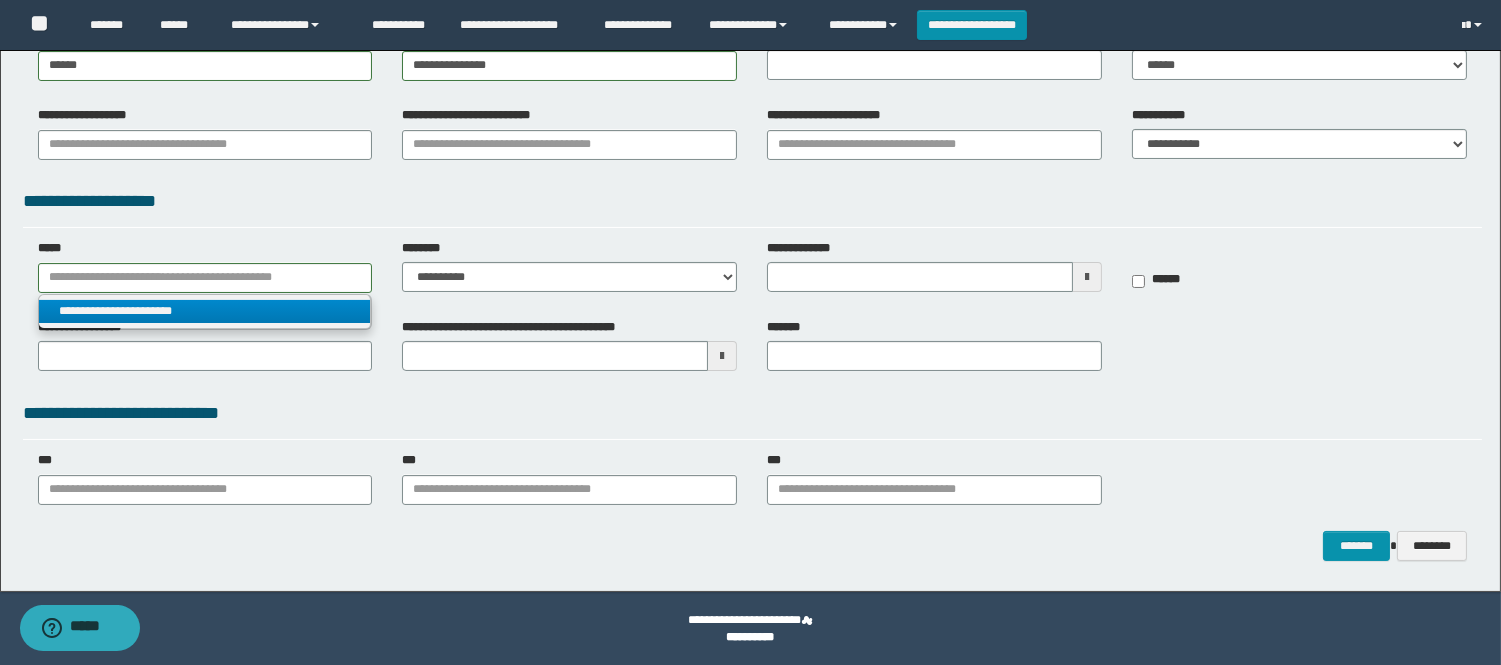 click on "**********" at bounding box center [205, 312] 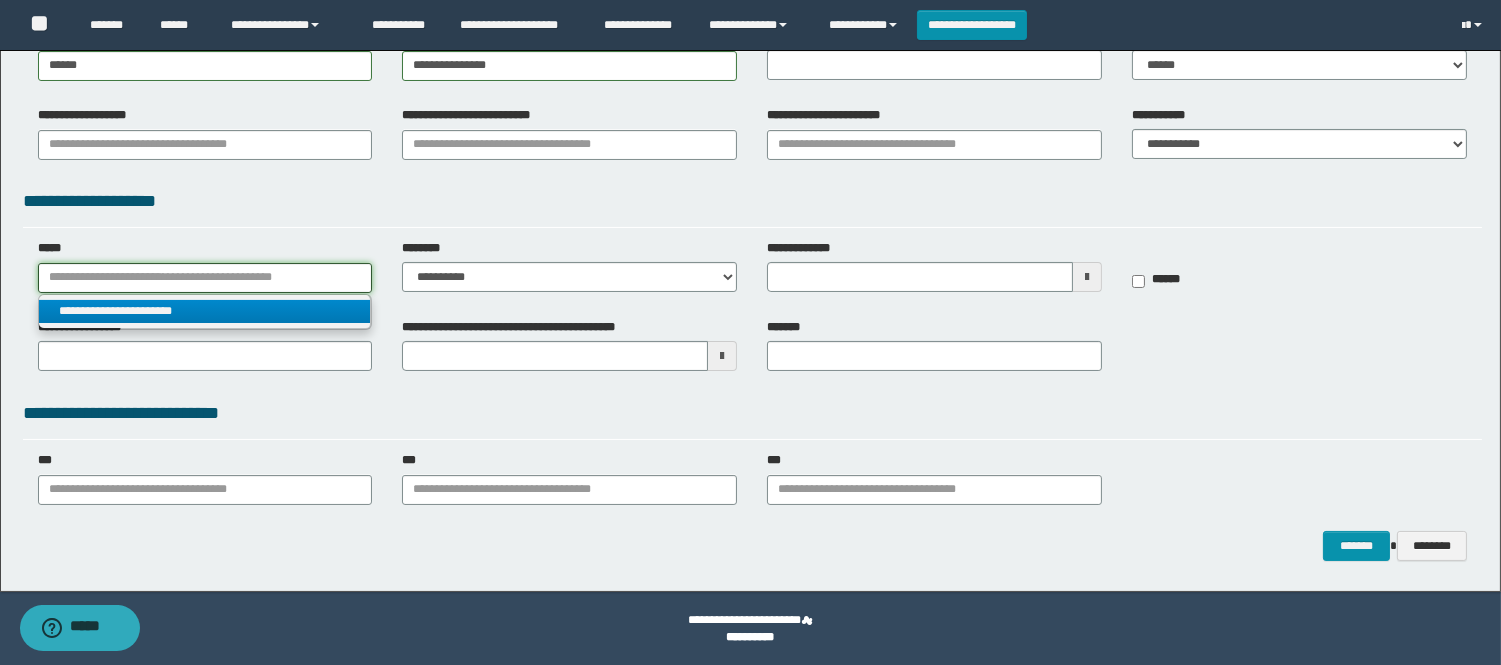 type 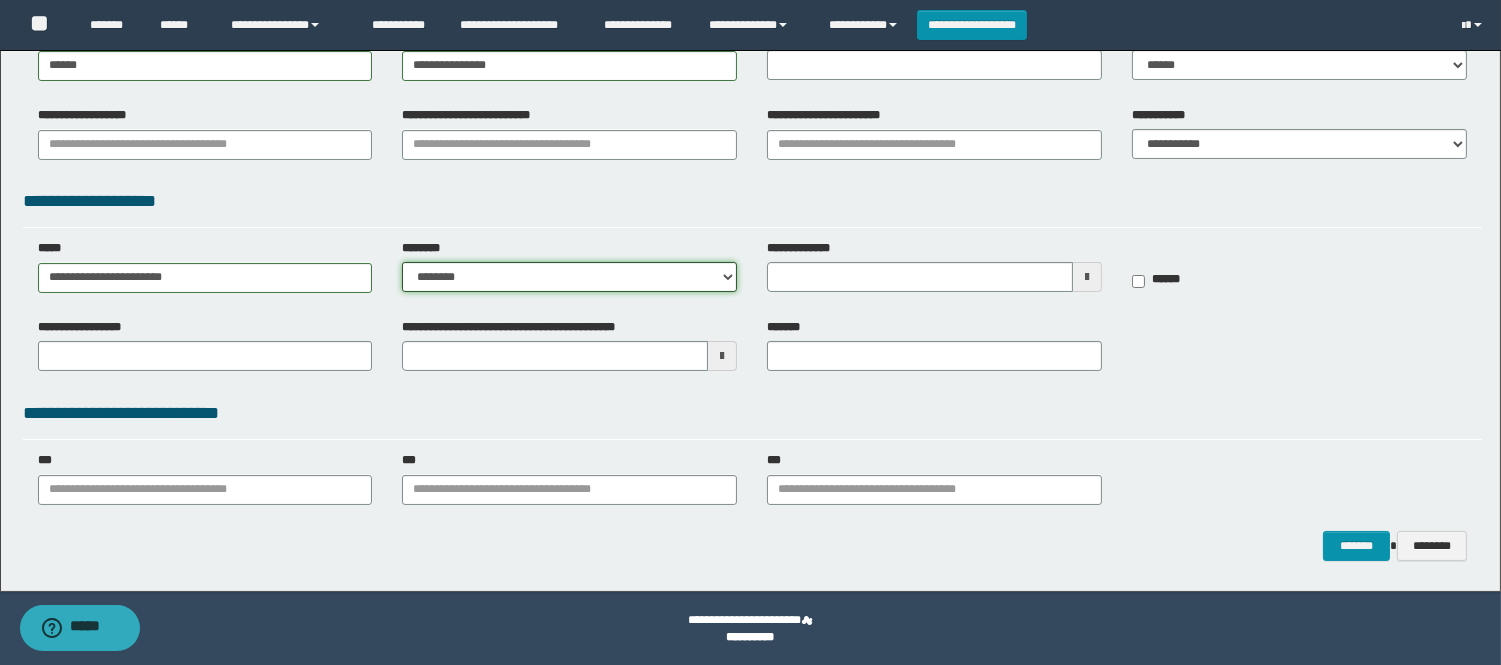 select on "***" 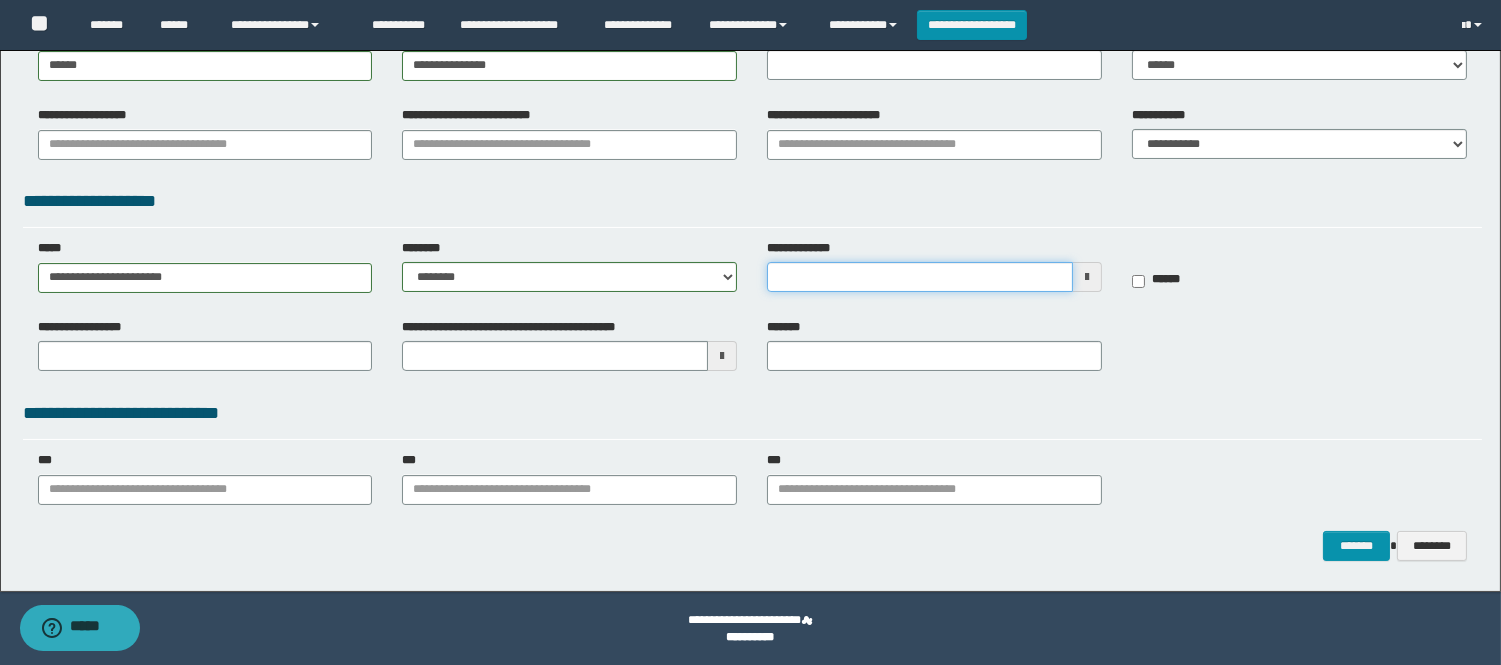 type 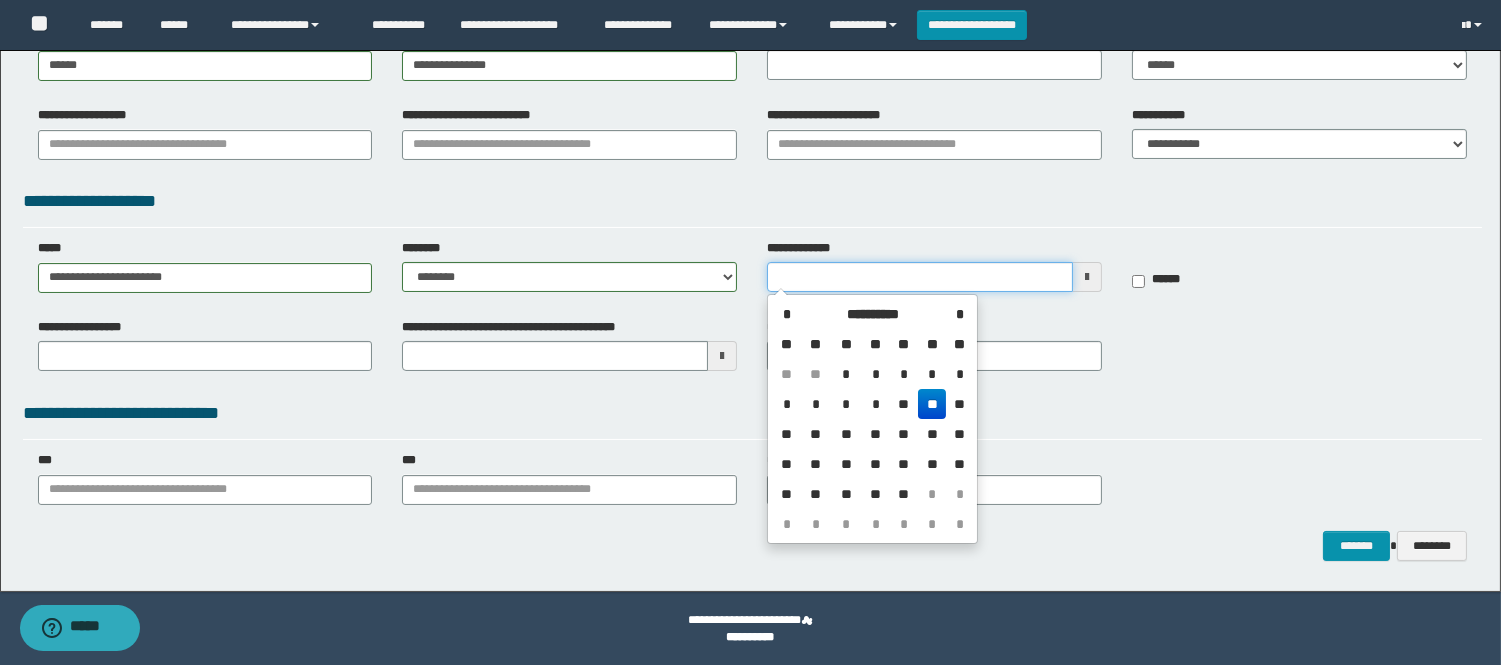 type 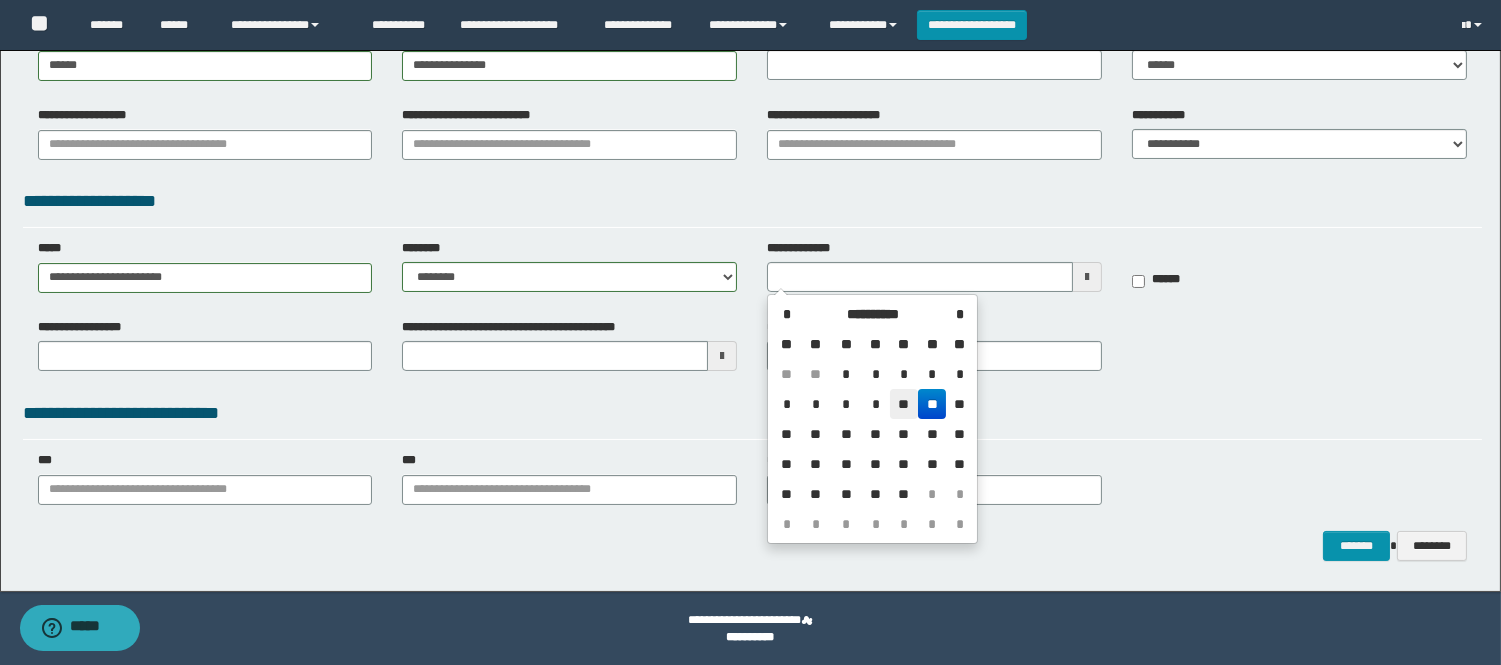click on "**" at bounding box center [904, 404] 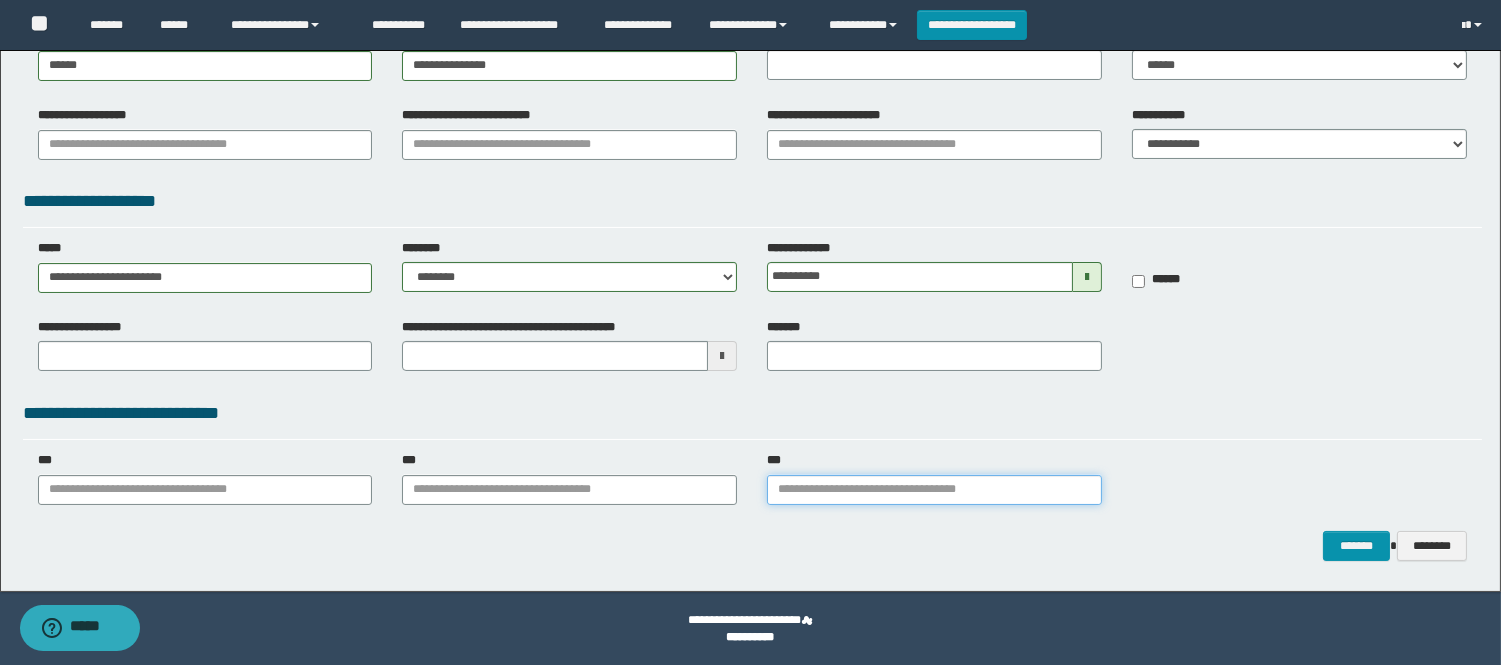 click on "***" at bounding box center [934, 490] 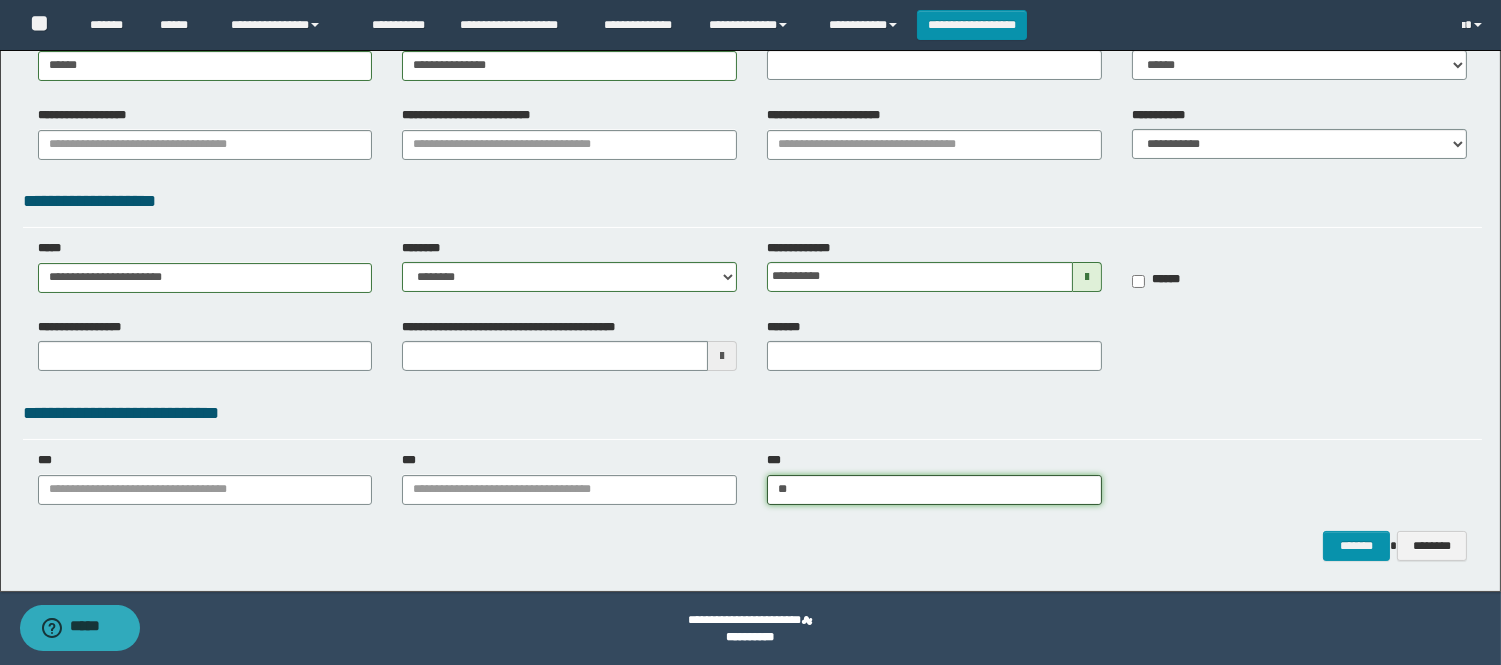 type on "***" 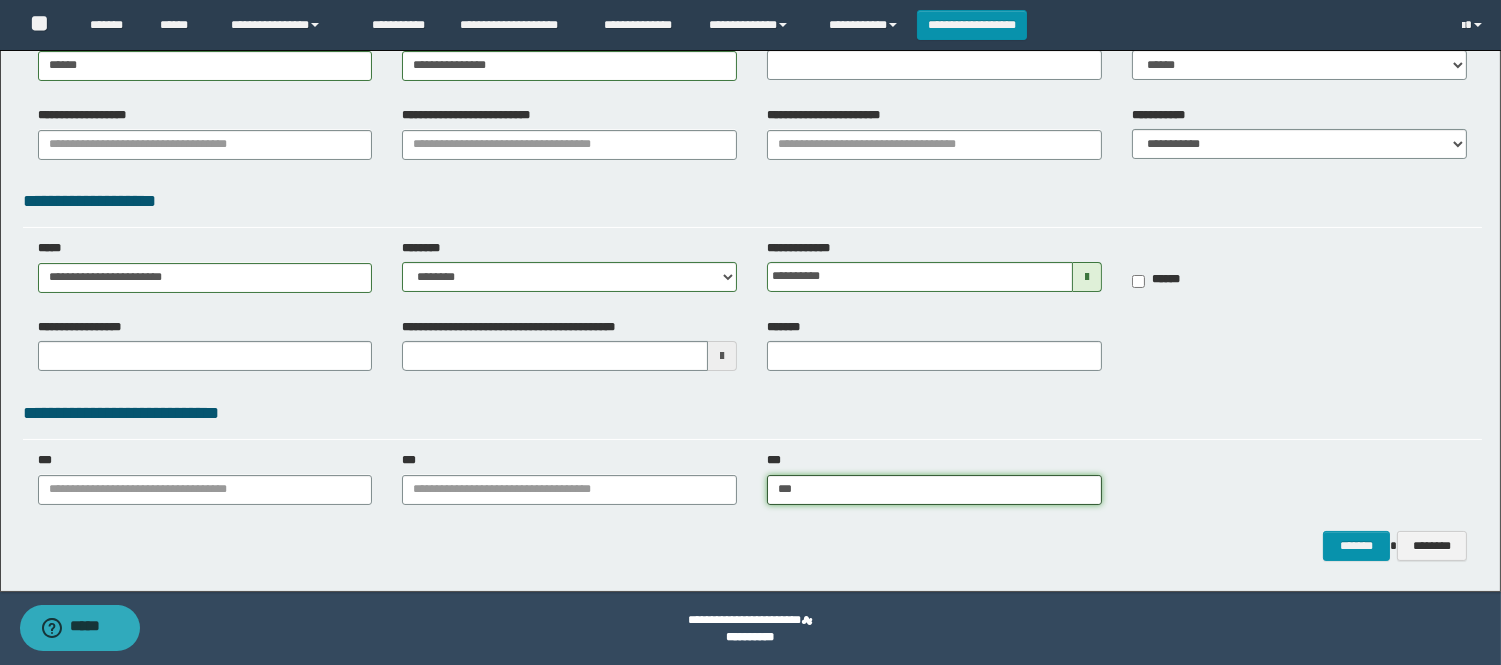 type on "**********" 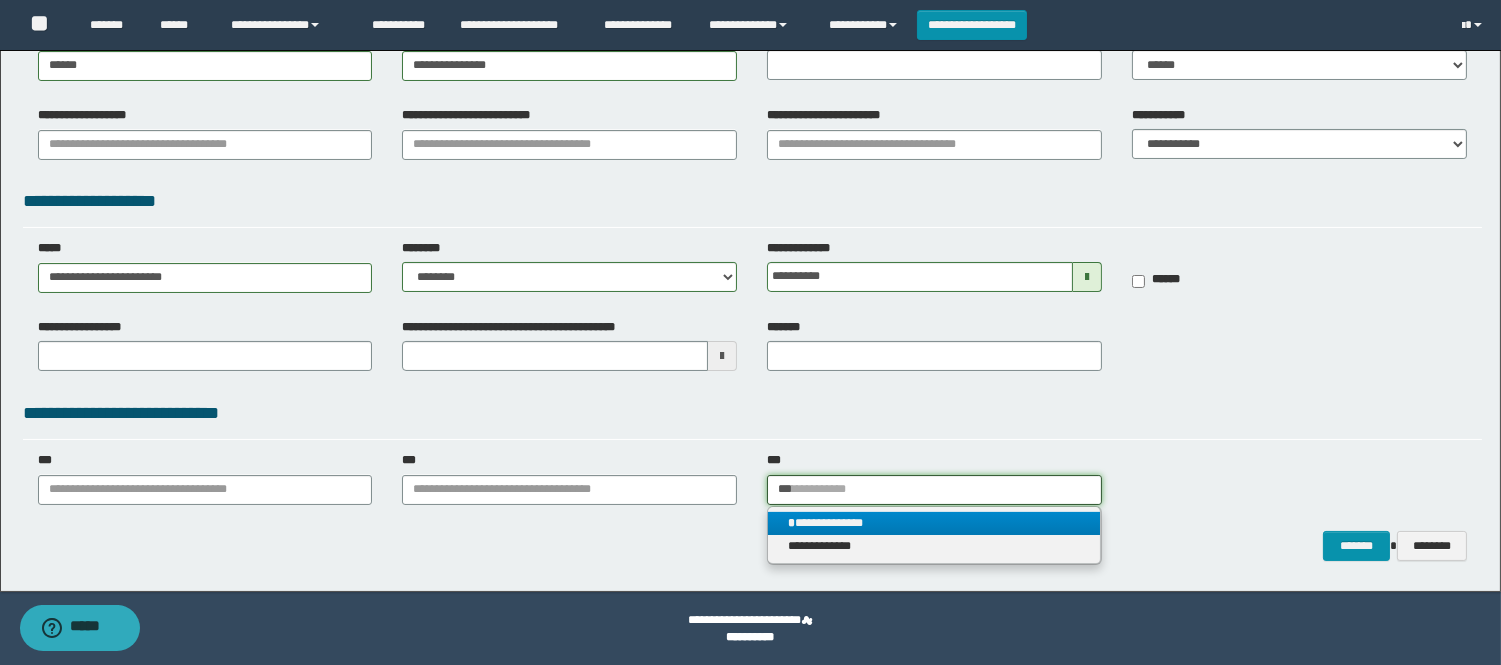 type on "***" 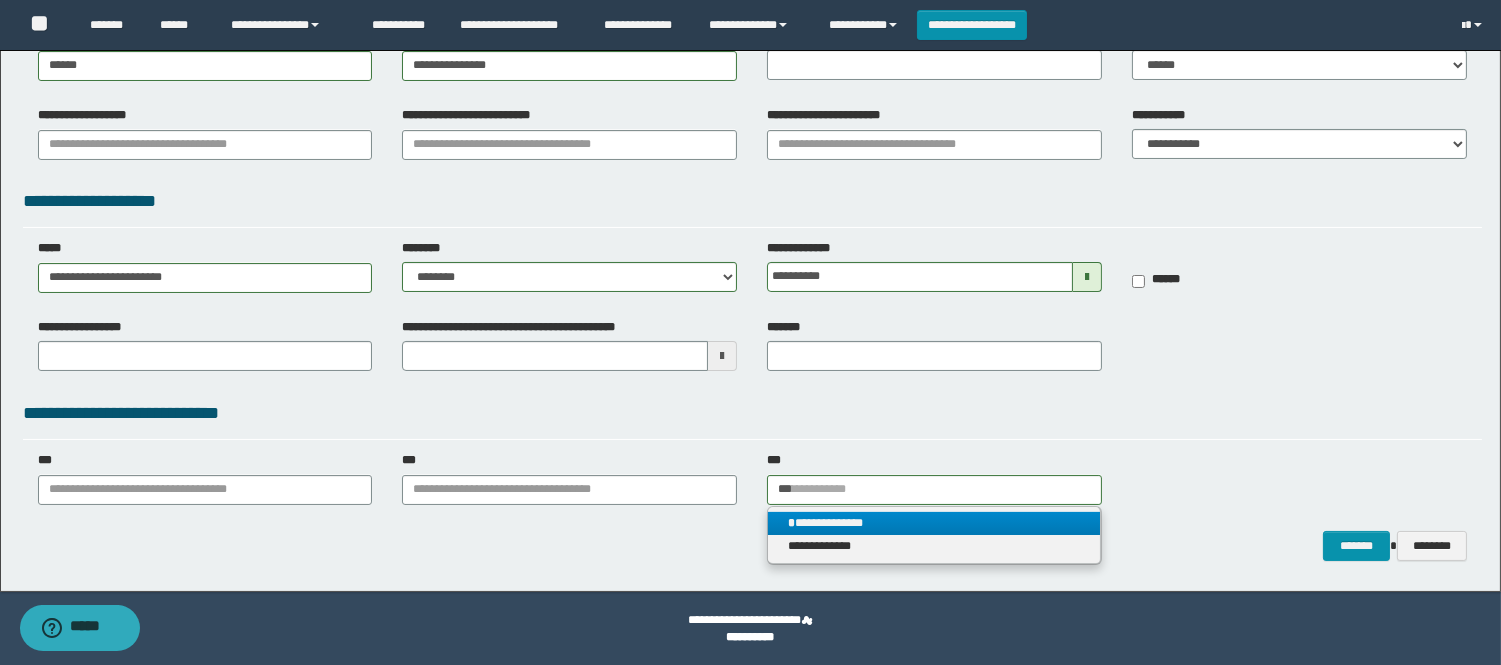 click on "**********" at bounding box center (934, 523) 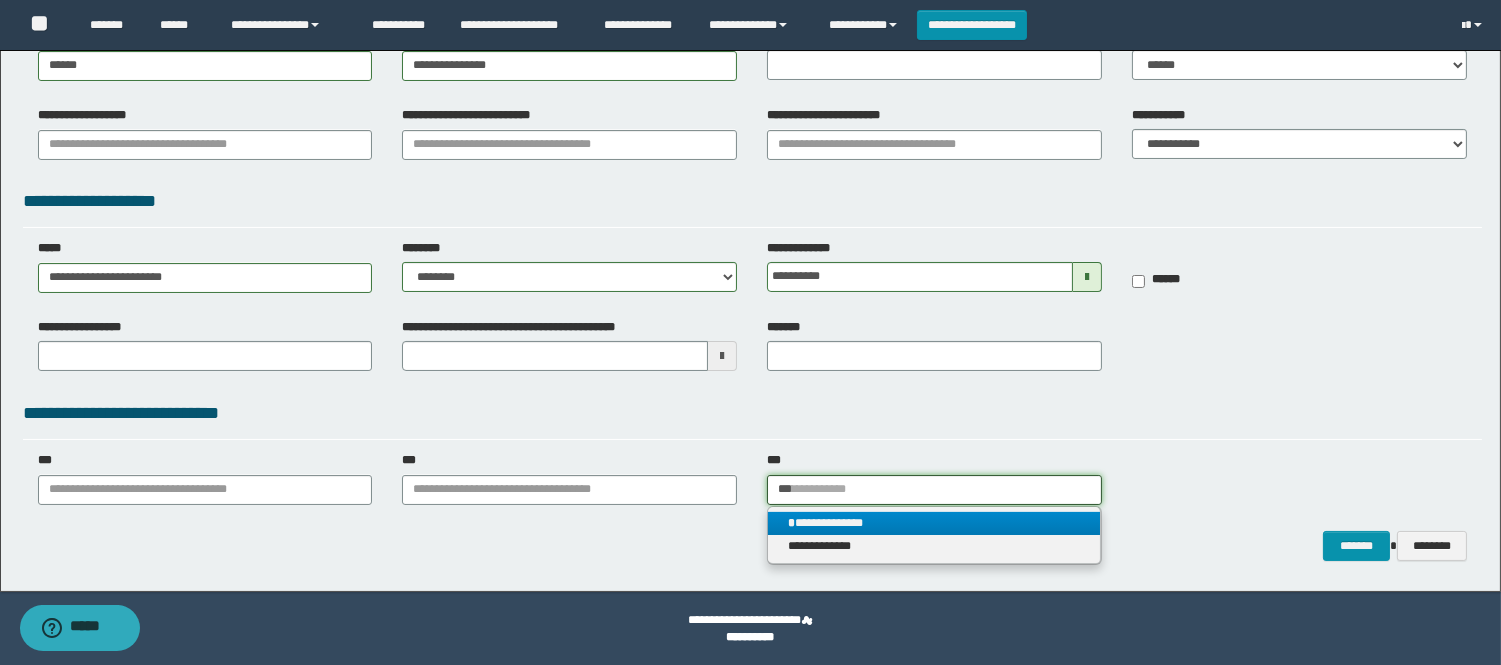type 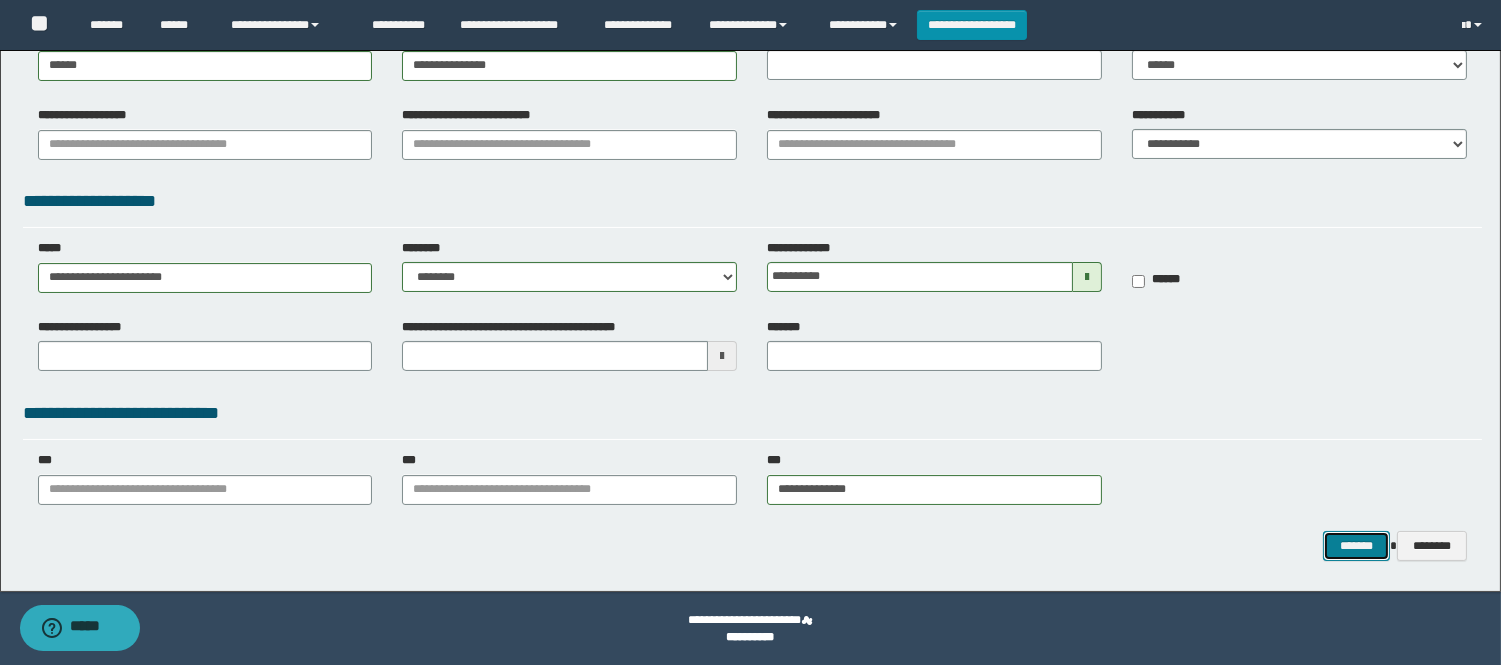 click on "*******" at bounding box center (1356, 546) 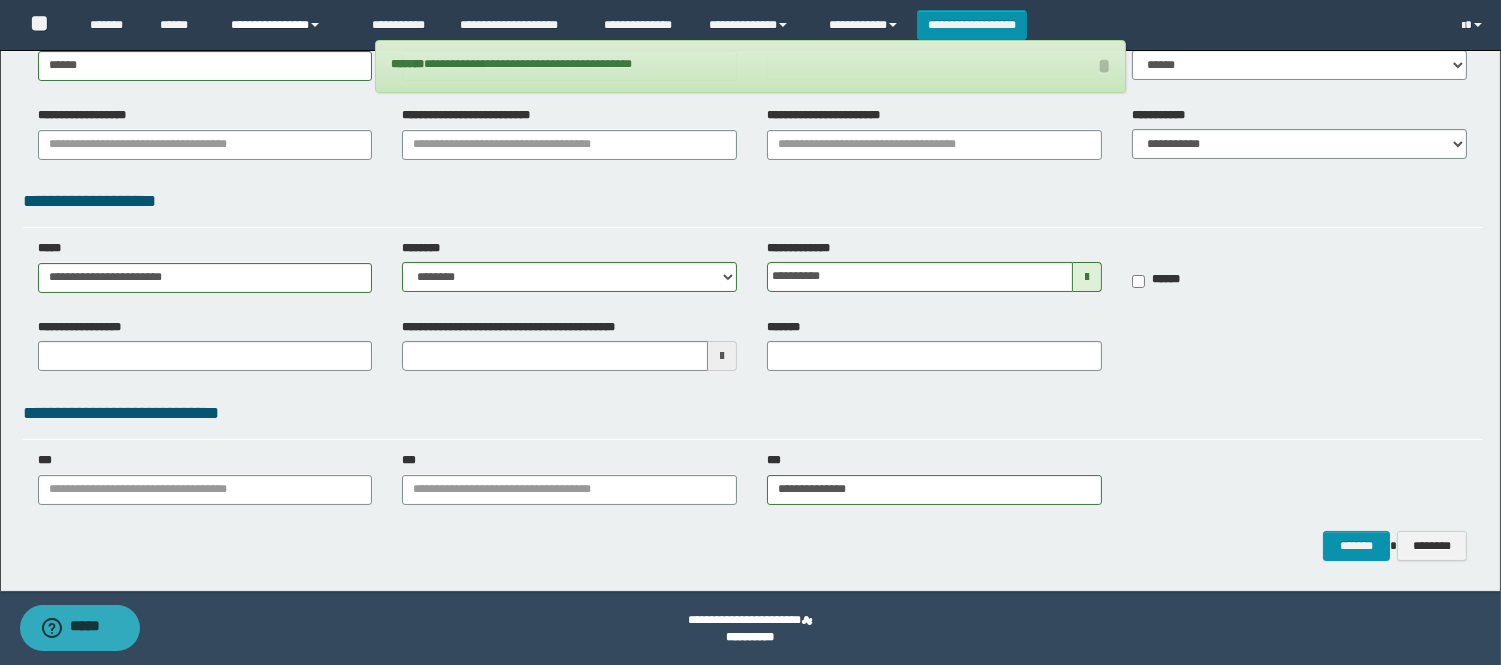 click on "**********" at bounding box center (286, 25) 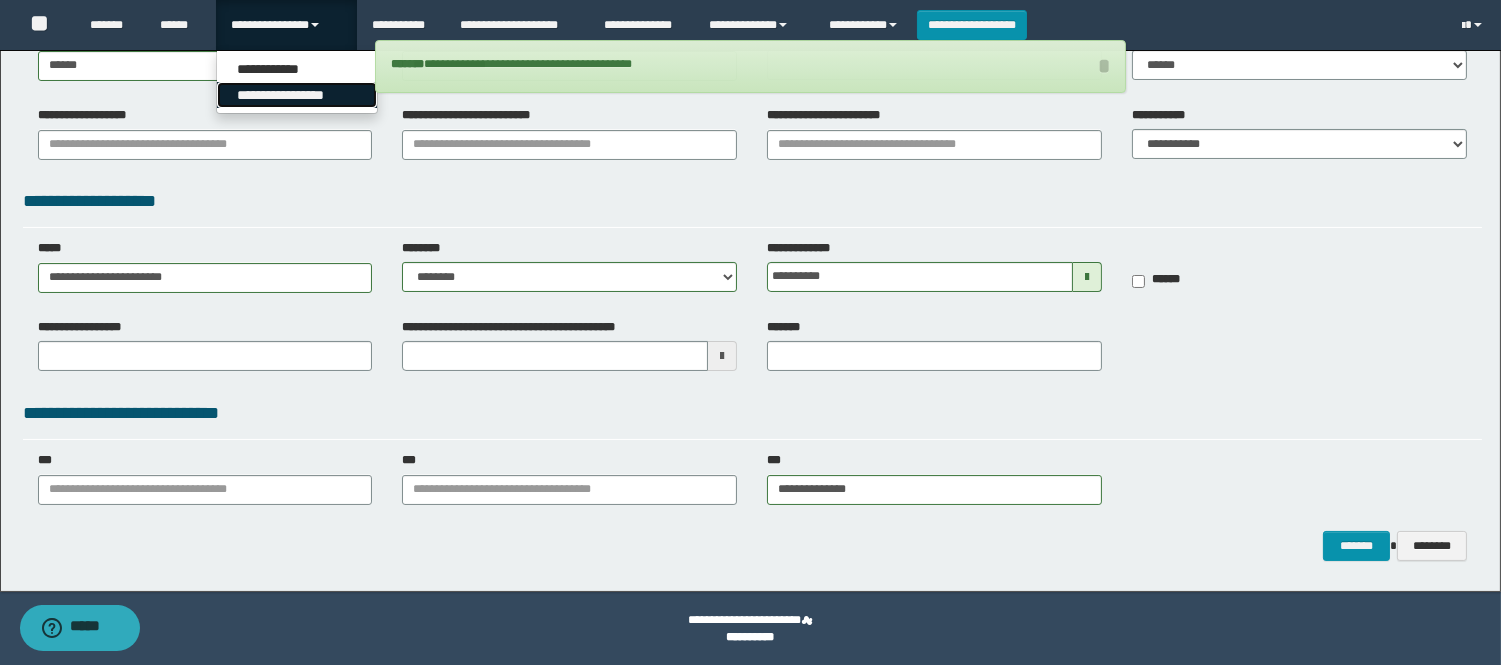 click on "**********" at bounding box center (297, 95) 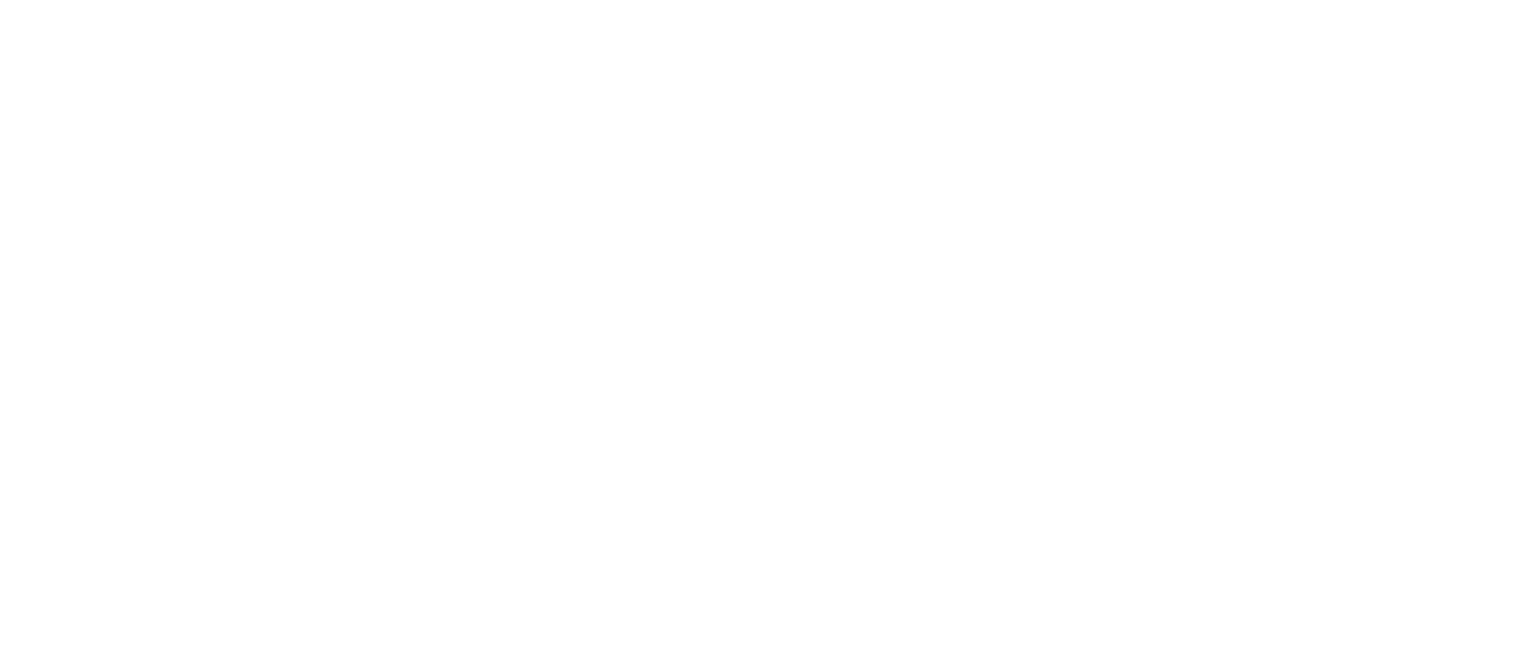 select on "***" 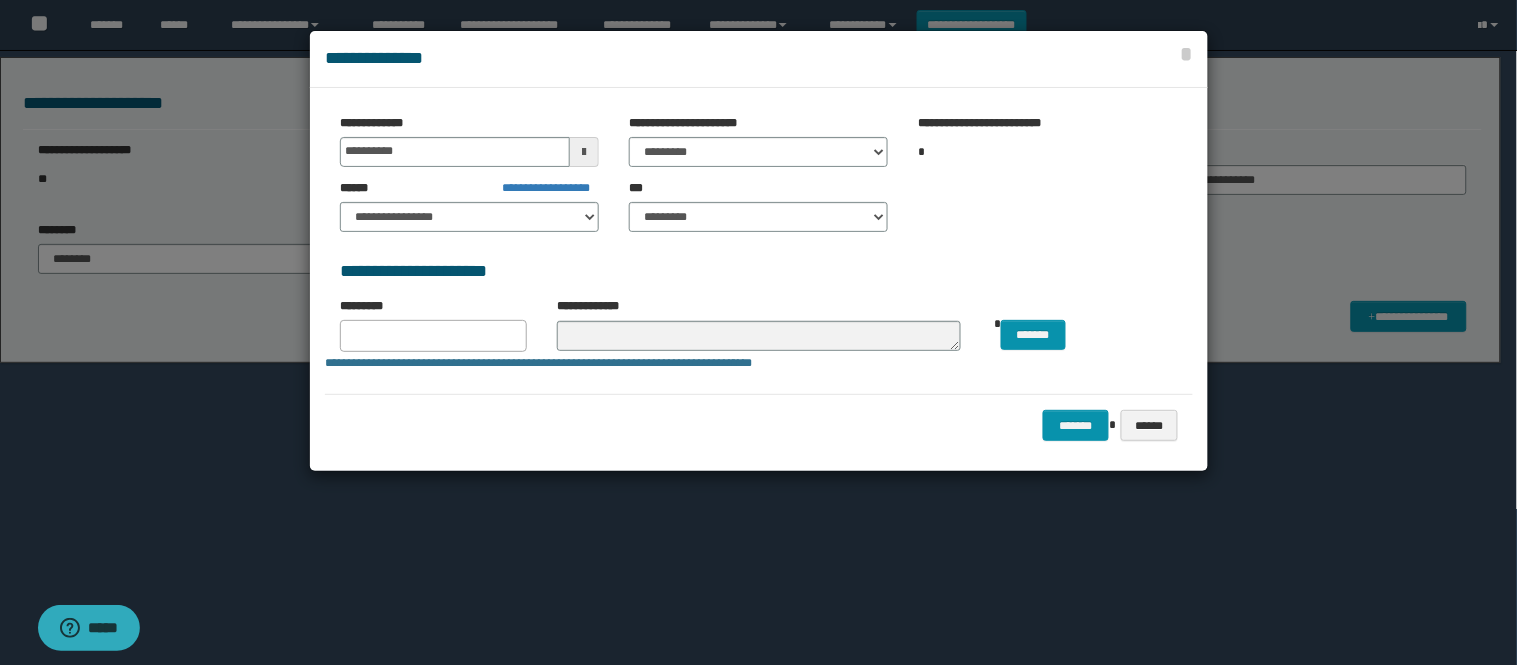 scroll, scrollTop: 0, scrollLeft: 0, axis: both 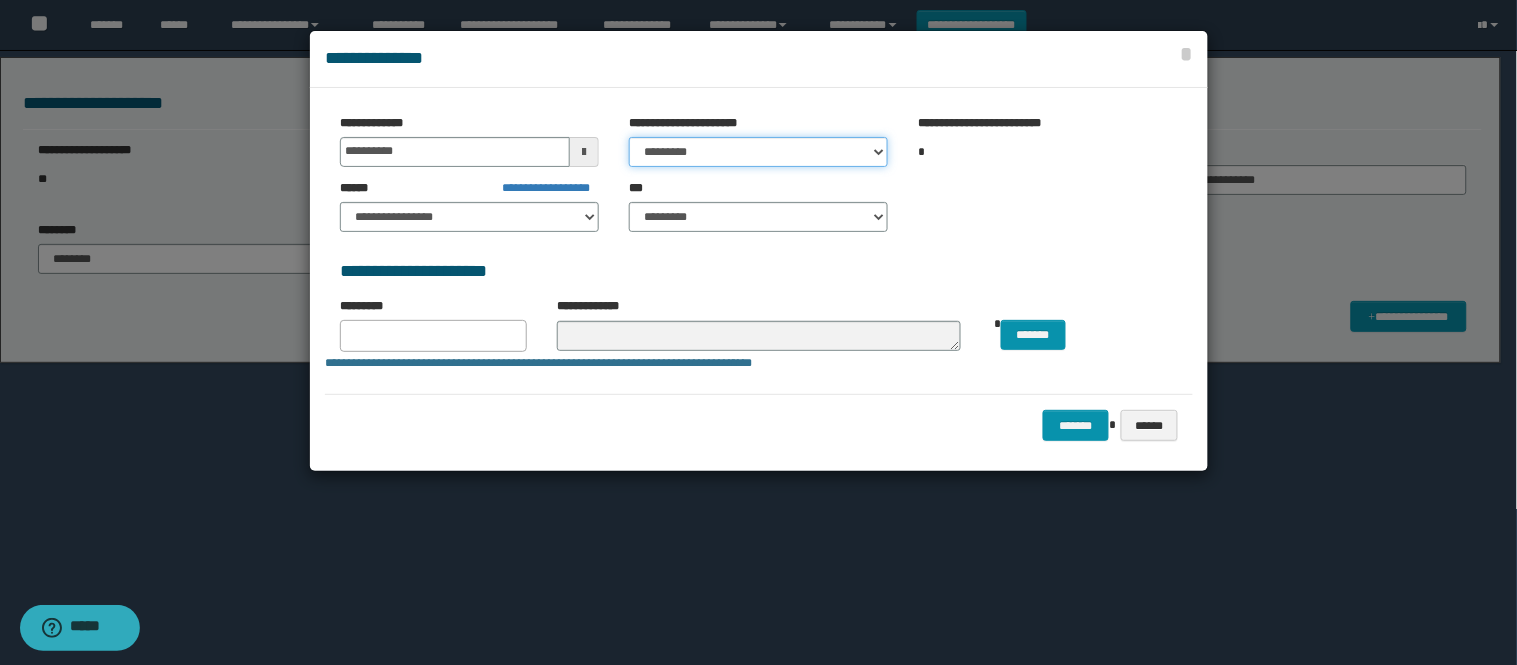 click on "*********
*****
*******
*******
********" at bounding box center (758, 152) 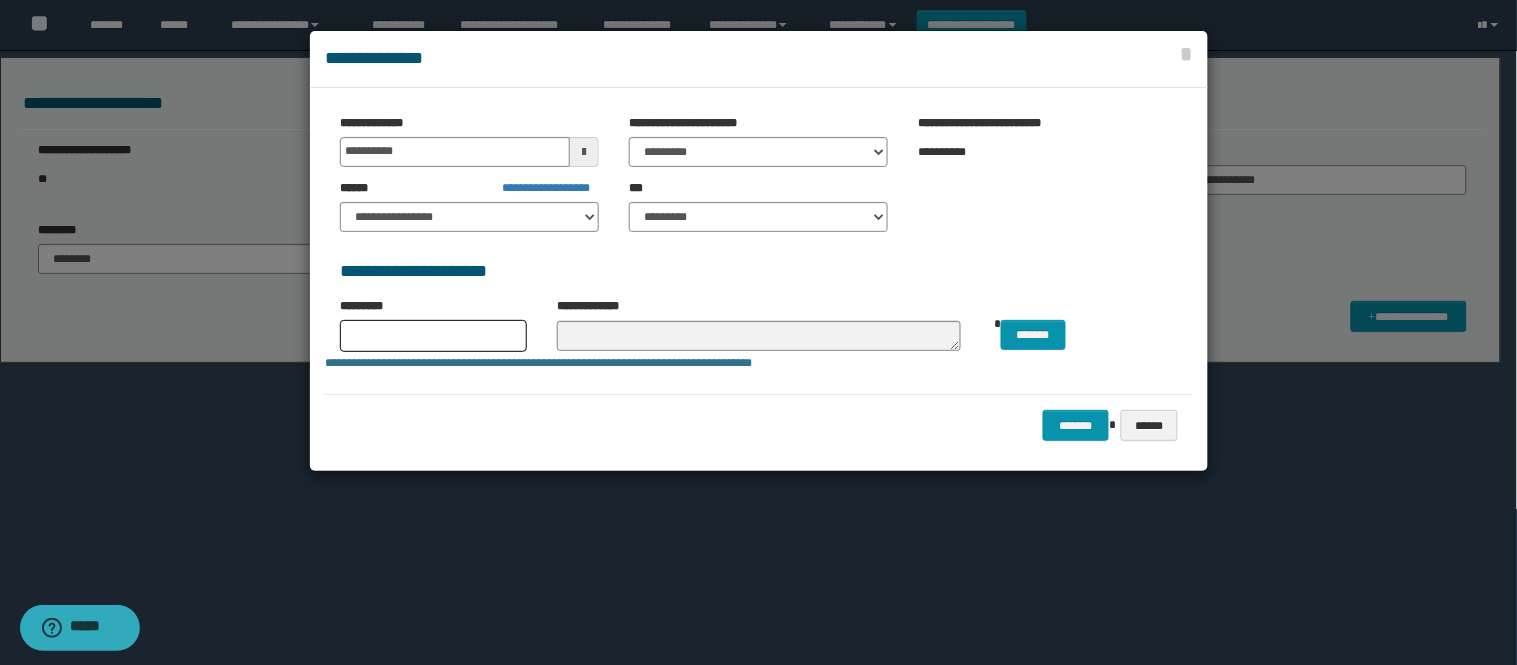 click at bounding box center (433, 332) 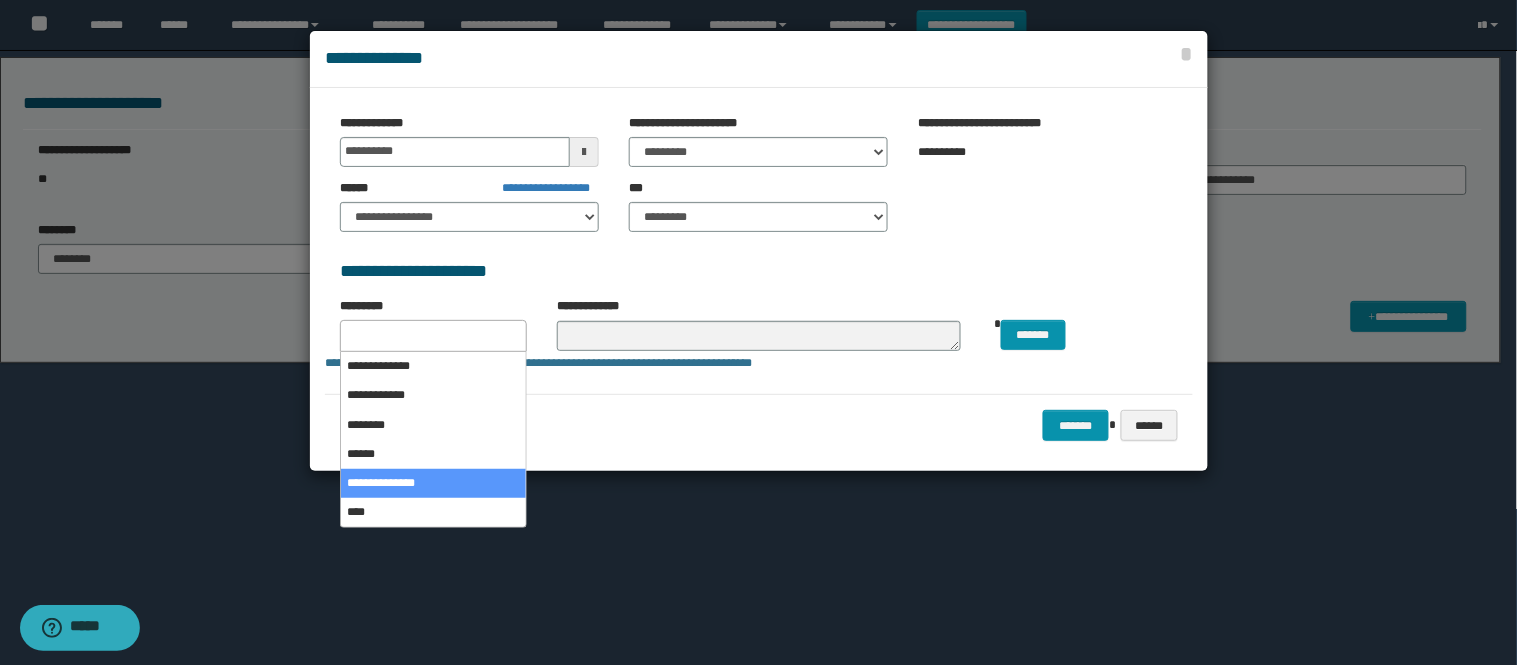 select on "*" 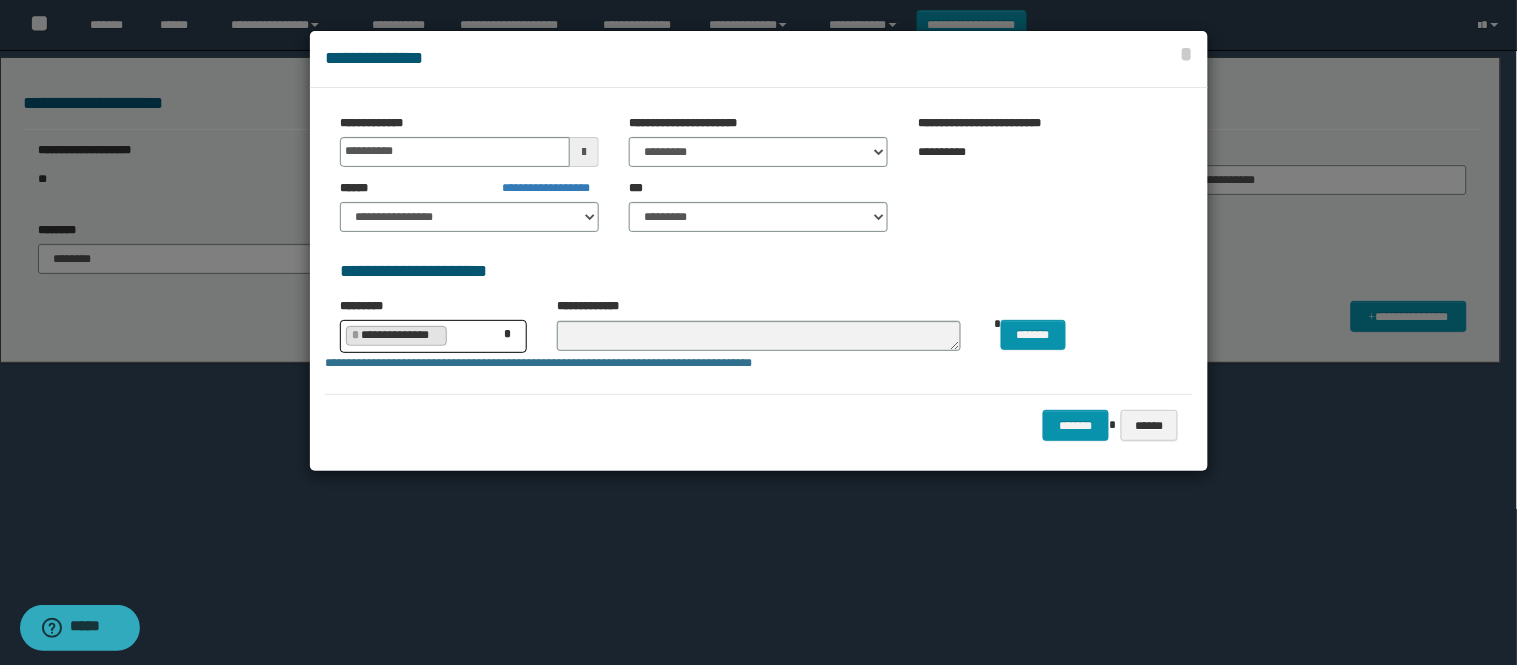 scroll, scrollTop: 57, scrollLeft: 0, axis: vertical 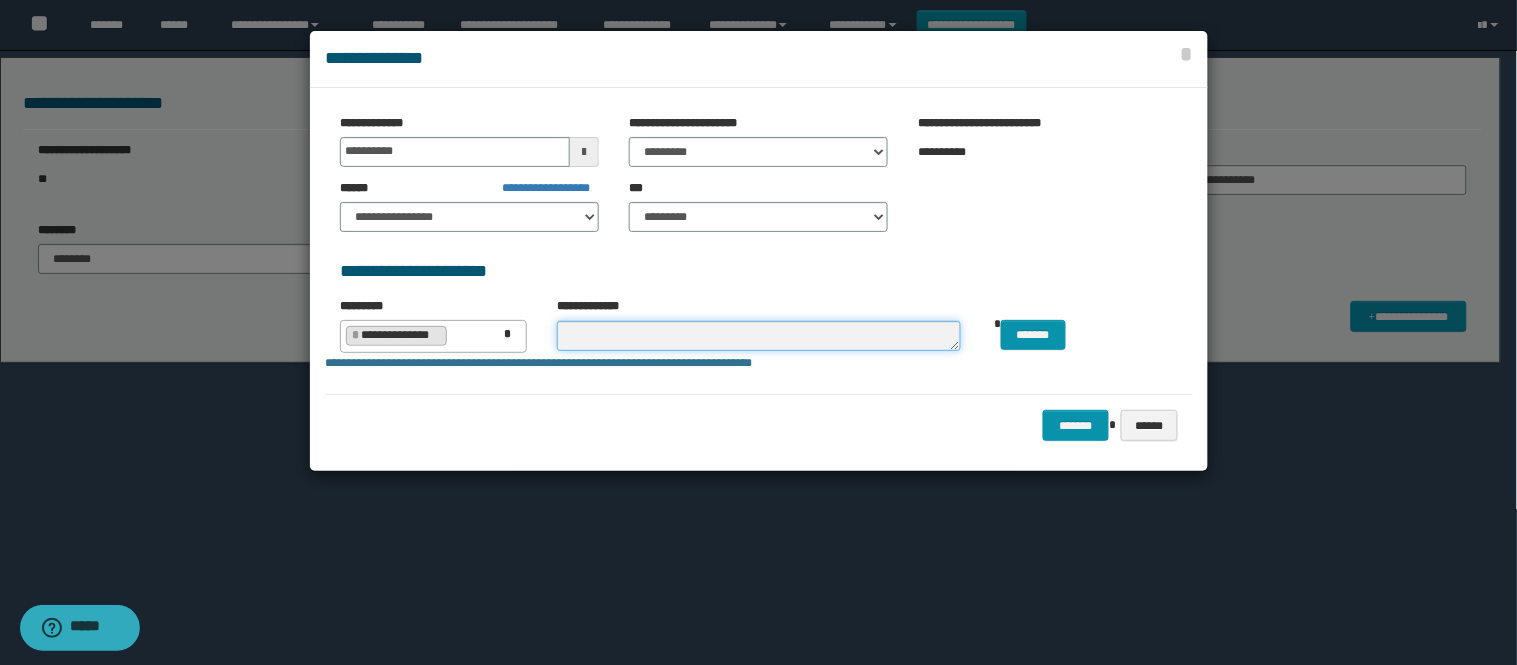 click at bounding box center [759, 336] 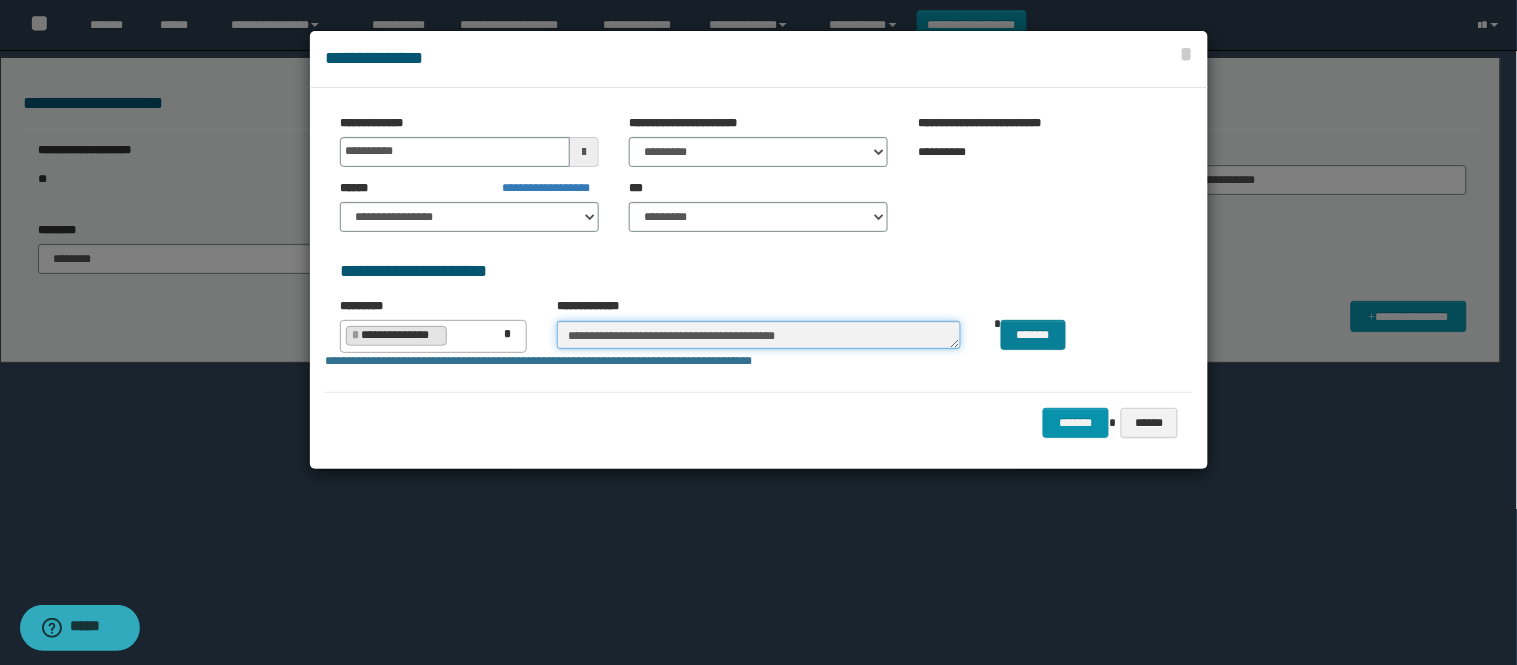 type on "**********" 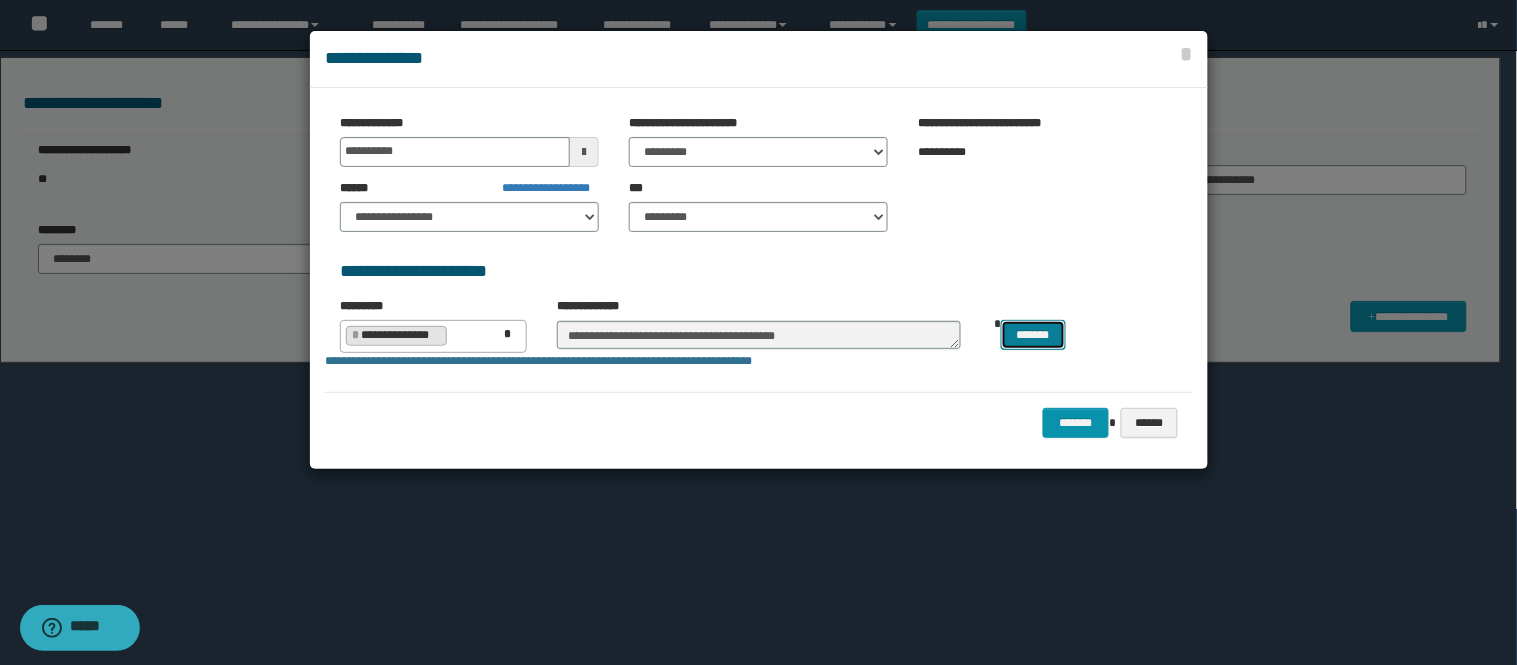 click on "*******" at bounding box center (1033, 335) 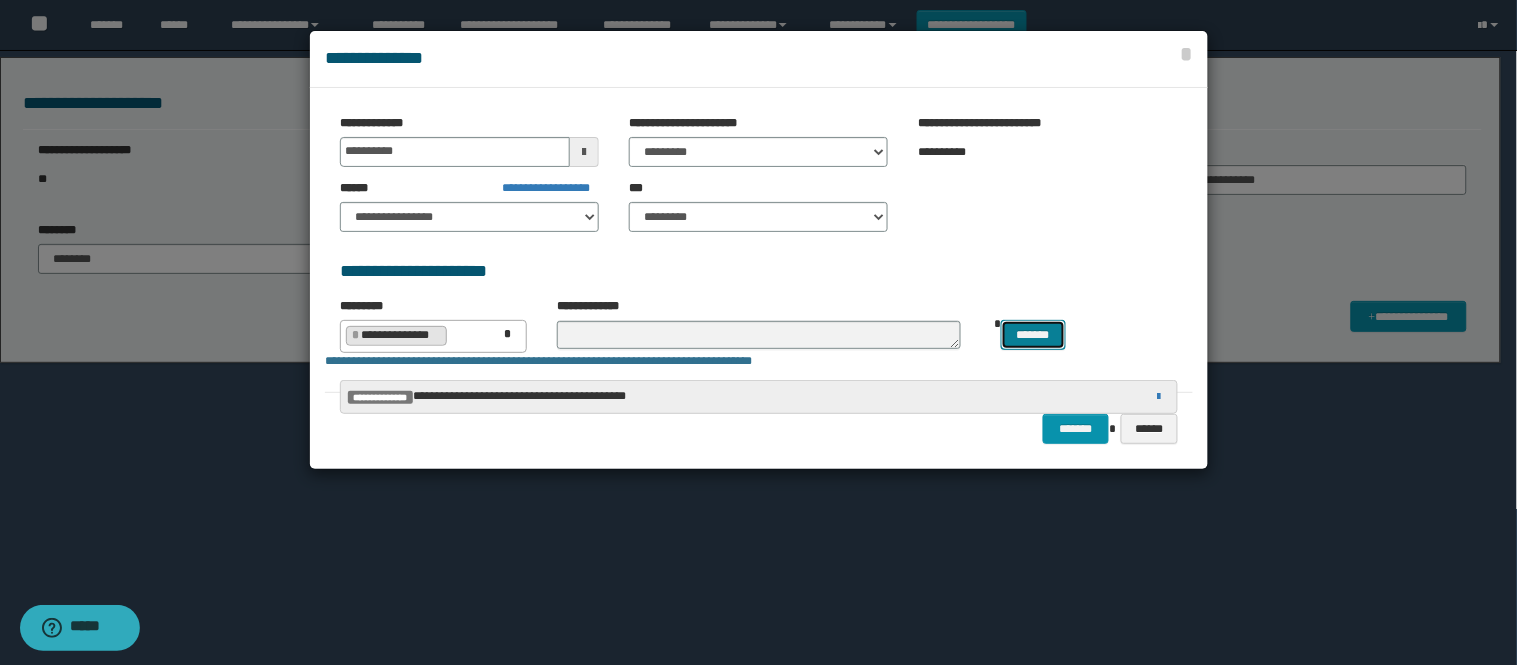 type 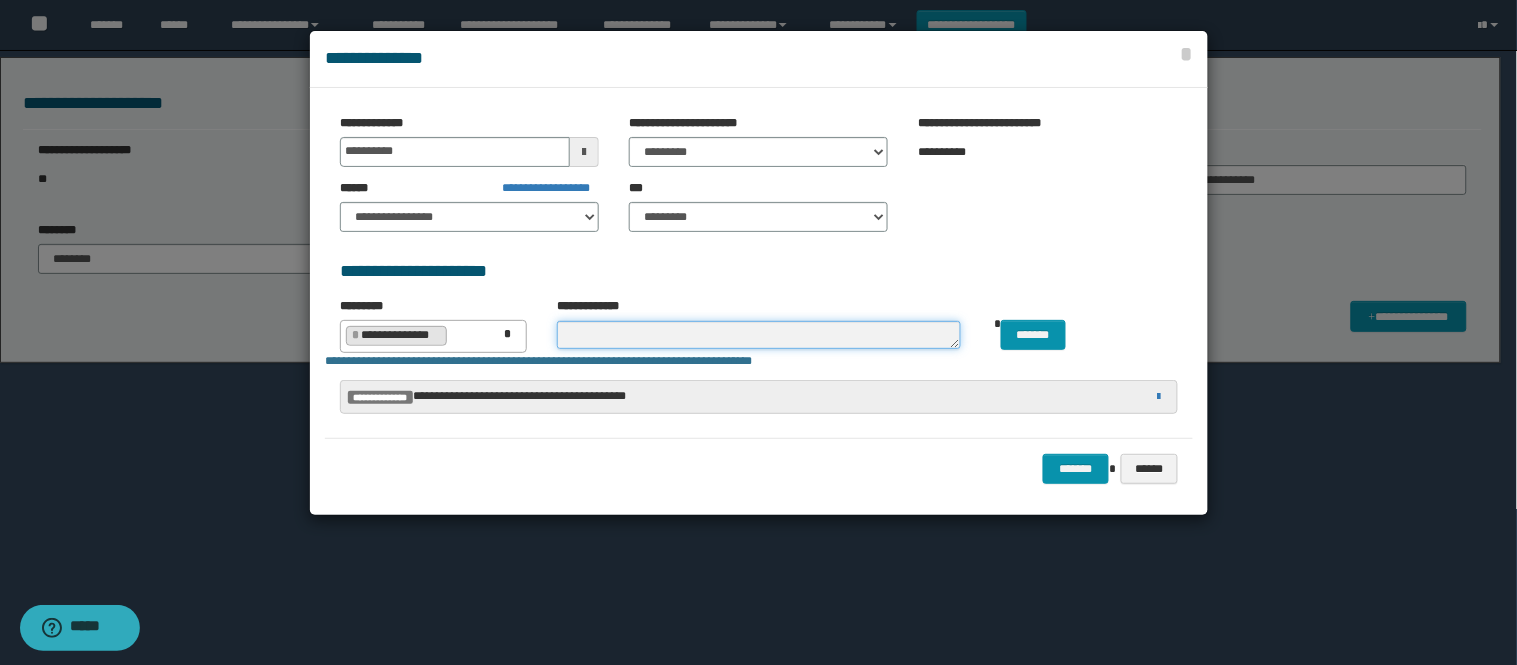click at bounding box center [759, 335] 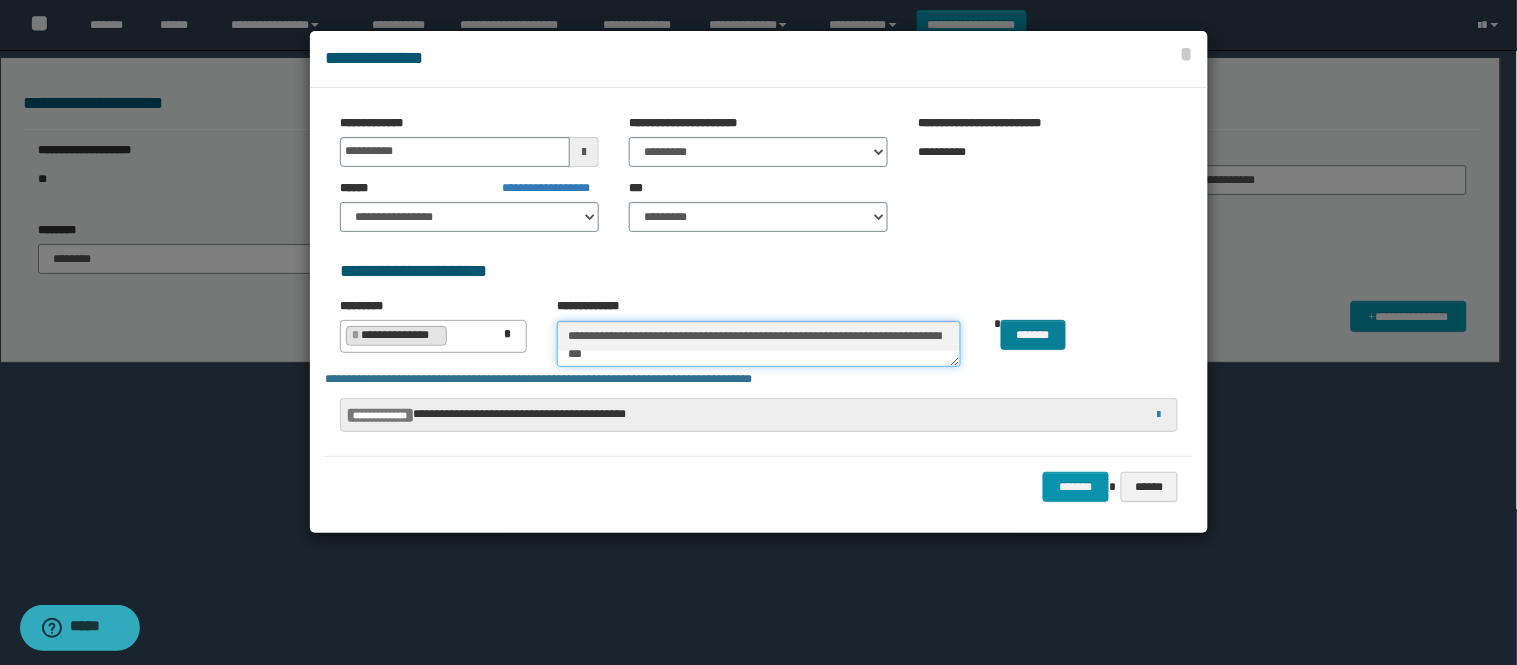 type on "**********" 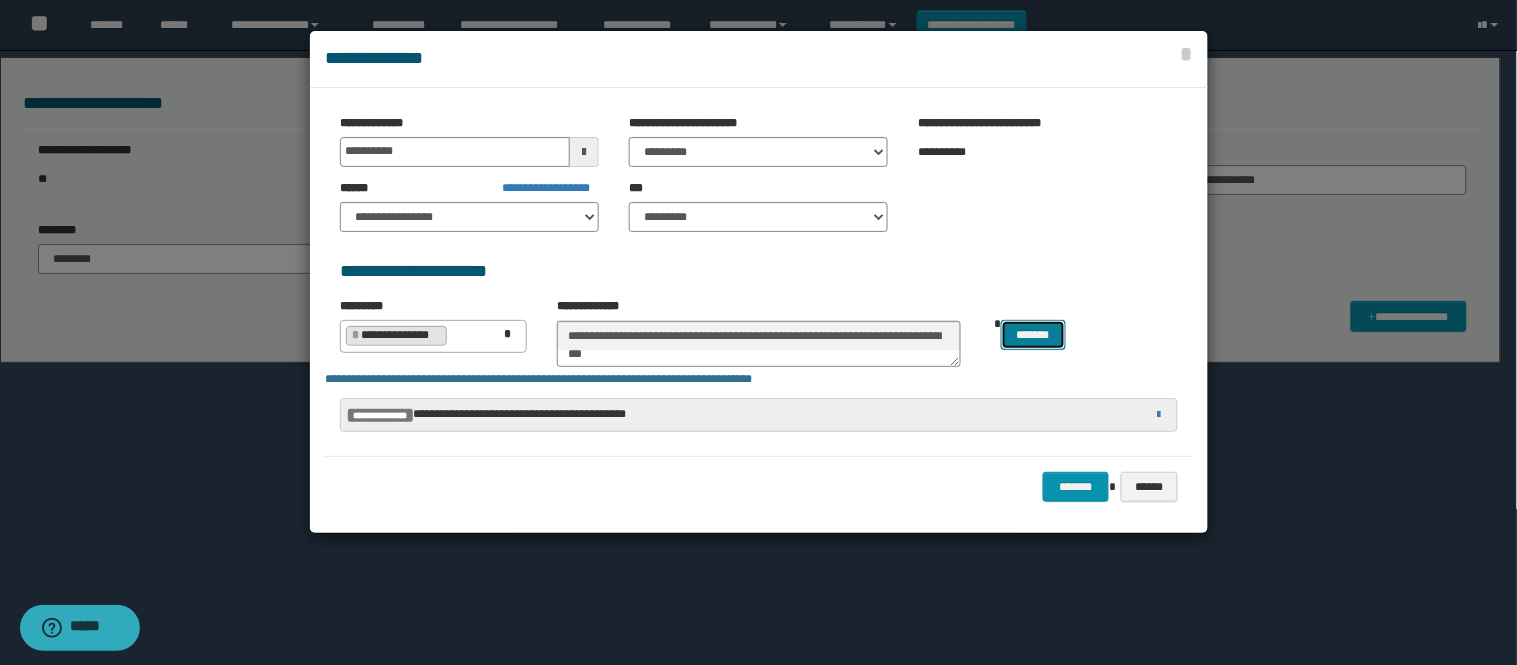 click on "*******" at bounding box center (1033, 335) 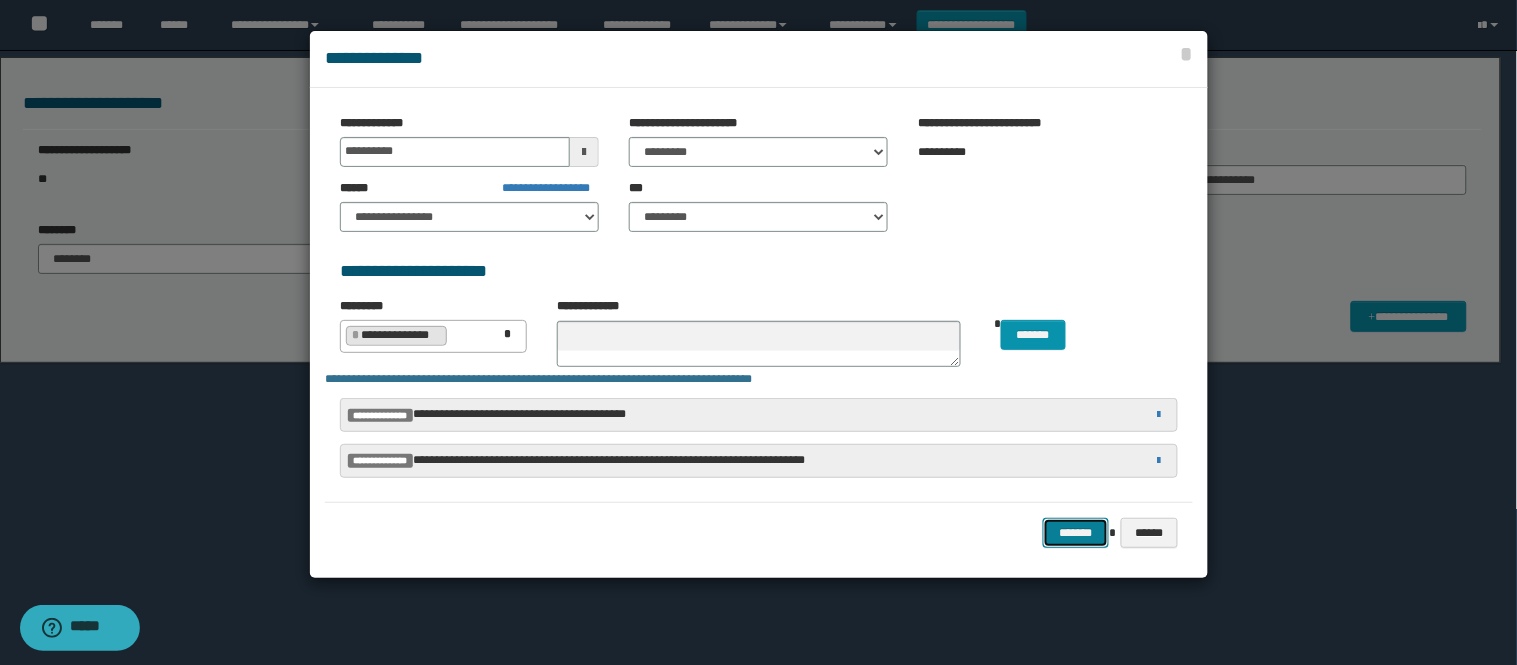 click on "*******" at bounding box center (1076, 533) 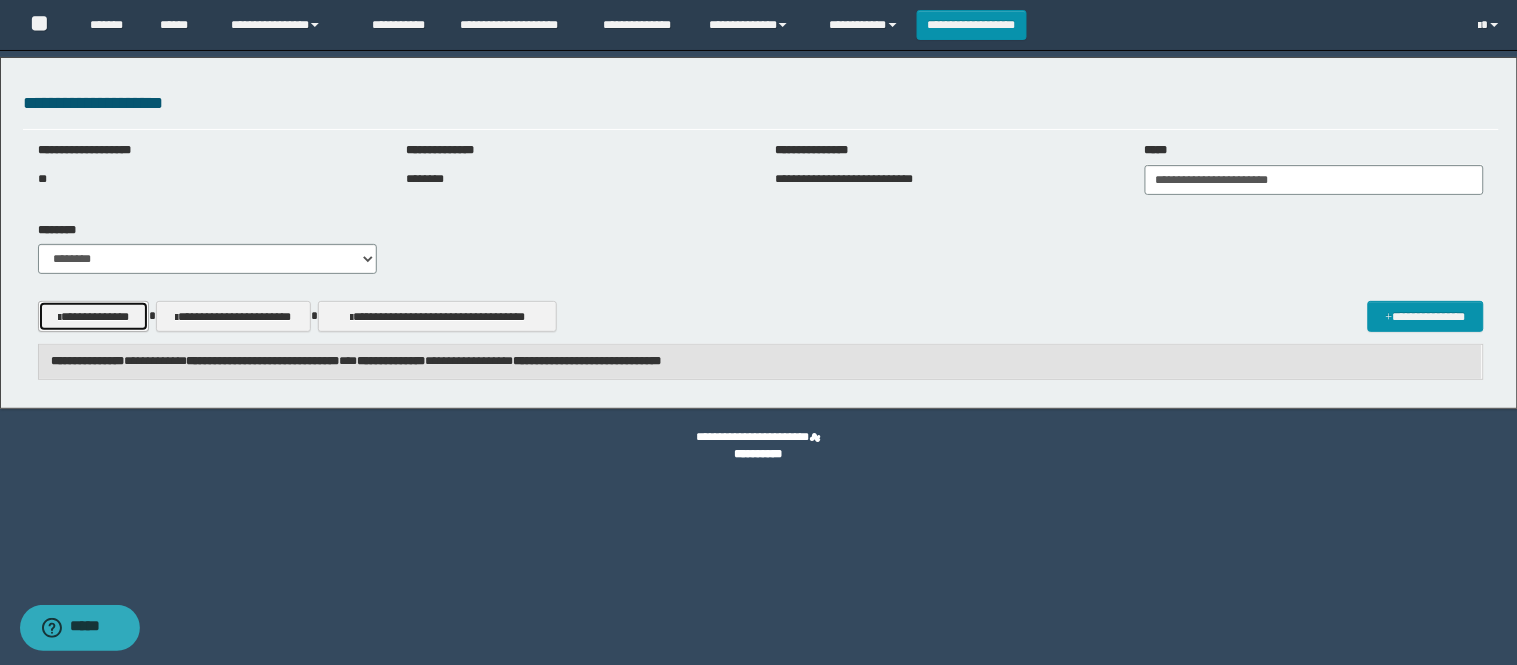 click on "**********" at bounding box center (94, 316) 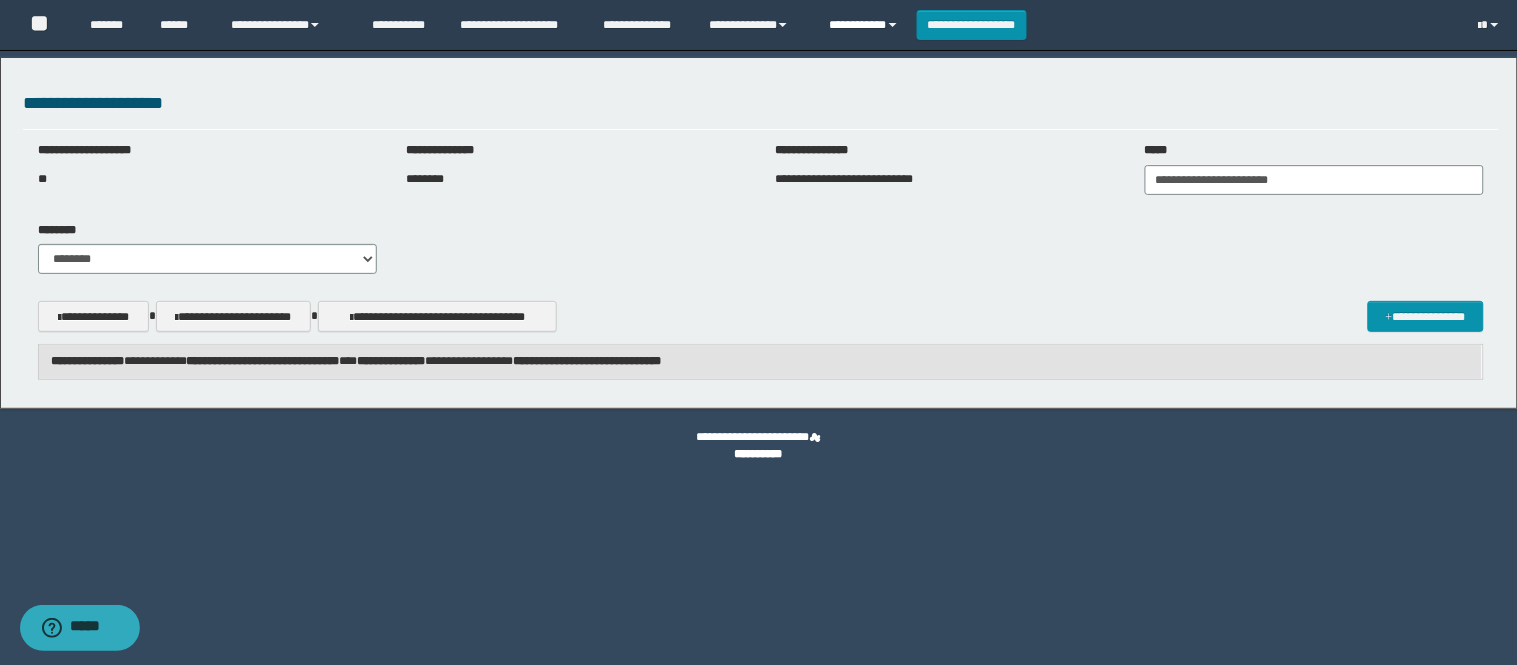 click on "**********" at bounding box center [865, 25] 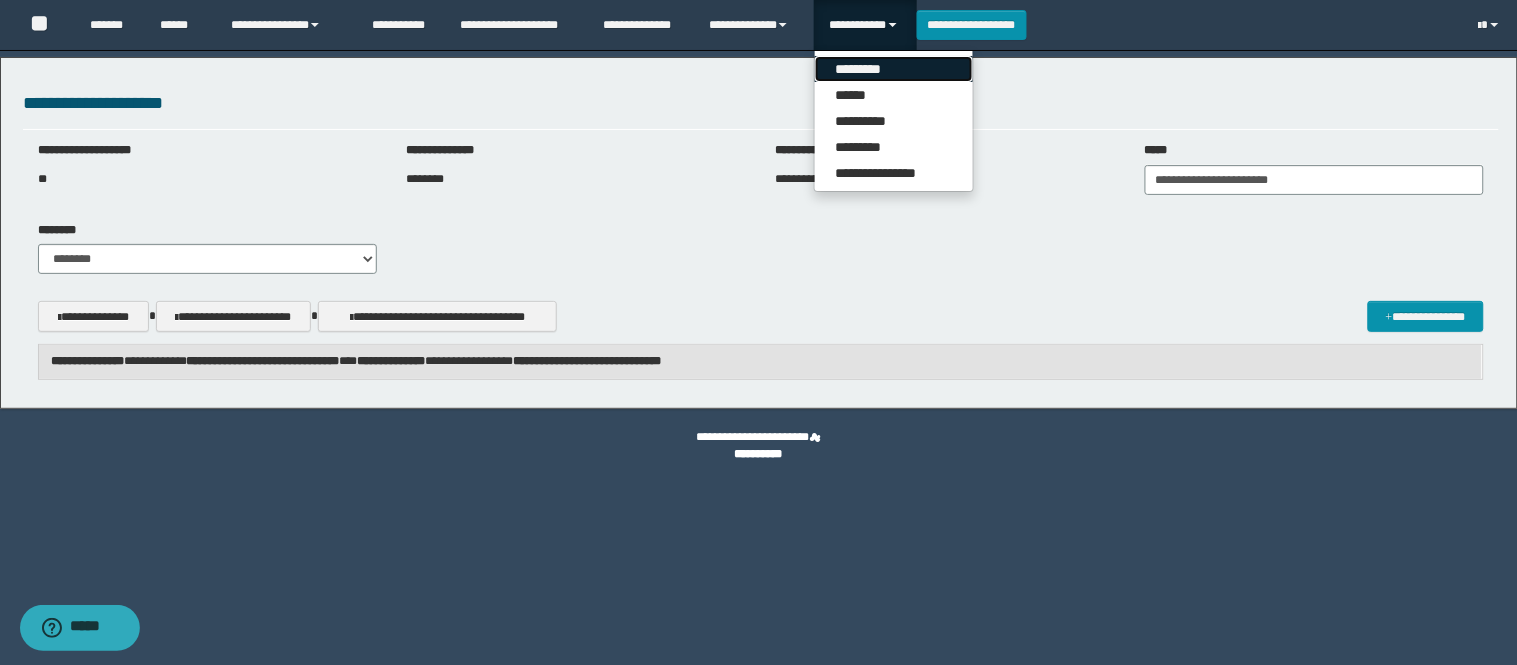 click on "*********" at bounding box center (894, 69) 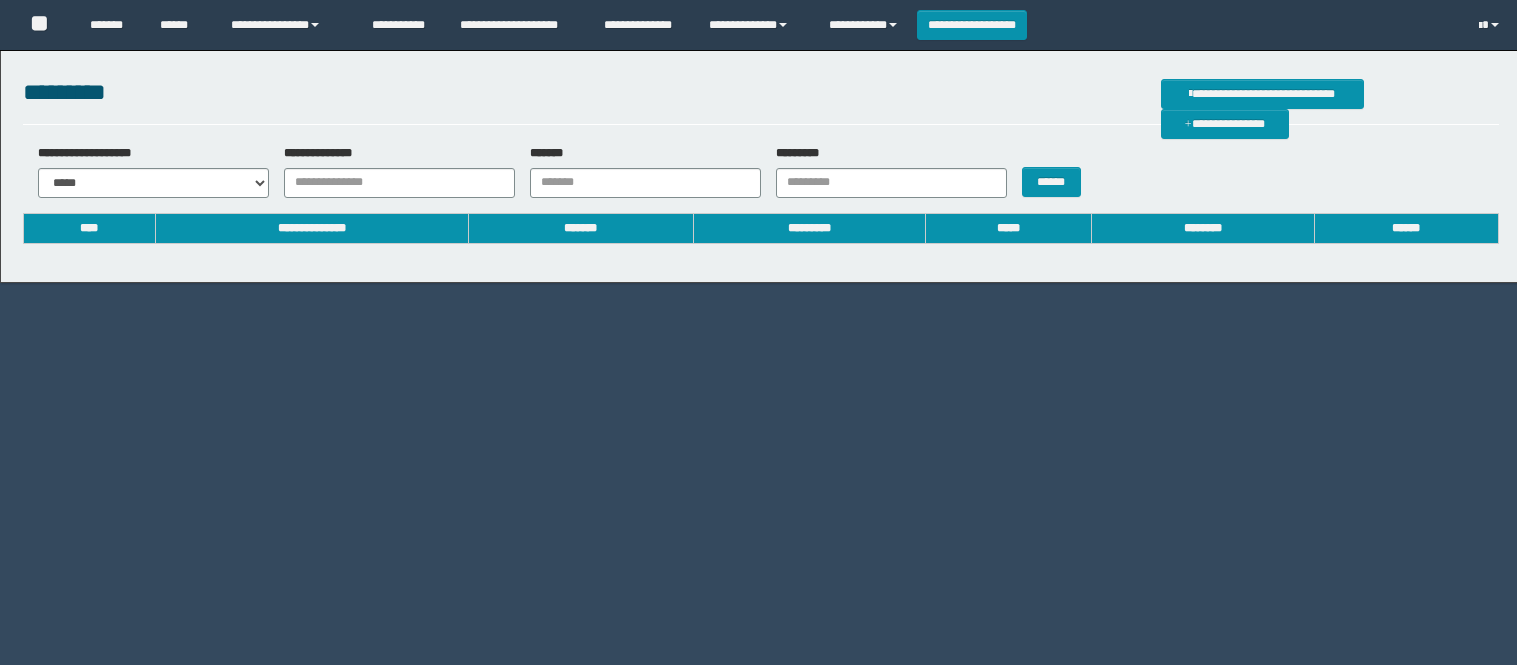 scroll, scrollTop: 0, scrollLeft: 0, axis: both 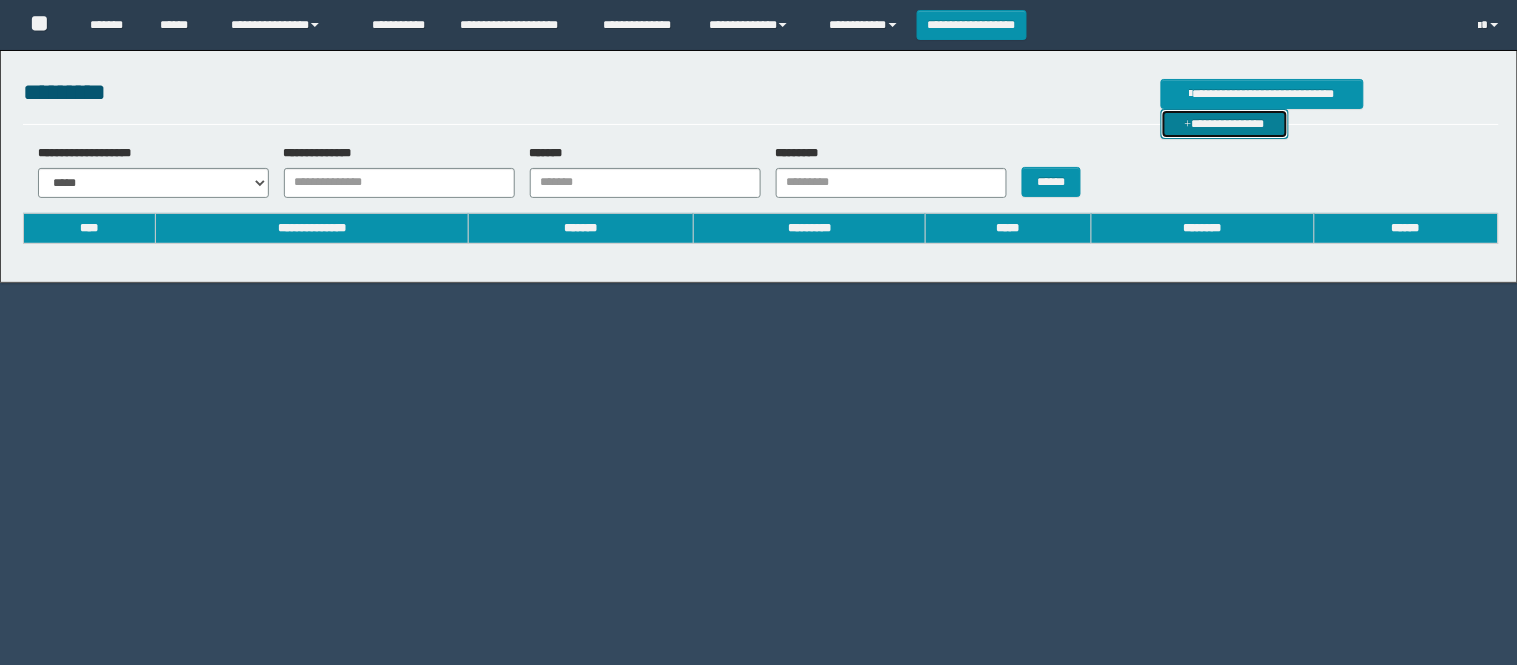 click on "**********" at bounding box center [1225, 124] 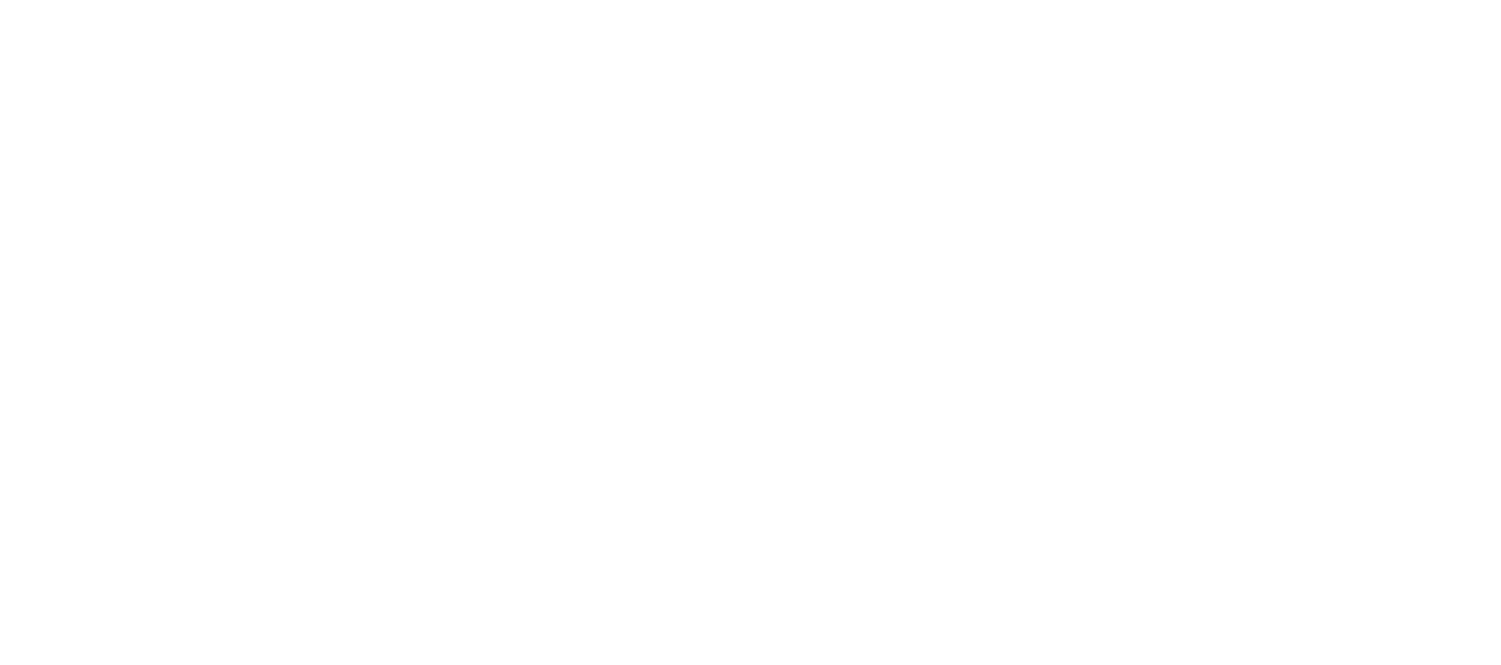 scroll, scrollTop: 0, scrollLeft: 0, axis: both 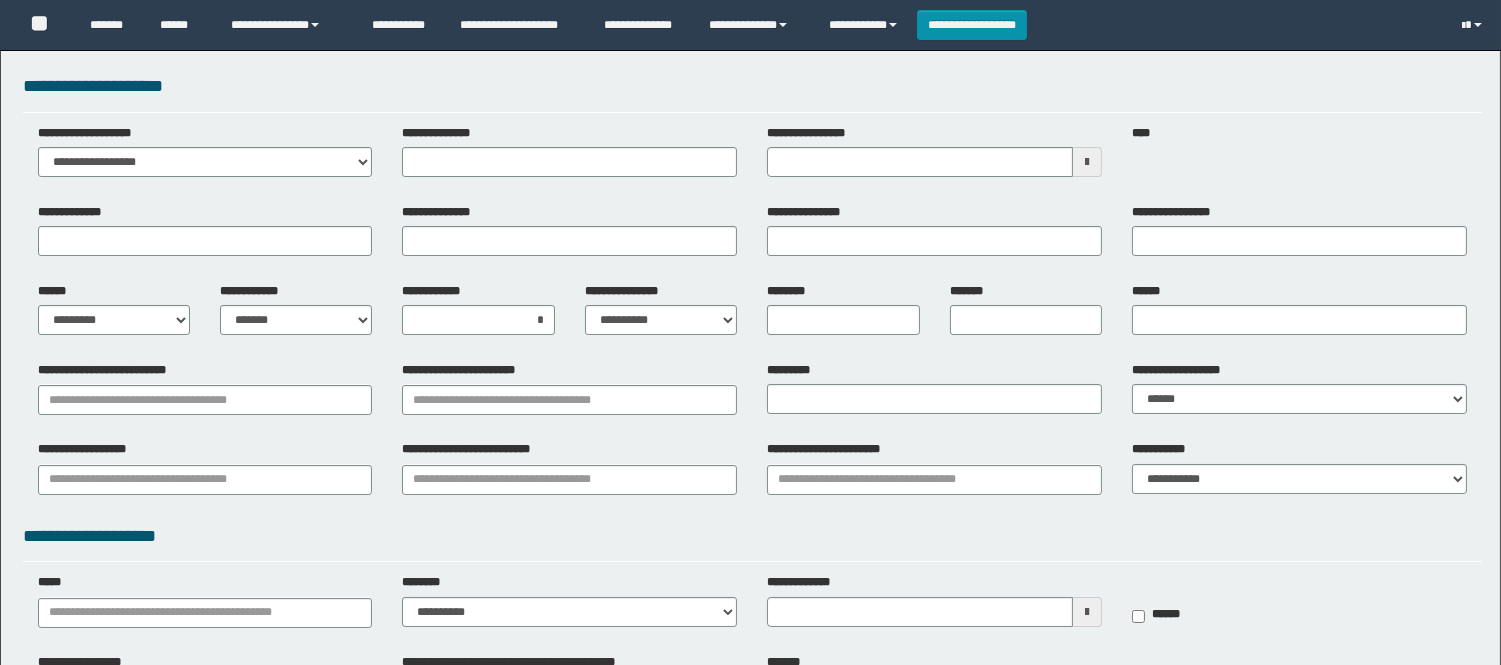 type 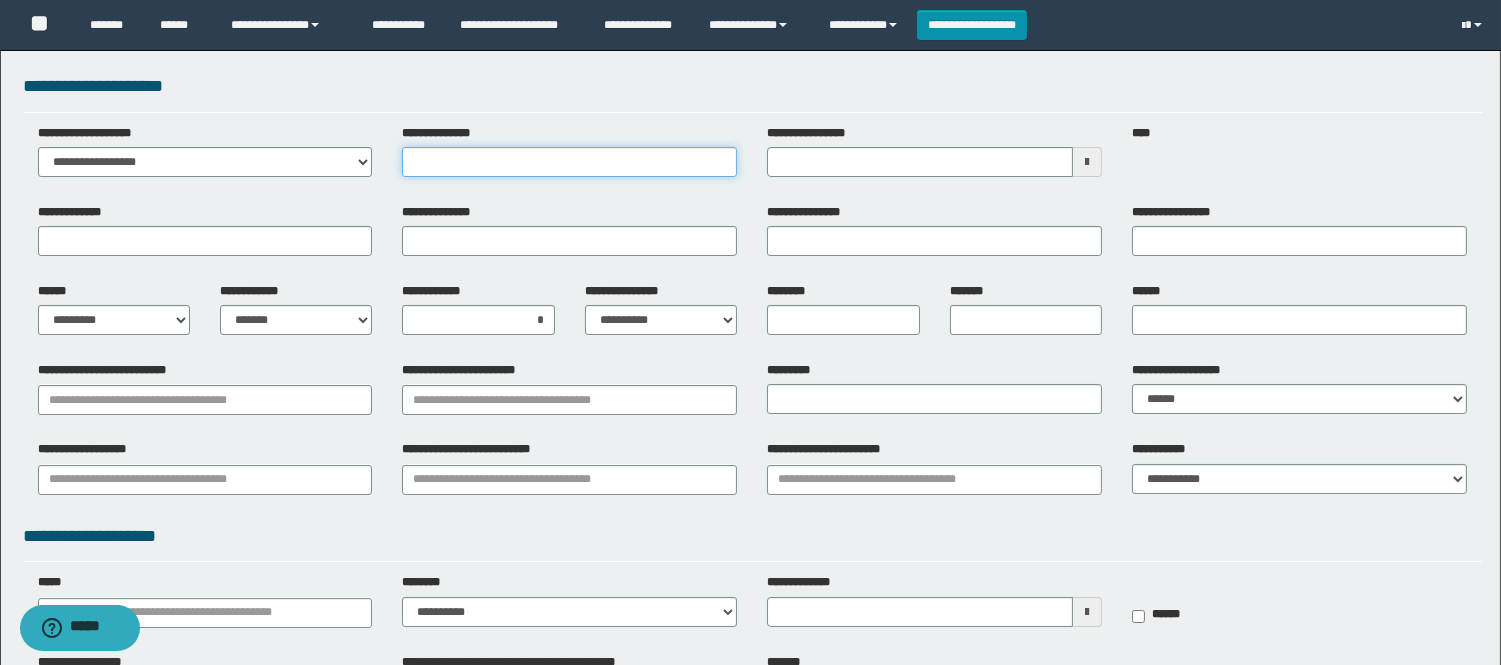 click on "**********" at bounding box center [569, 162] 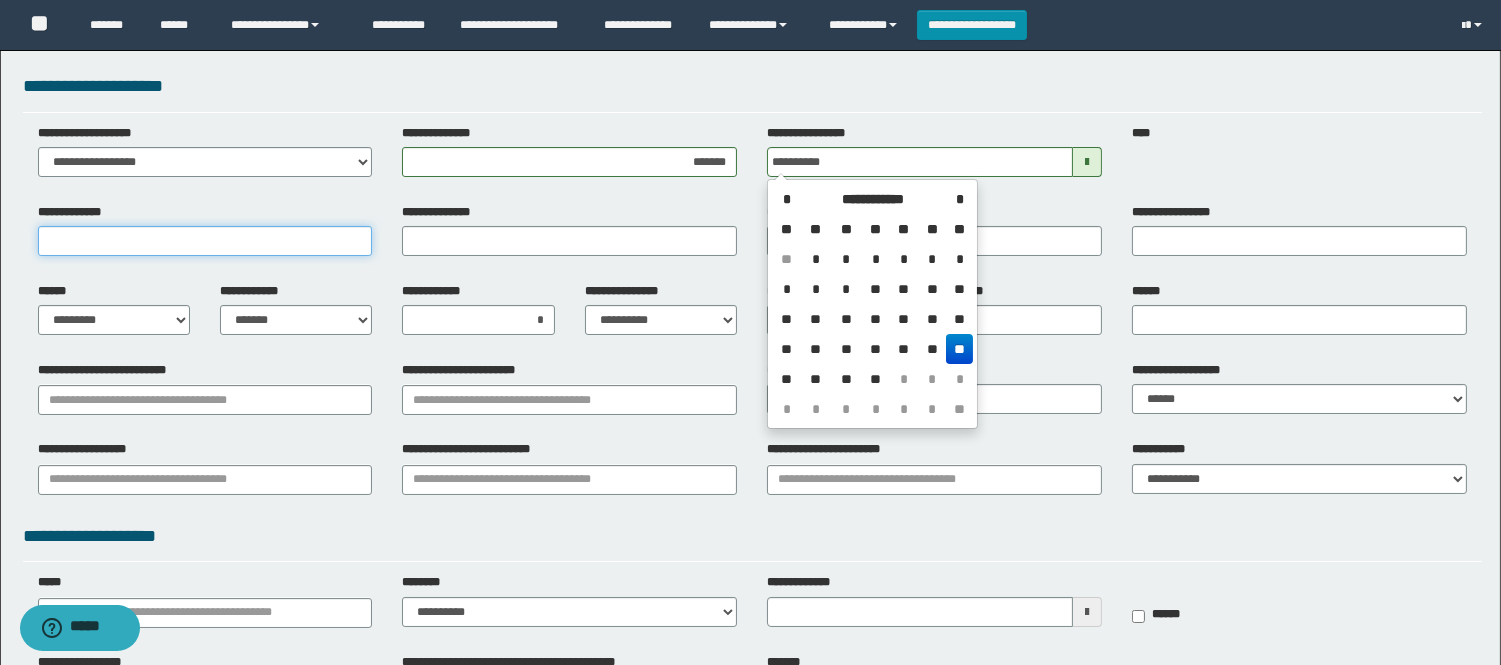 type on "**********" 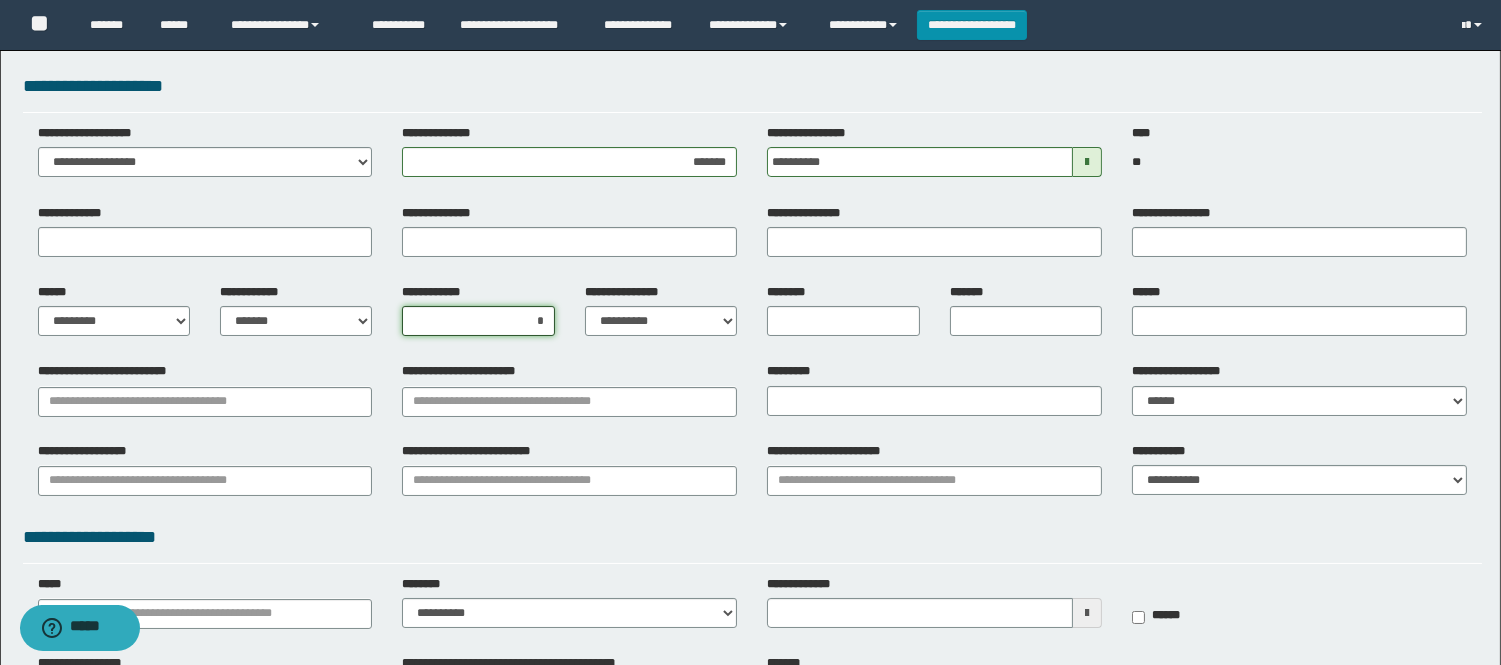 drag, startPoint x: 520, startPoint y: 322, endPoint x: 575, endPoint y: 321, distance: 55.00909 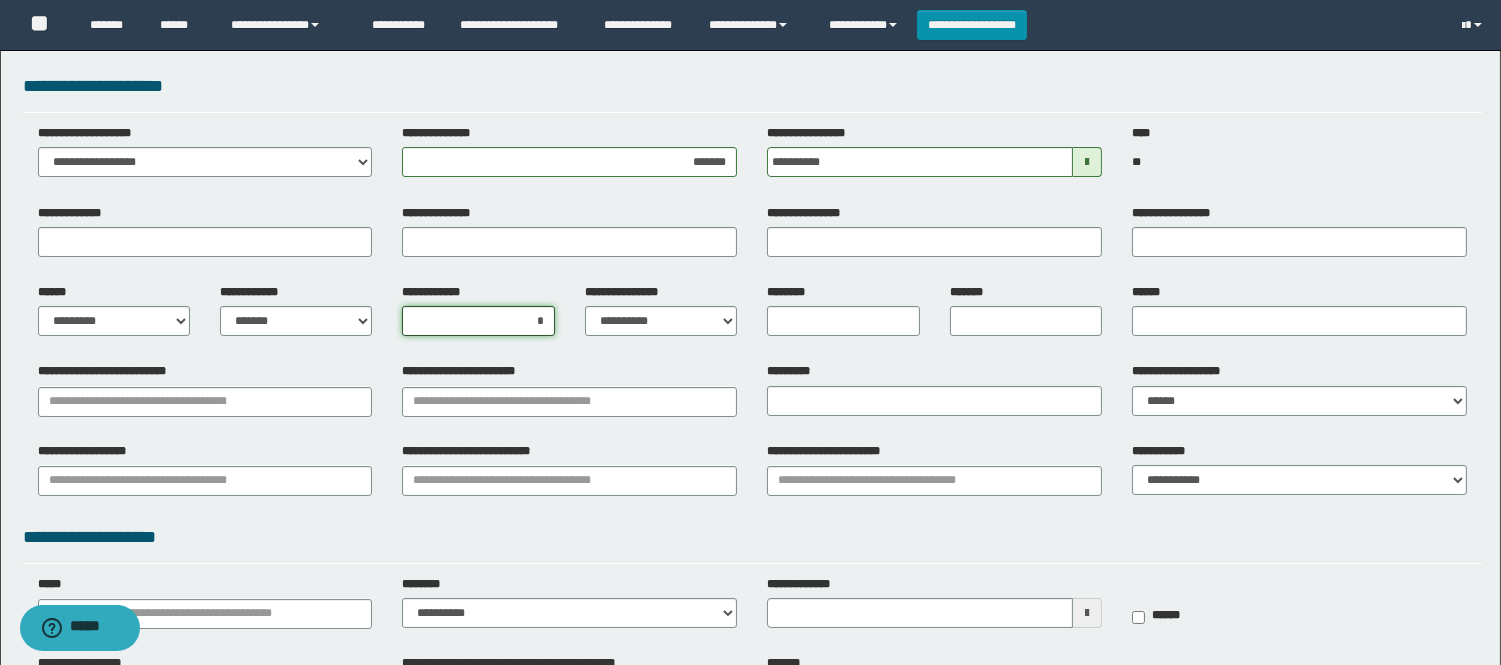 click on "**********" at bounding box center [569, 317] 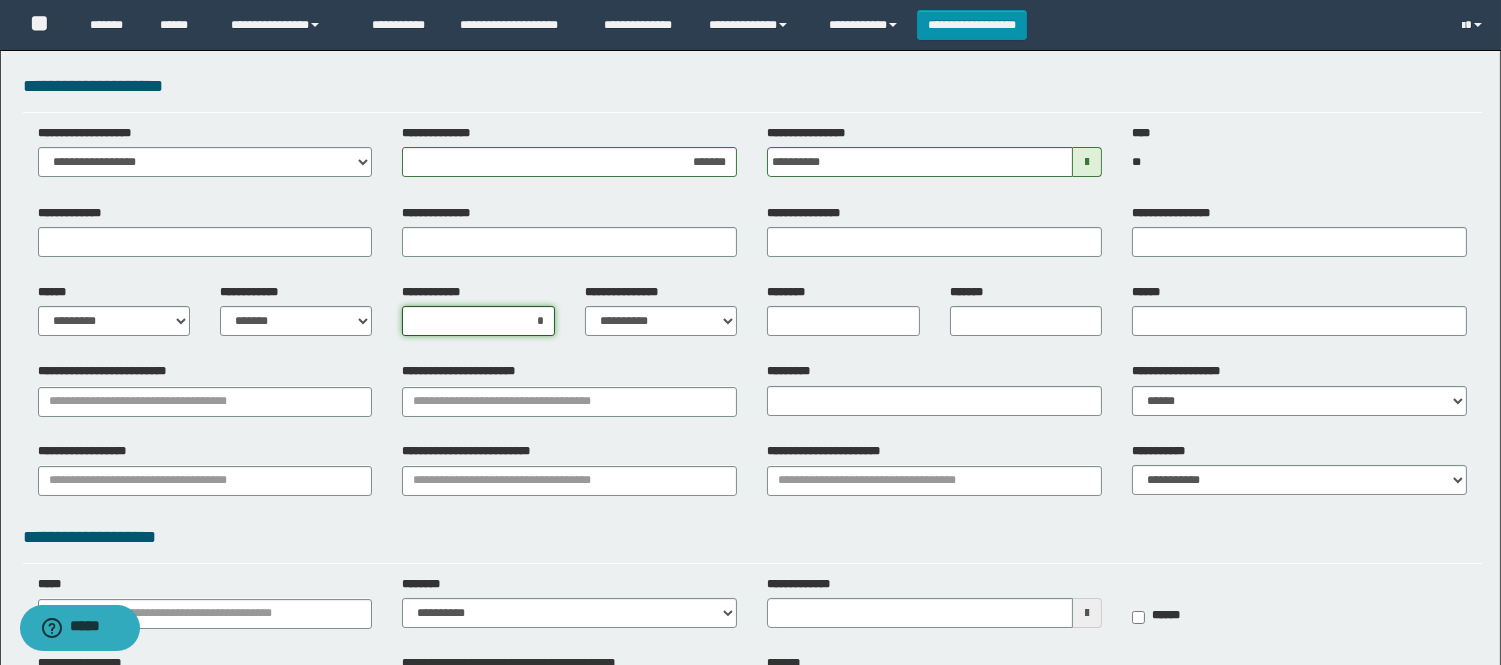 type on "*" 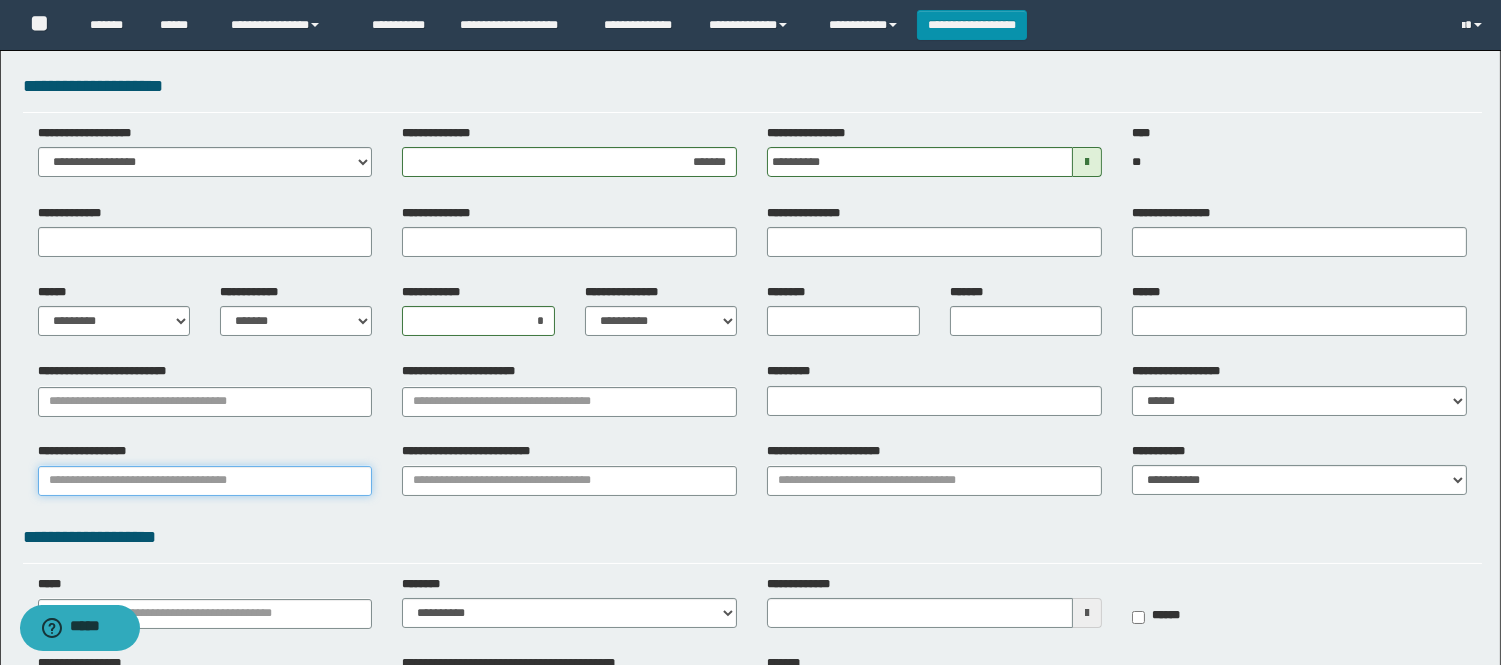 click on "**********" at bounding box center [205, 481] 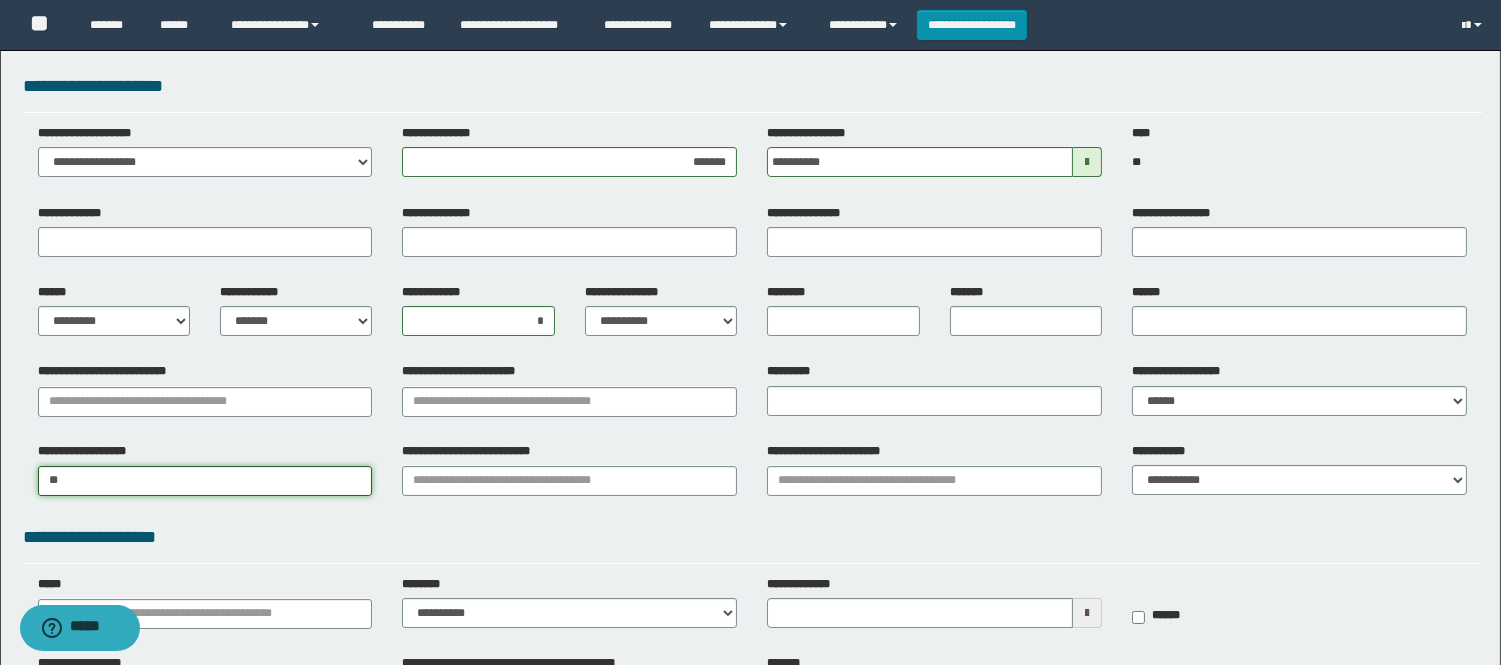 type on "*" 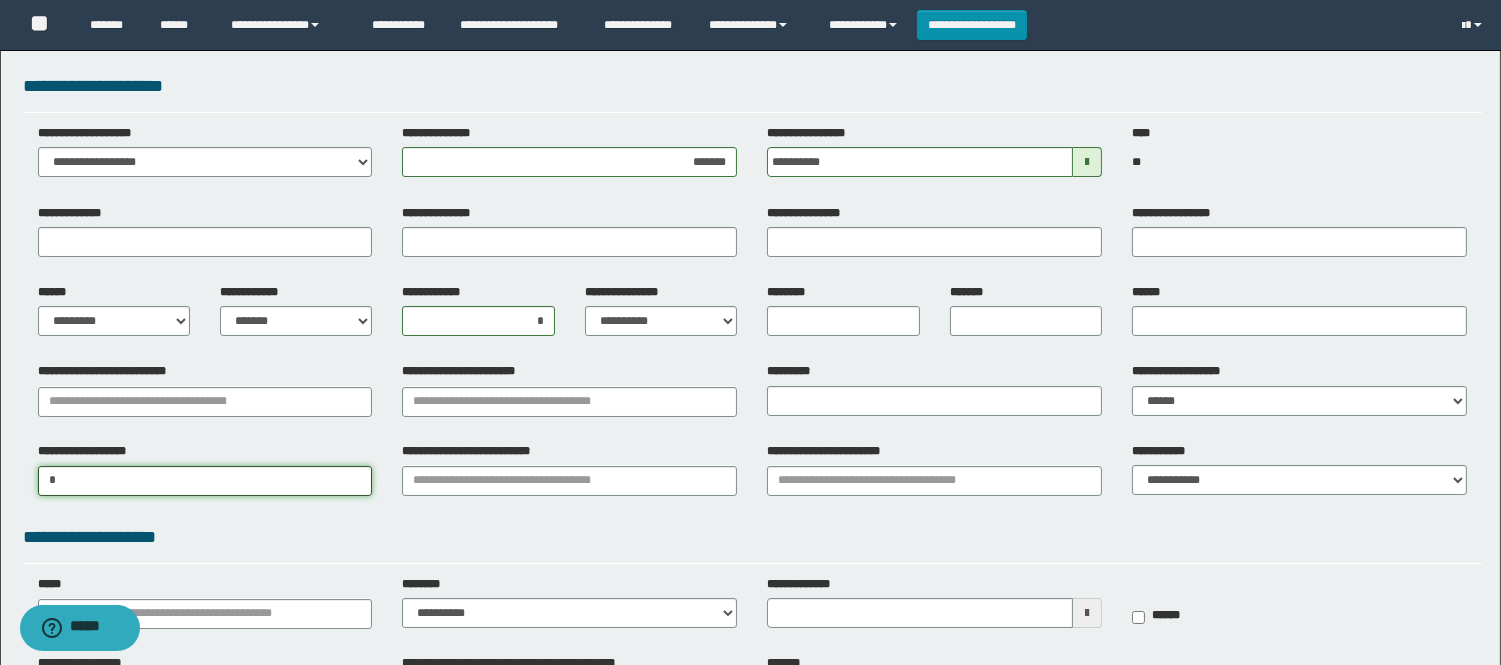type 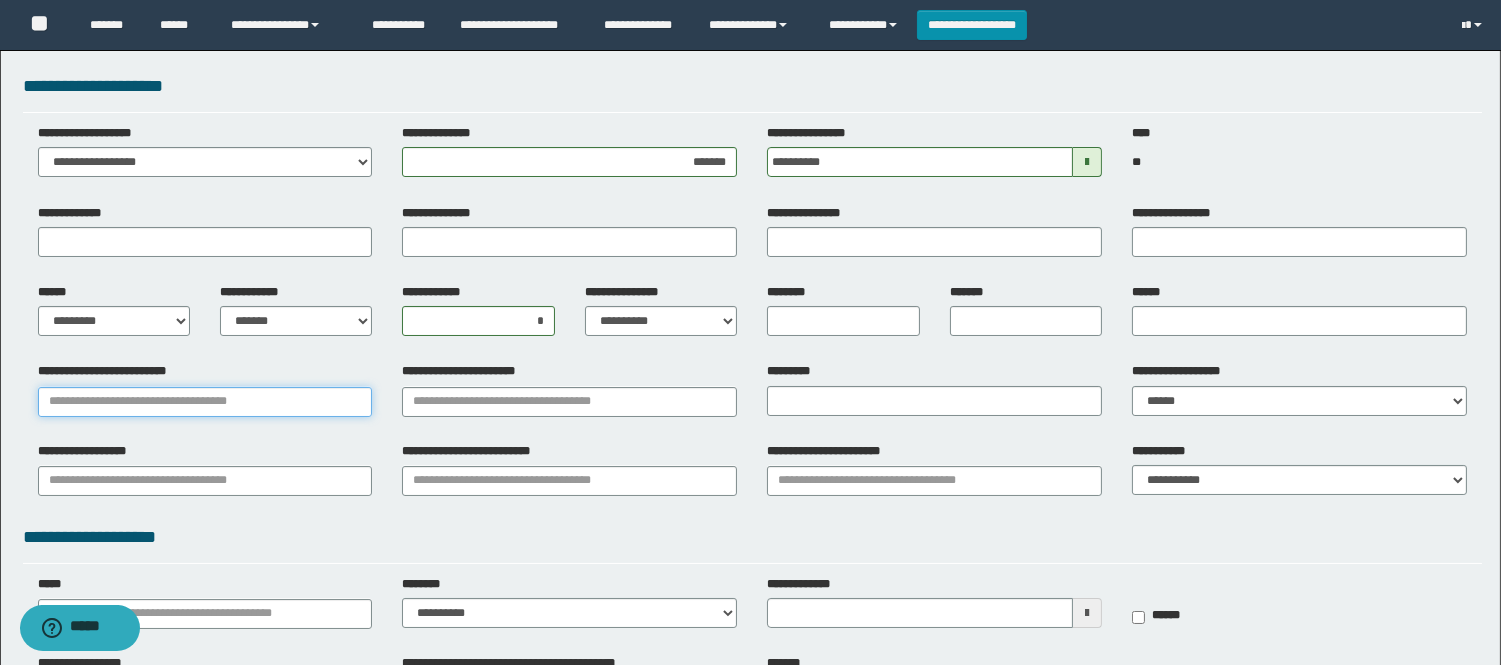 click on "**********" at bounding box center (205, 402) 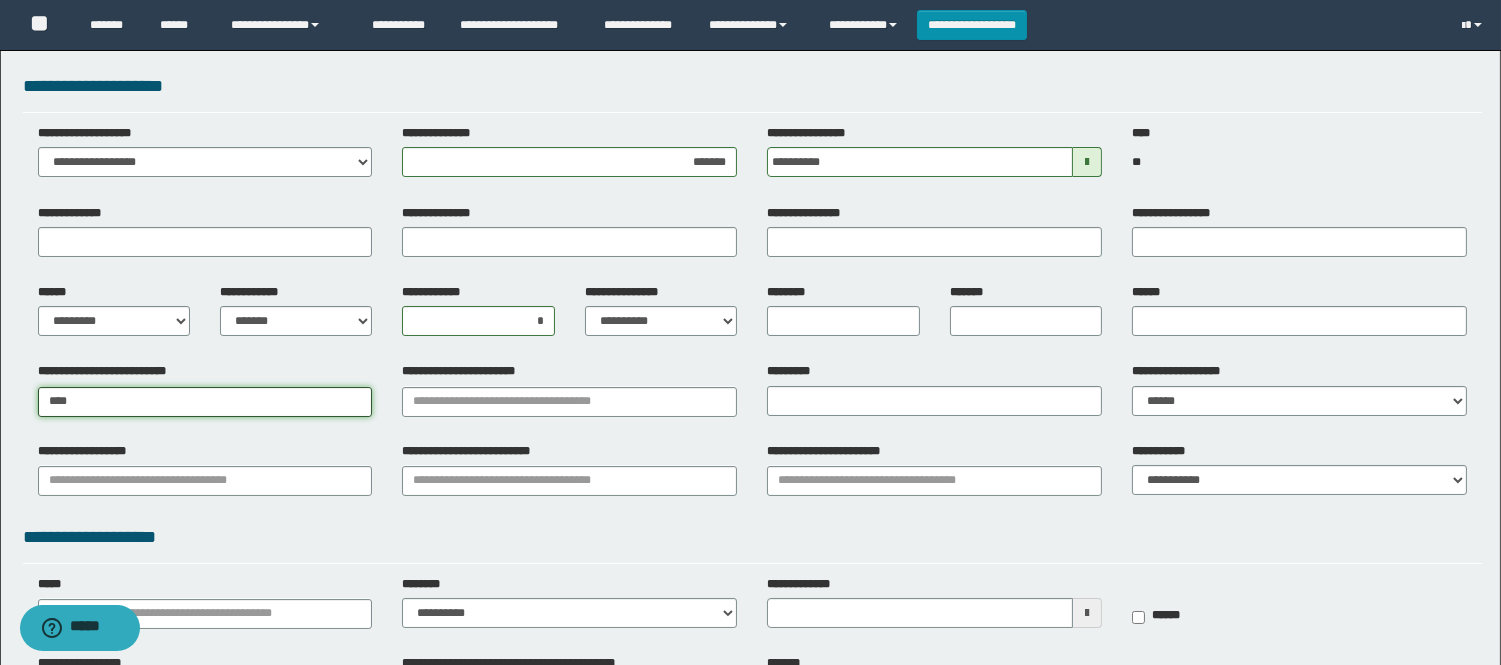 type on "*****" 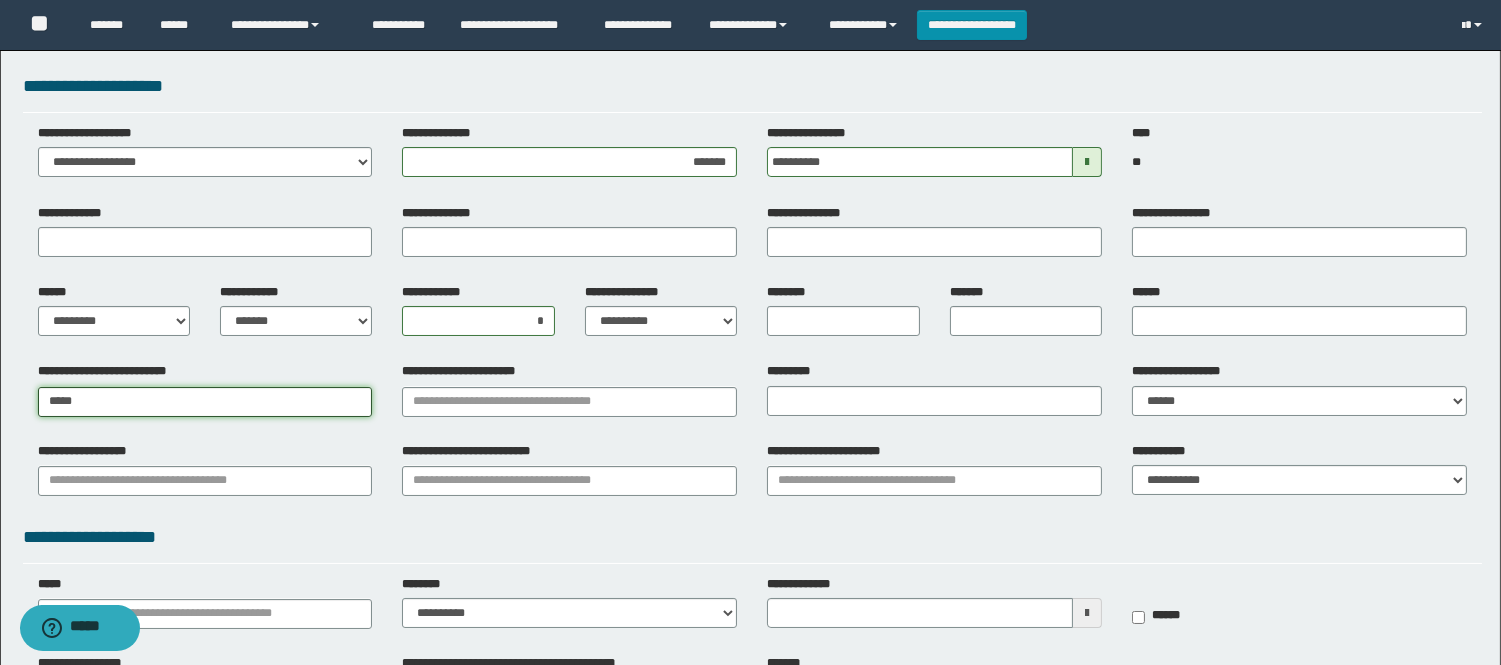 type on "*****" 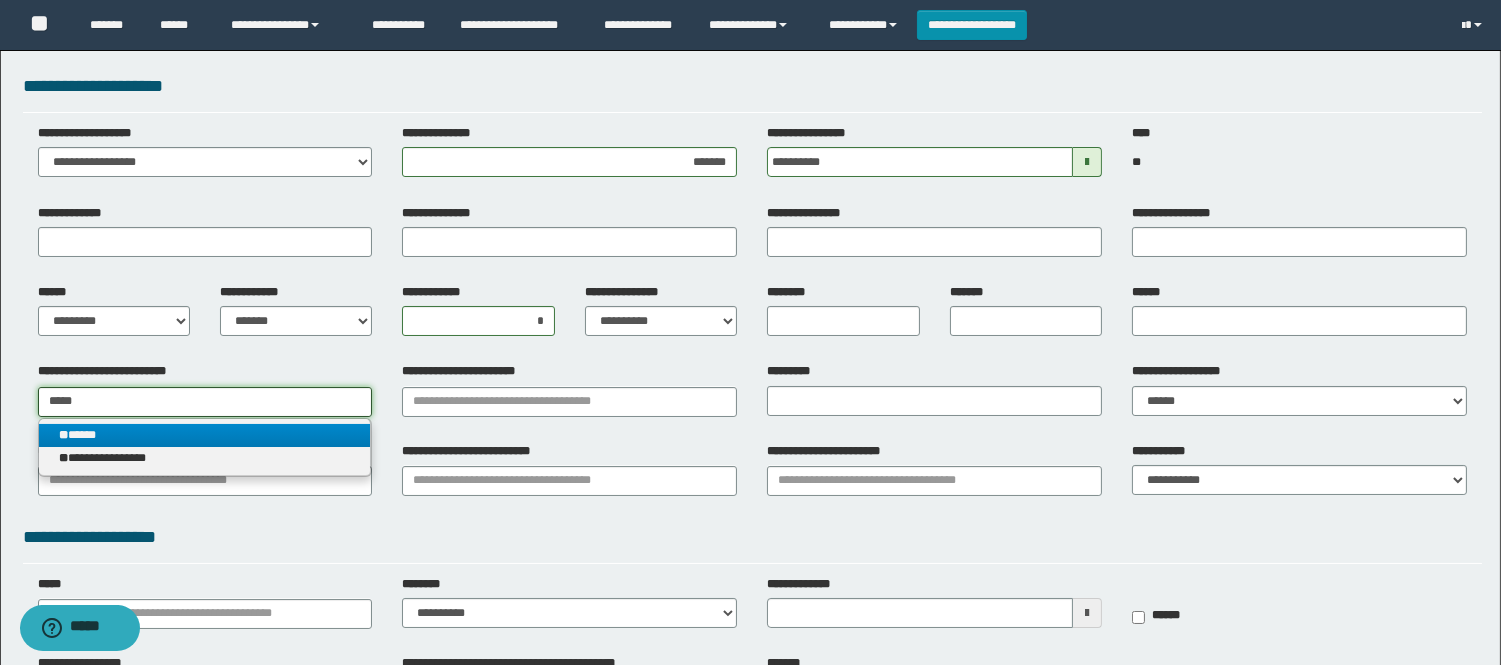 type on "*****" 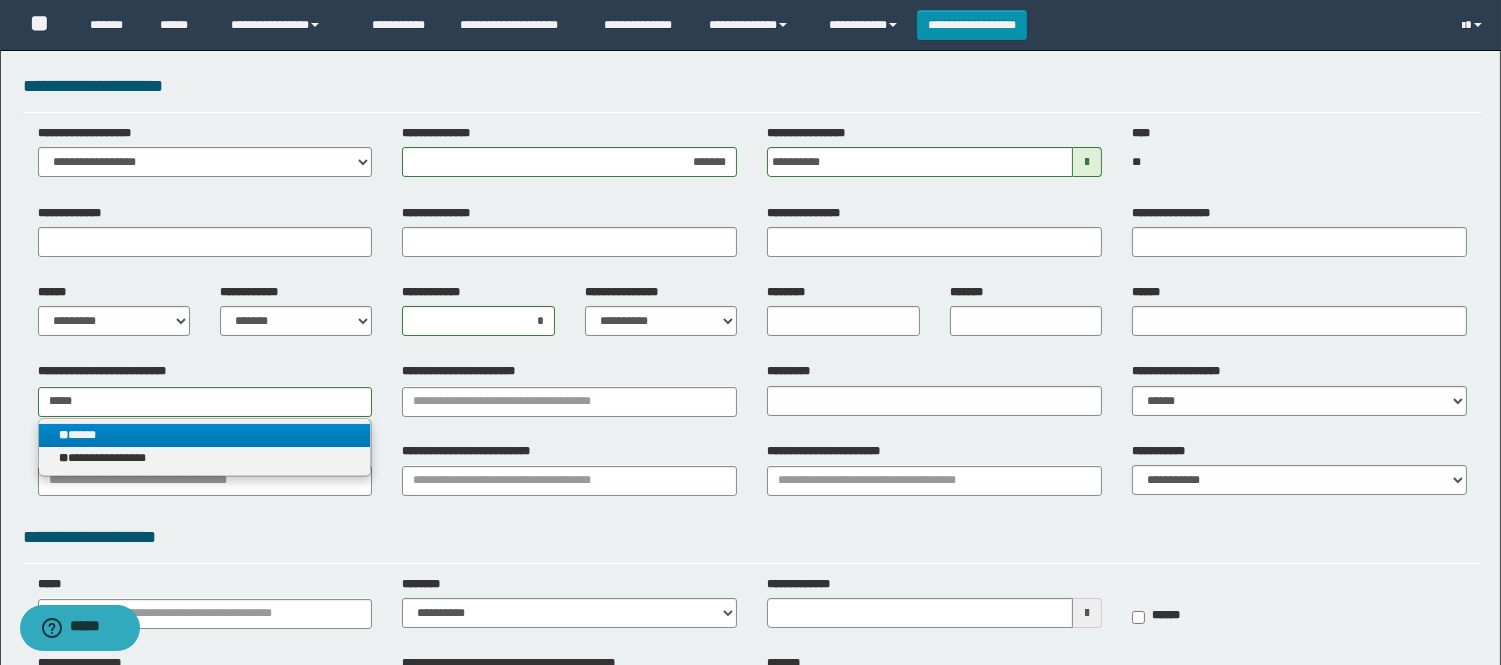 click on "** *****" at bounding box center [205, 435] 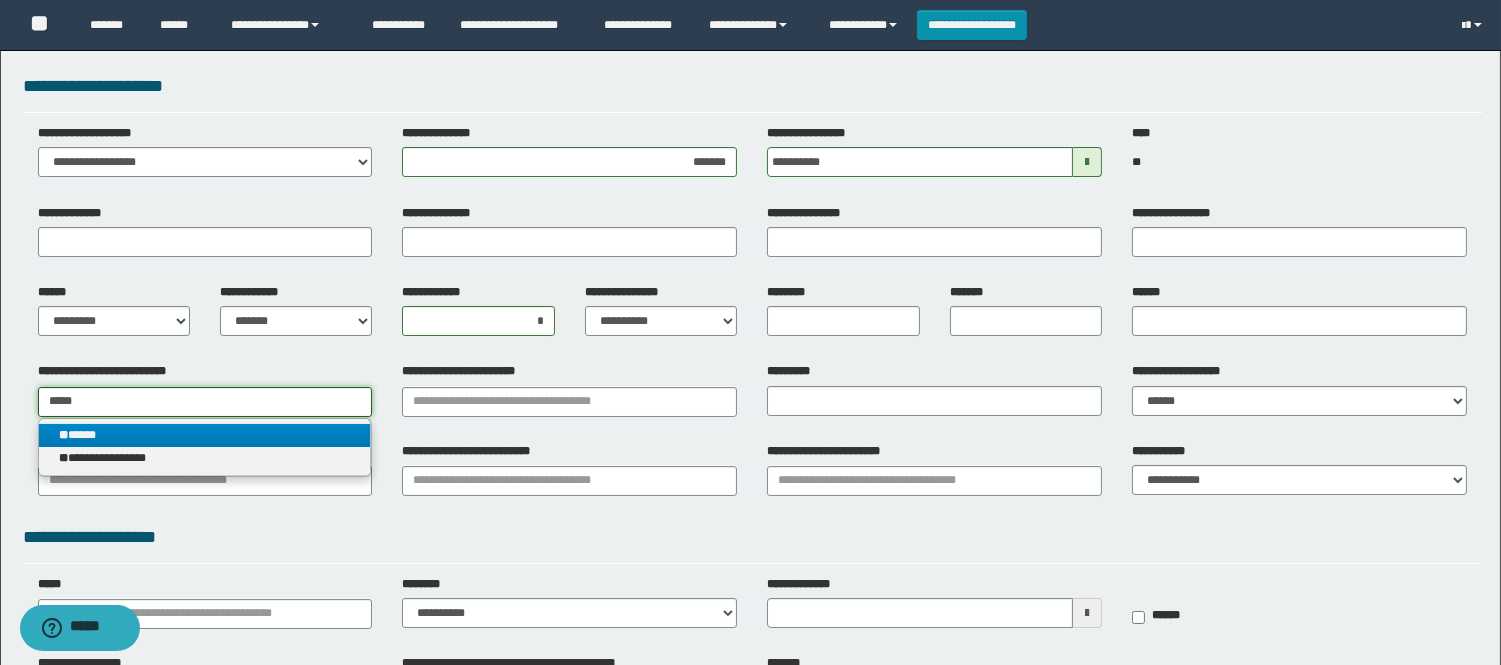 type 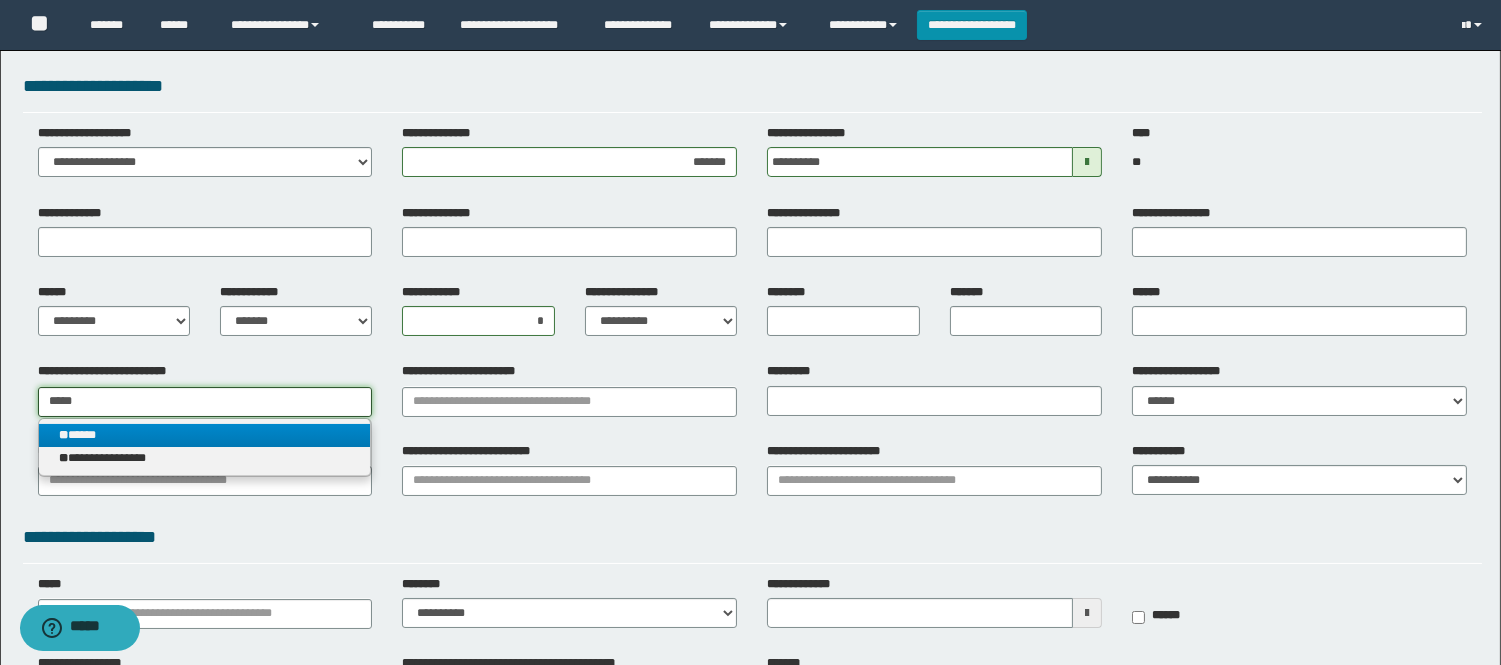 type on "*****" 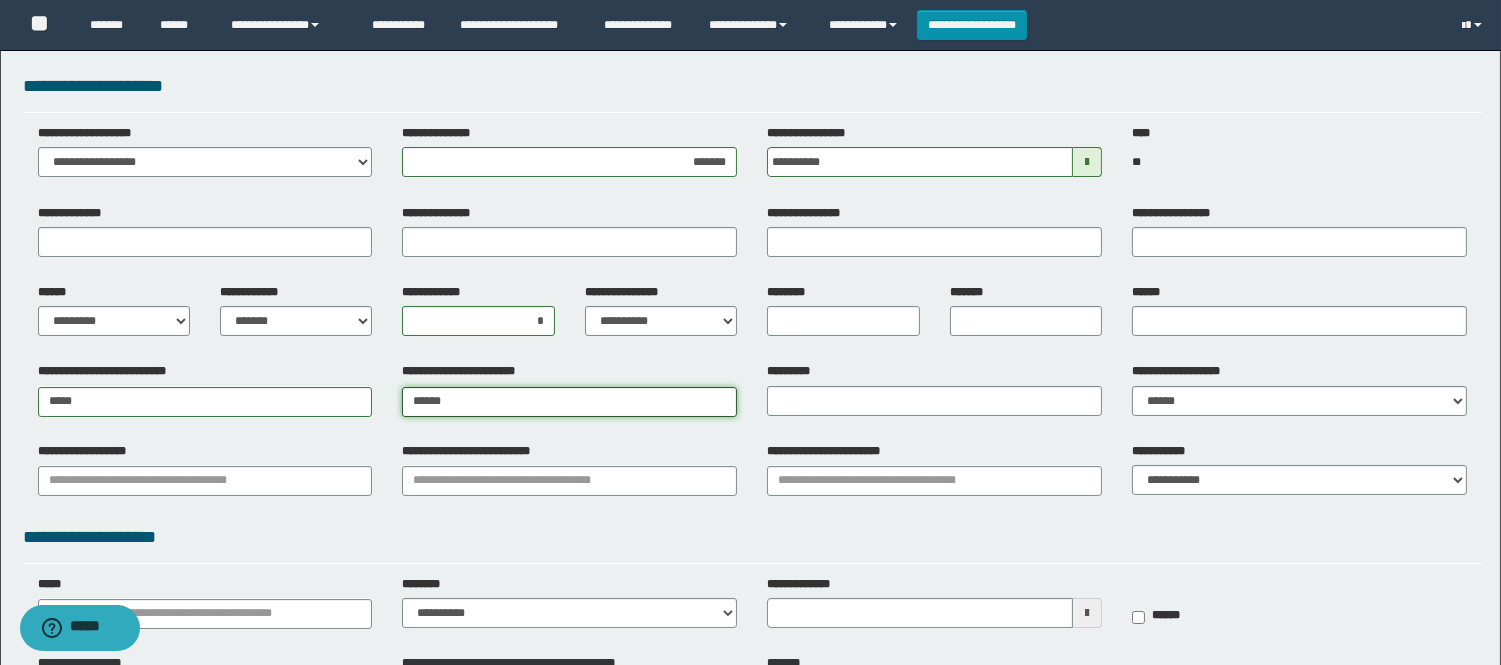 type on "*******" 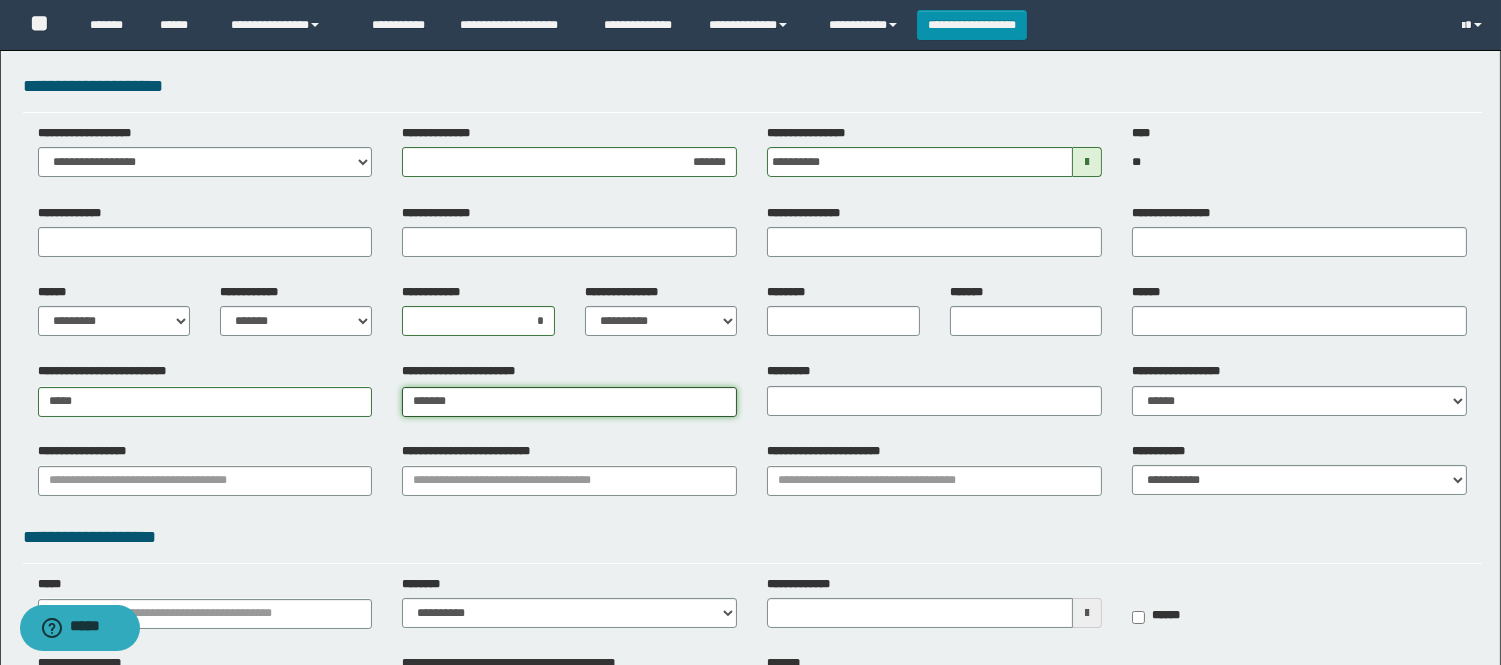 type on "*******" 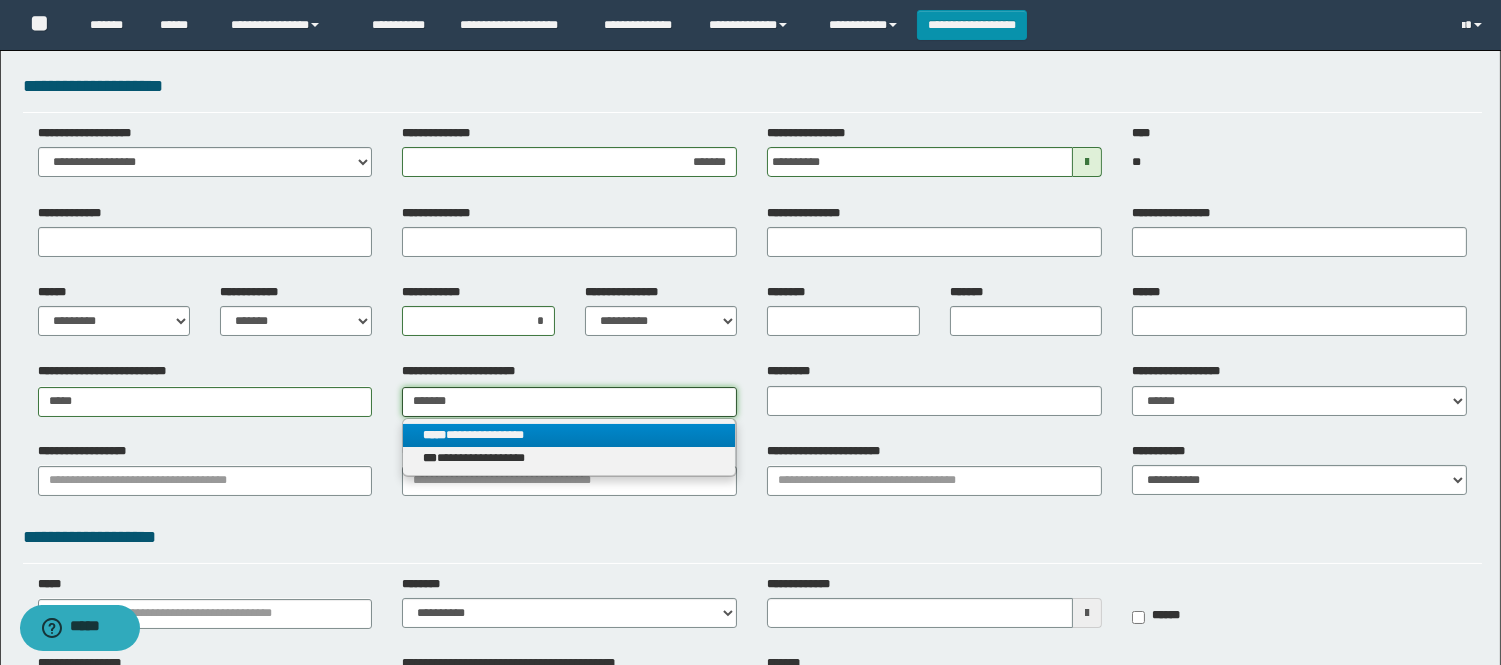 type on "*******" 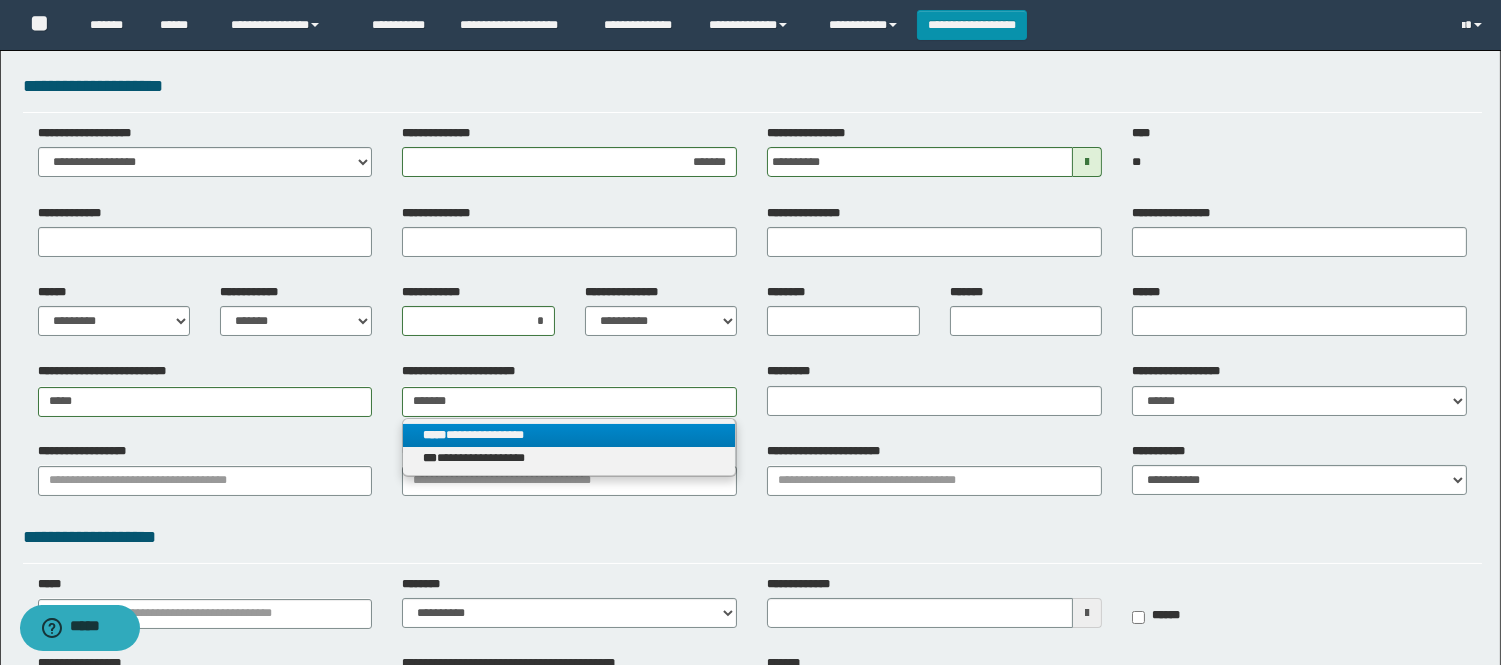 click on "**********" at bounding box center [569, 435] 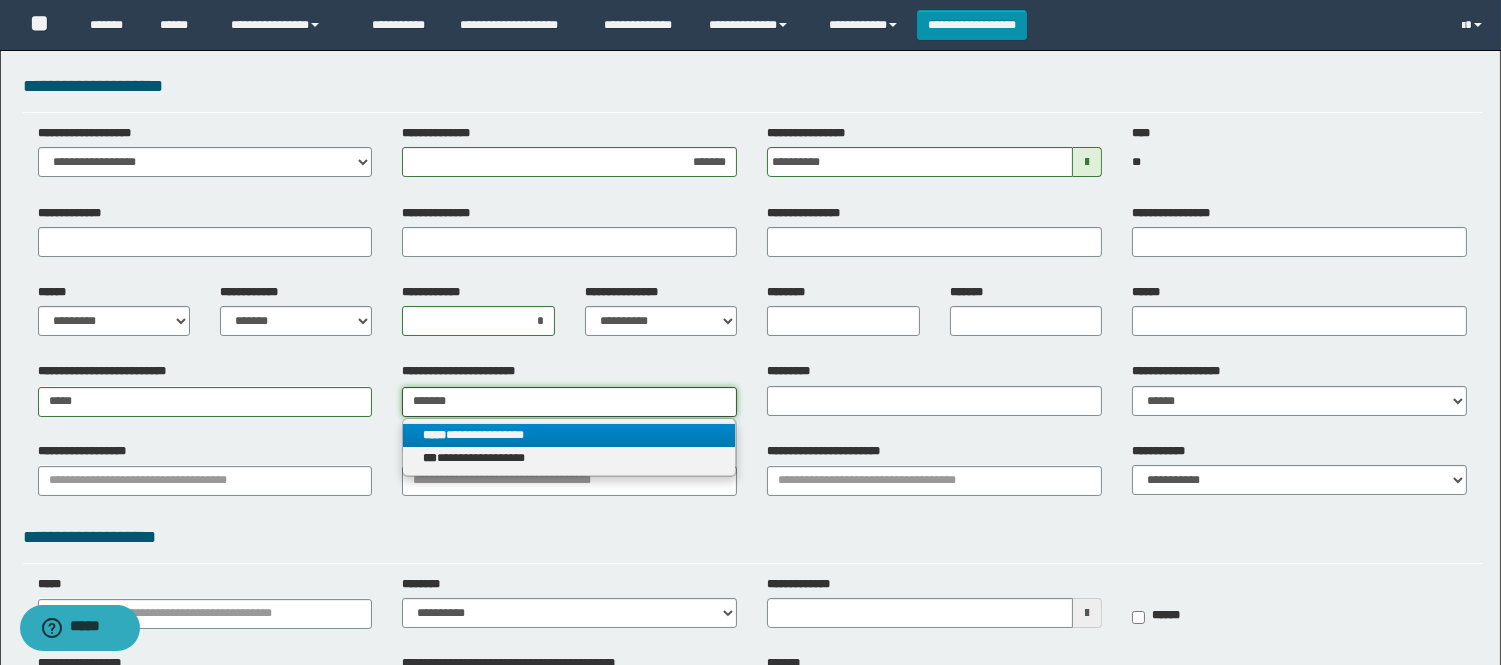 type 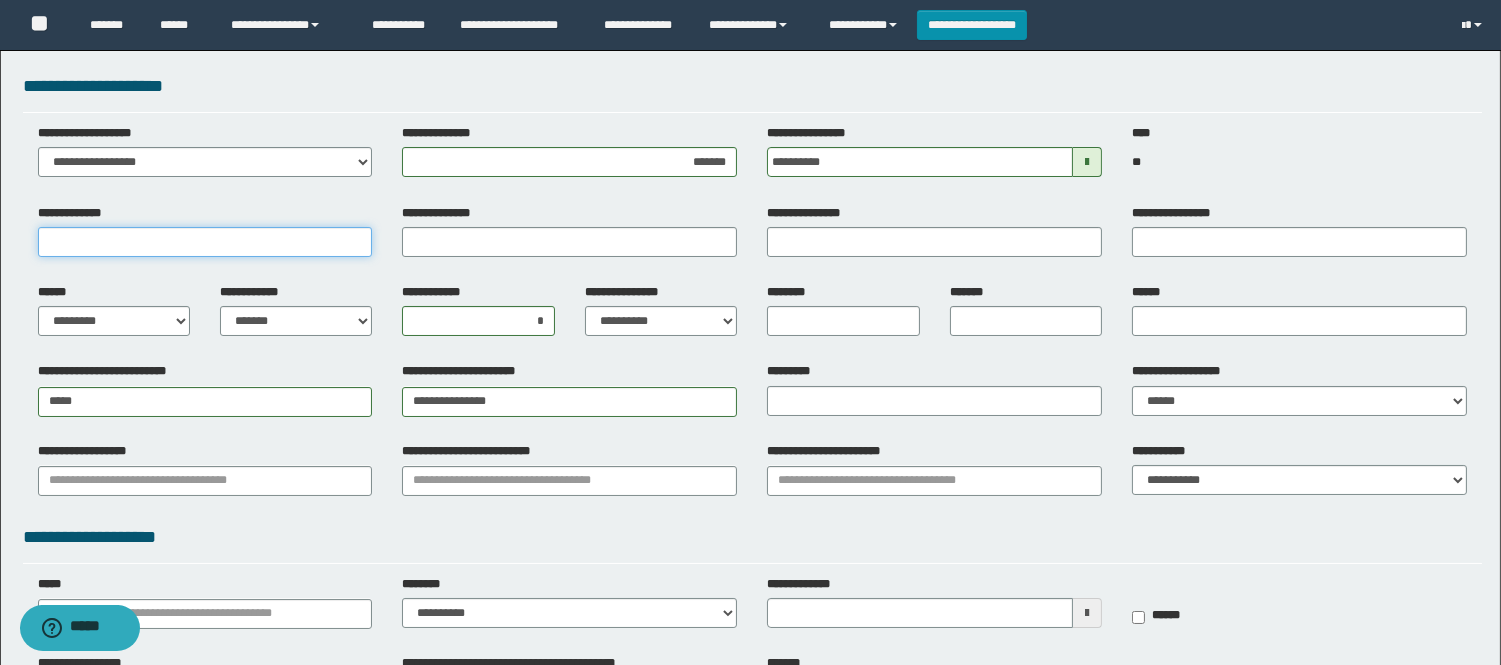 click on "**********" at bounding box center (205, 242) 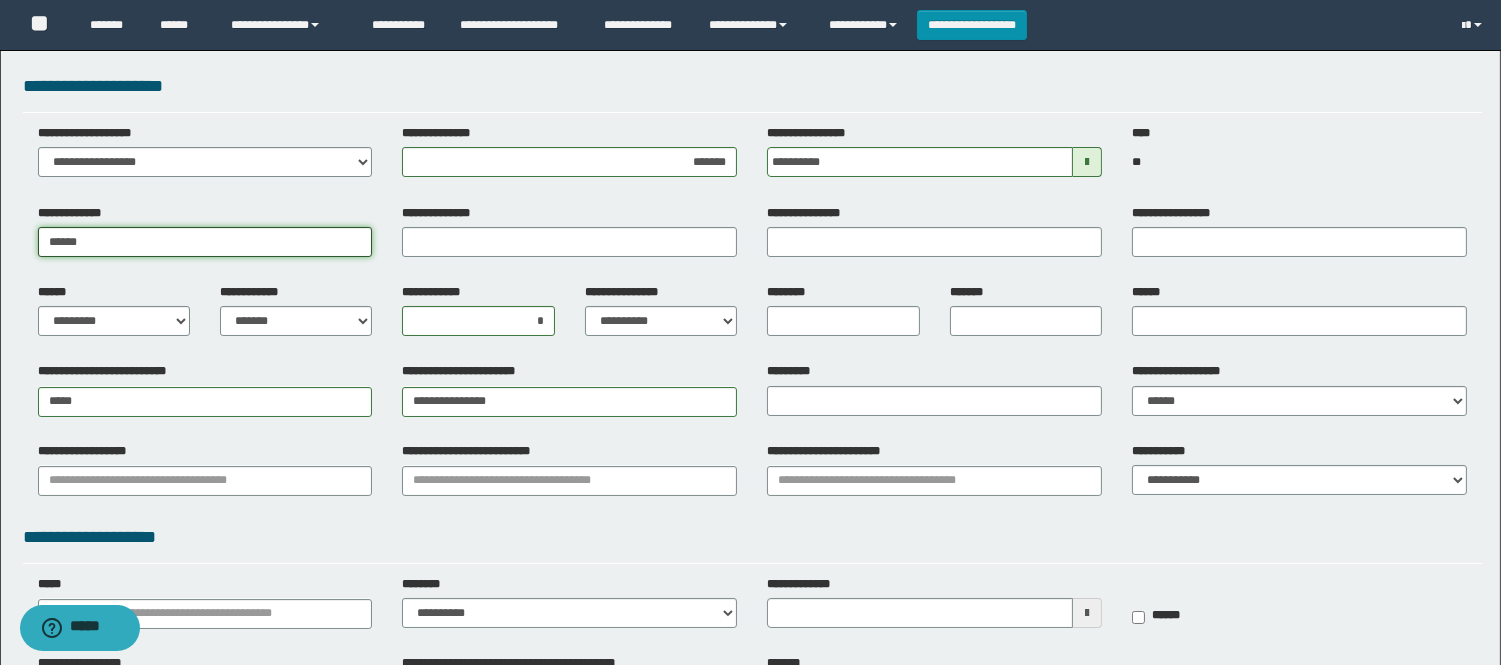 type on "******" 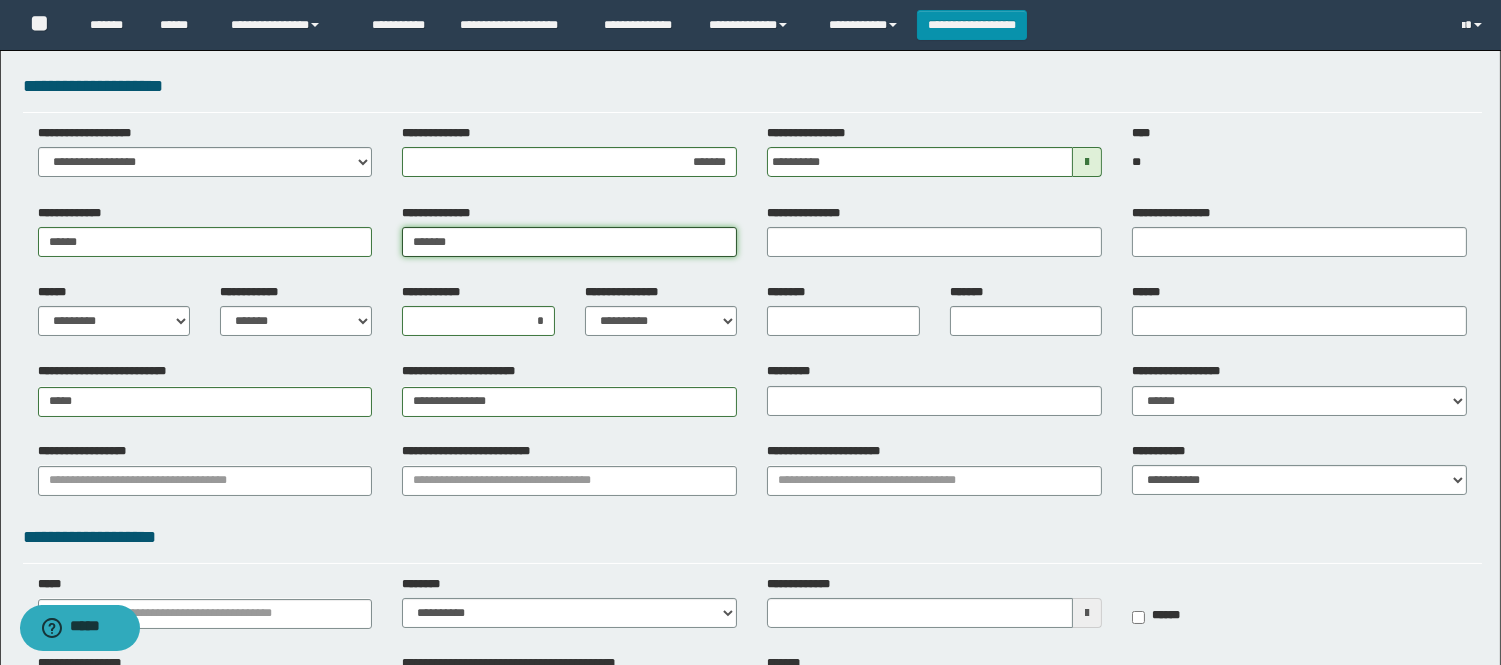 type on "*******" 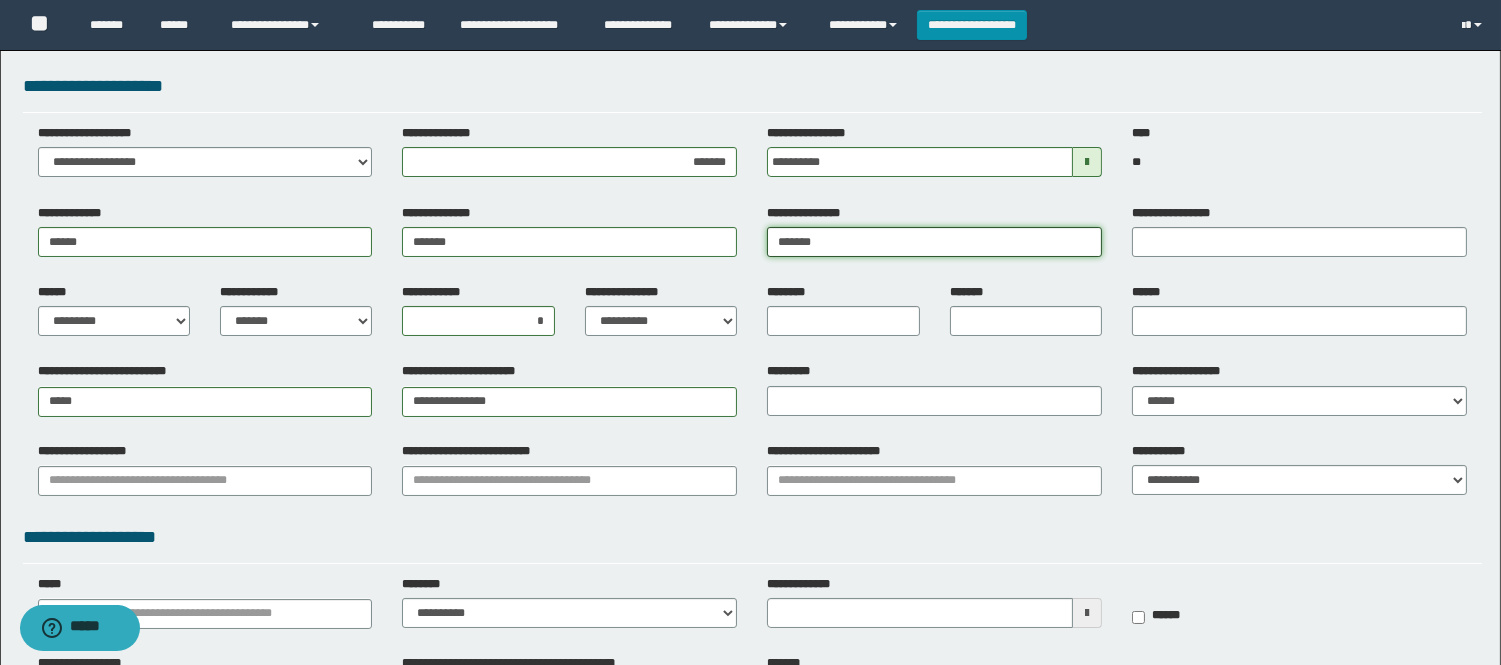 type on "*******" 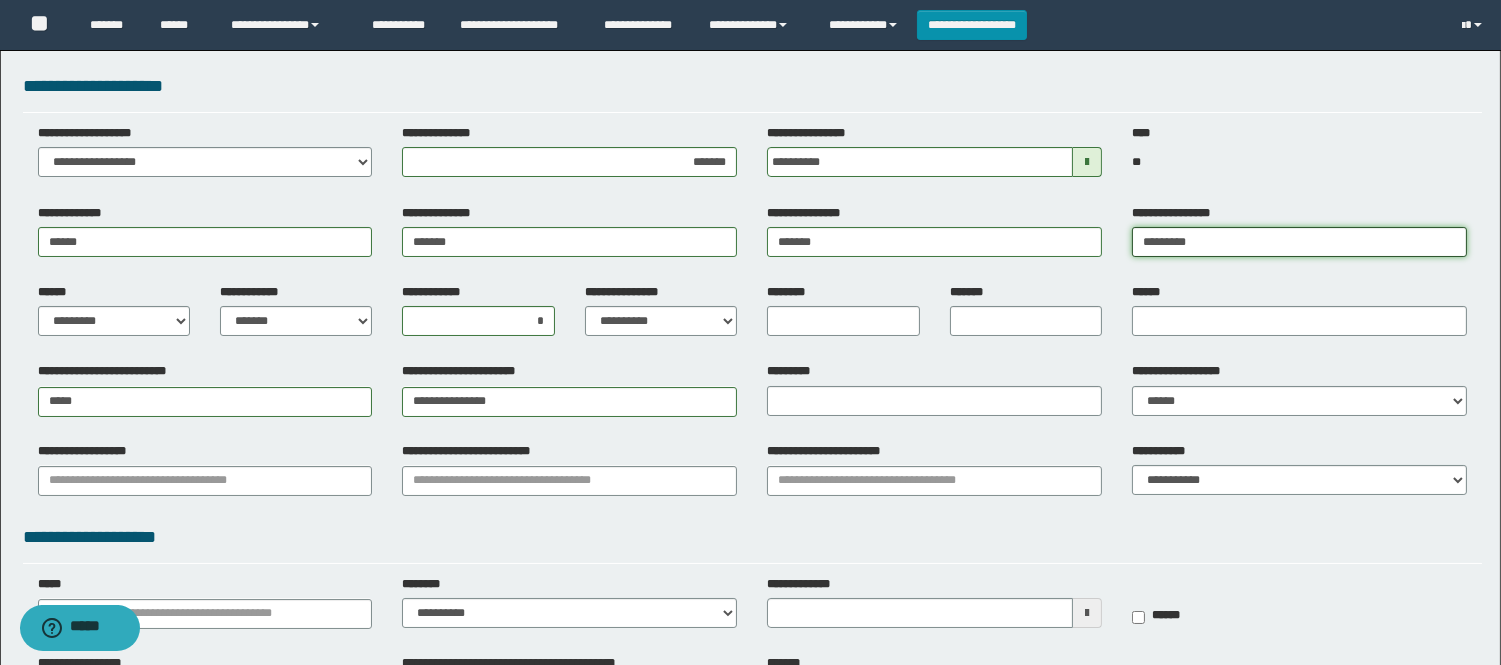 type on "*********" 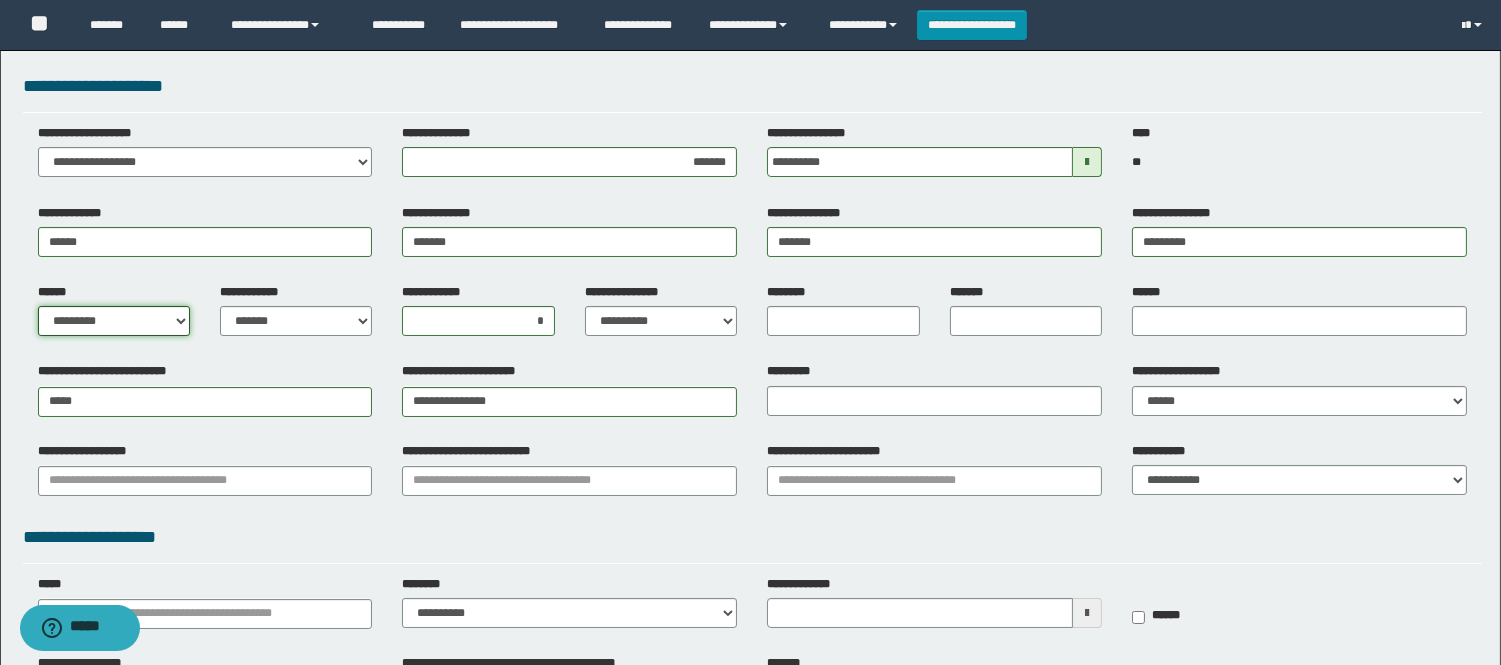 scroll, scrollTop: 177, scrollLeft: 0, axis: vertical 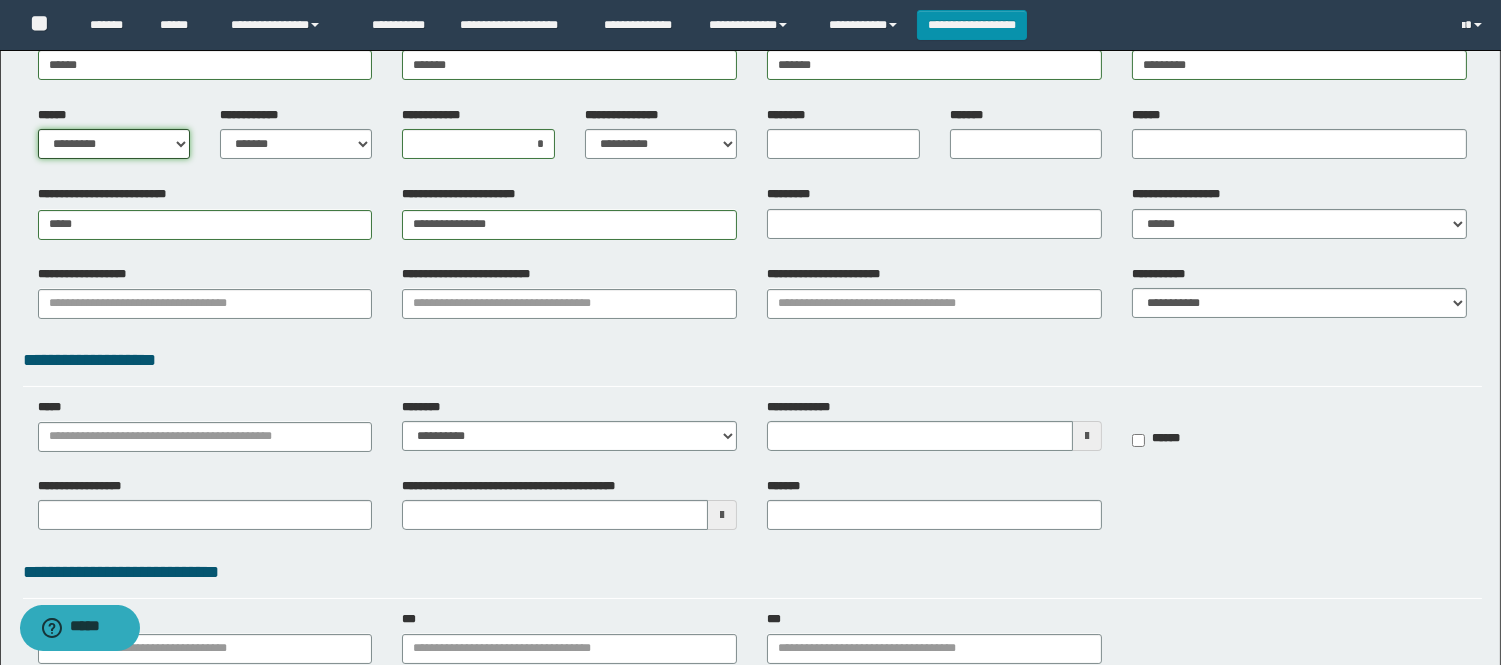 type 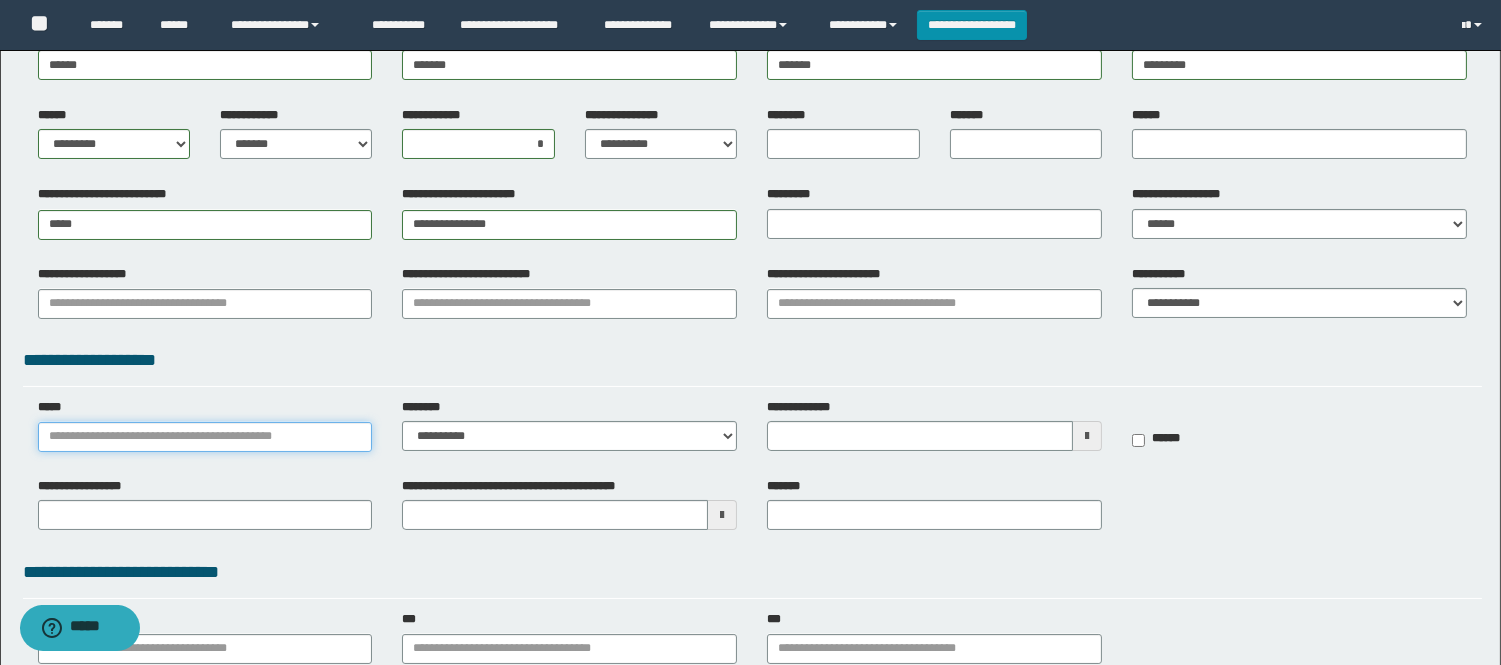 click on "*****" at bounding box center (205, 437) 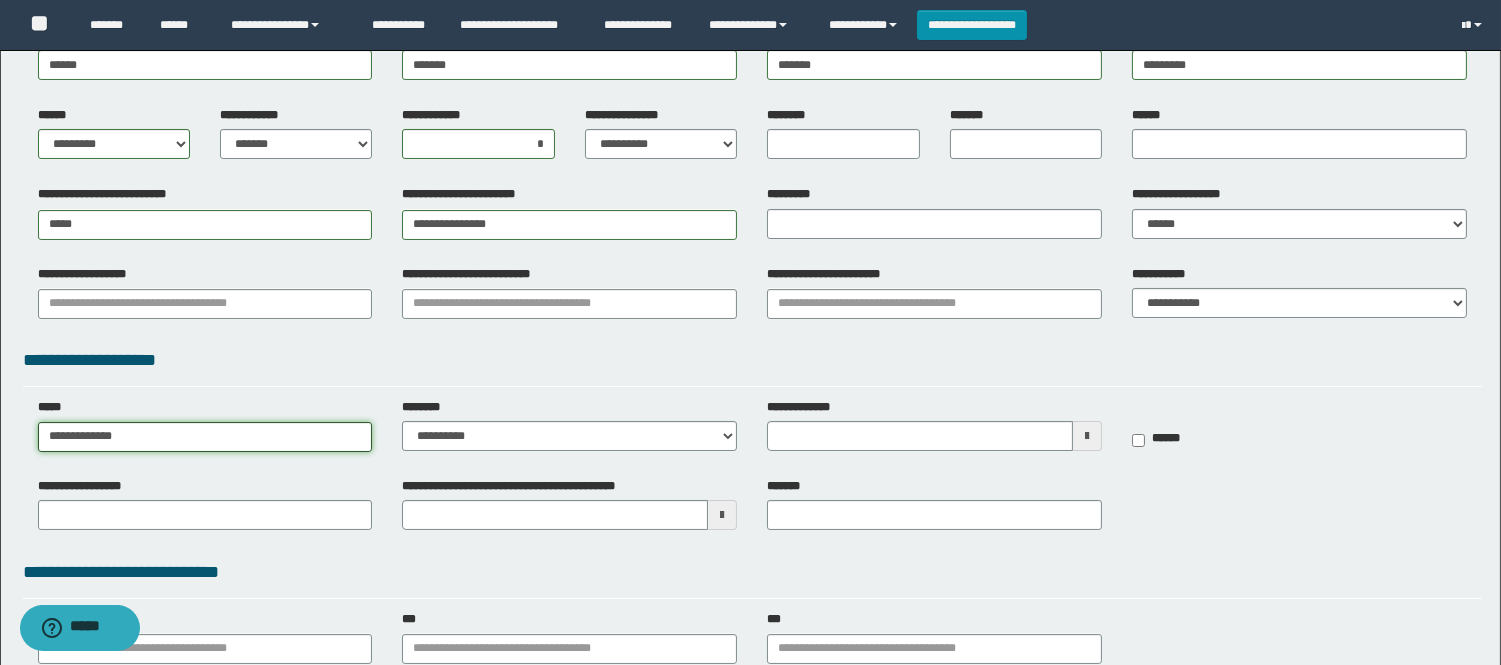 type on "**********" 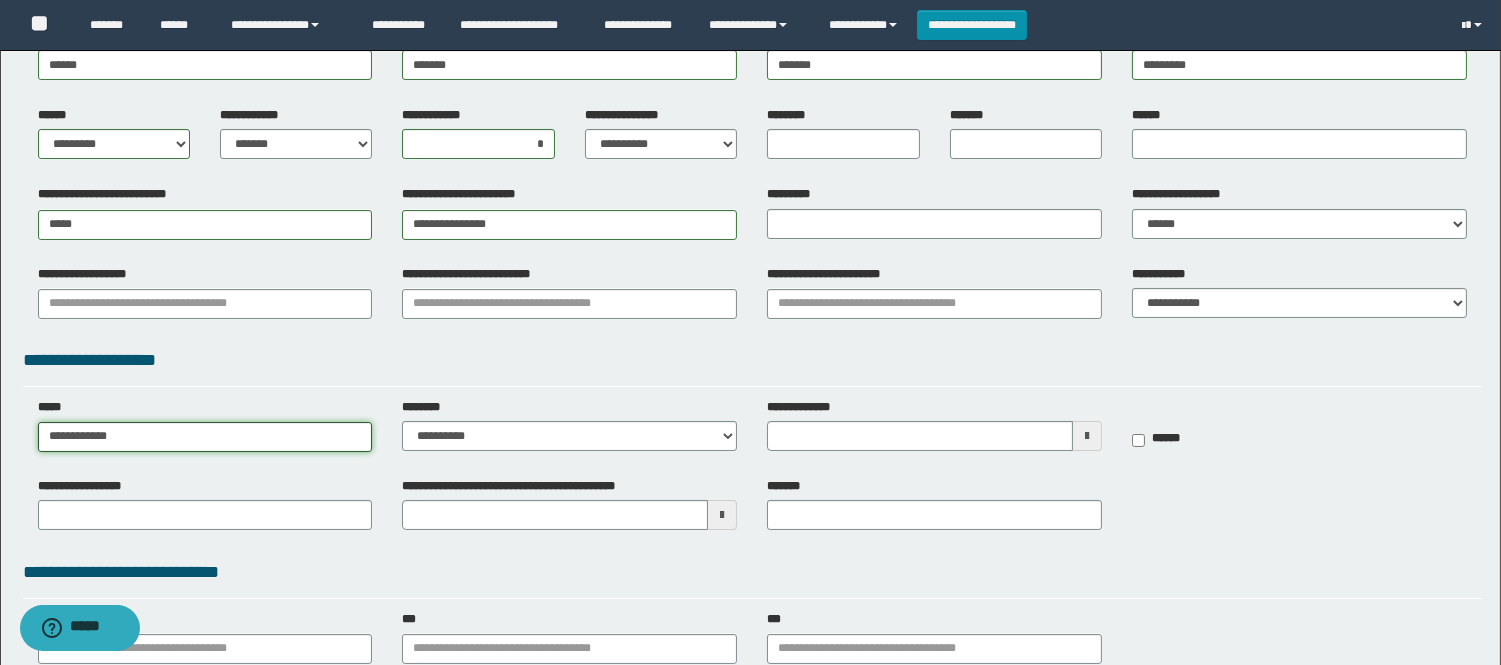 type on "**********" 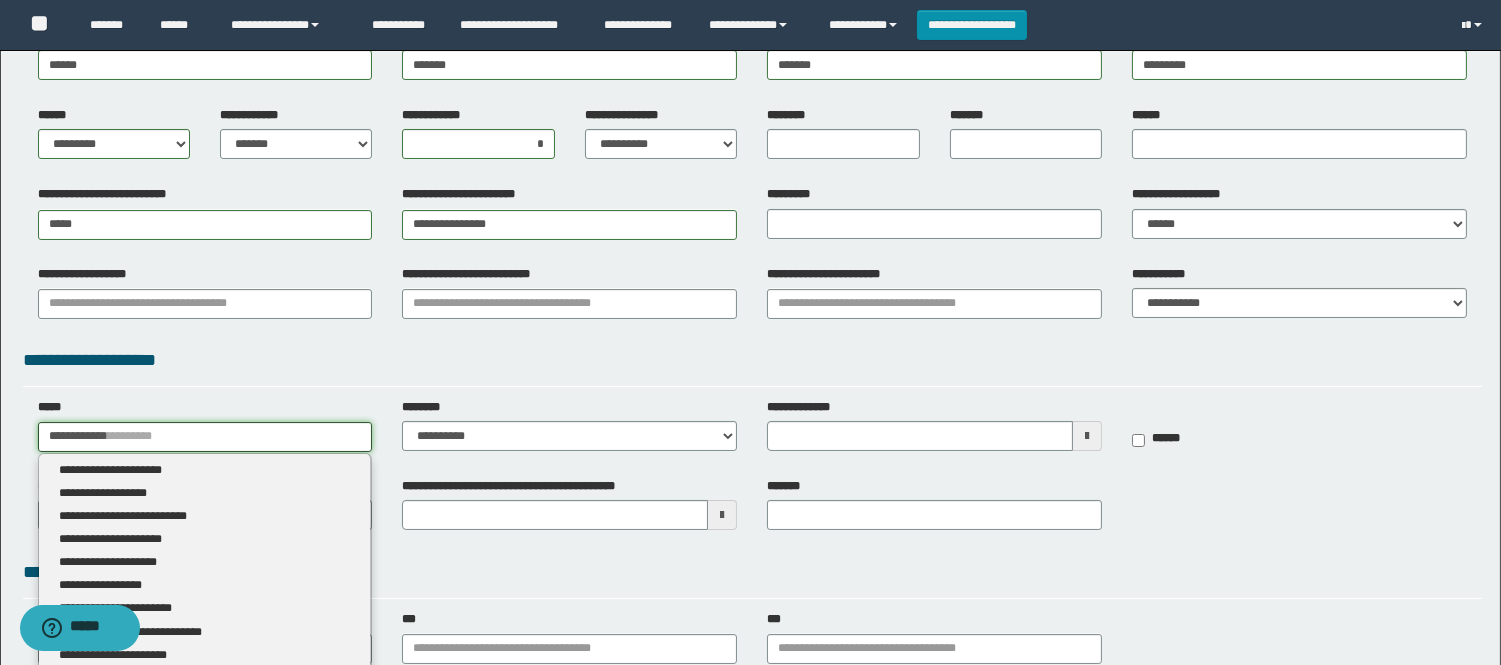 type 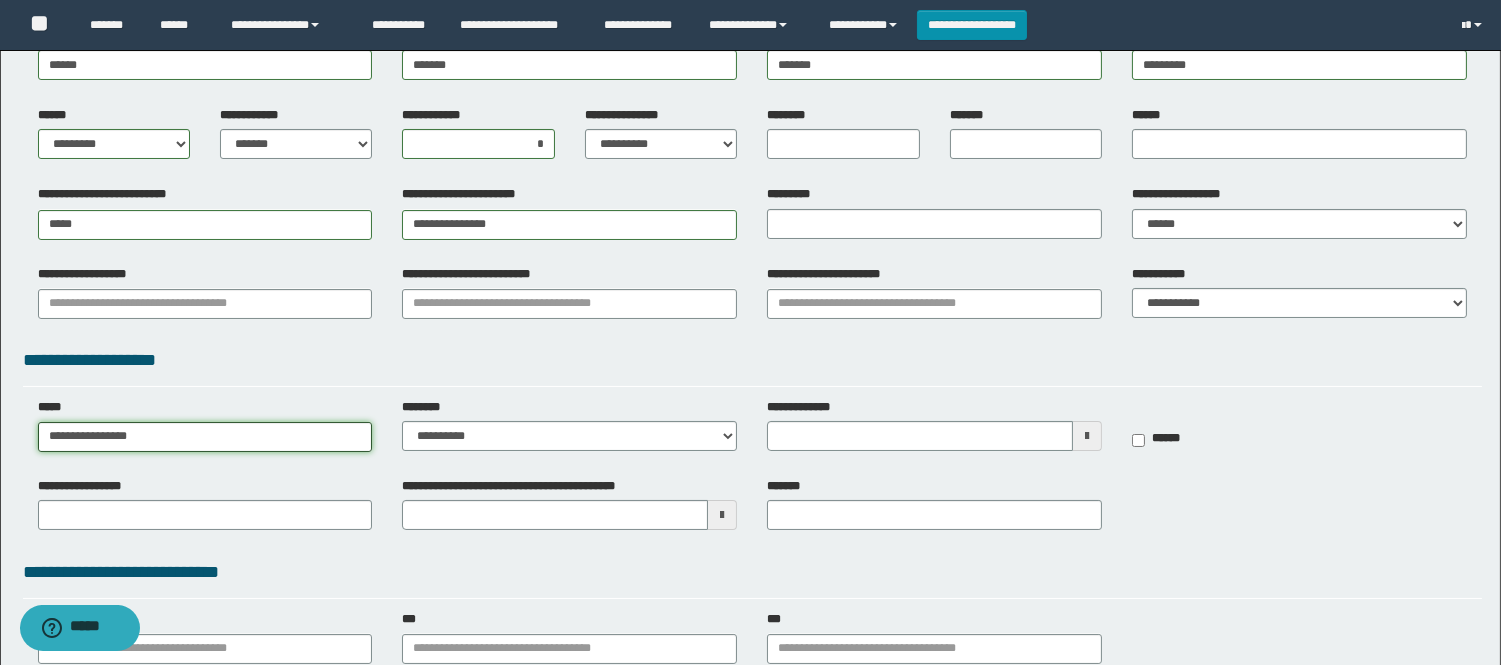 type on "**********" 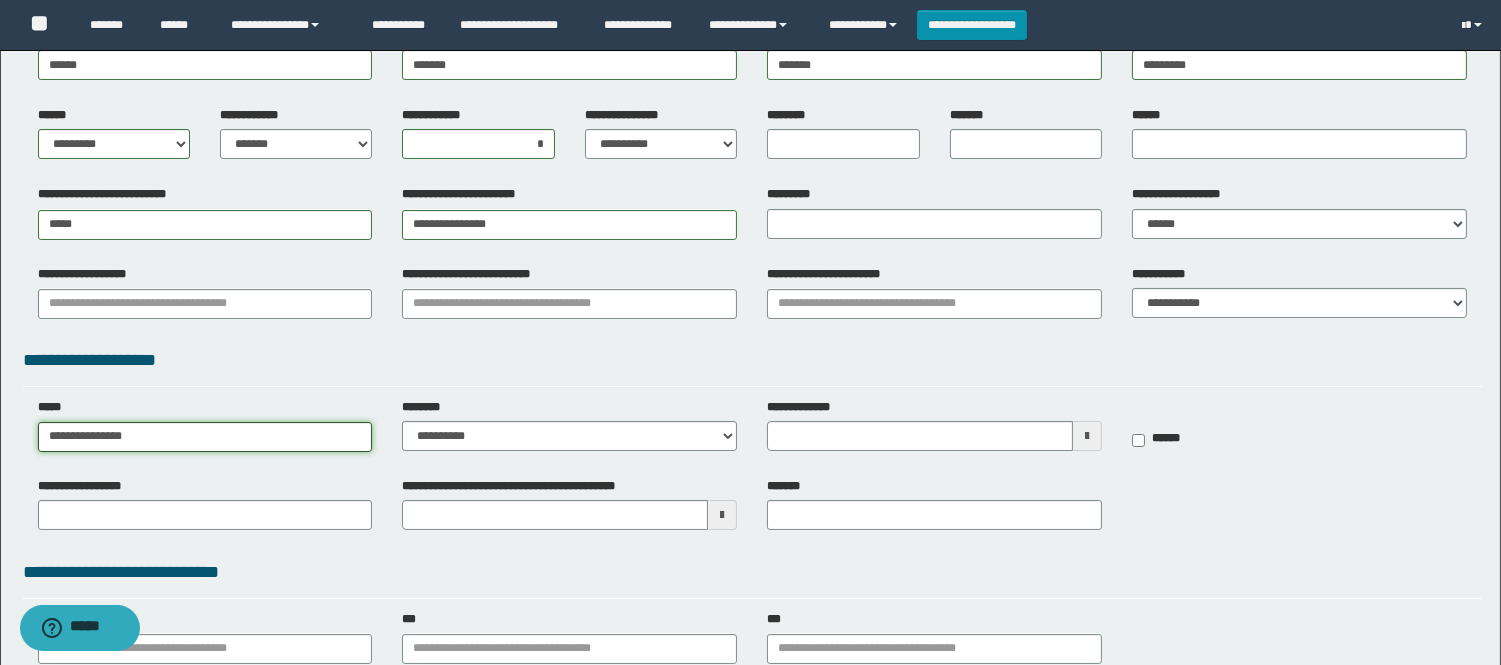 type on "**********" 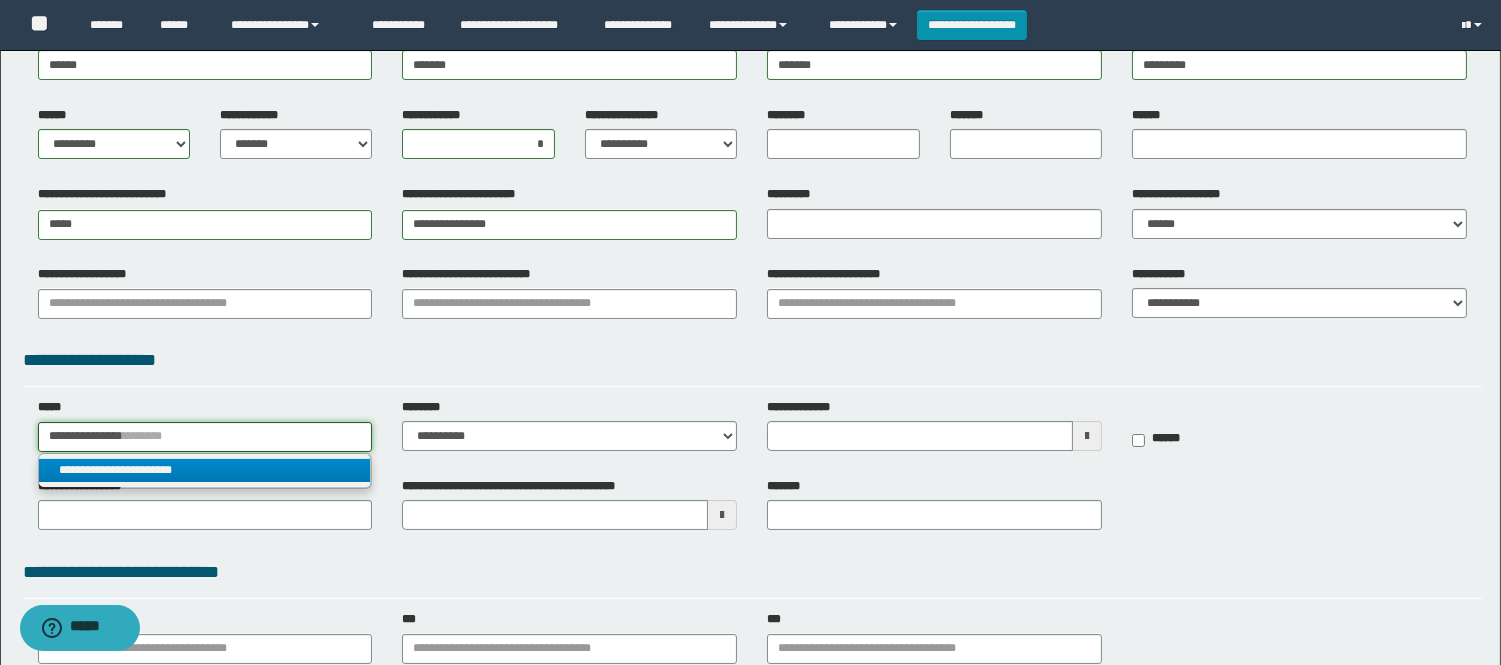 type on "**********" 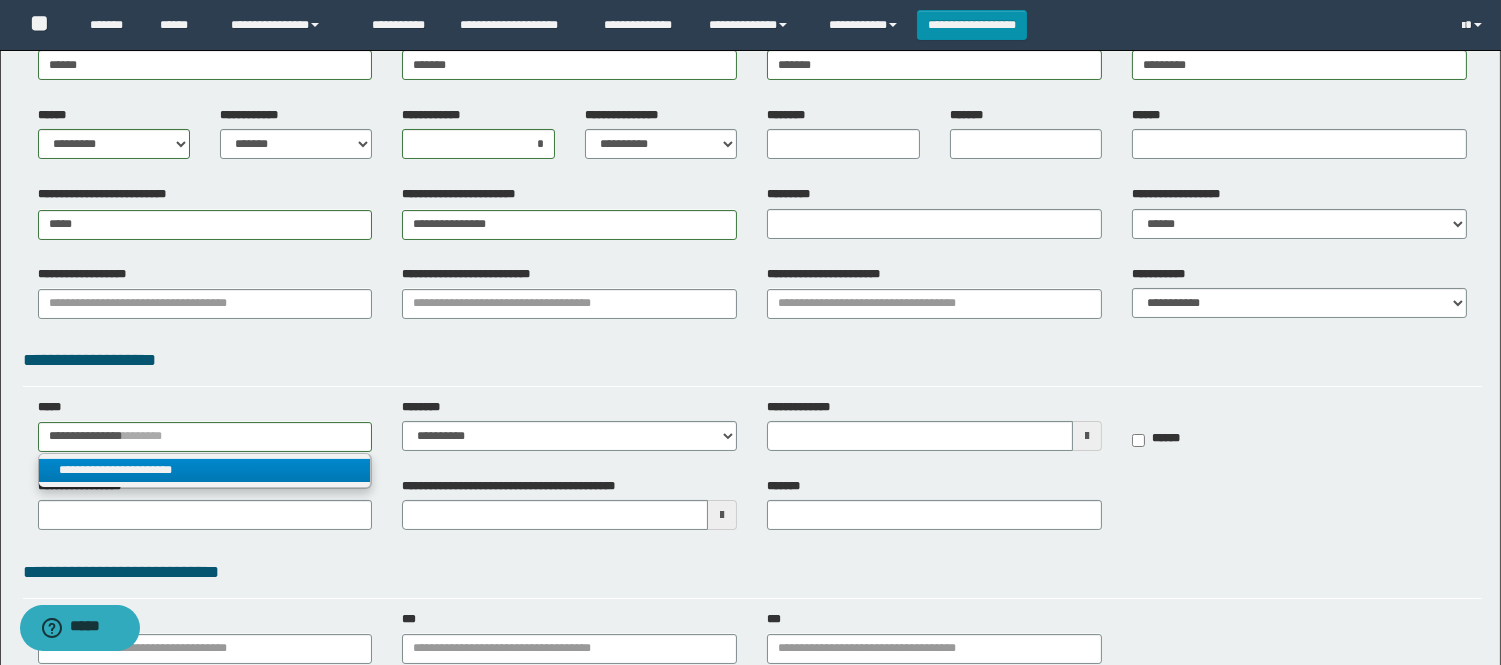 type 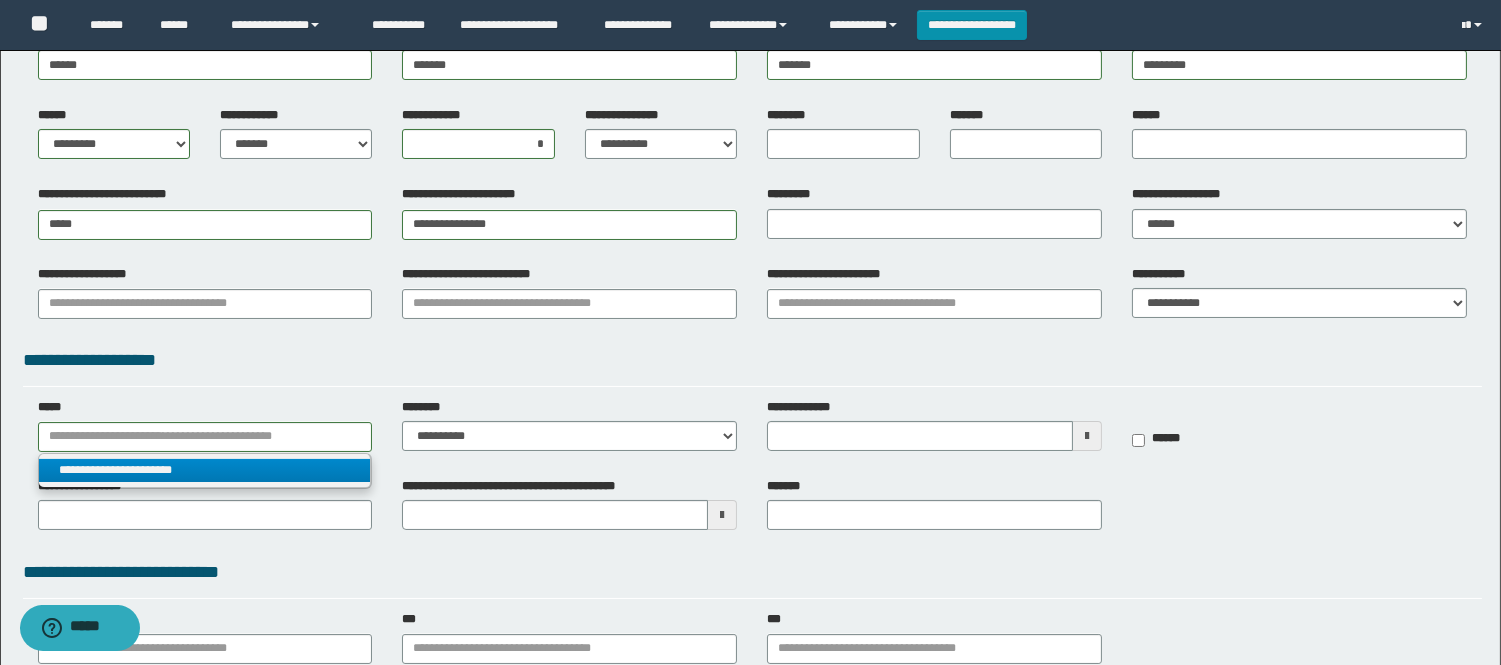 click on "**********" at bounding box center [205, 470] 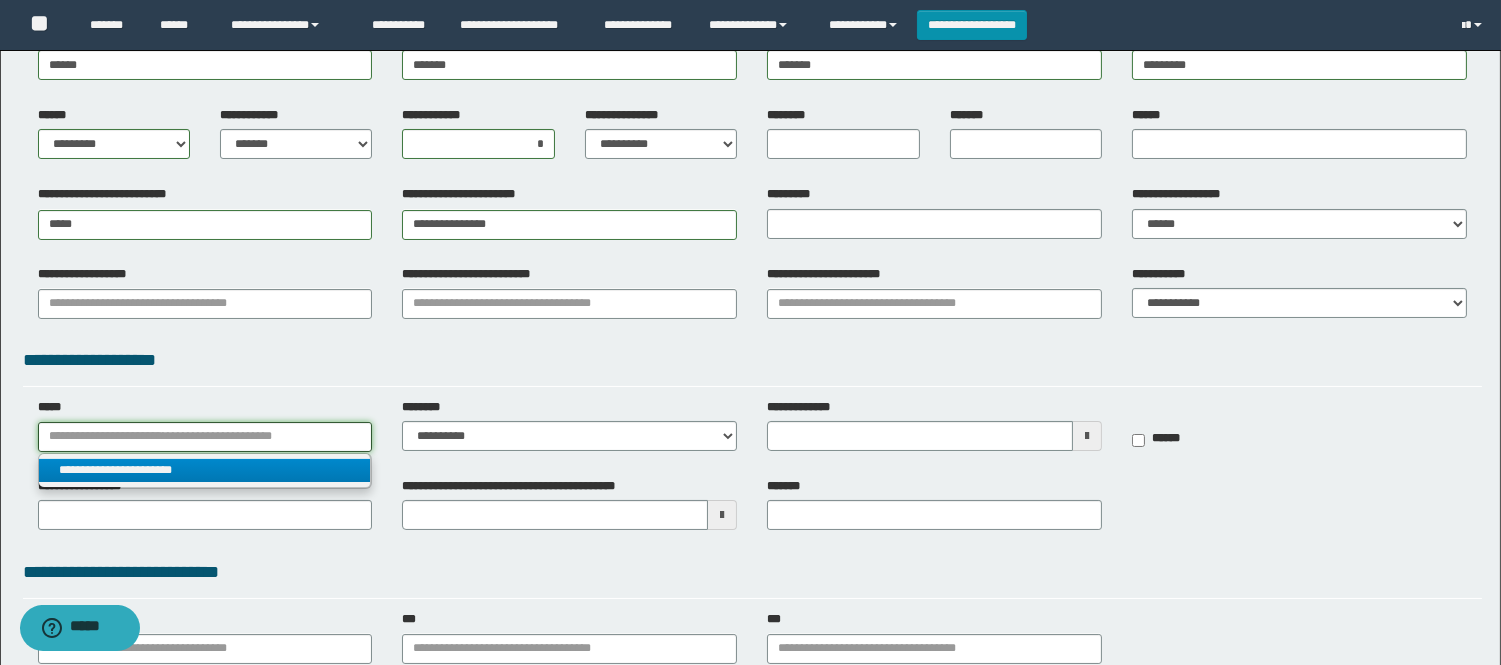 type 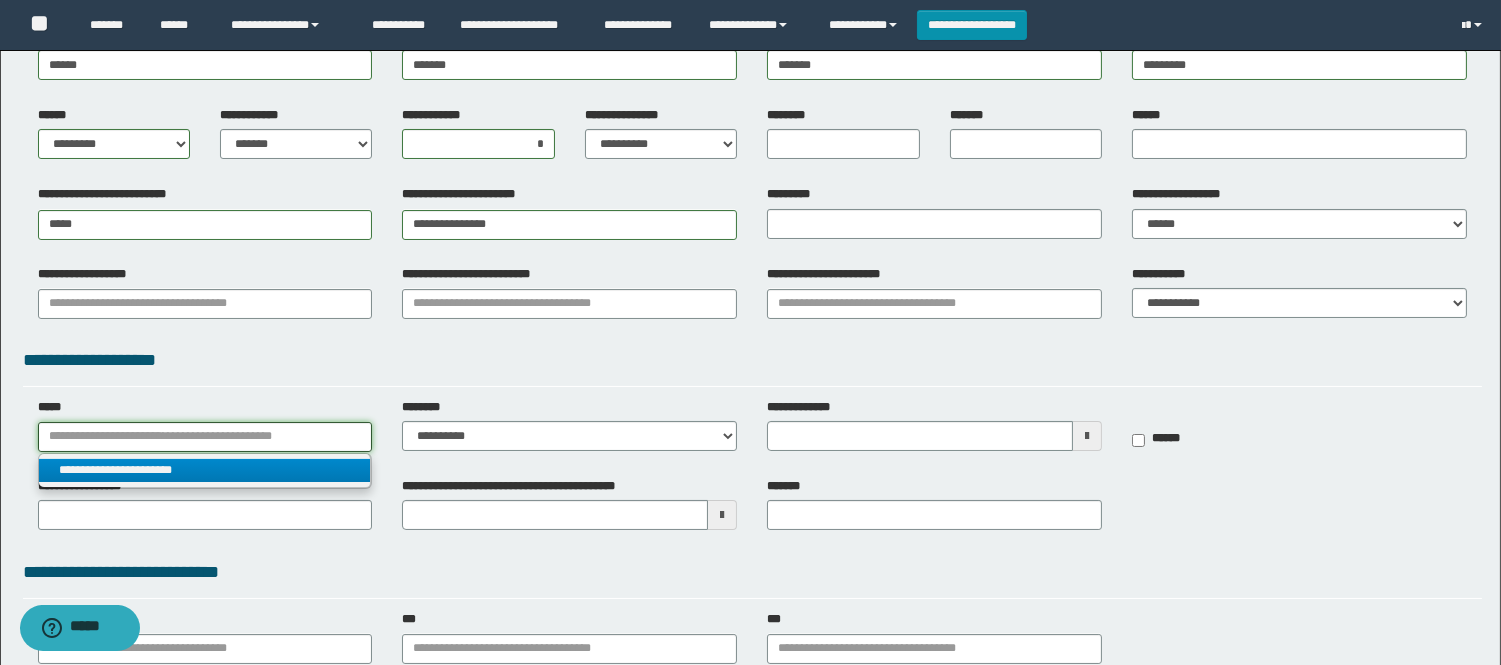 type on "**********" 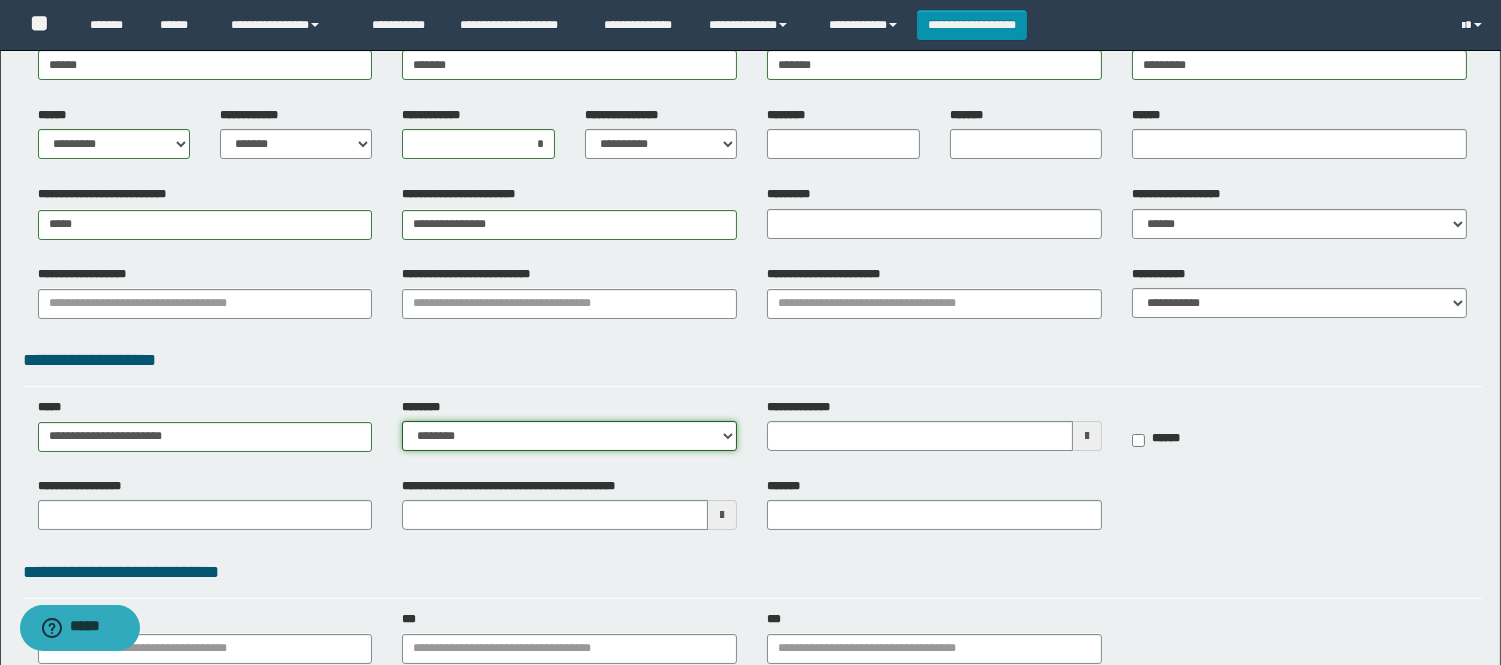 select on "***" 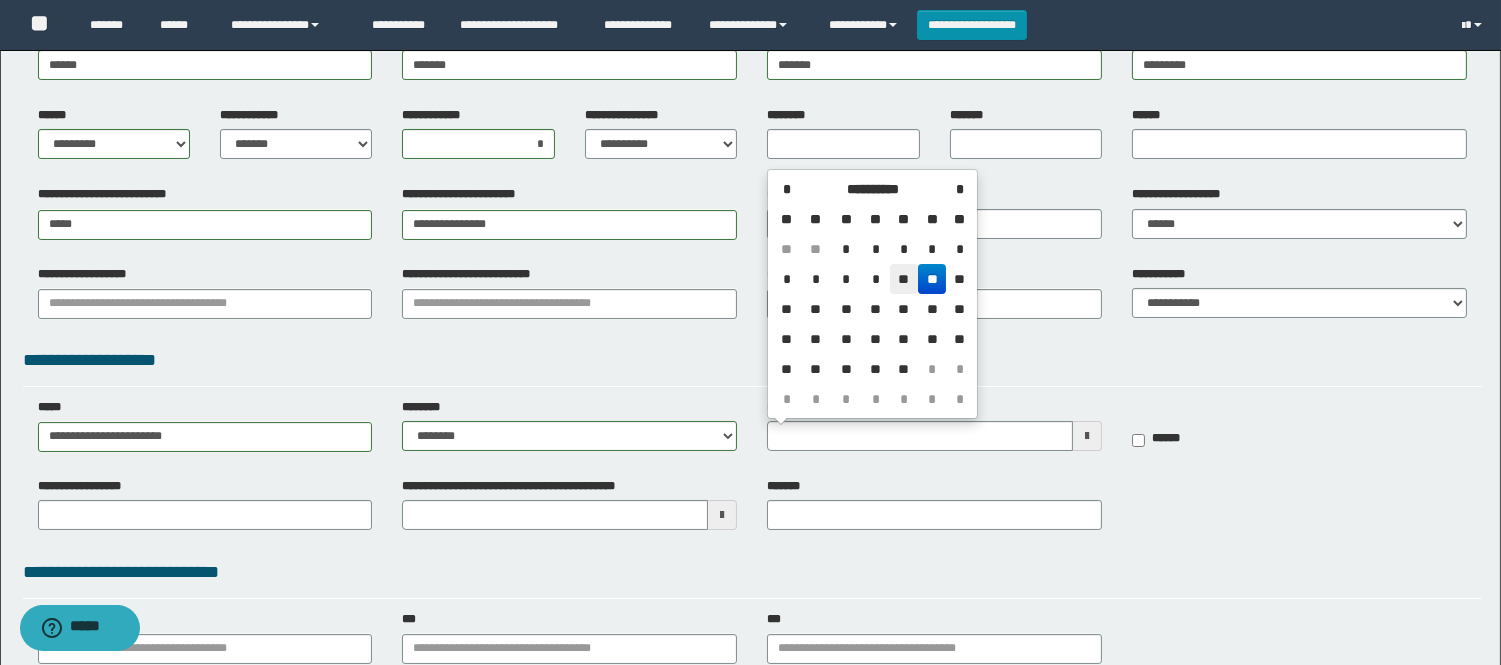 click on "**" at bounding box center (904, 279) 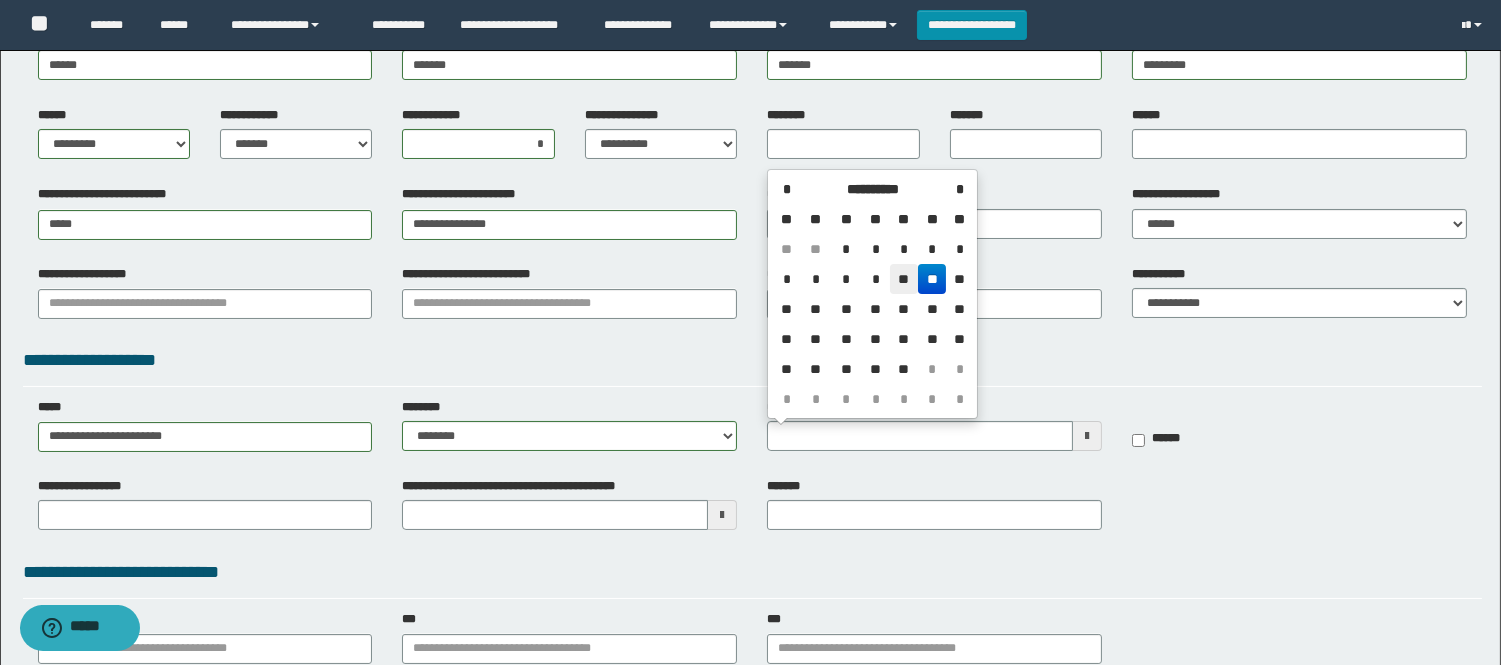 type on "**********" 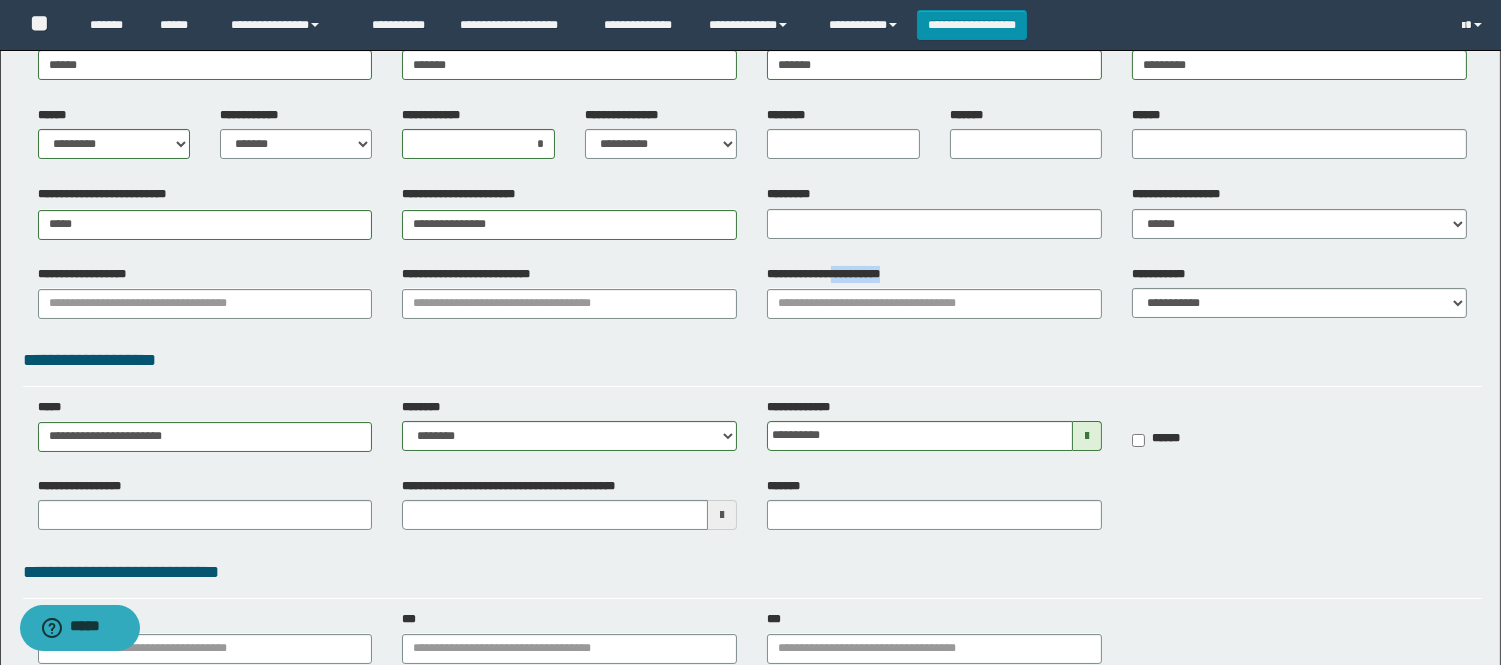 click on "**********" at bounding box center (934, 292) 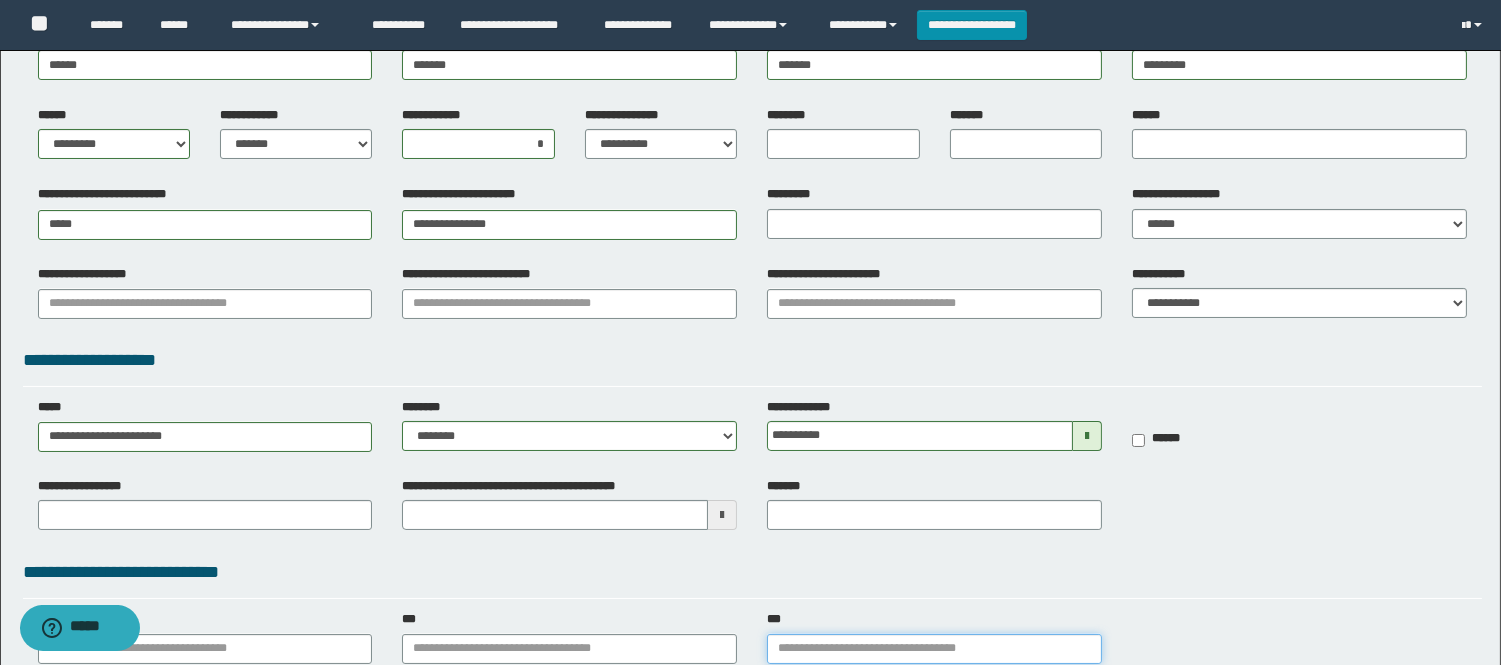 click on "***" at bounding box center (934, 649) 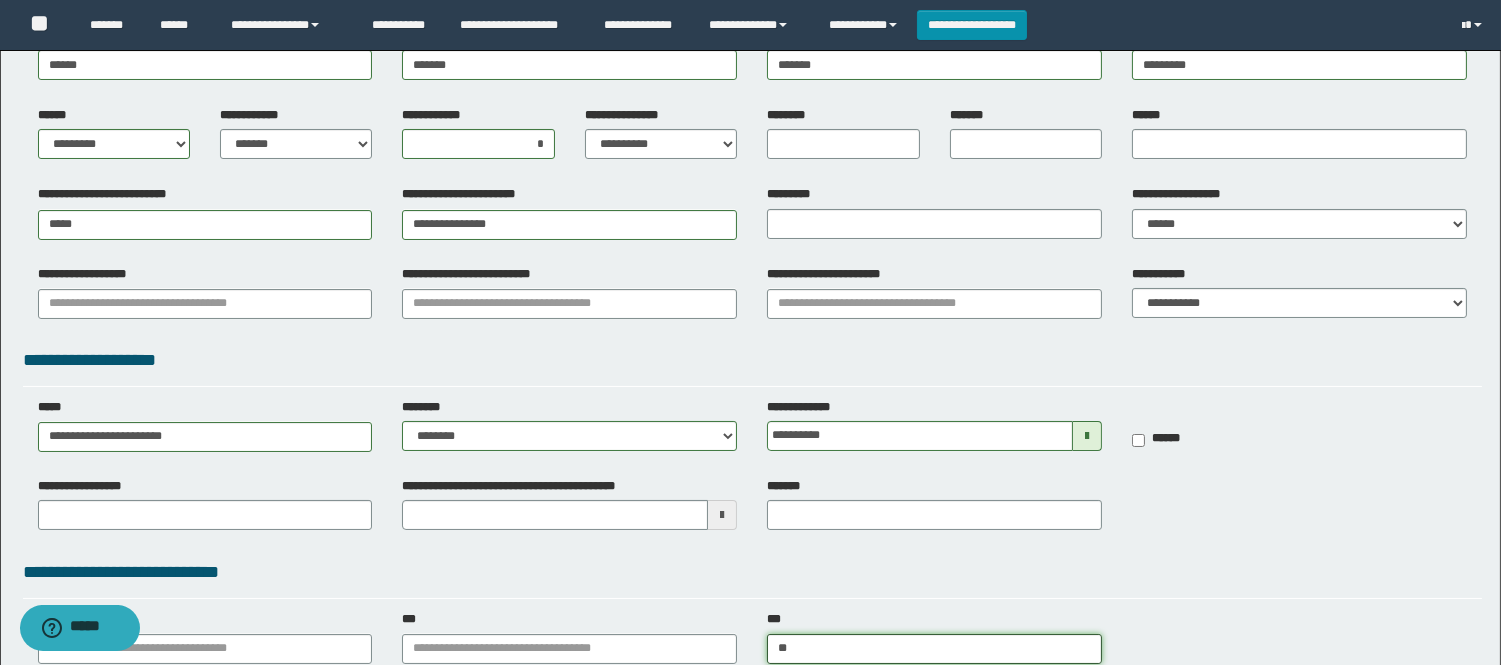 type on "***" 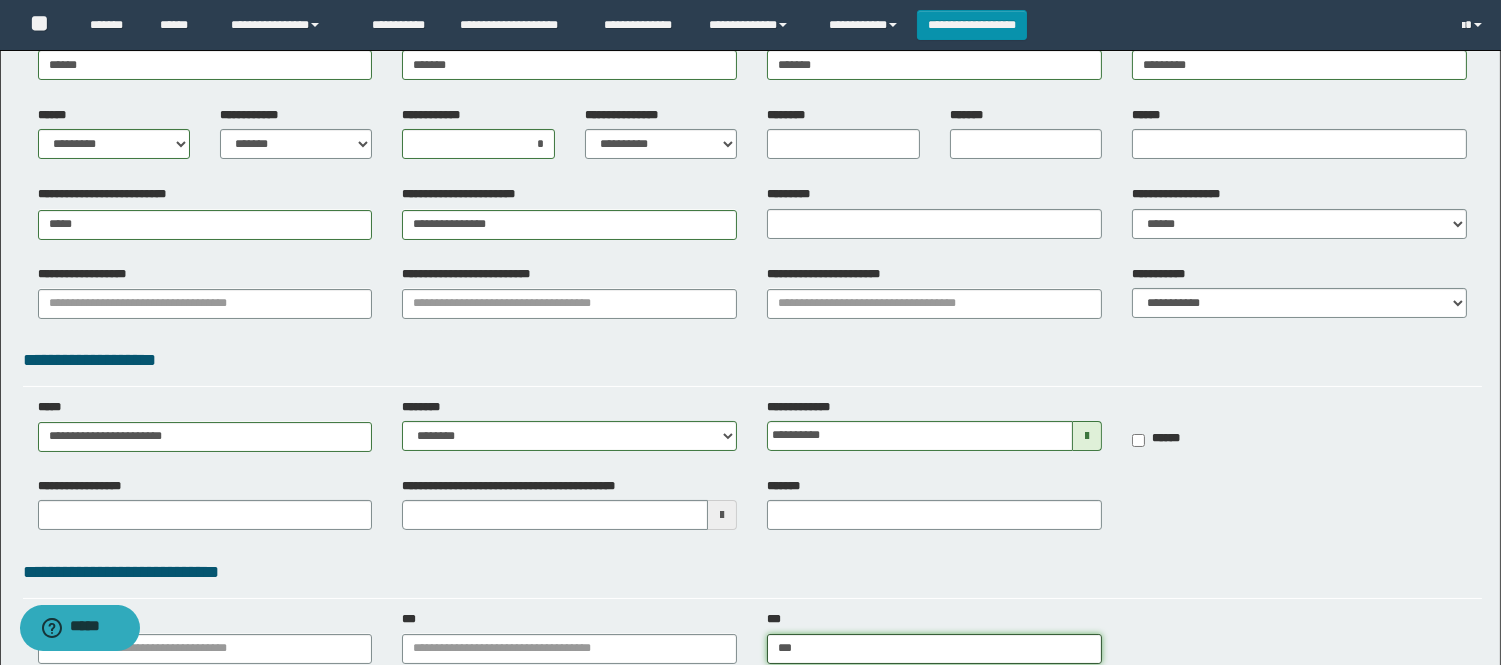type on "**********" 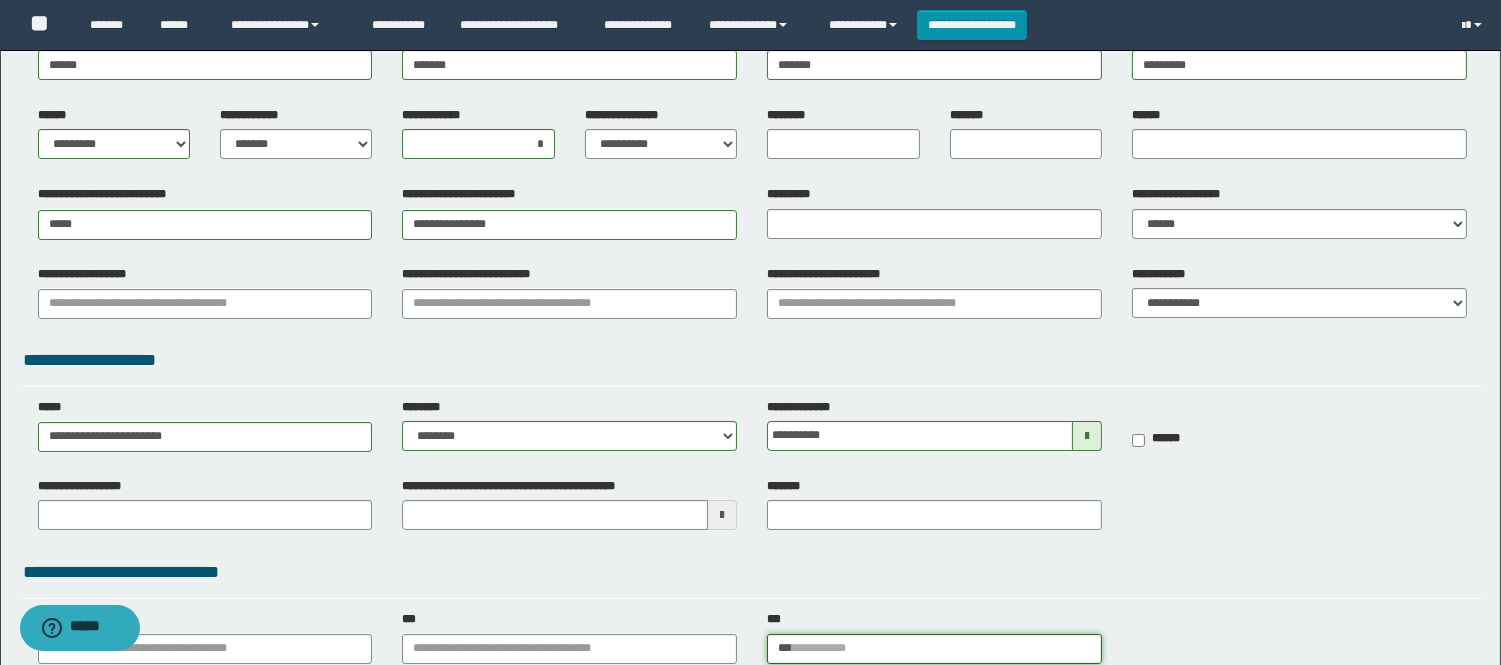 type on "***" 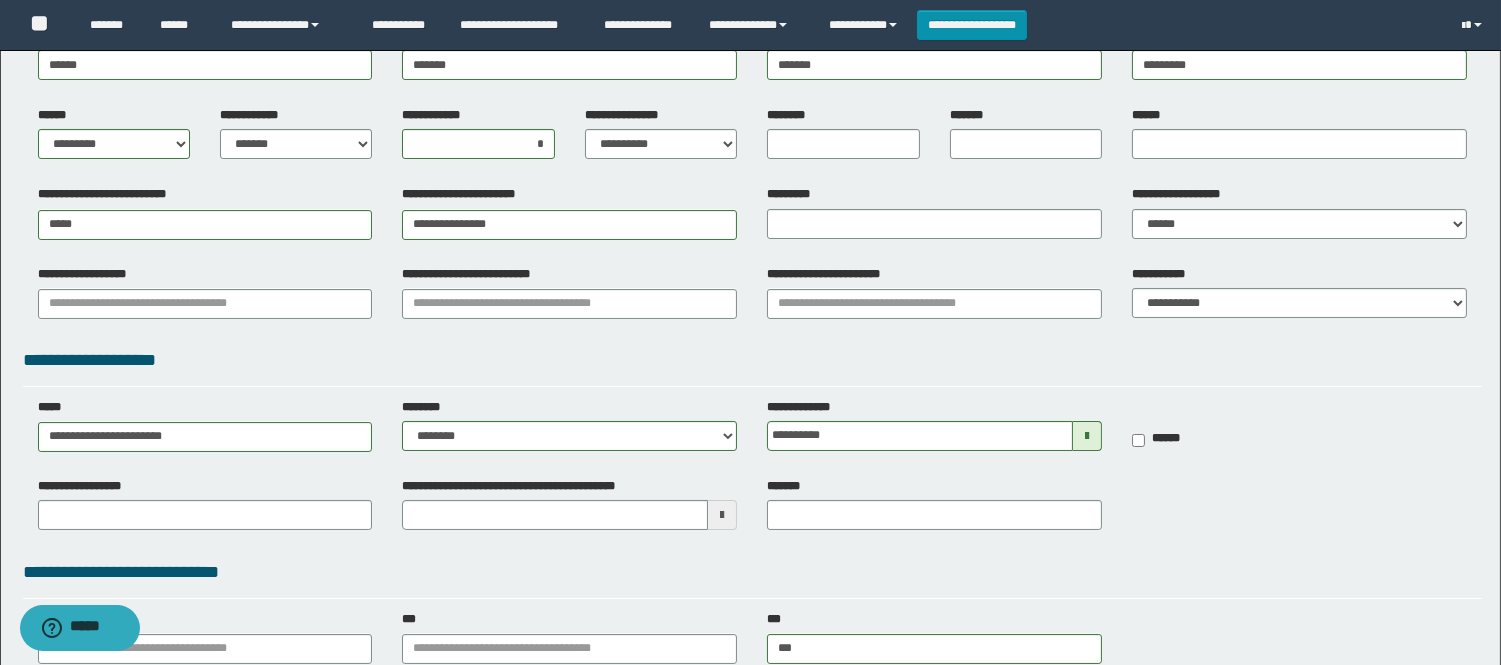 drag, startPoint x: 1497, startPoint y: 372, endPoint x: 1511, endPoint y: 376, distance: 14.56022 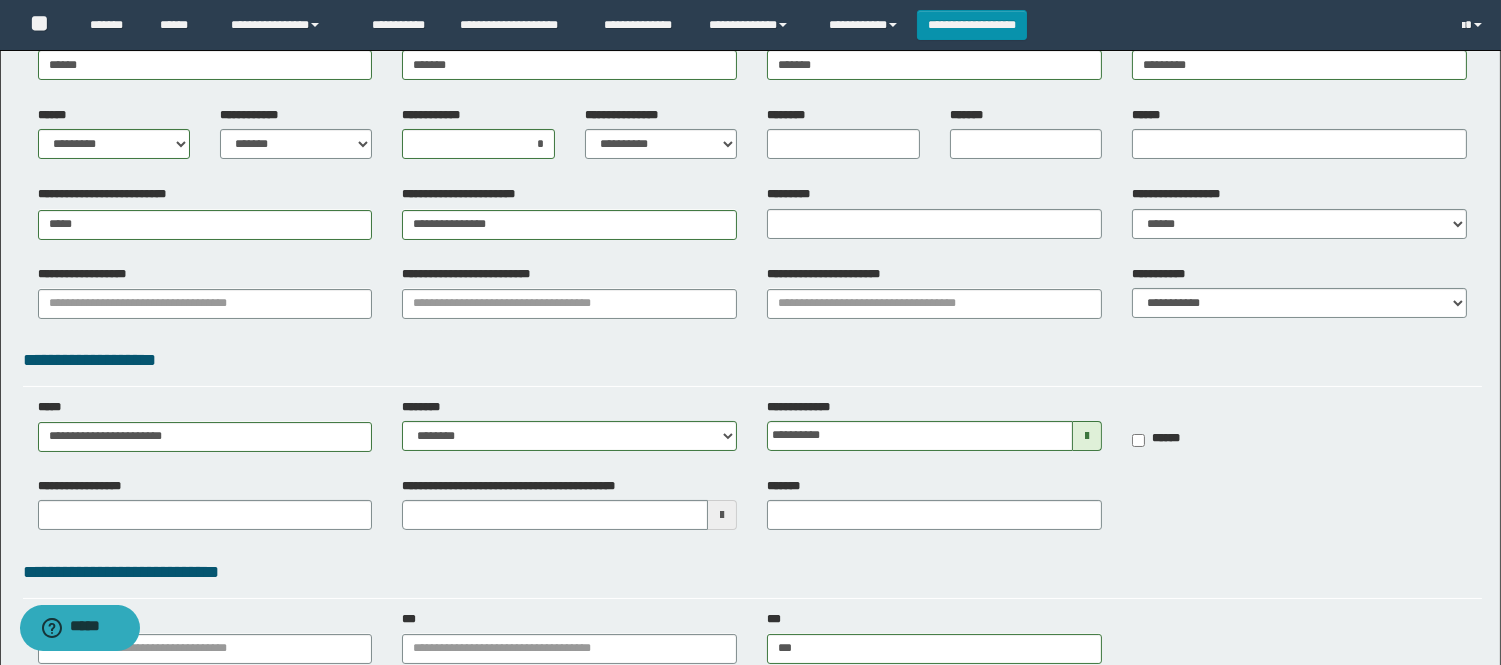 scroll, scrollTop: 336, scrollLeft: 0, axis: vertical 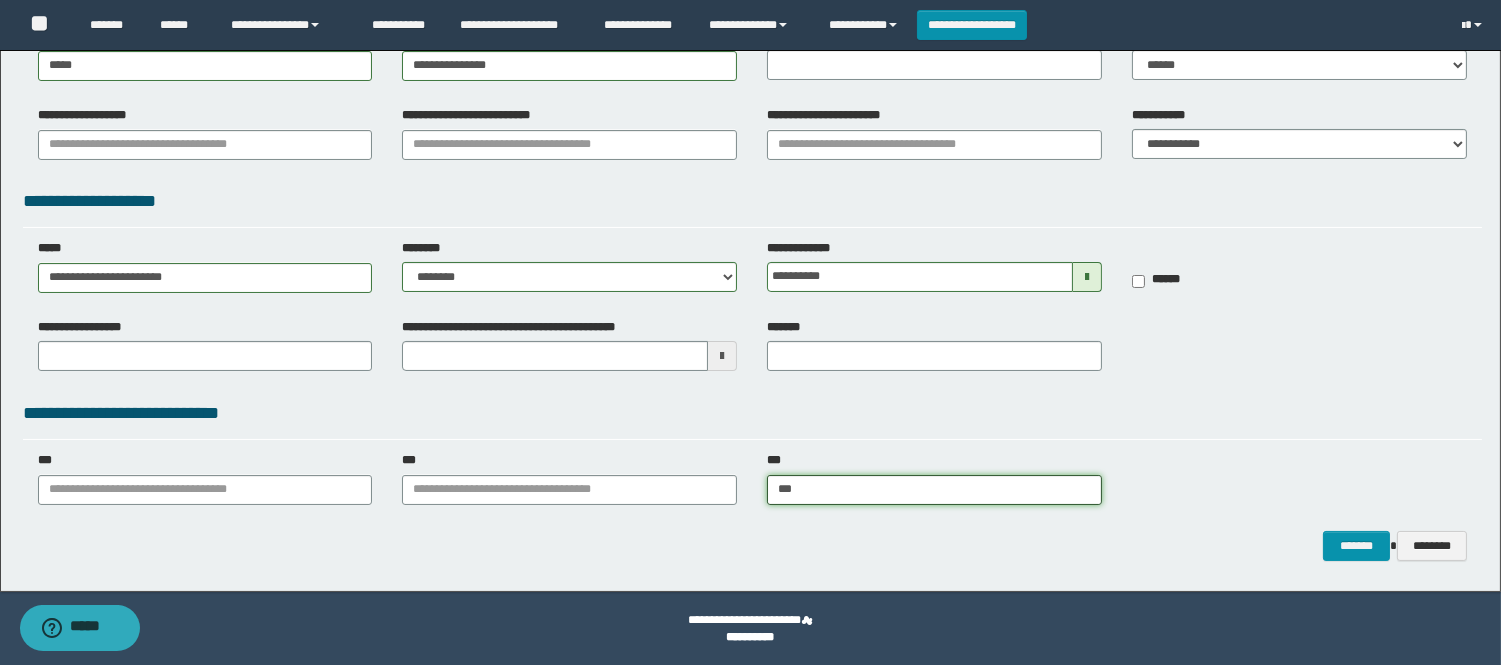 type on "**********" 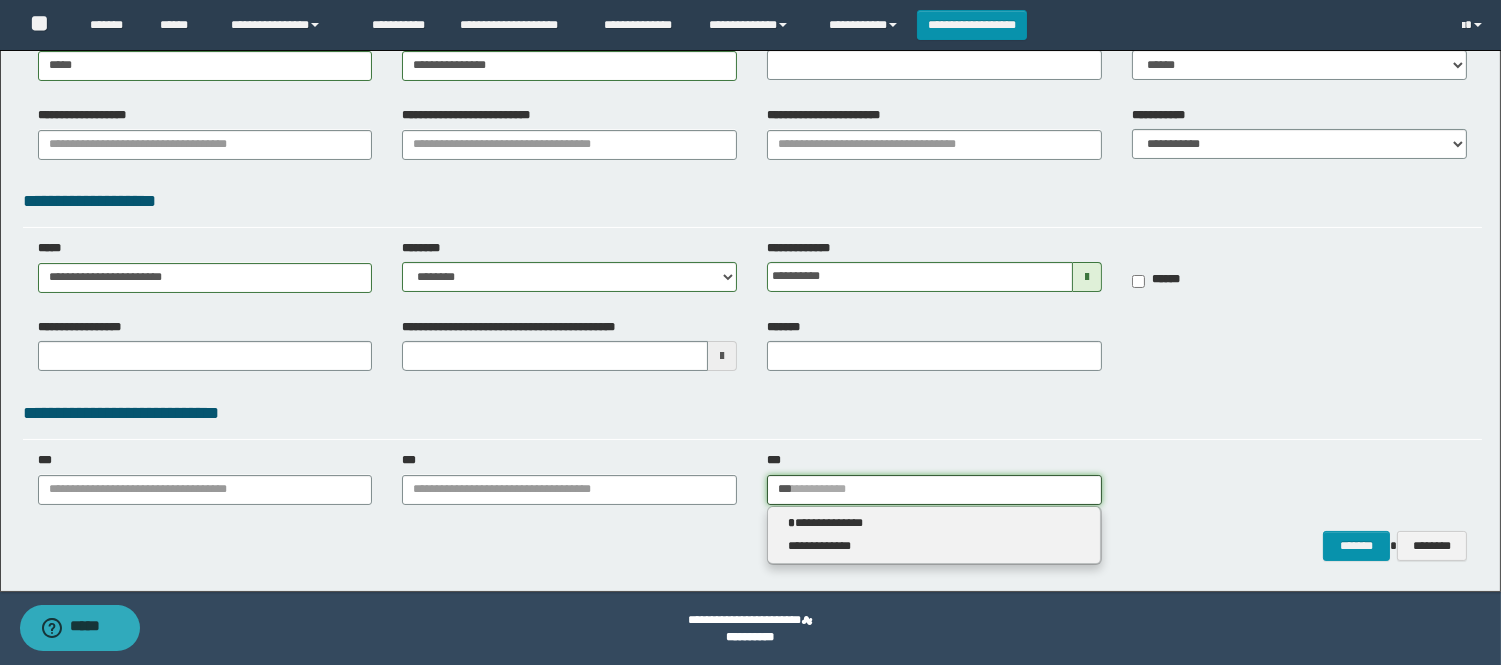 click on "***" at bounding box center (934, 490) 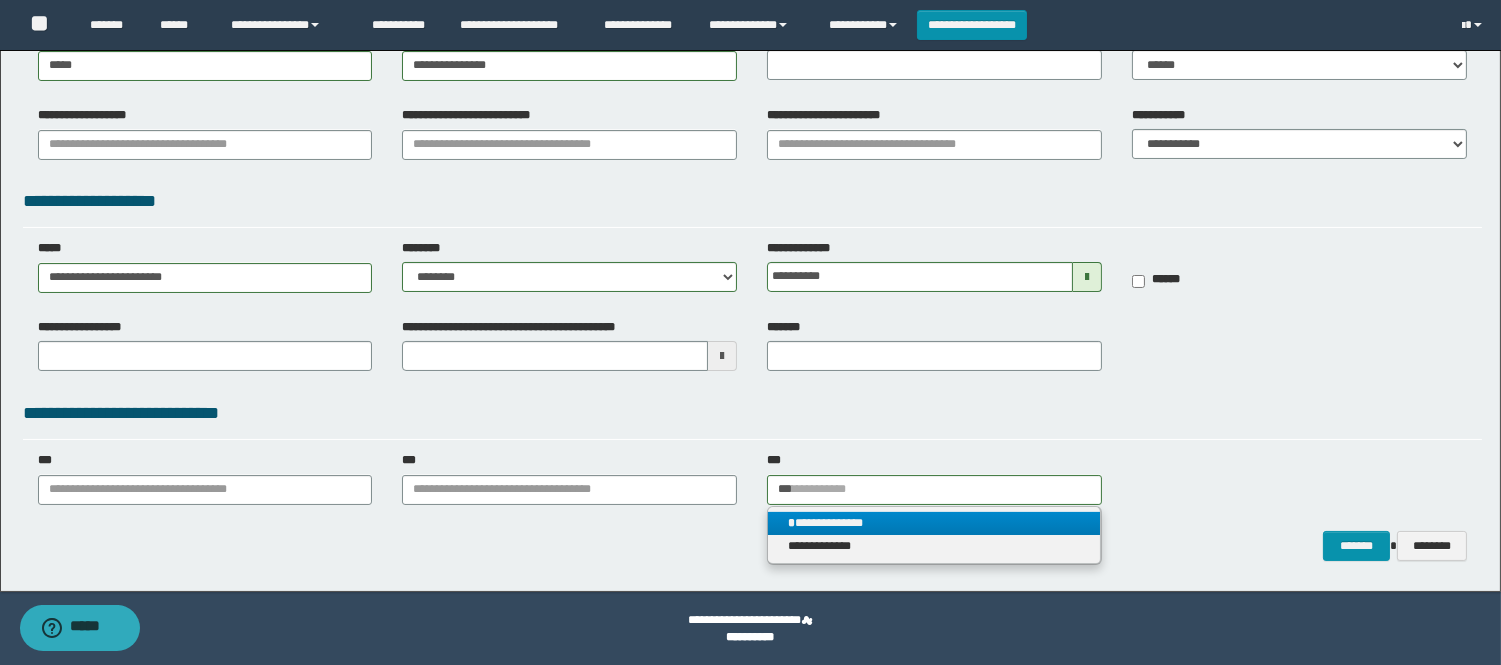 click on "**********" at bounding box center (934, 523) 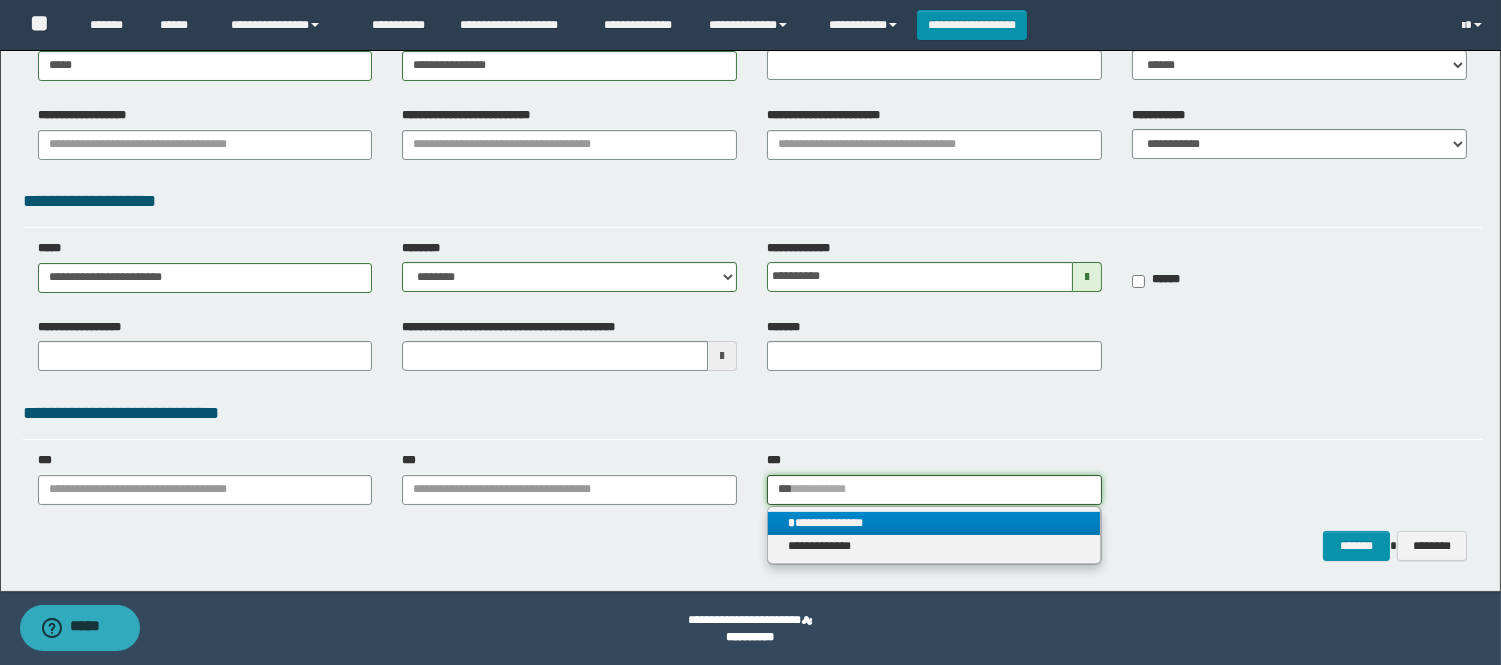 type 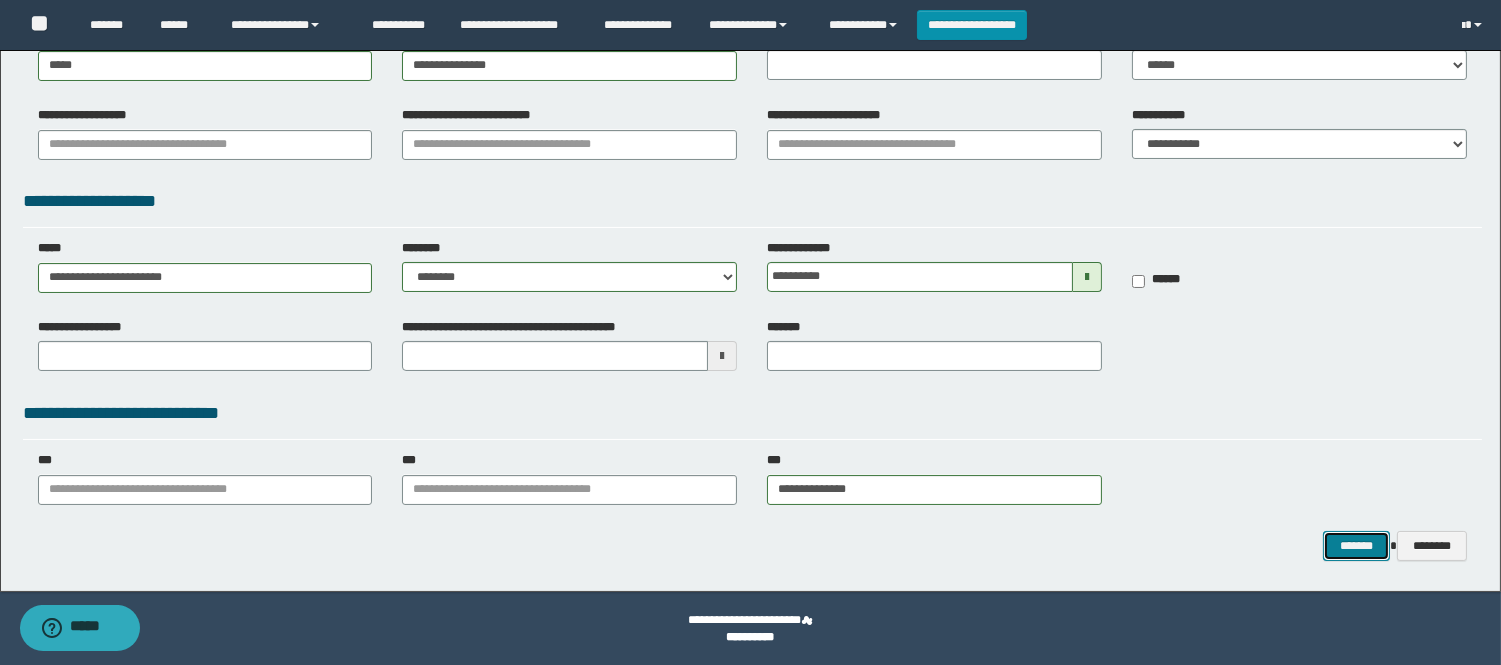 click on "*******" at bounding box center [1356, 546] 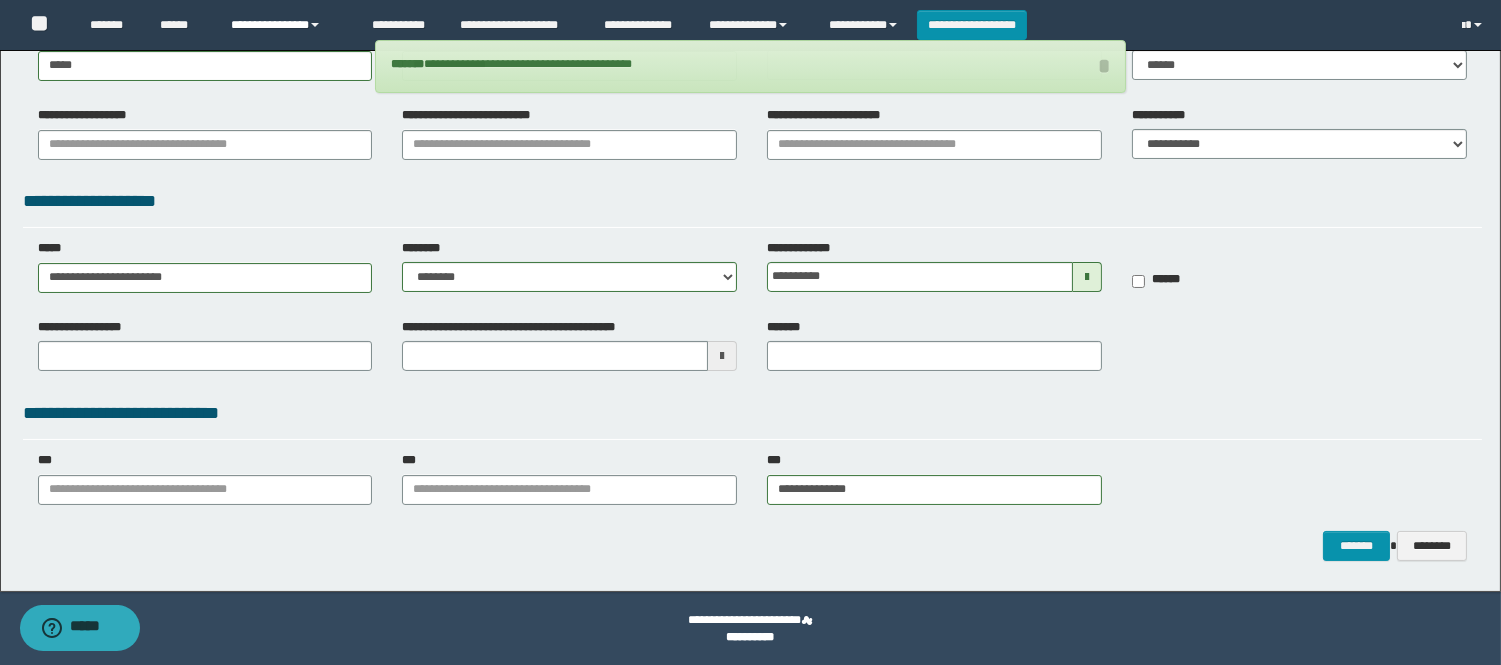 click on "**********" at bounding box center [286, 25] 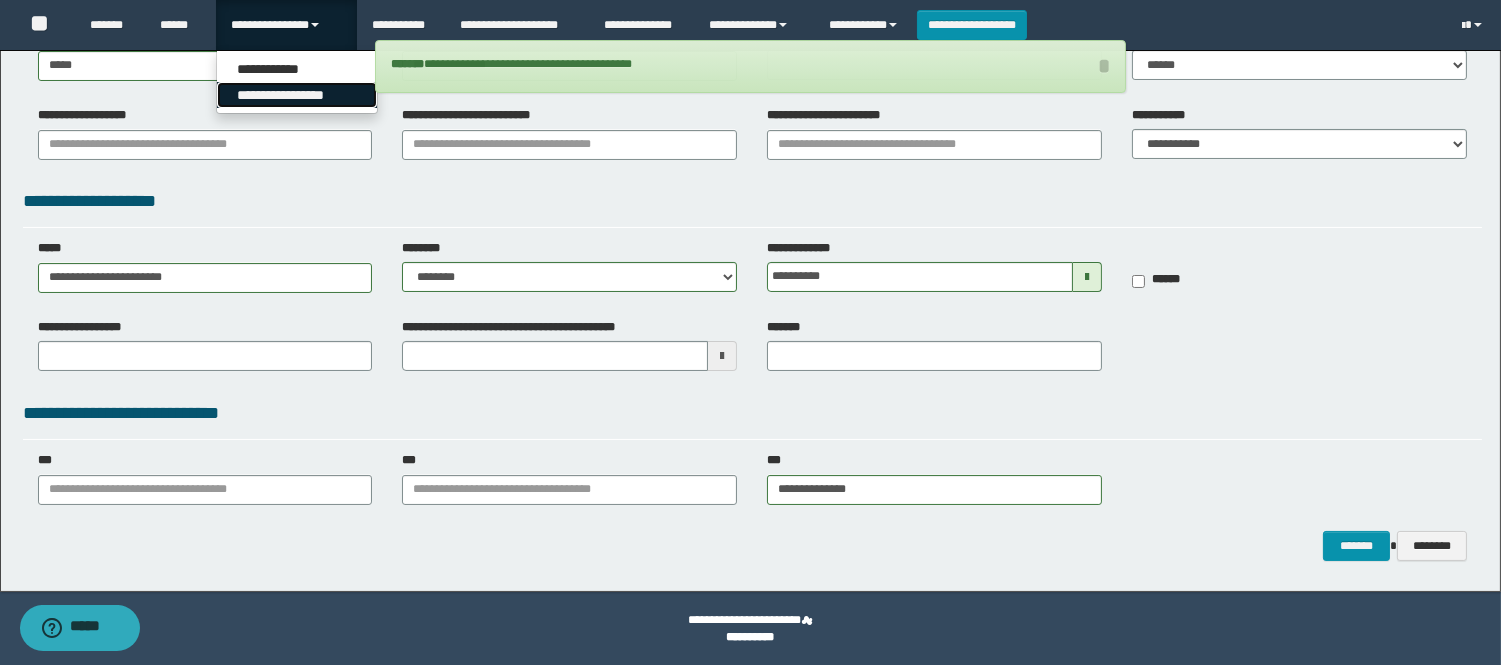 click on "**********" at bounding box center [297, 95] 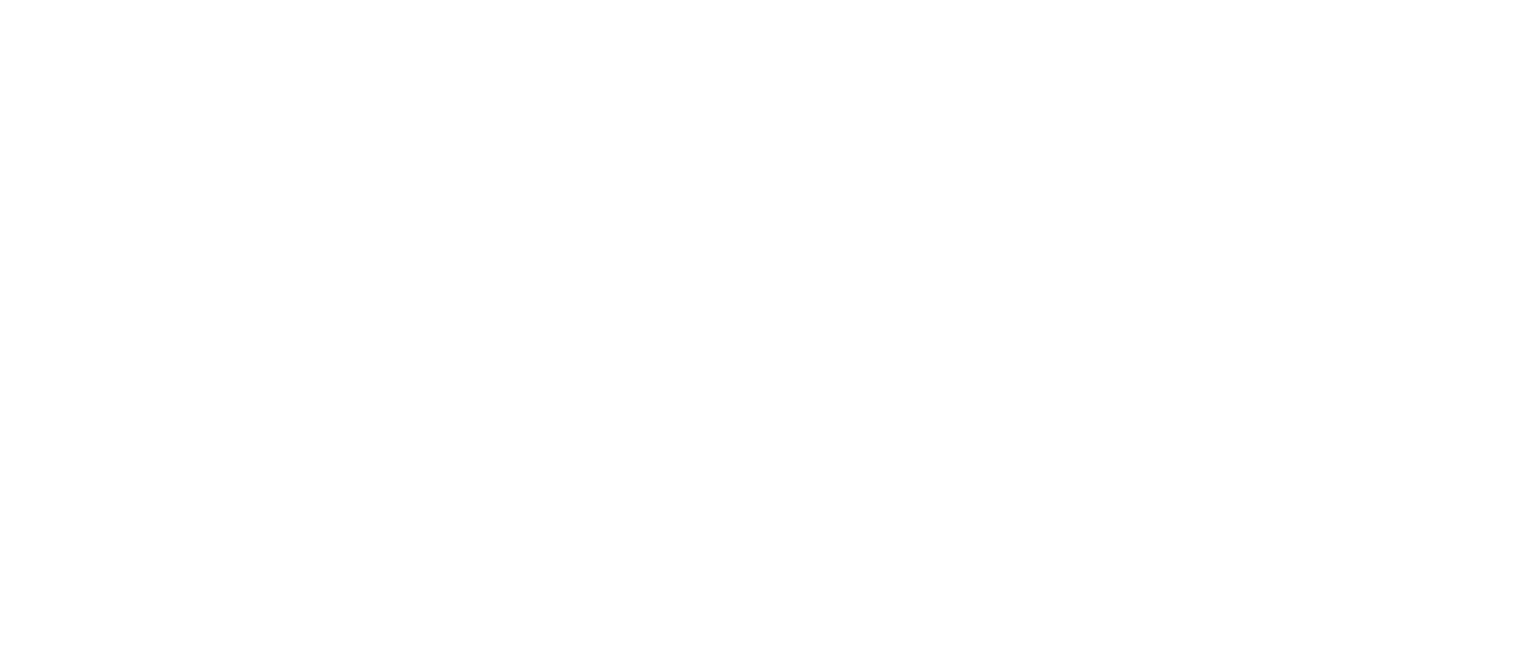 scroll, scrollTop: 0, scrollLeft: 0, axis: both 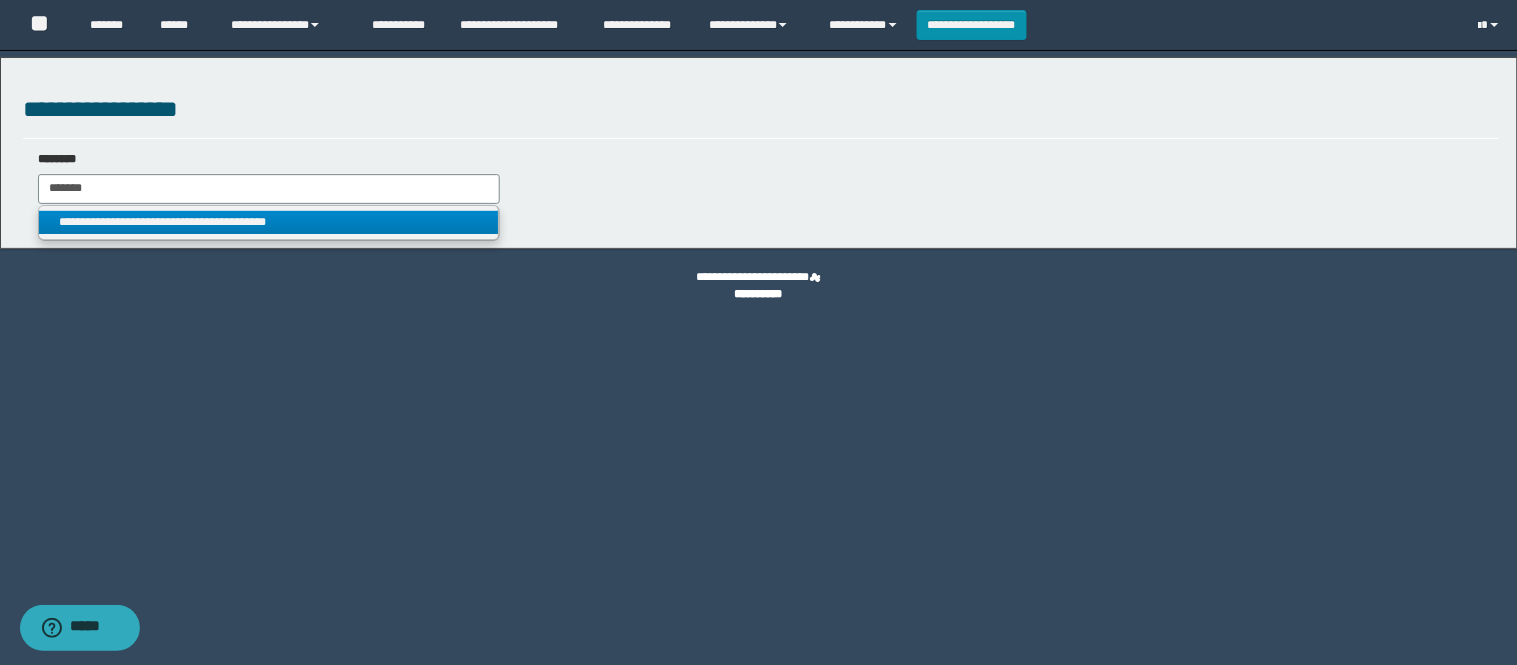 click on "**********" at bounding box center [269, 222] 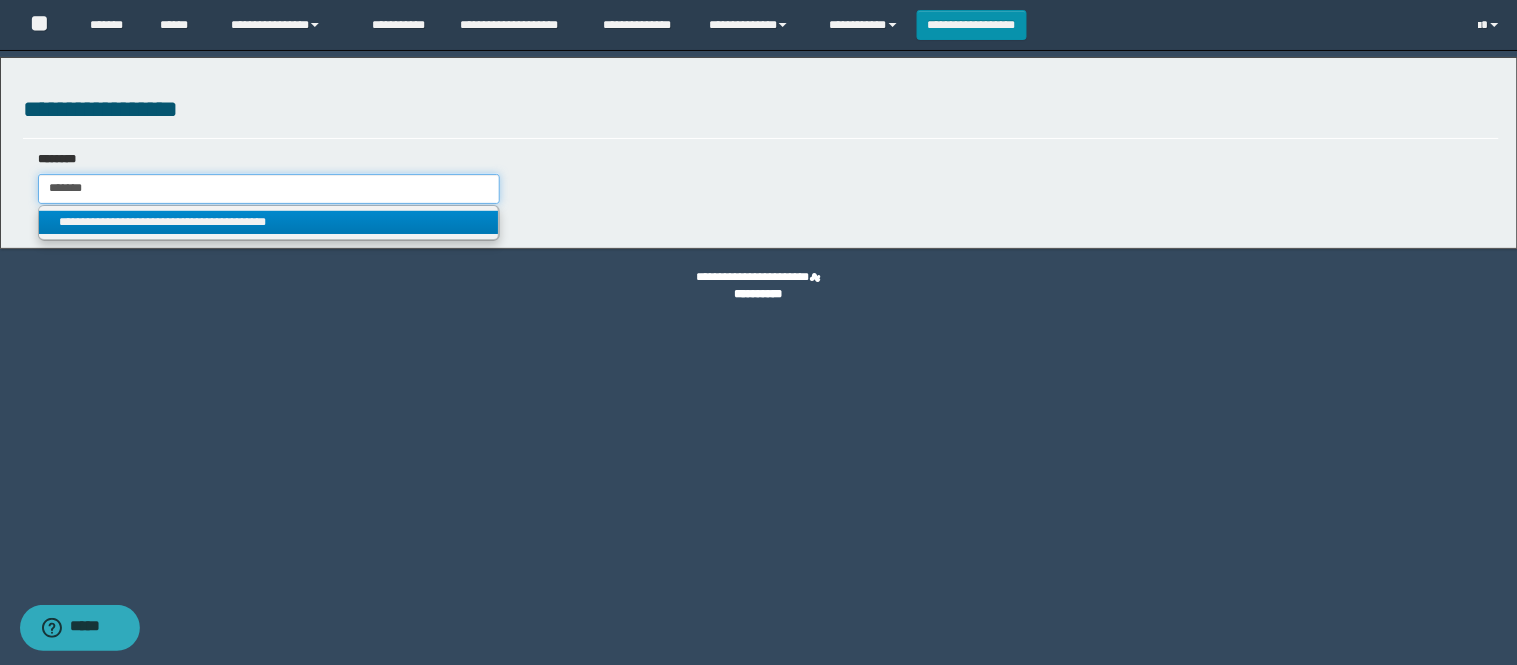 type on "**********" 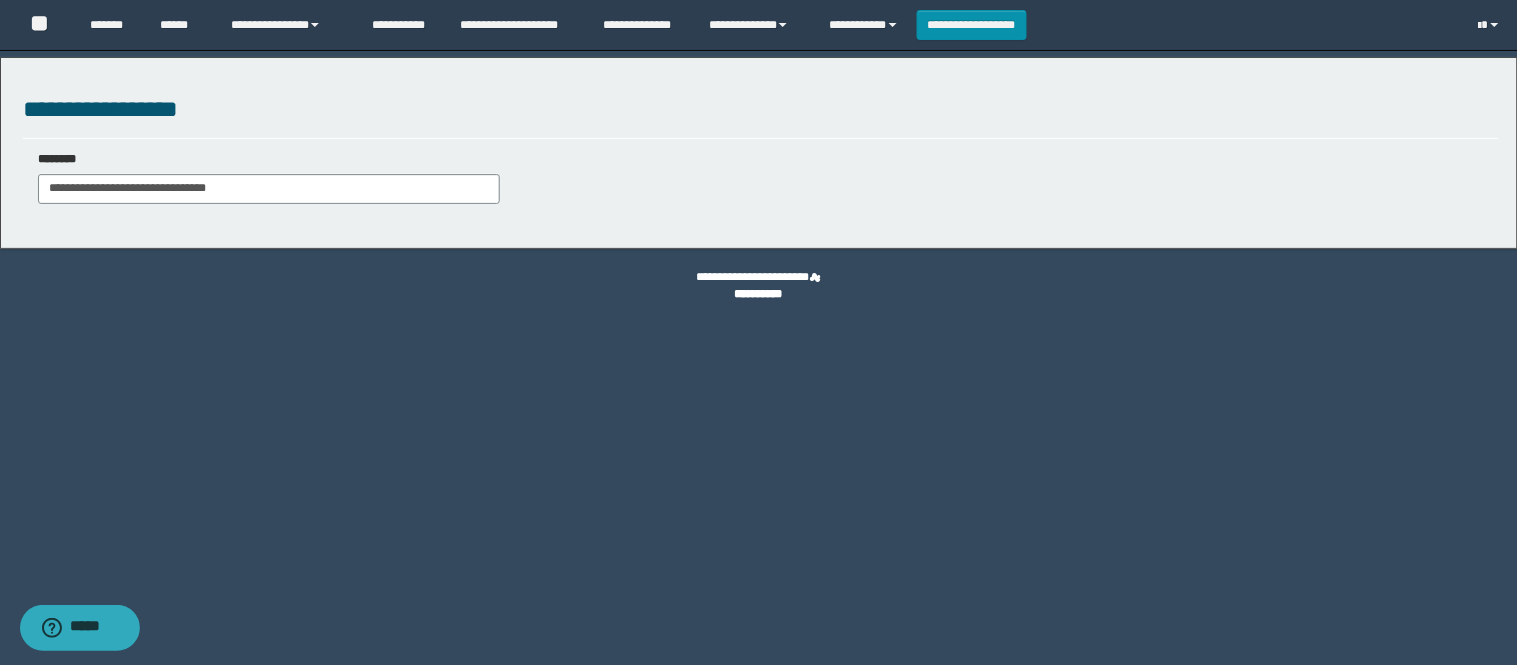 select on "***" 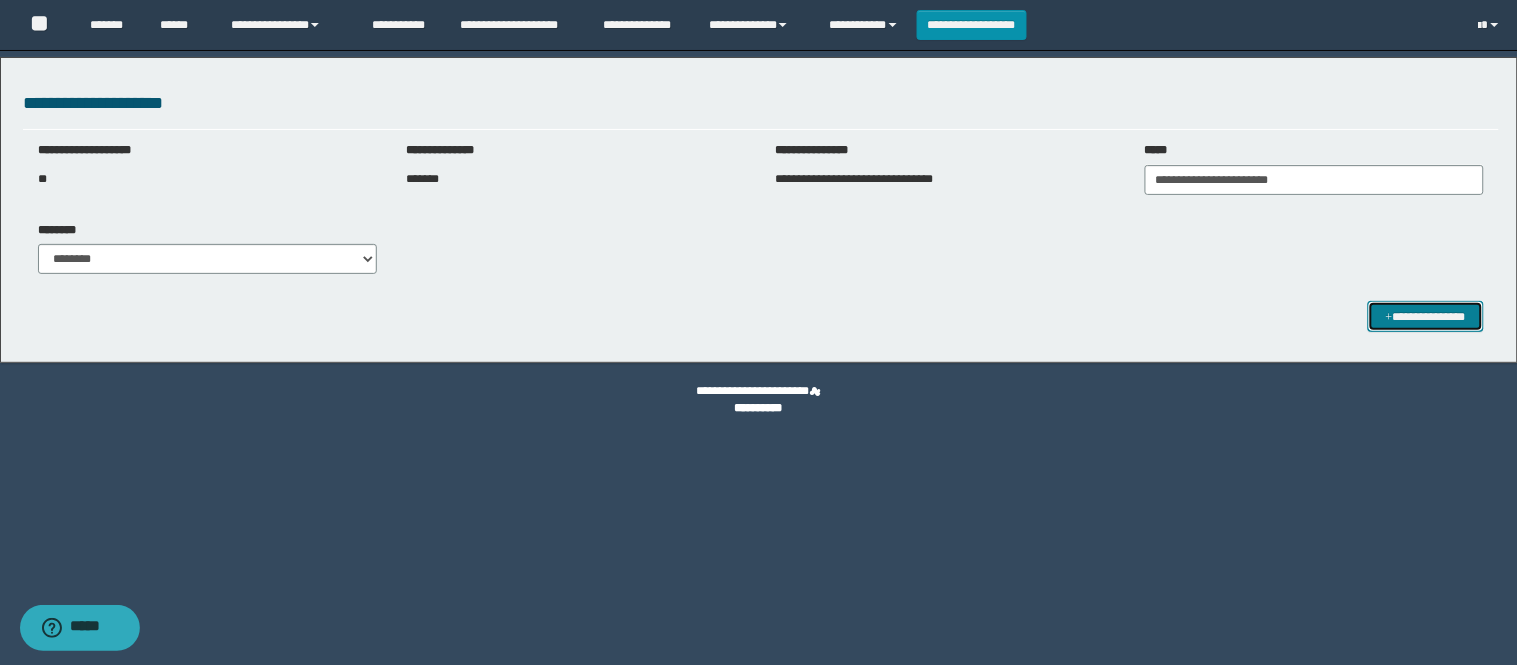 click on "**********" at bounding box center (1426, 316) 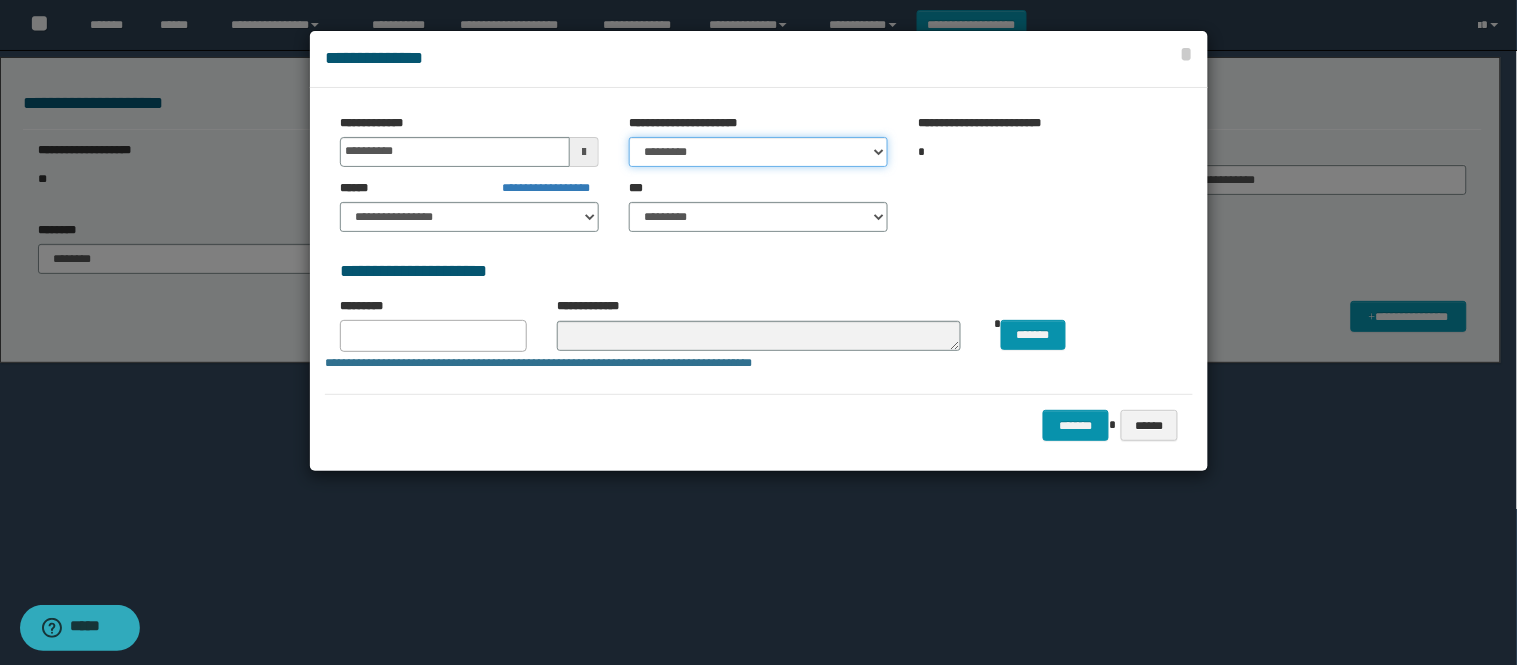 click on "*********
*****
*******
*******
********" at bounding box center (758, 152) 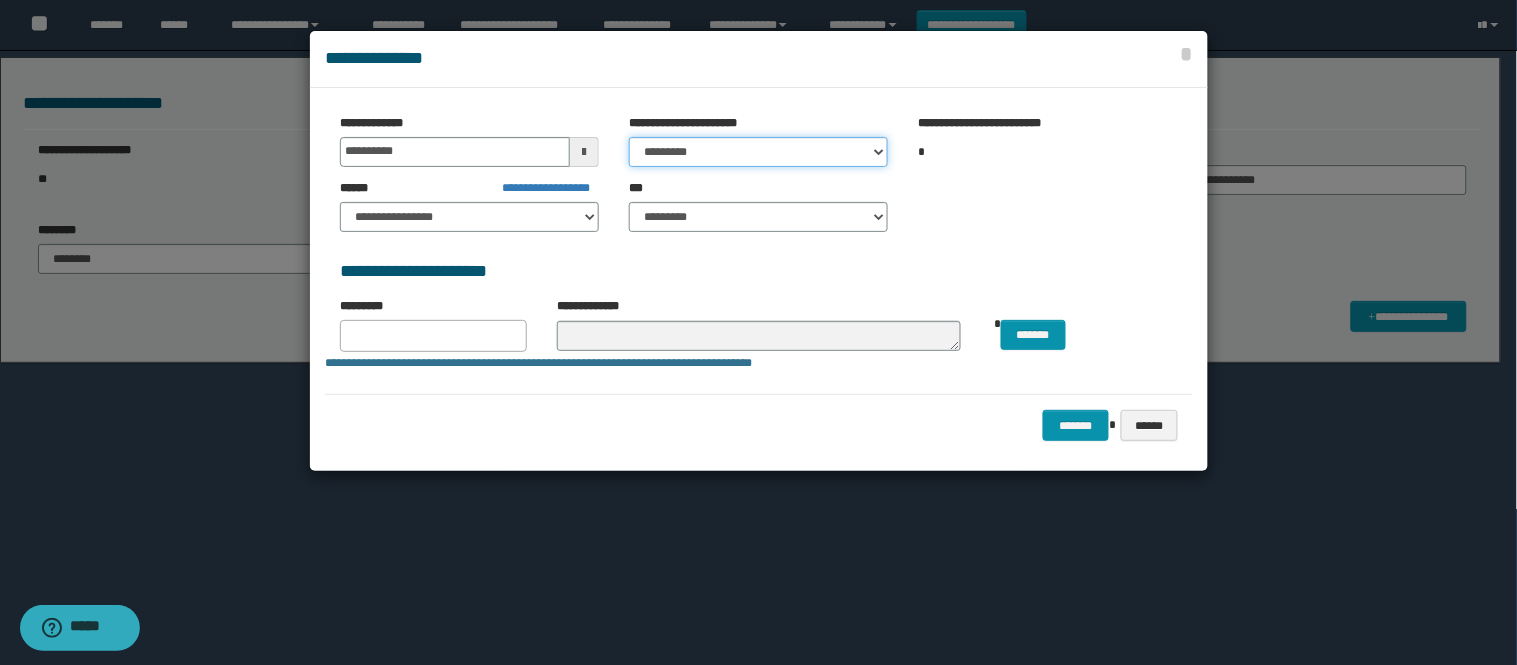select on "*" 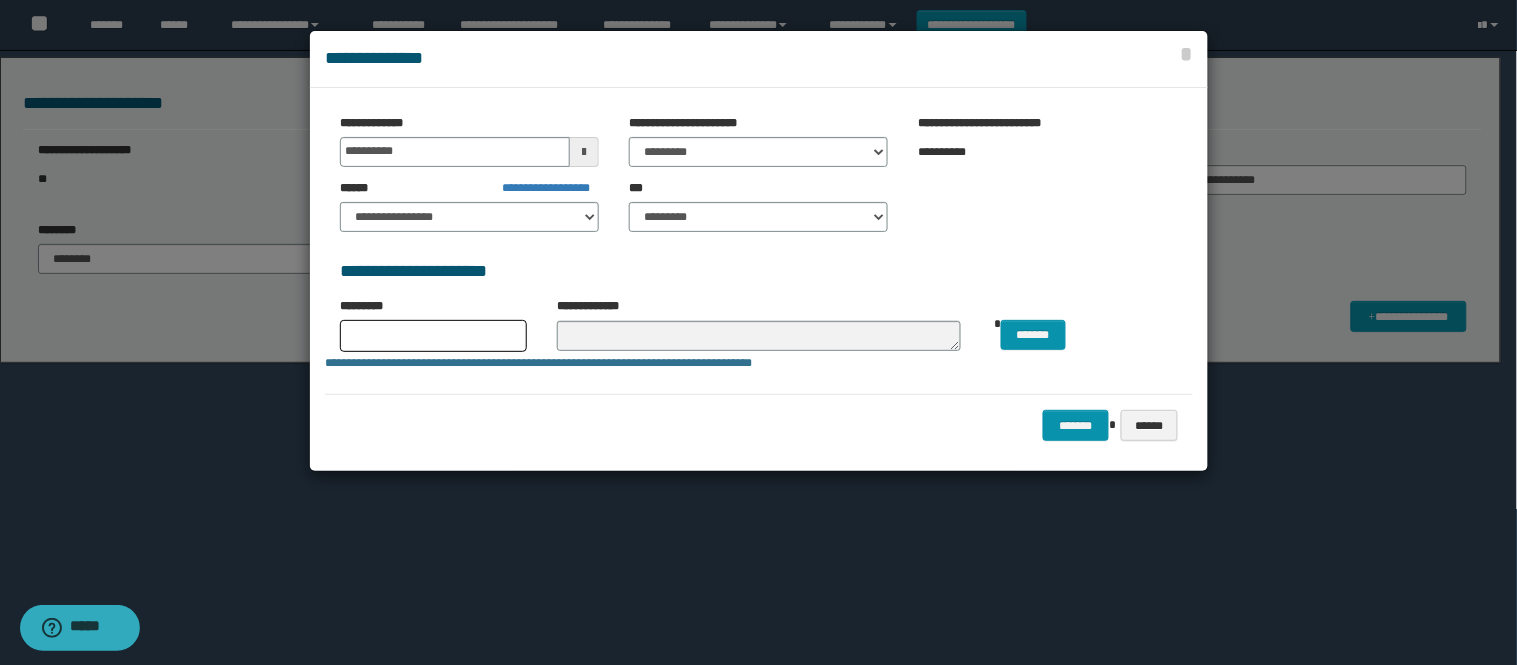 click at bounding box center [433, 336] 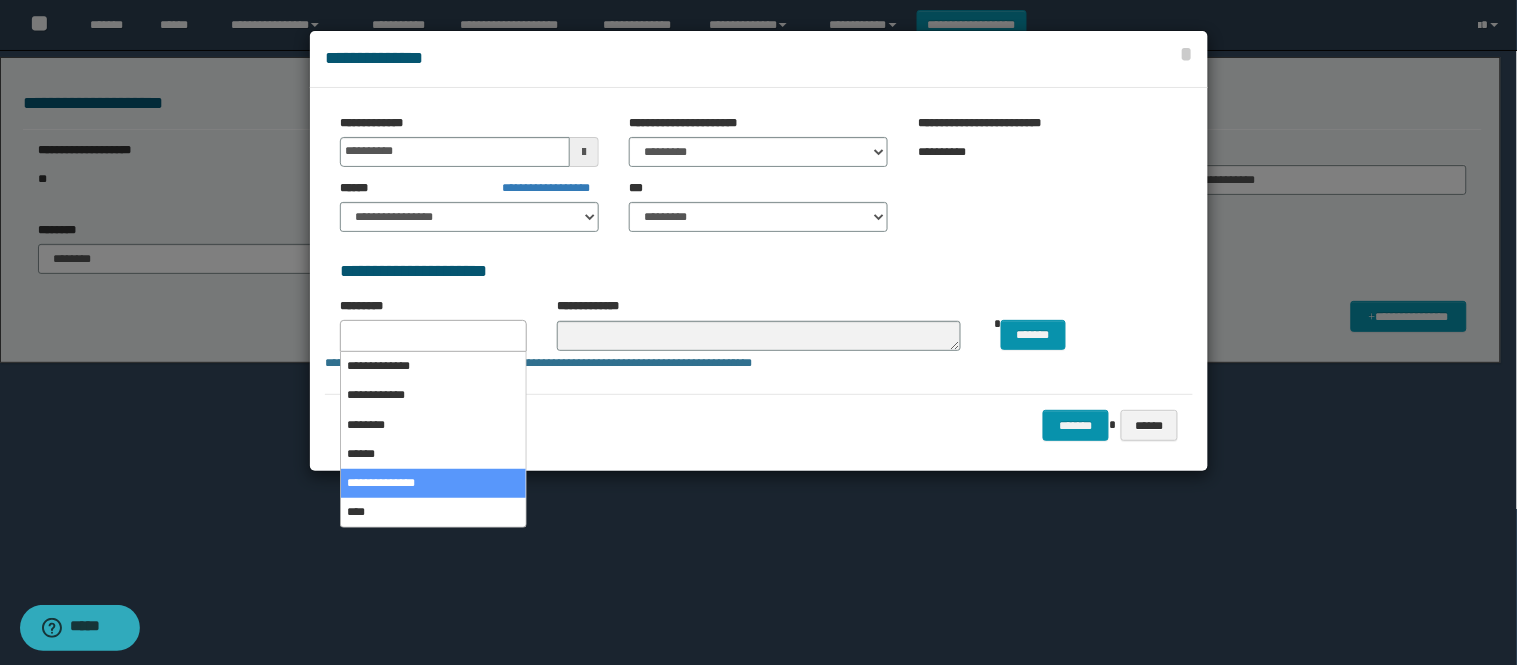 select on "*" 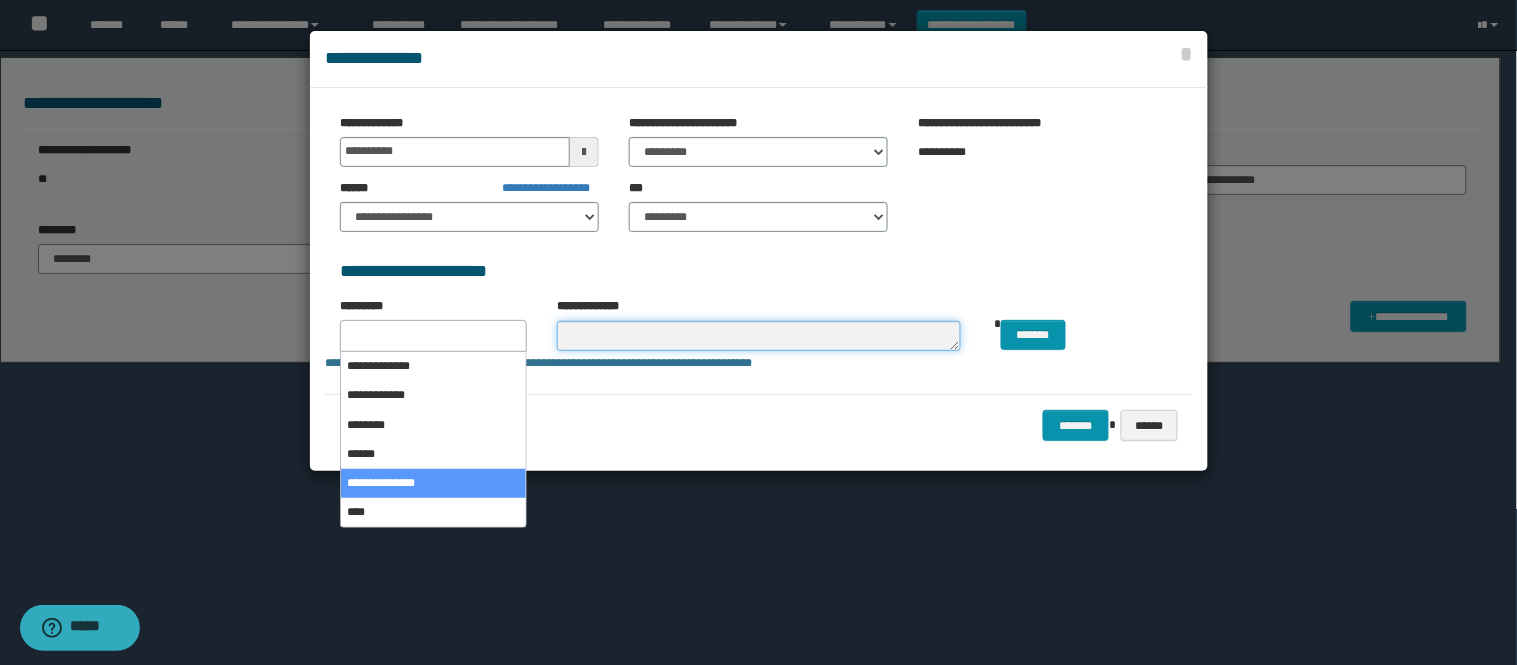 scroll, scrollTop: 57, scrollLeft: 0, axis: vertical 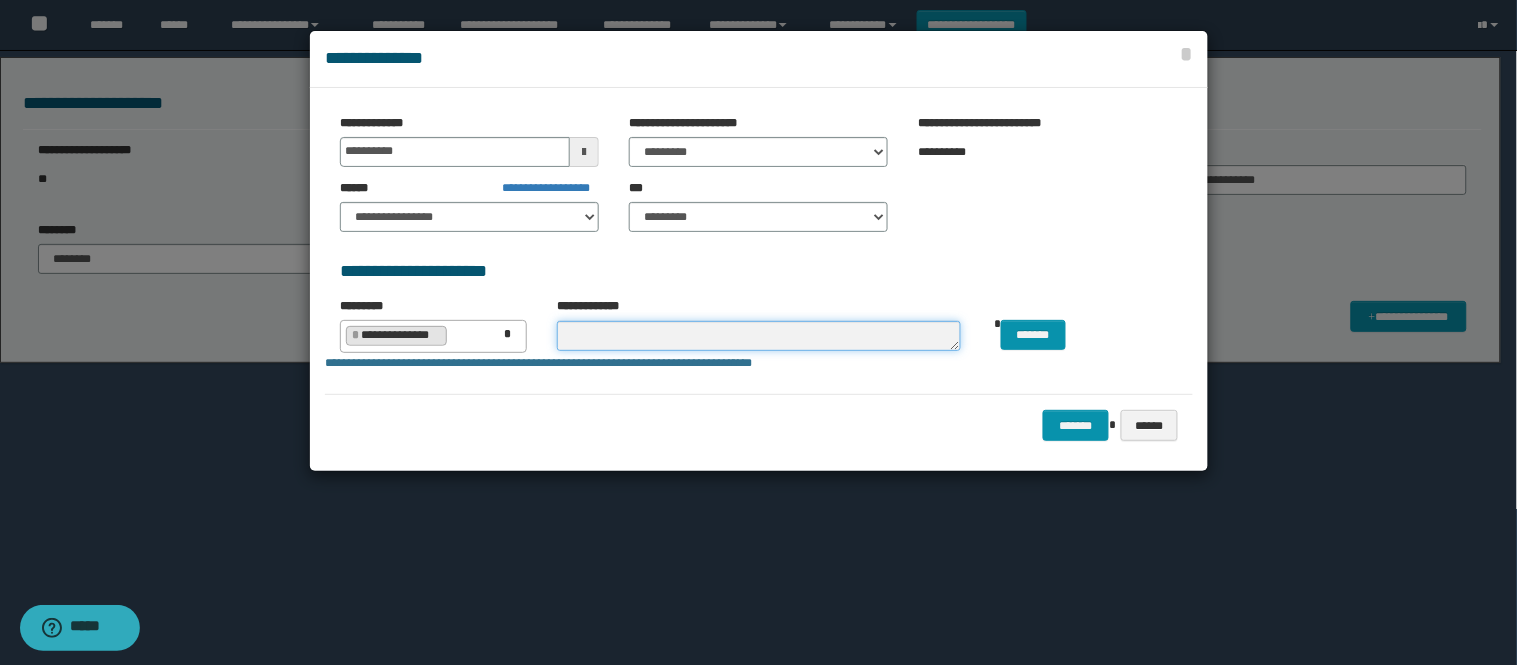 type on "*" 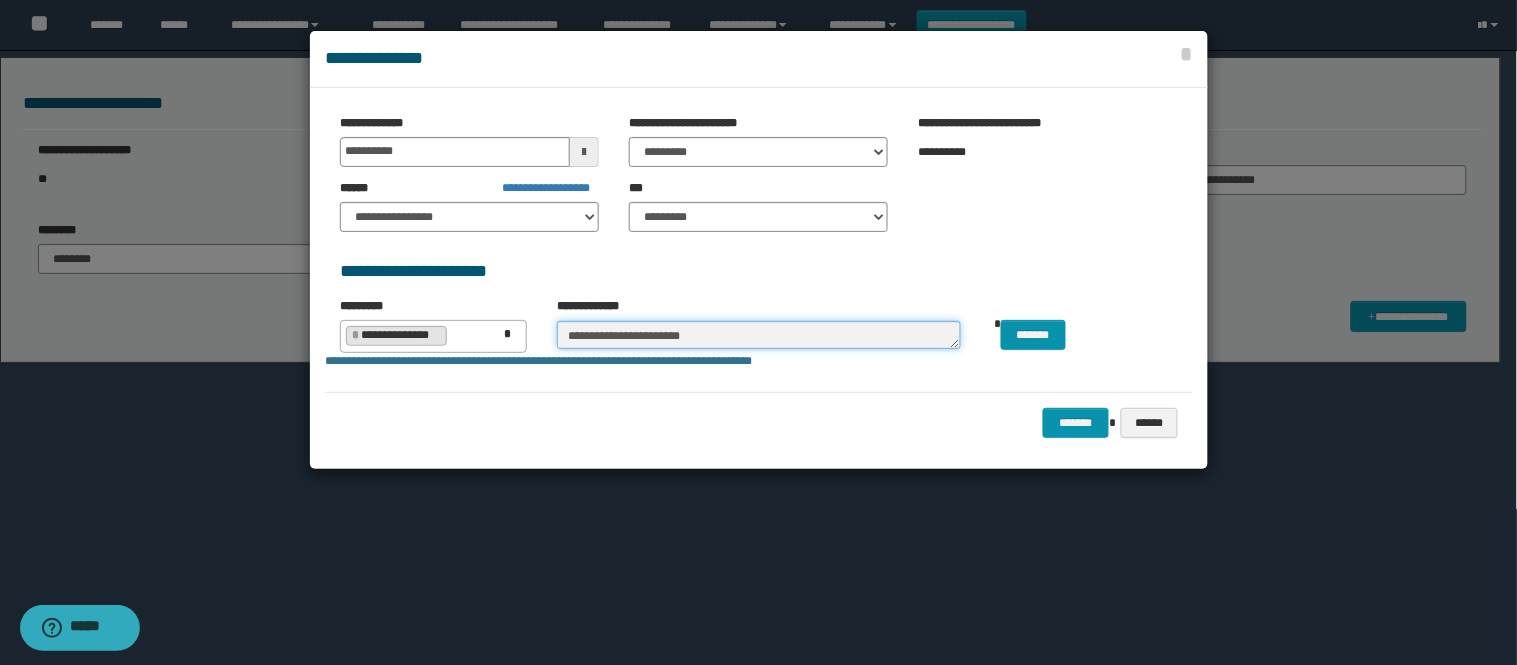 type on "**********" 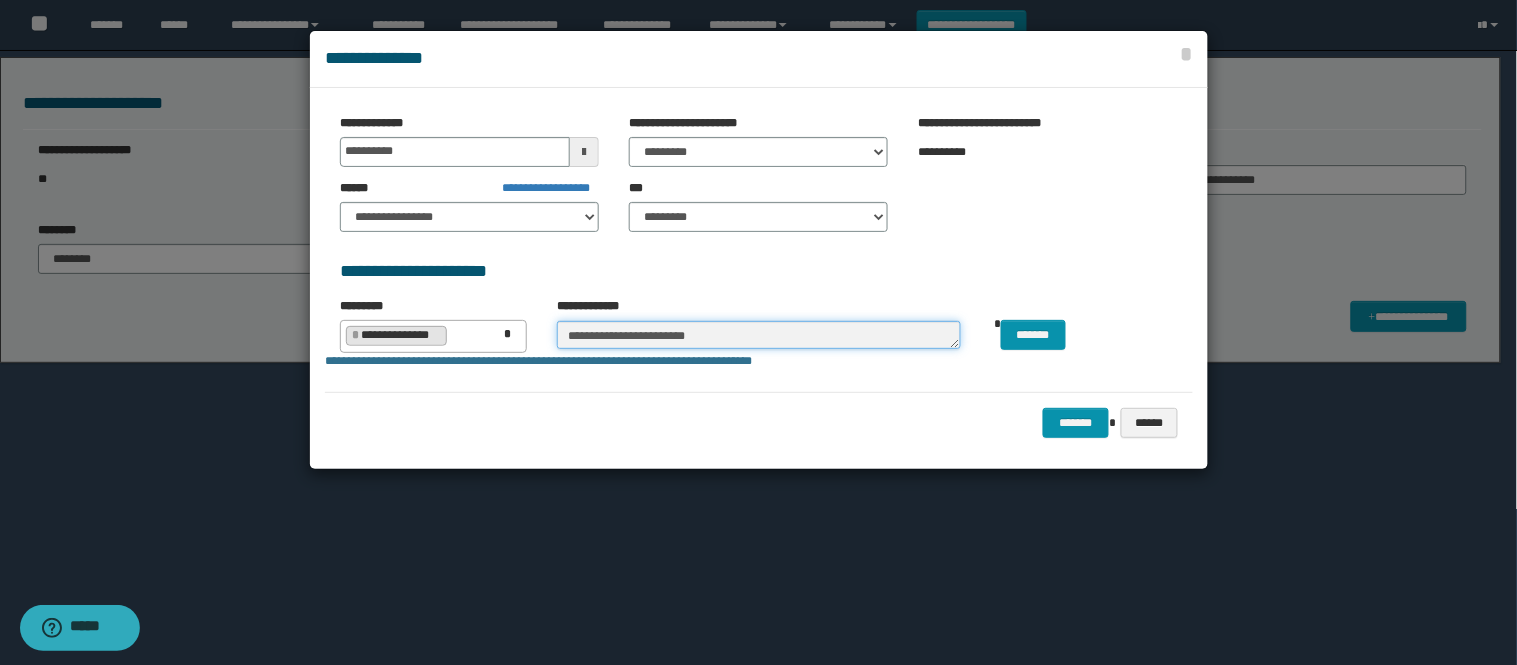 type on "**********" 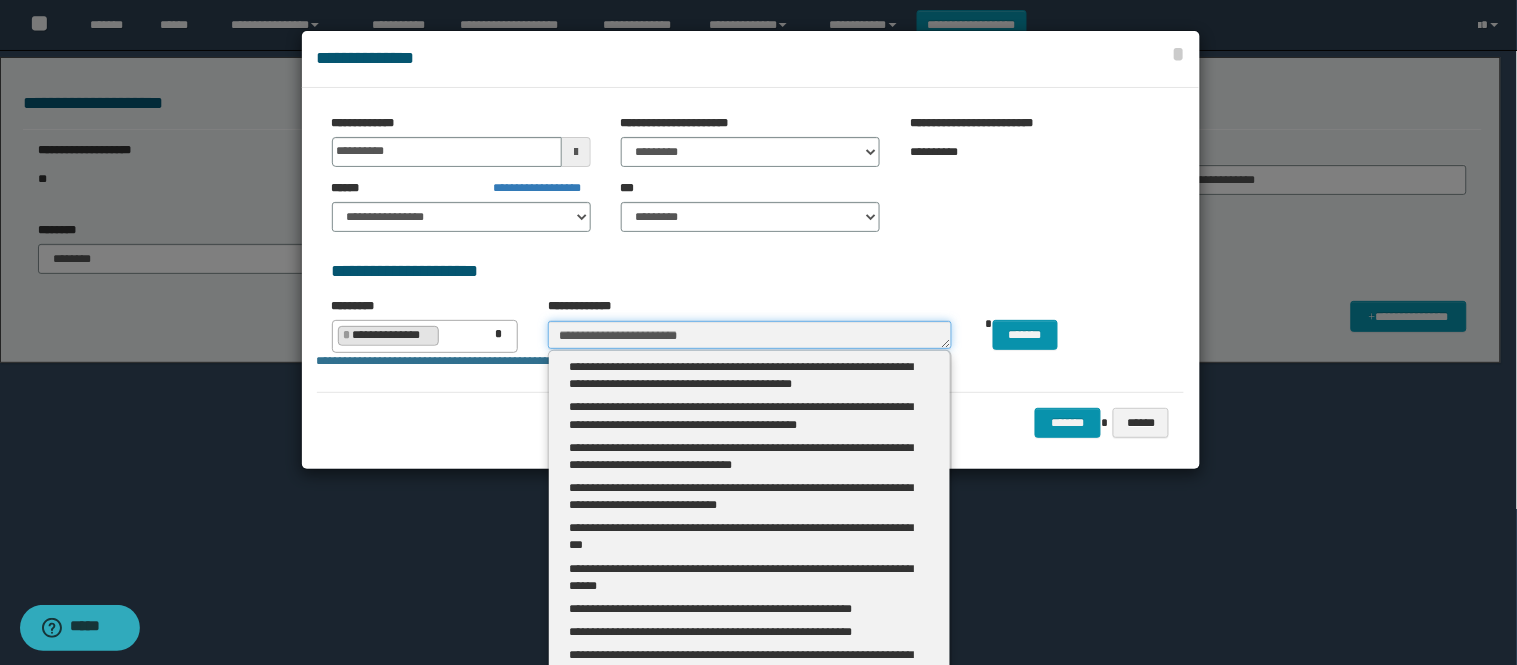 type on "**********" 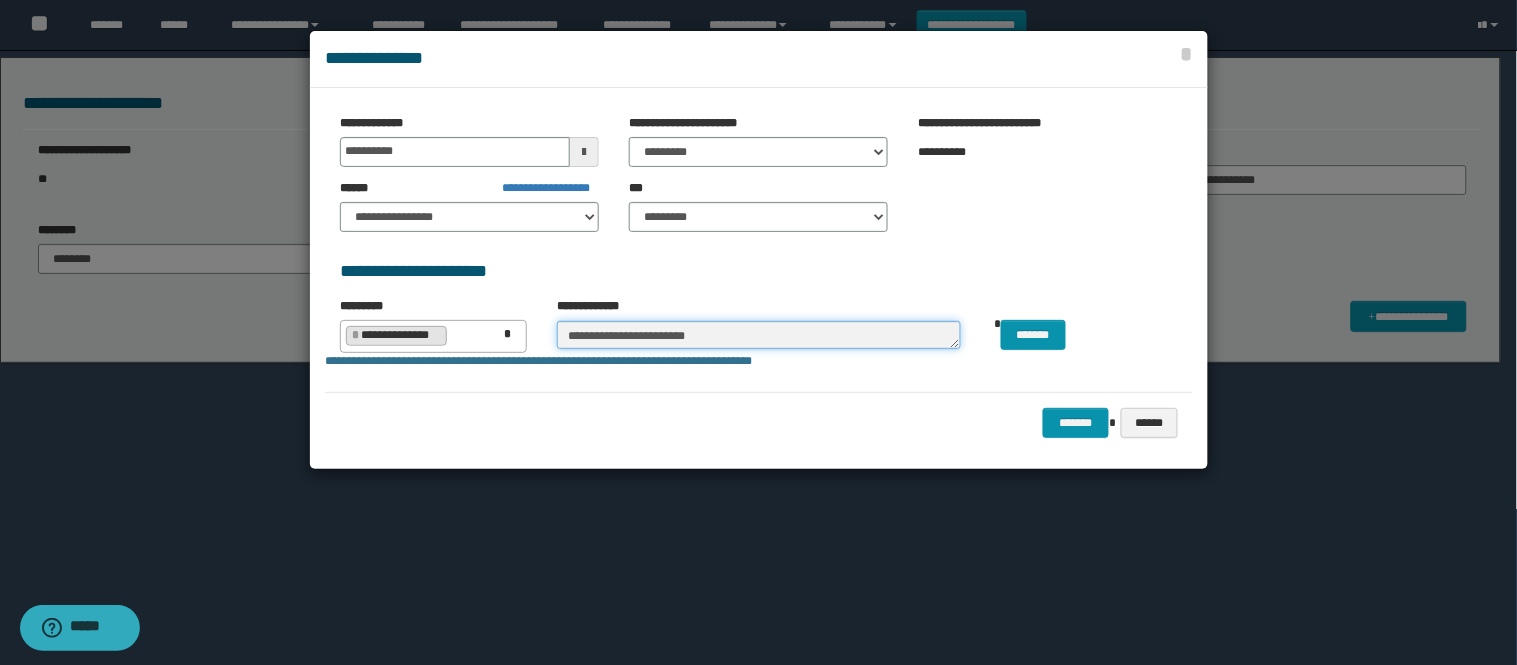 type on "**********" 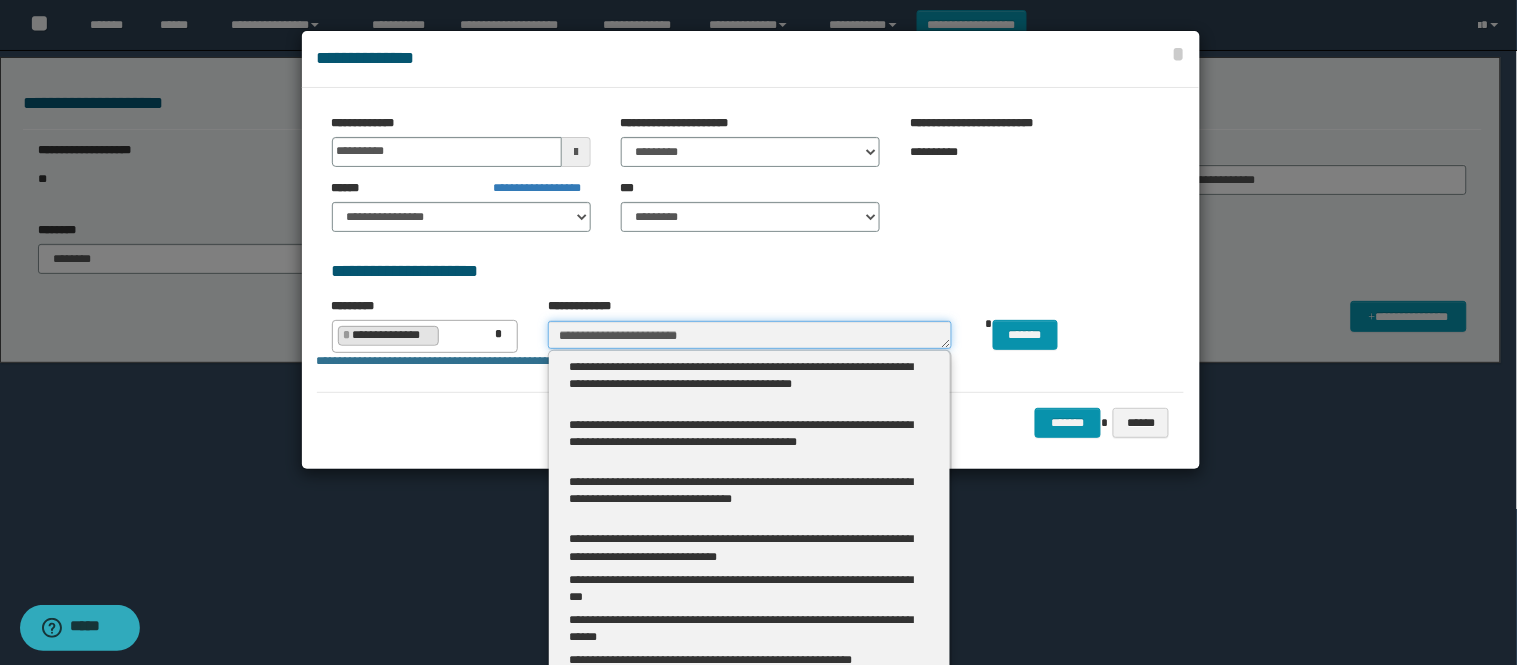 type 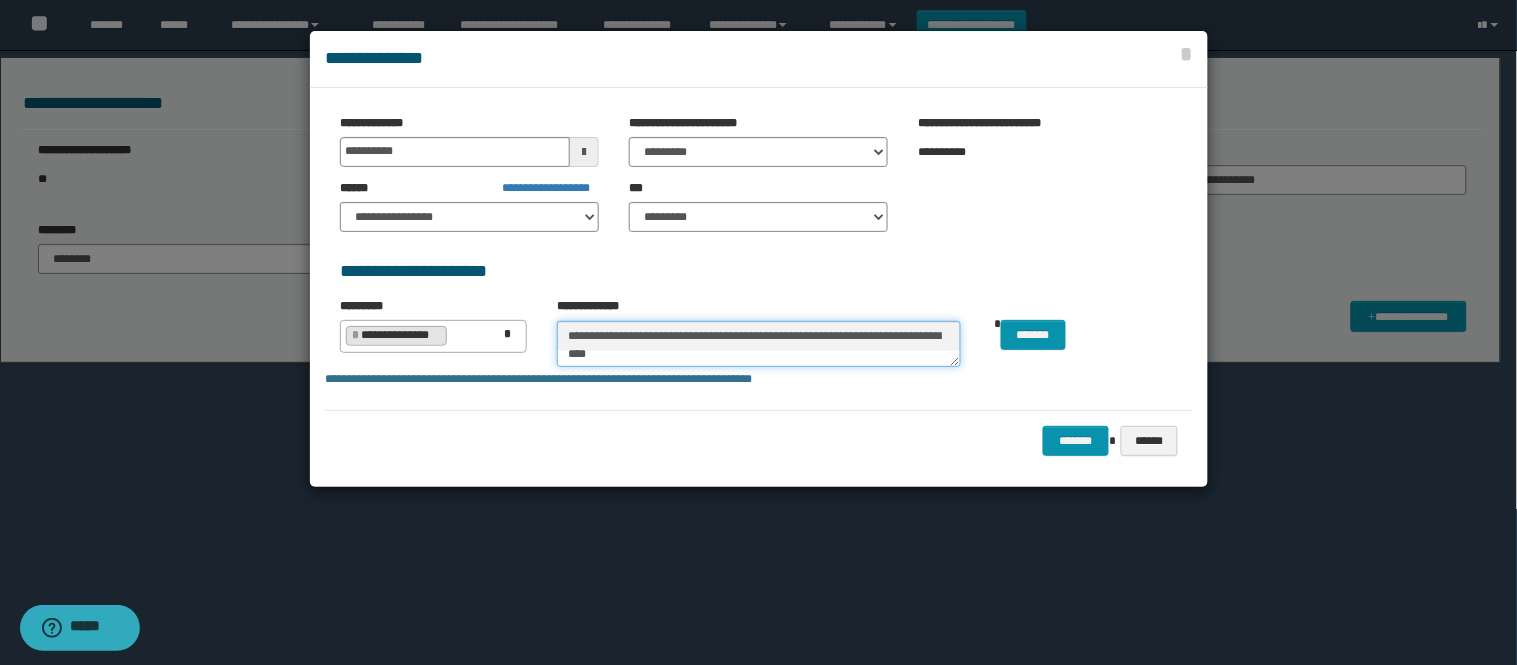 click on "**********" at bounding box center (759, 344) 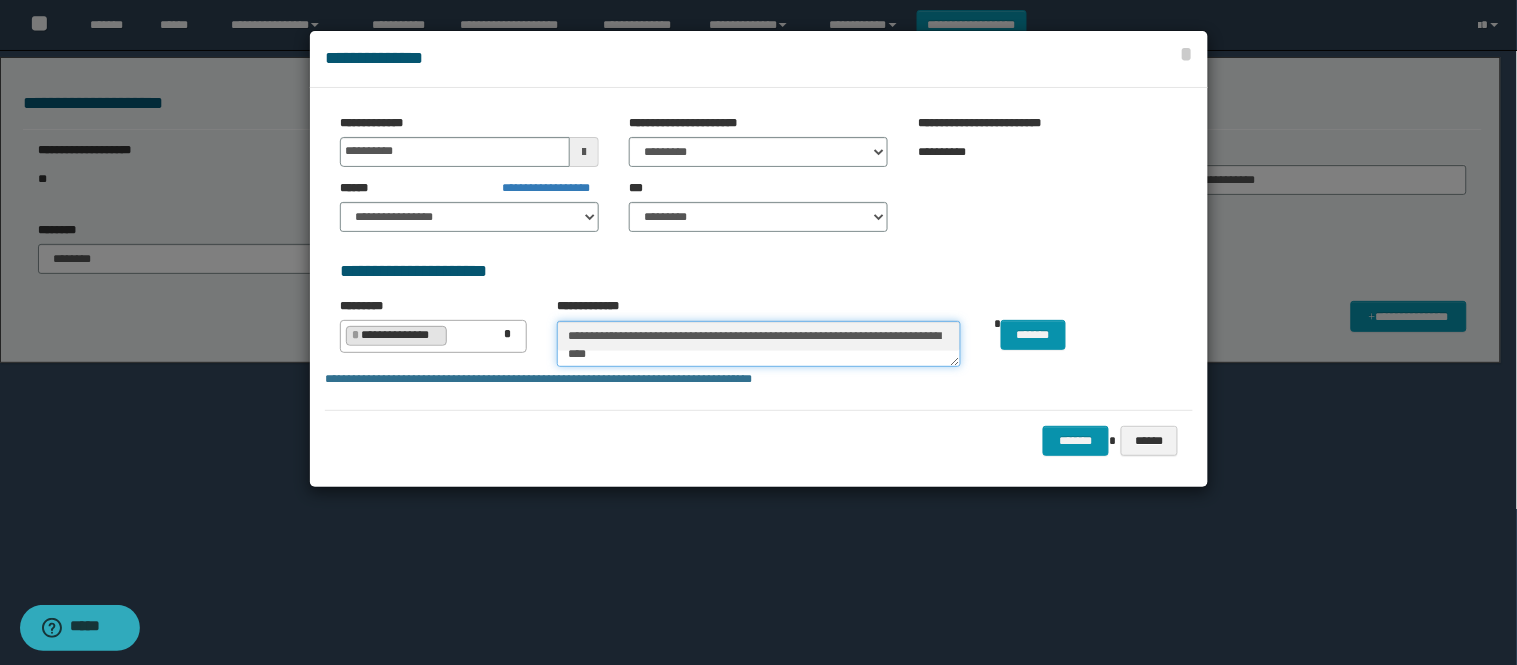 click on "**********" at bounding box center [759, 344] 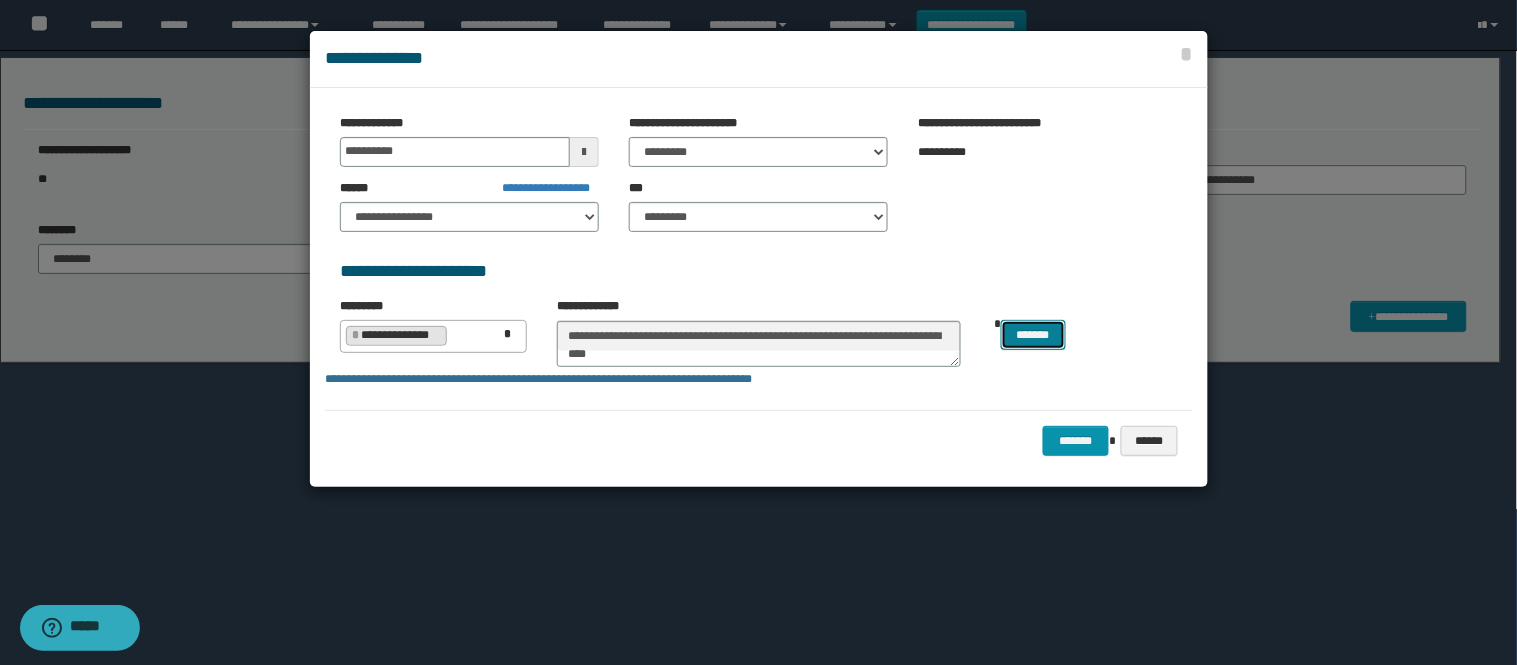 click on "*******" at bounding box center [1033, 335] 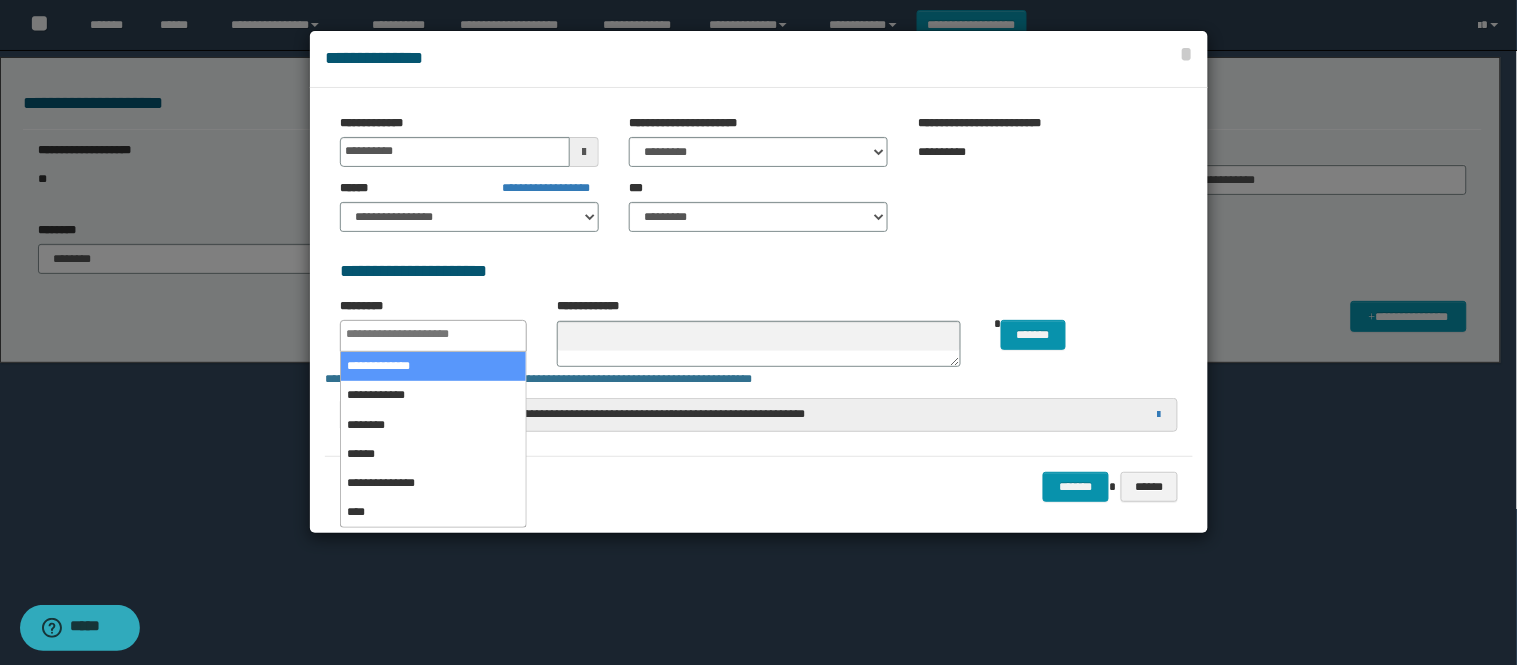scroll, scrollTop: 0, scrollLeft: 4, axis: horizontal 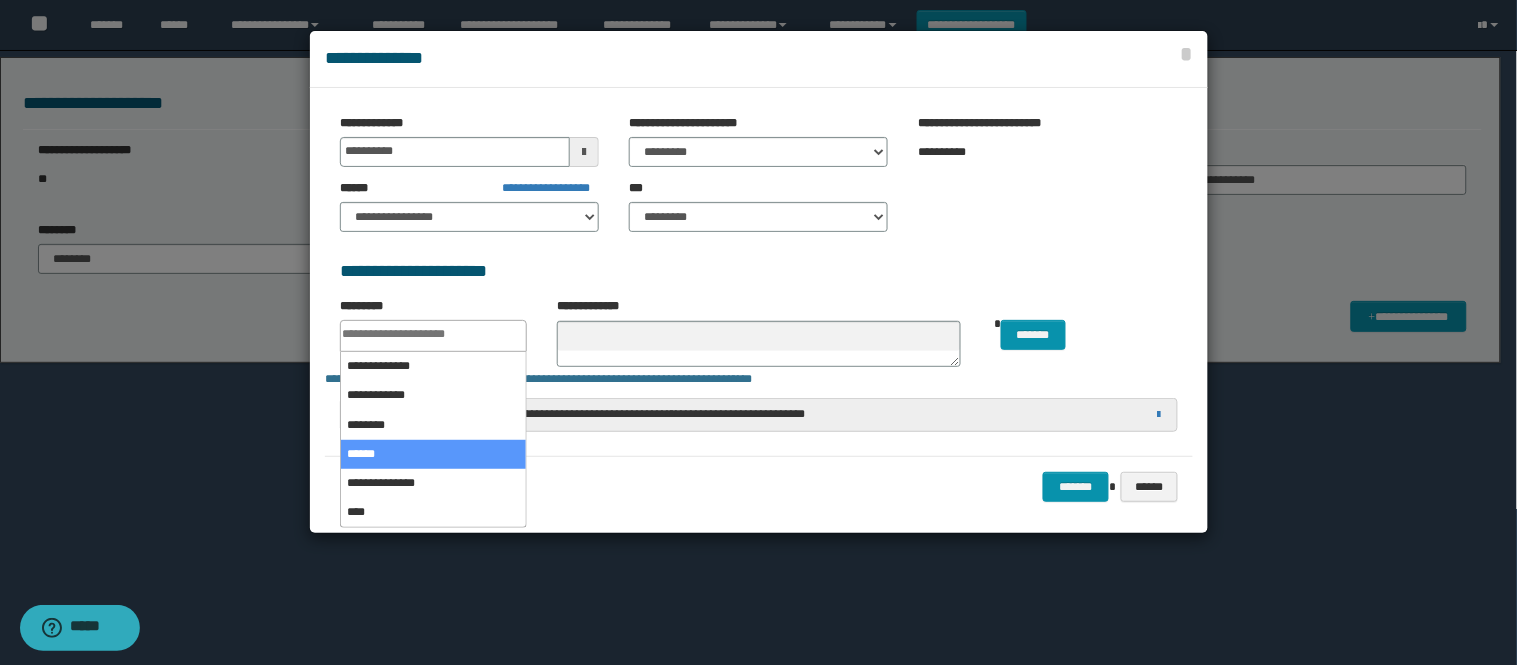 select on "*" 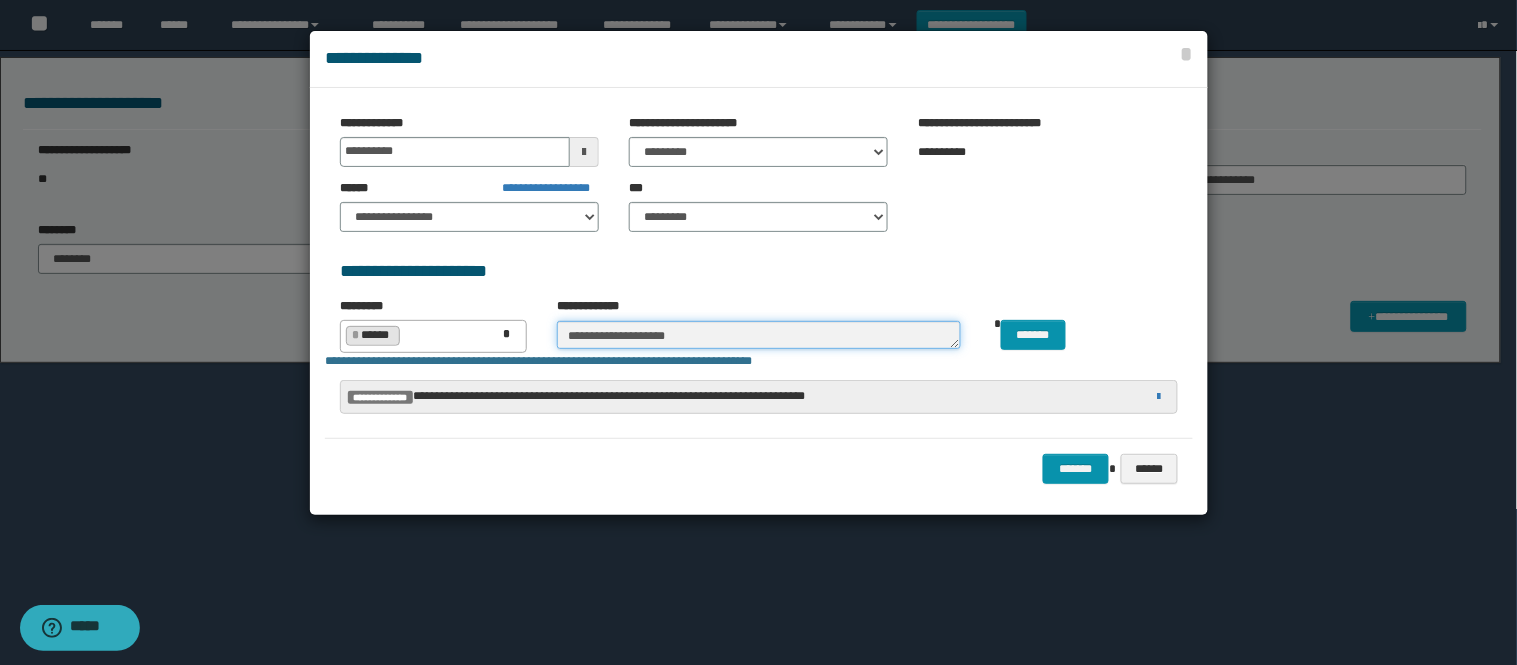 type on "**********" 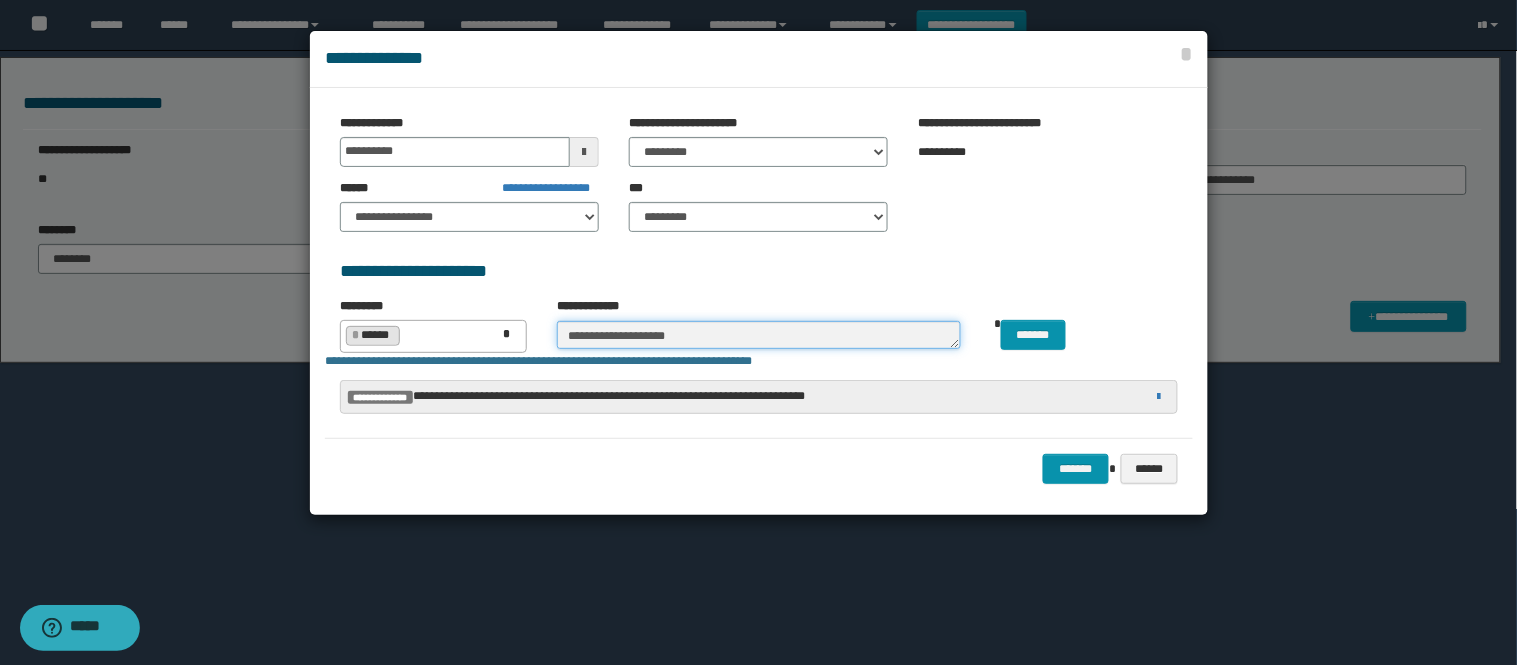 type on "**********" 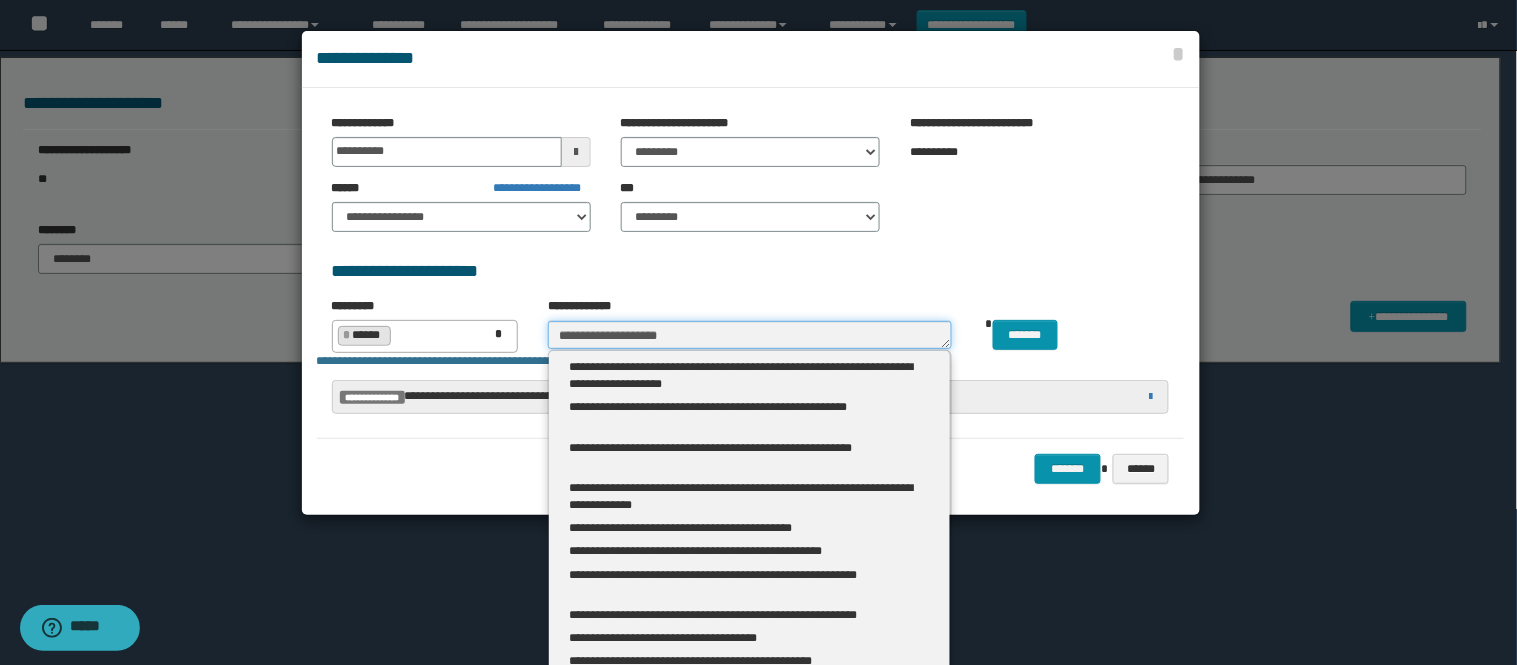 type 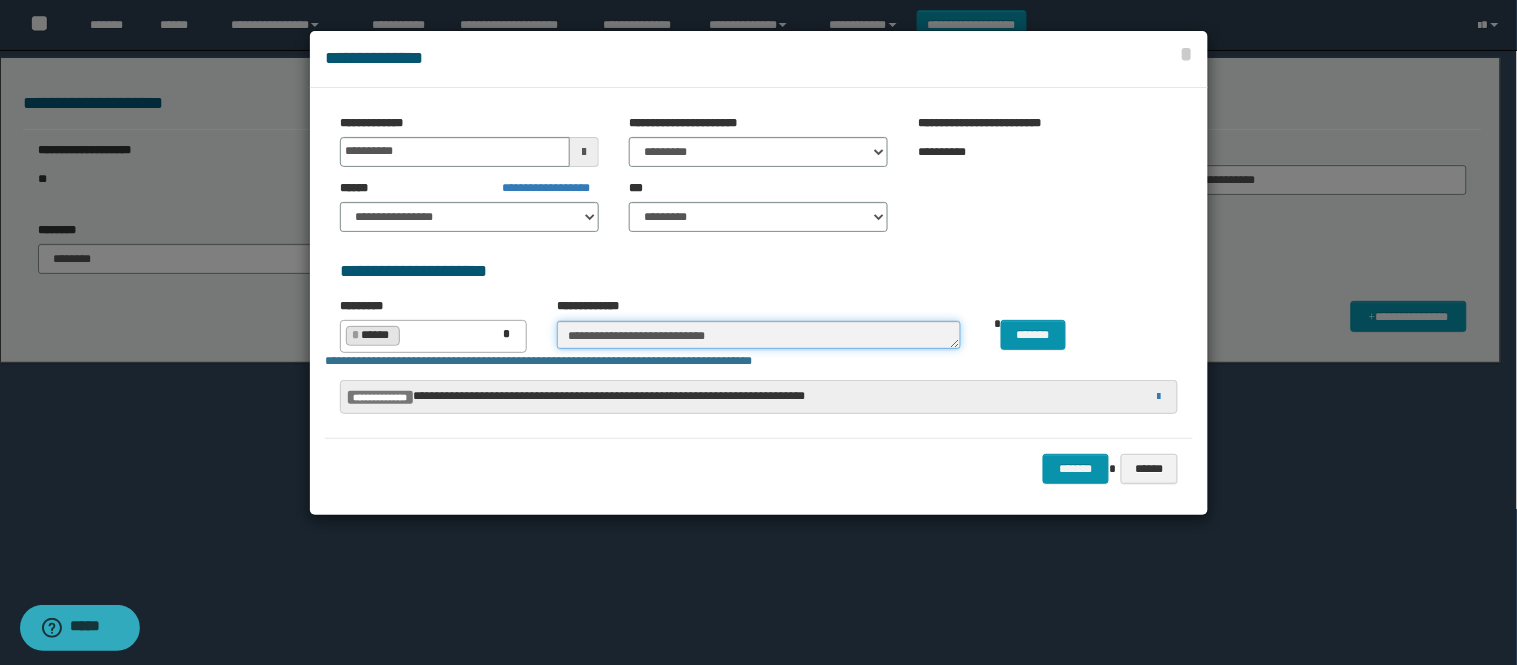 type on "**********" 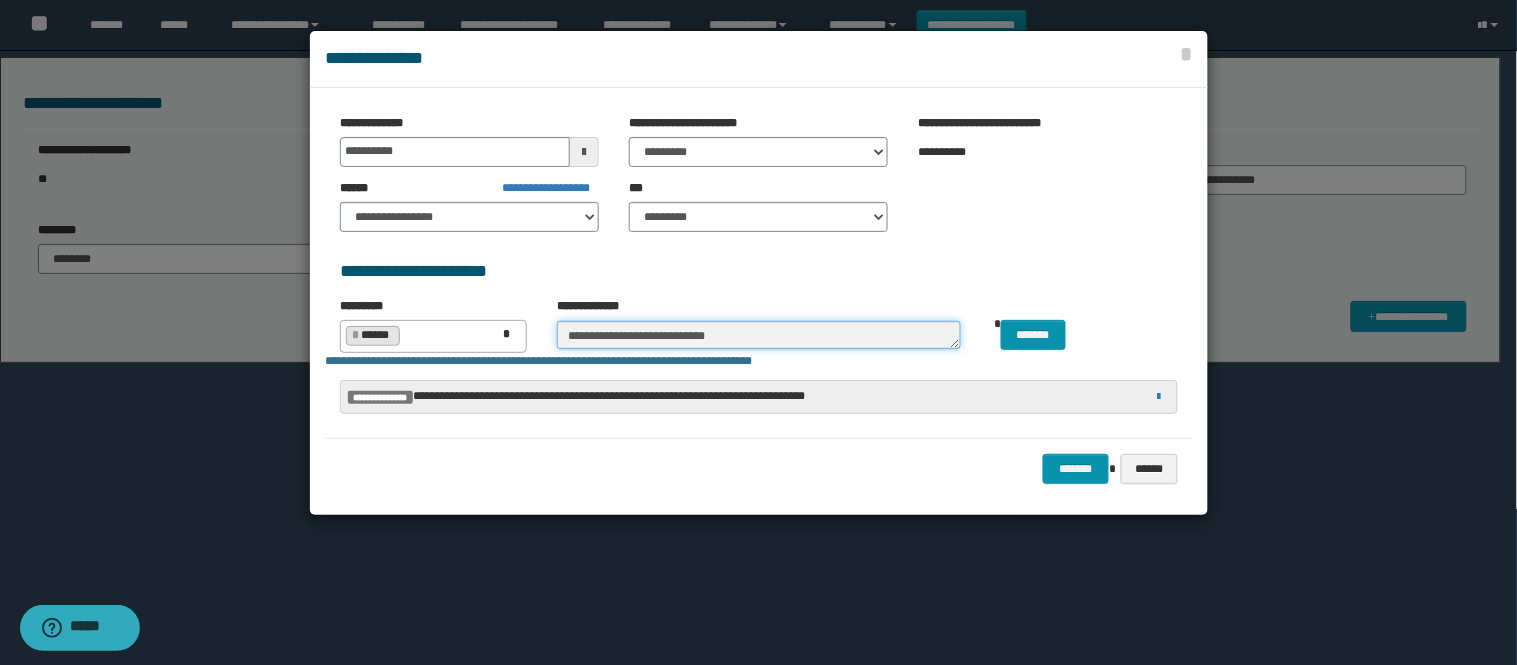 type on "**********" 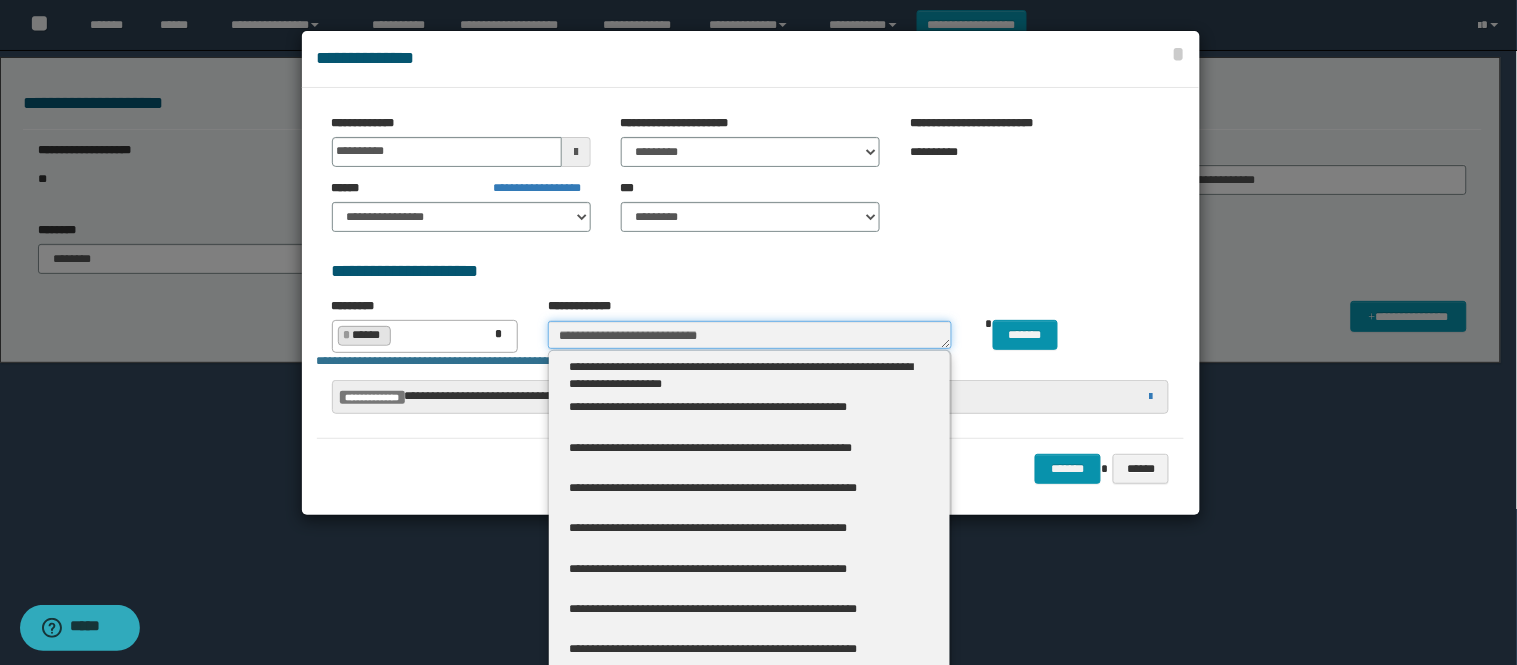 type 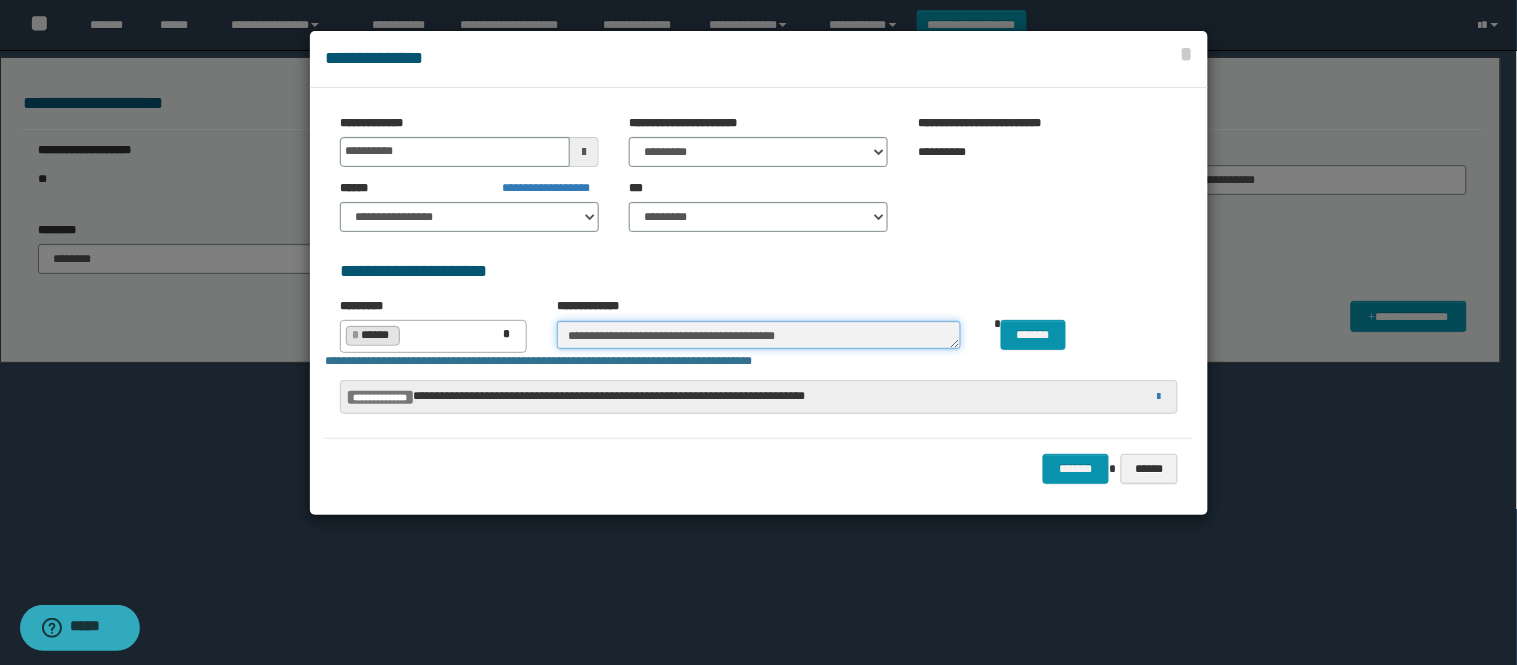 type on "**********" 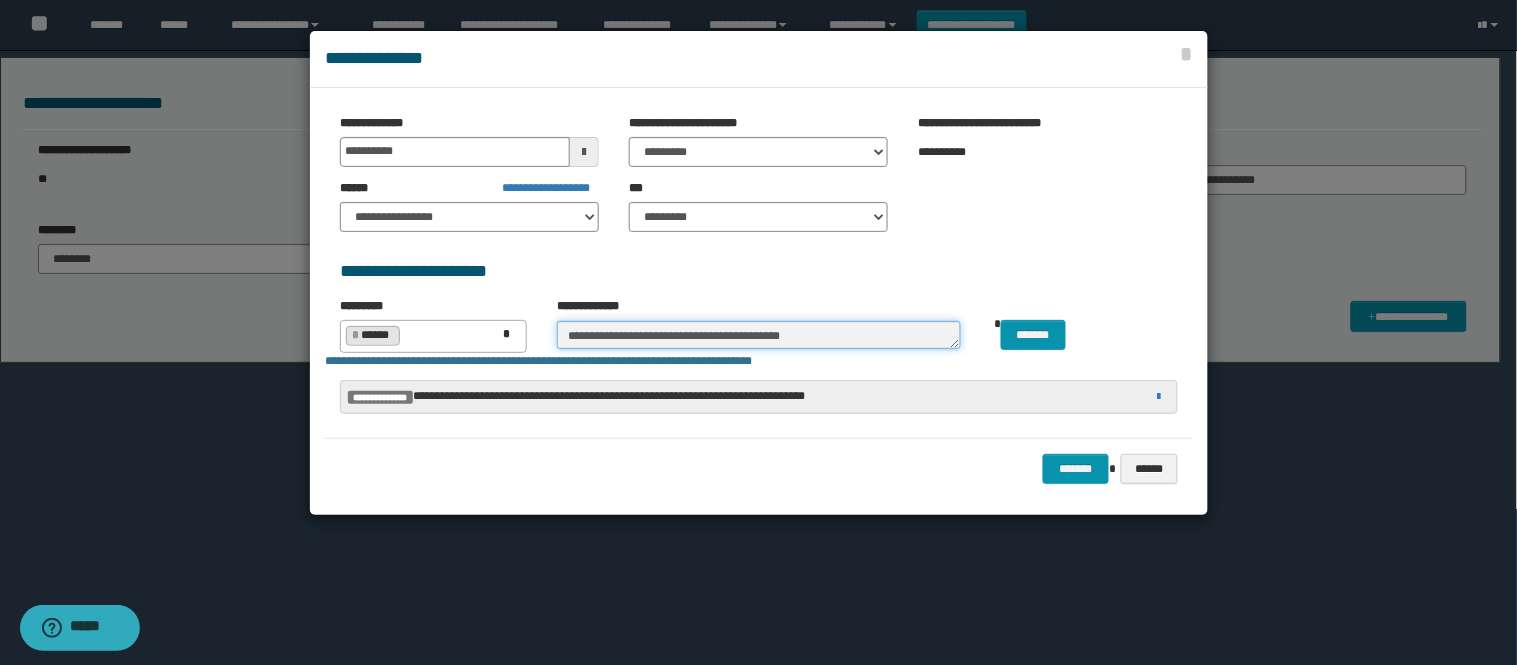 type on "**********" 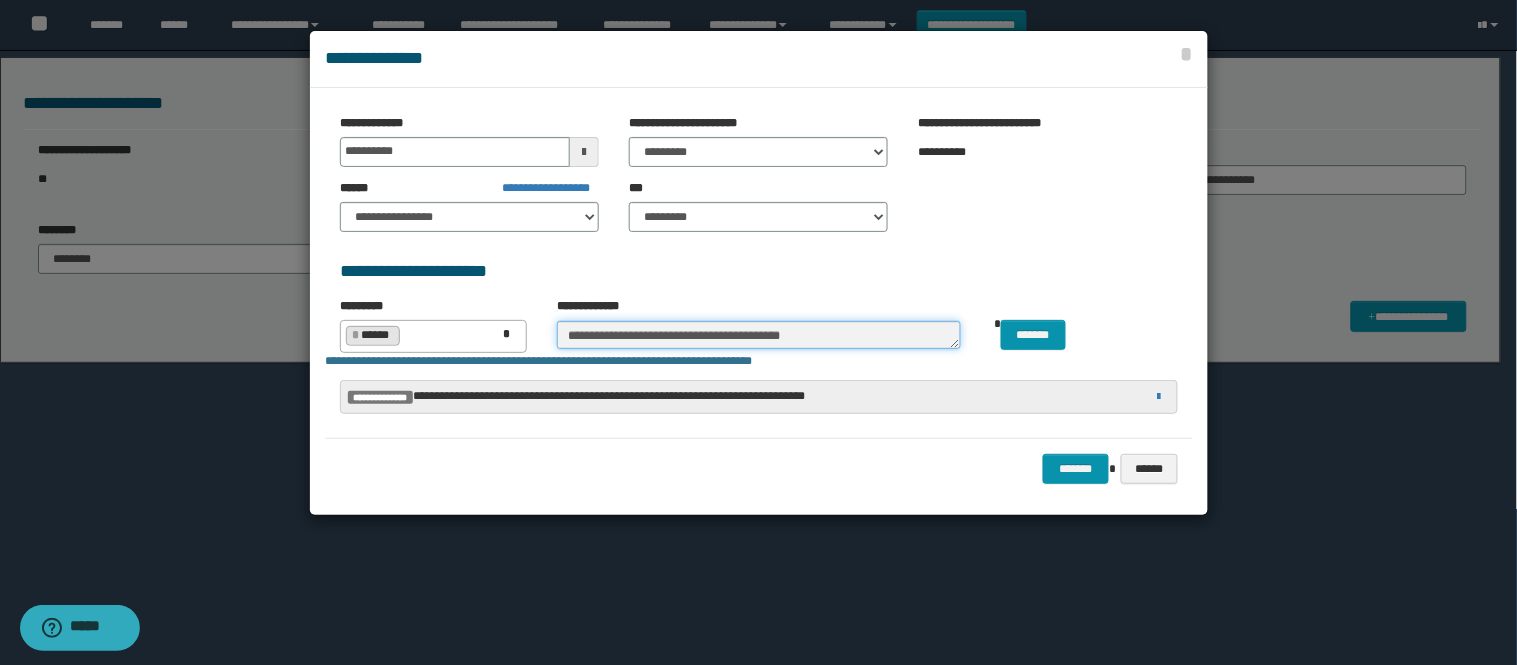 type on "**********" 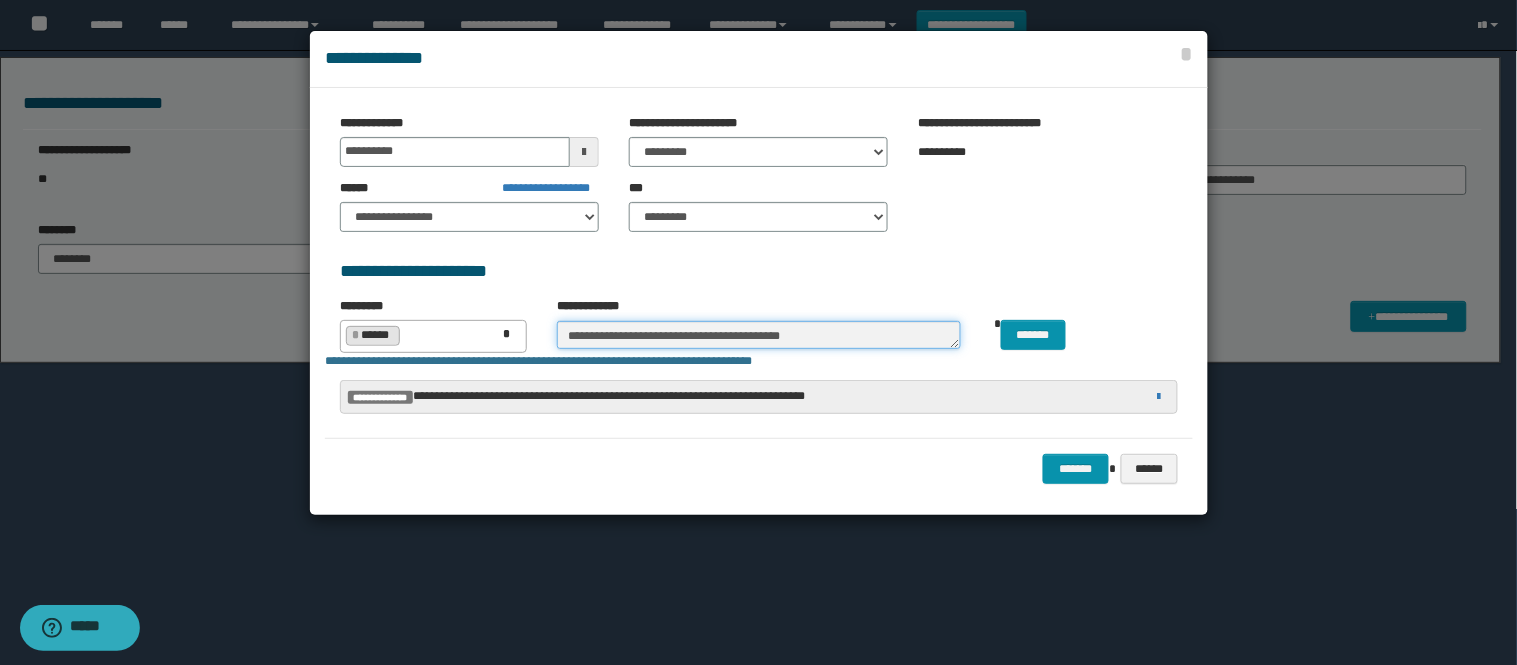 type on "**********" 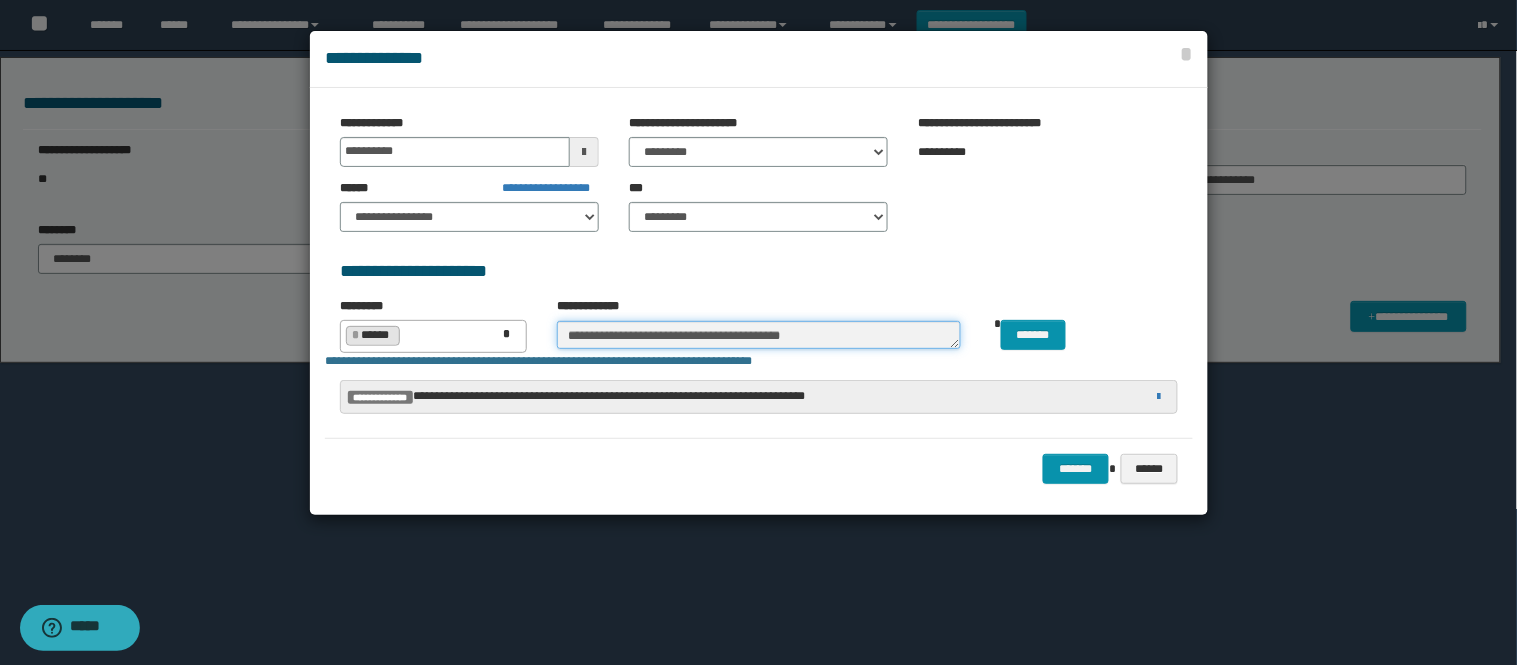 type 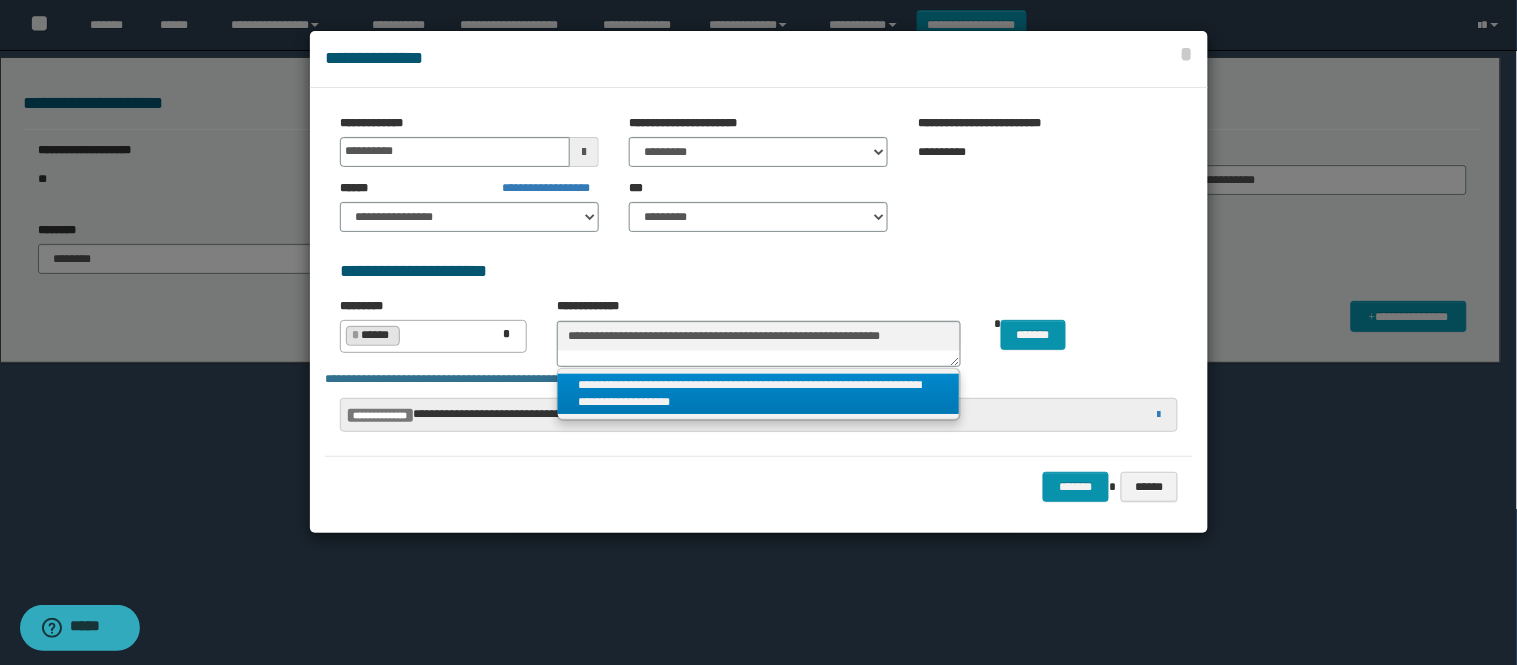click on "**********" at bounding box center (759, 394) 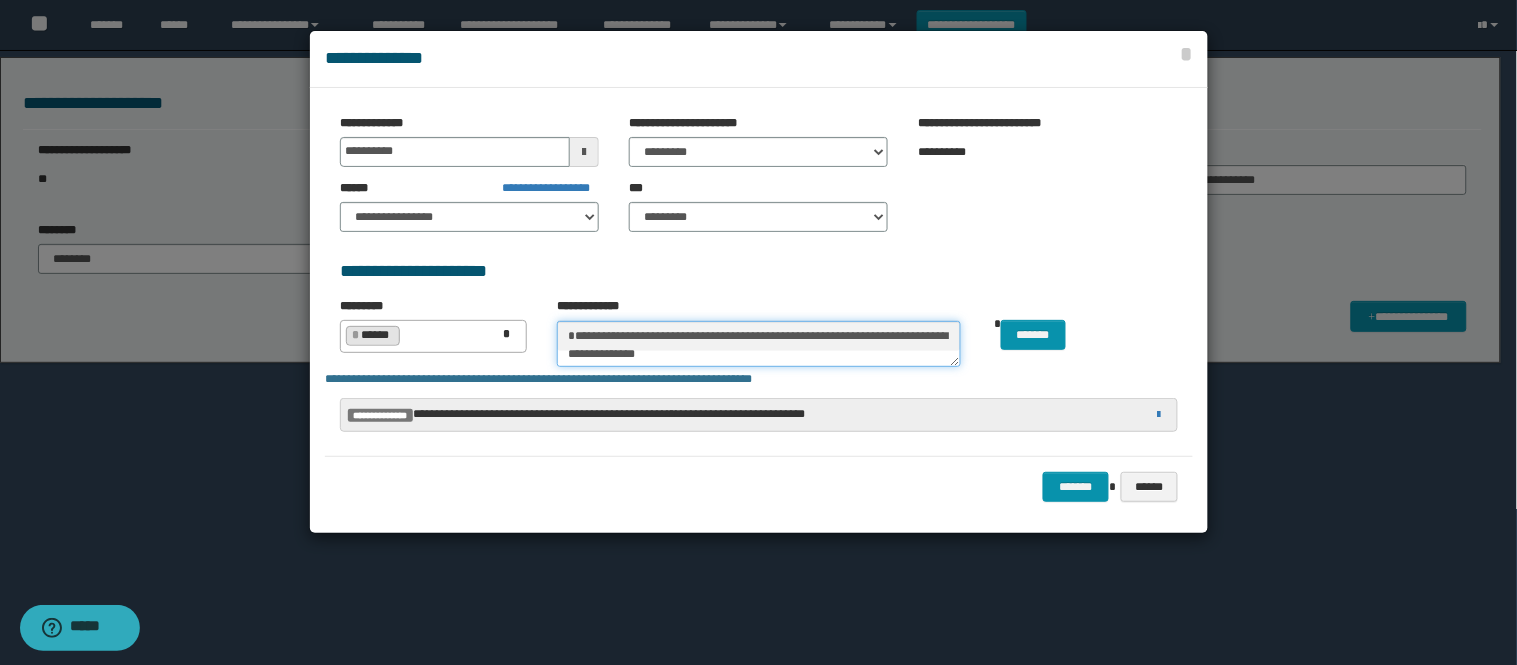 click on "**********" at bounding box center (759, 344) 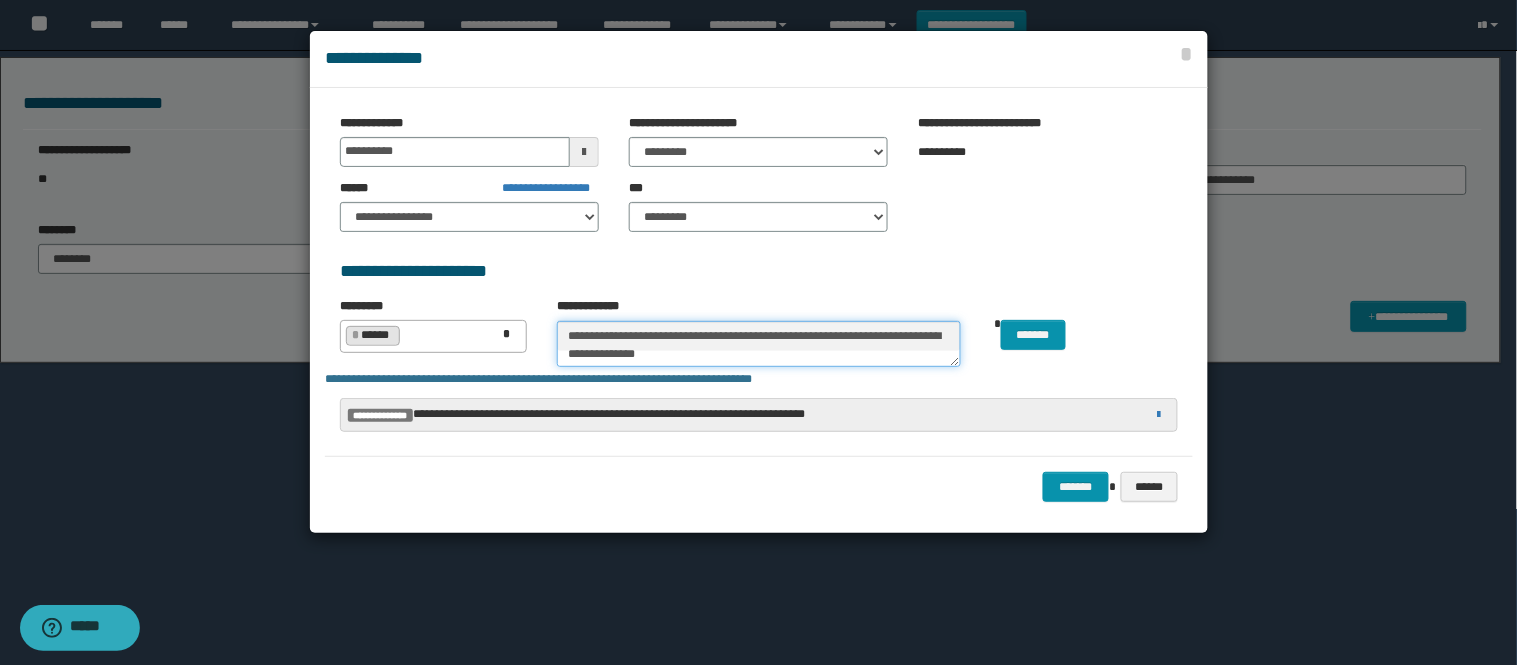 type on "**********" 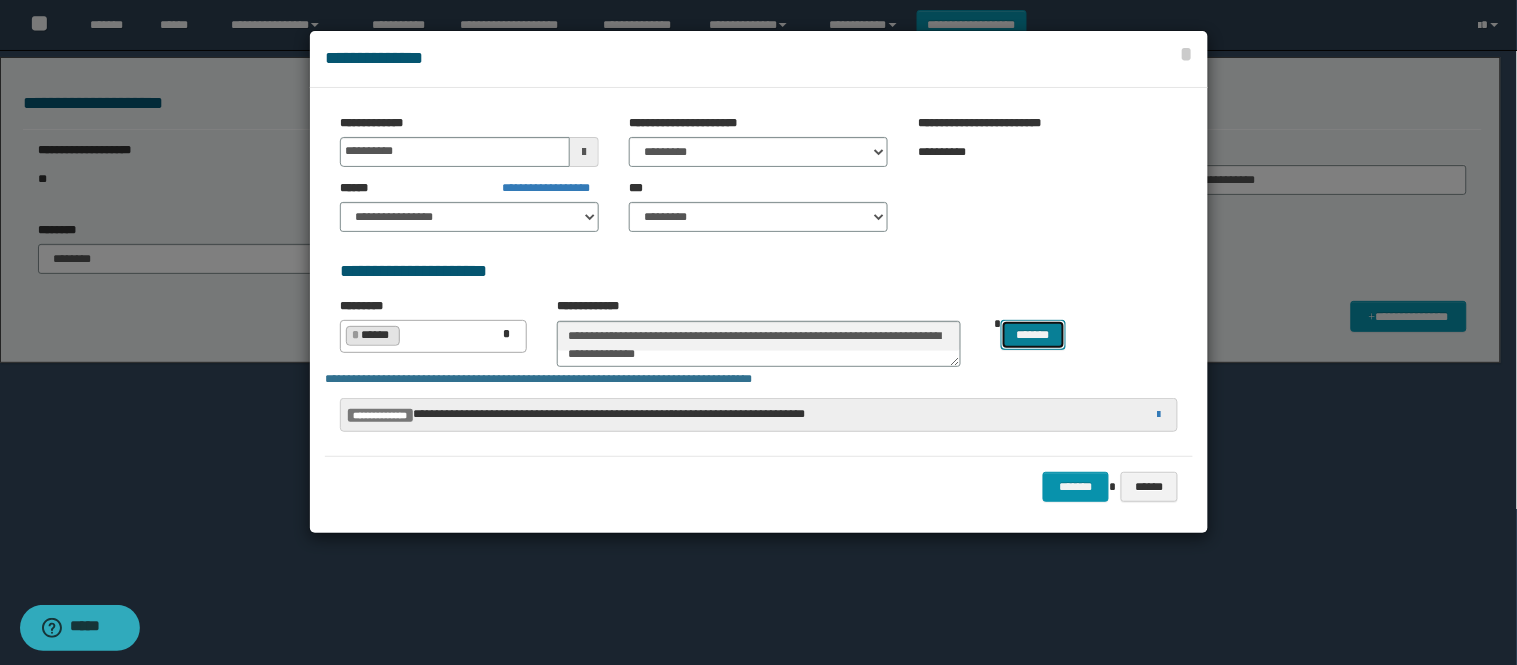 click on "*******" at bounding box center [1033, 335] 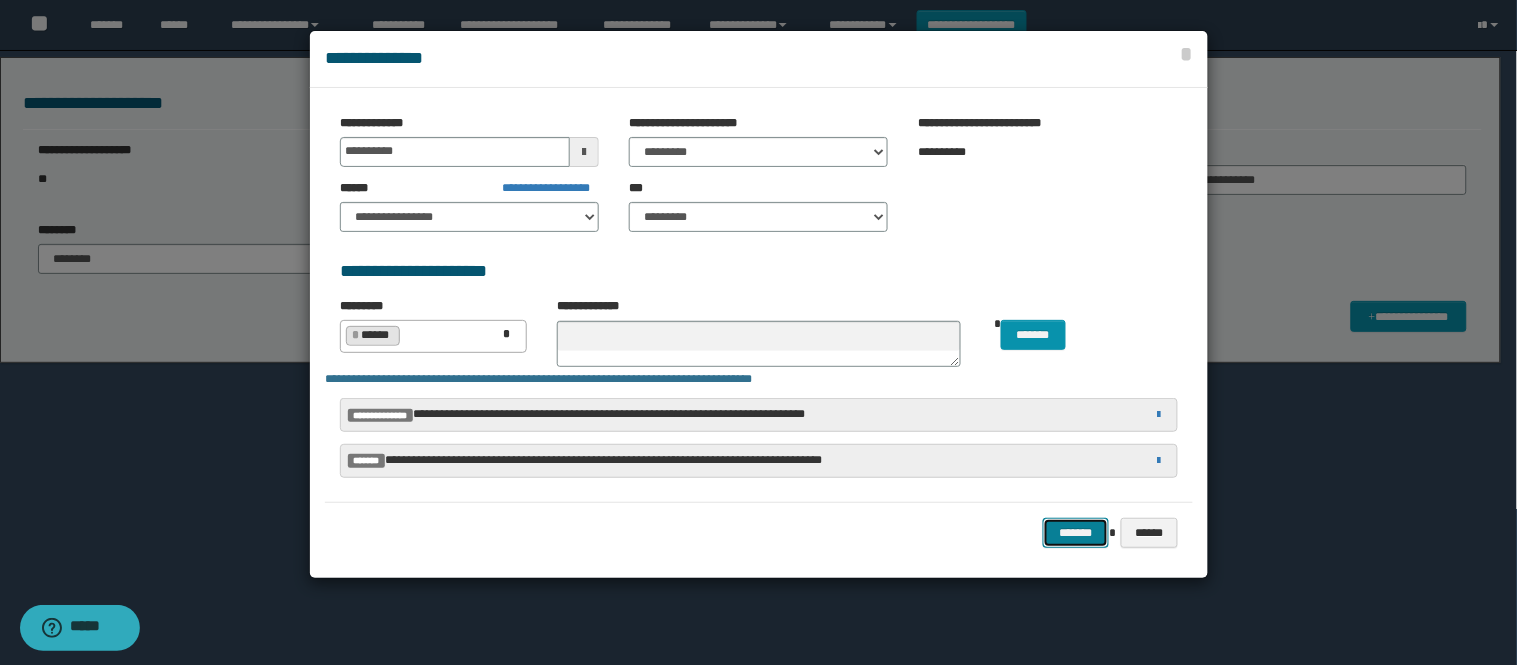click on "*******" at bounding box center [1076, 533] 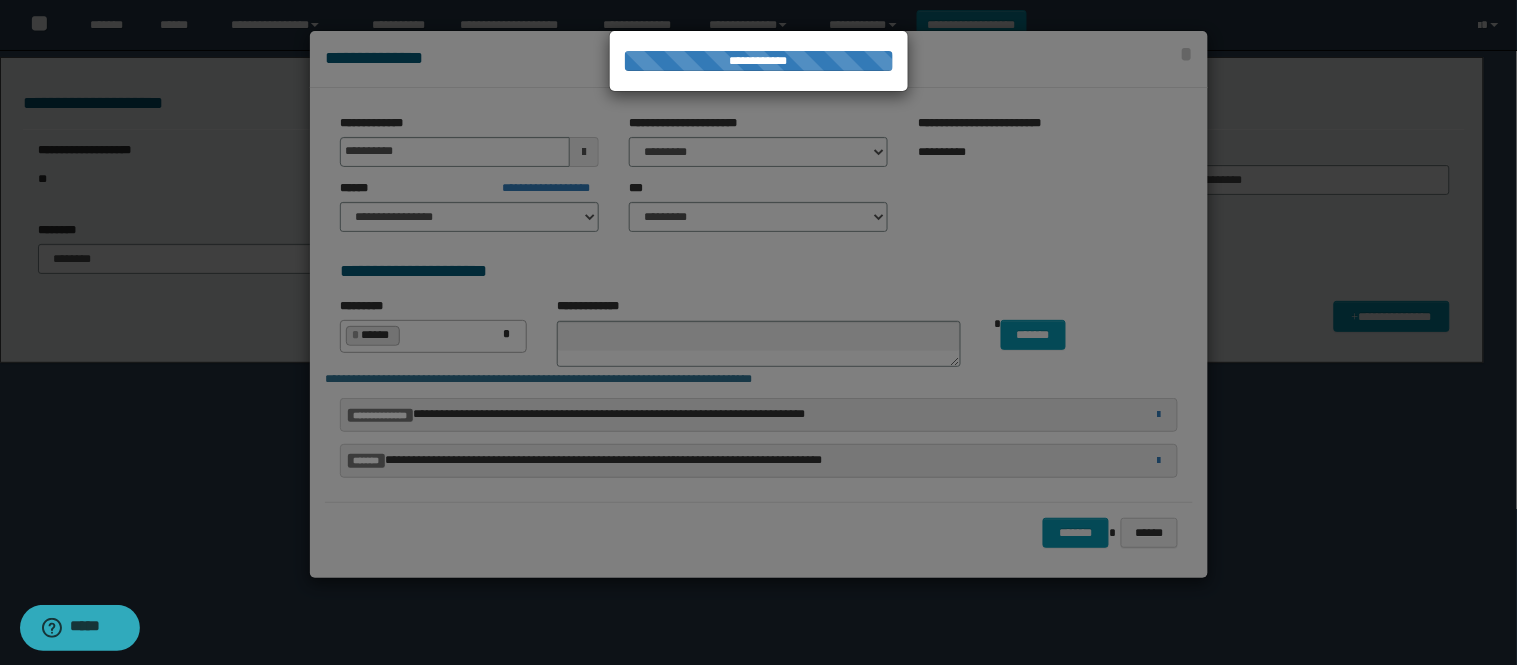 click at bounding box center [759, 333] 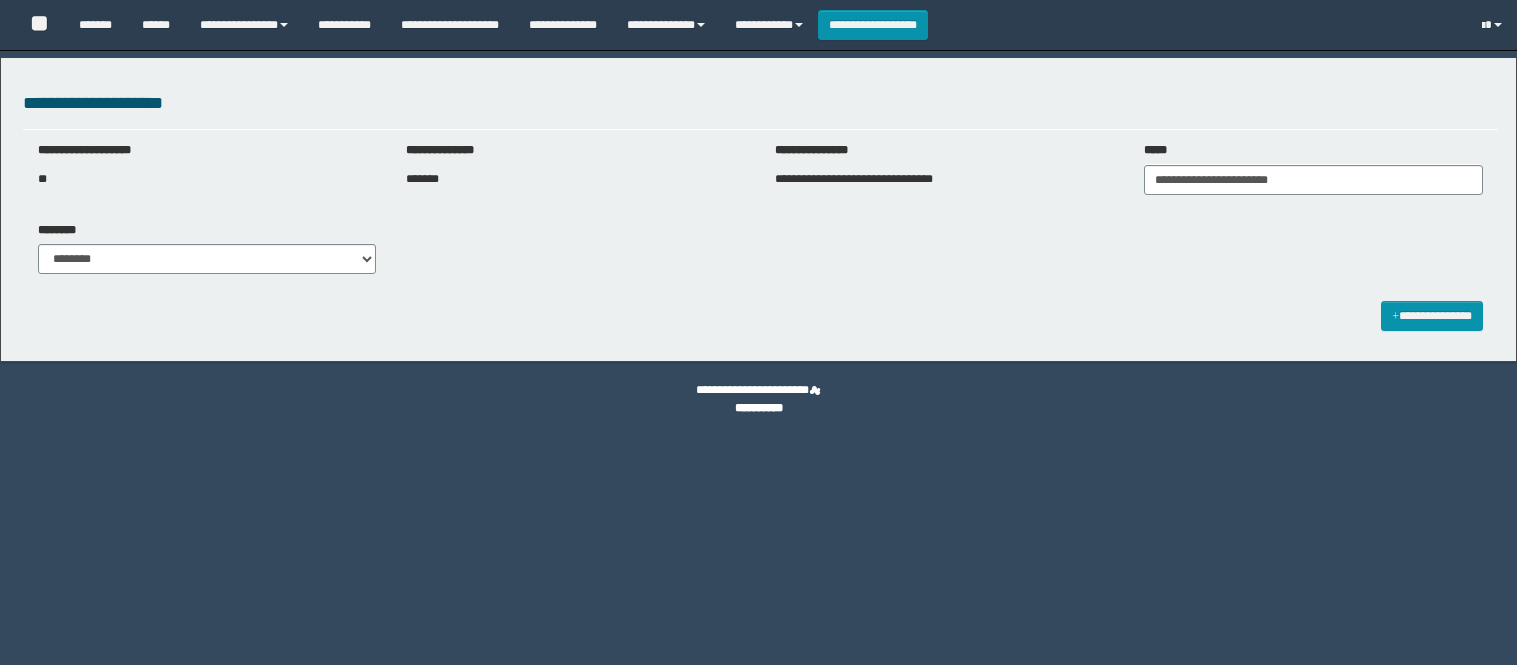 select on "***" 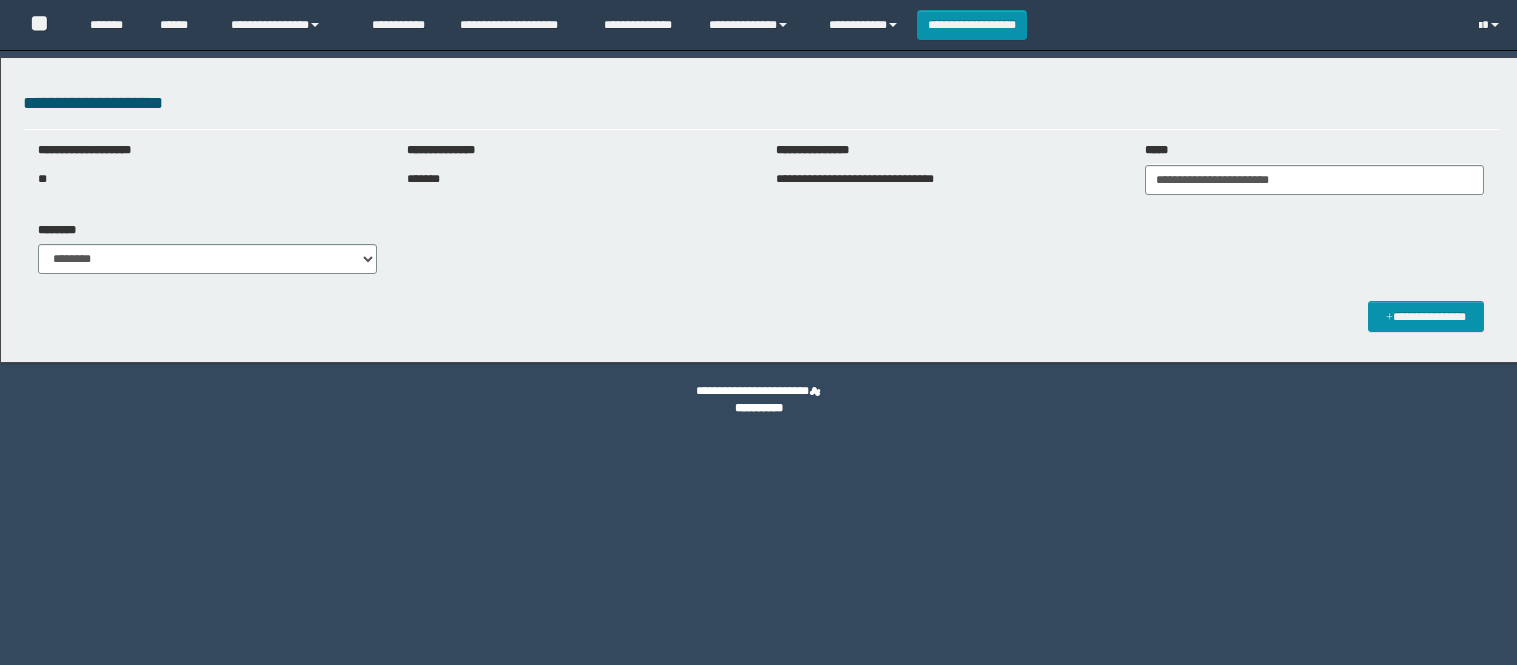 scroll, scrollTop: 0, scrollLeft: 0, axis: both 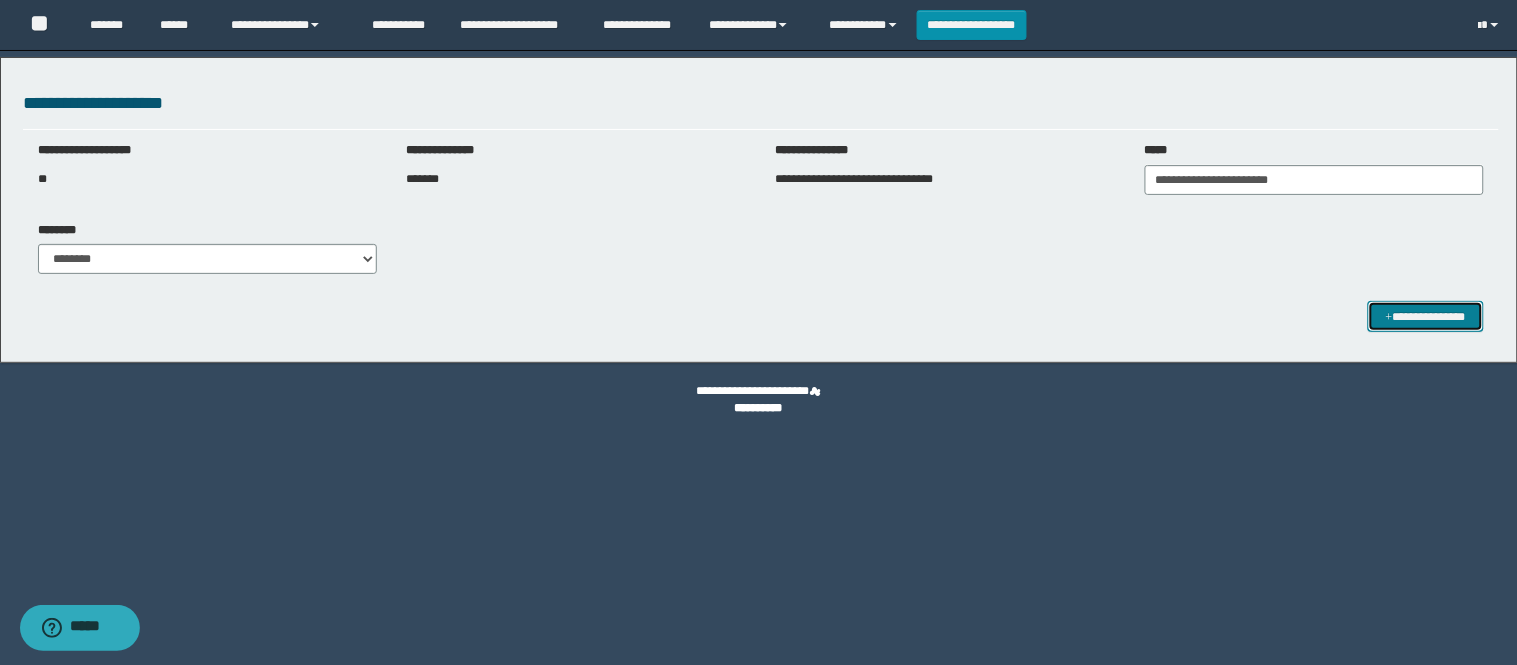click on "**********" at bounding box center [1426, 316] 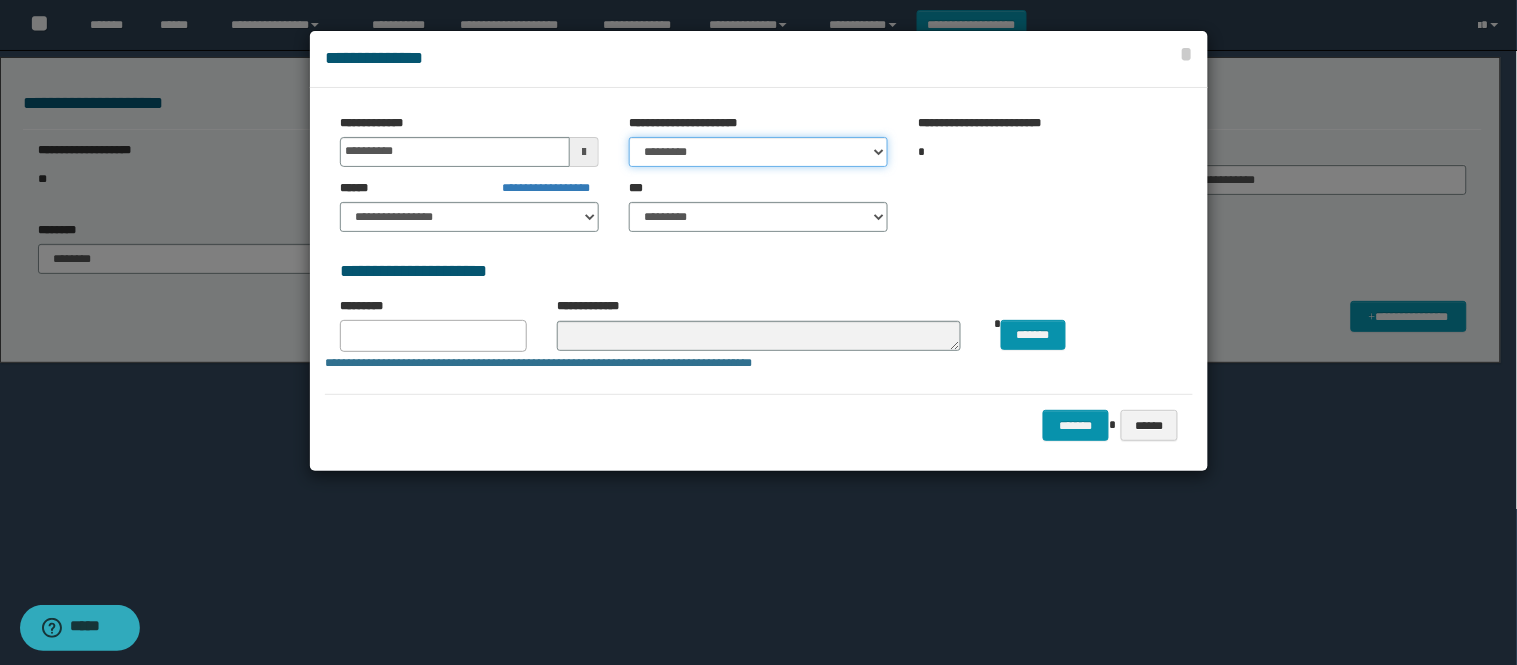 click on "*********
*****
*******
*******
********" at bounding box center [758, 152] 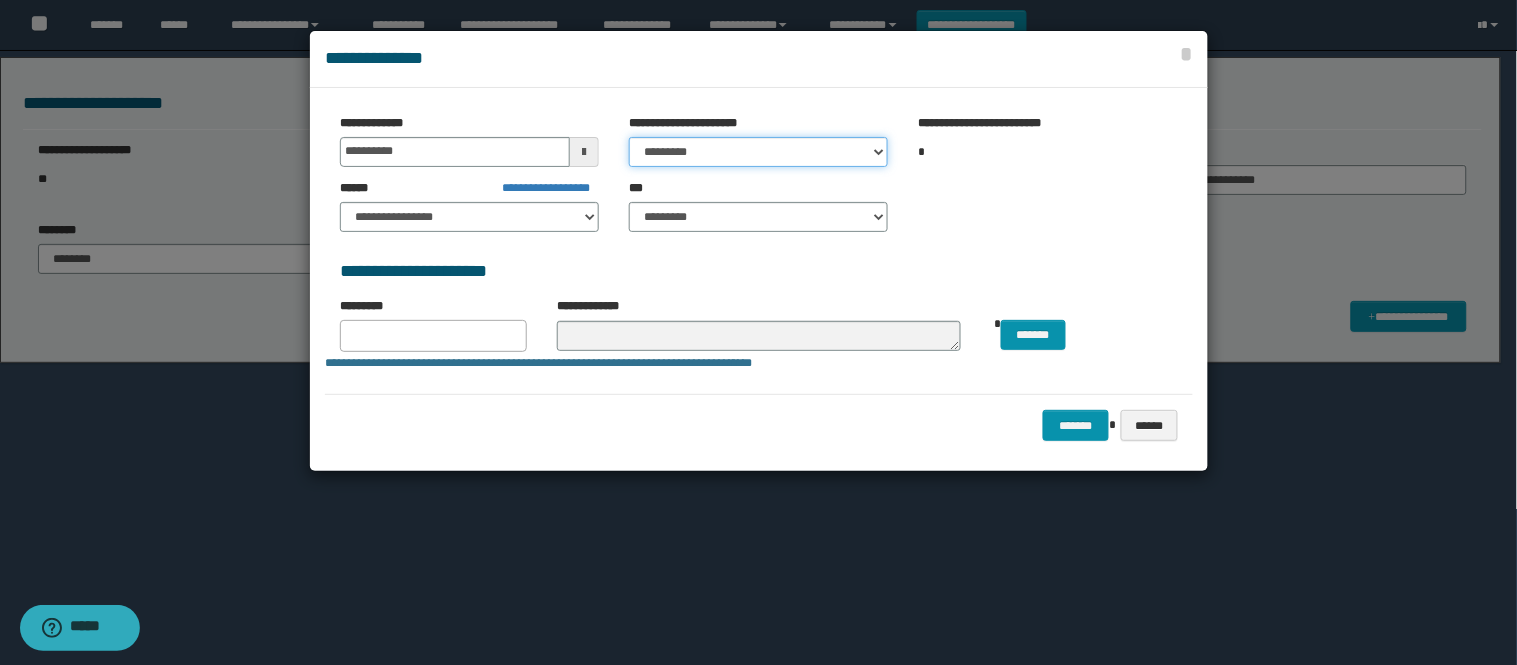 select on "*" 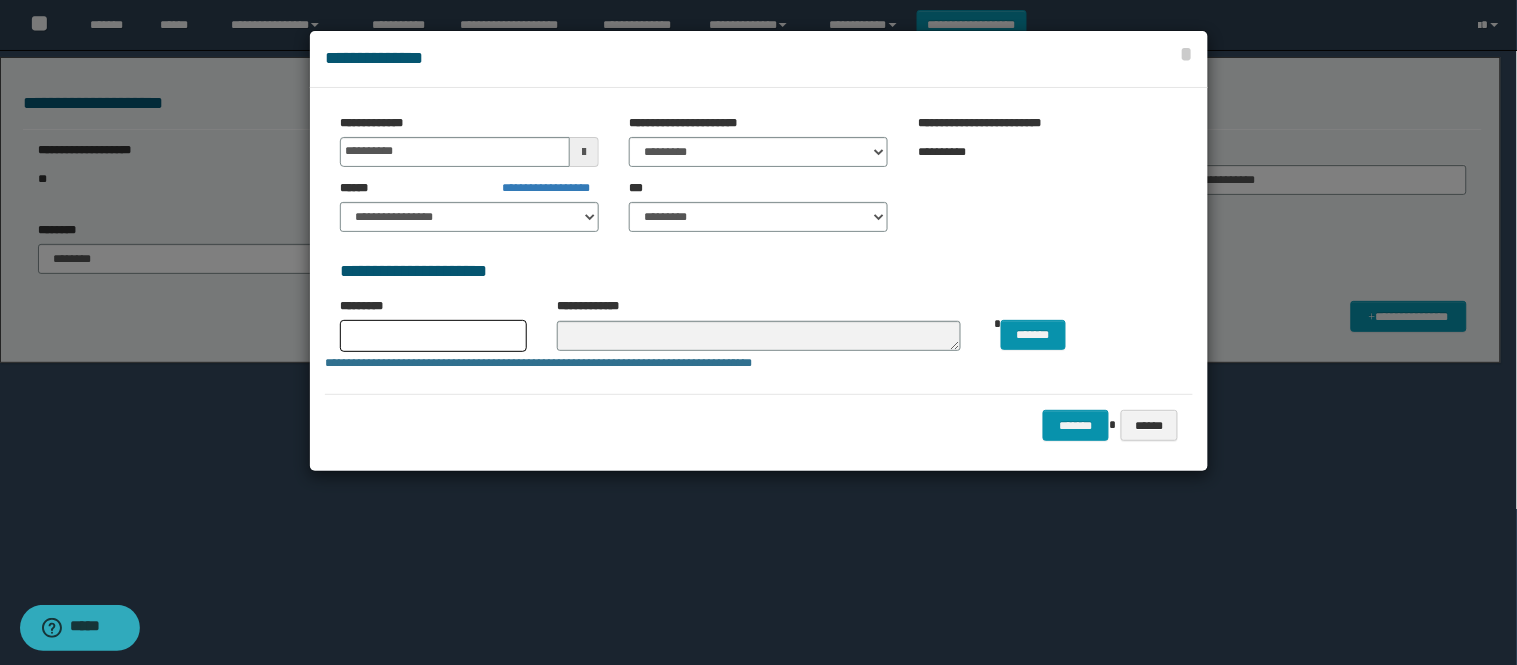click at bounding box center [433, 332] 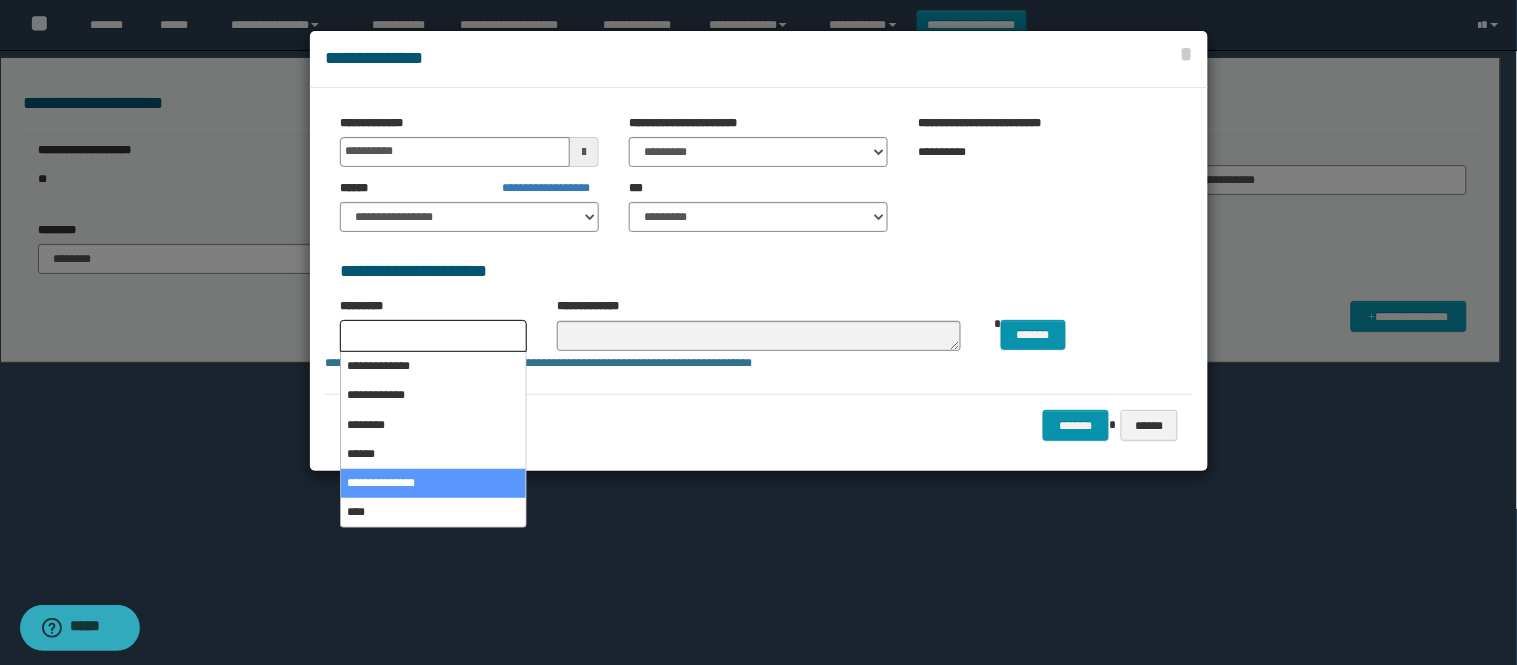 select on "*" 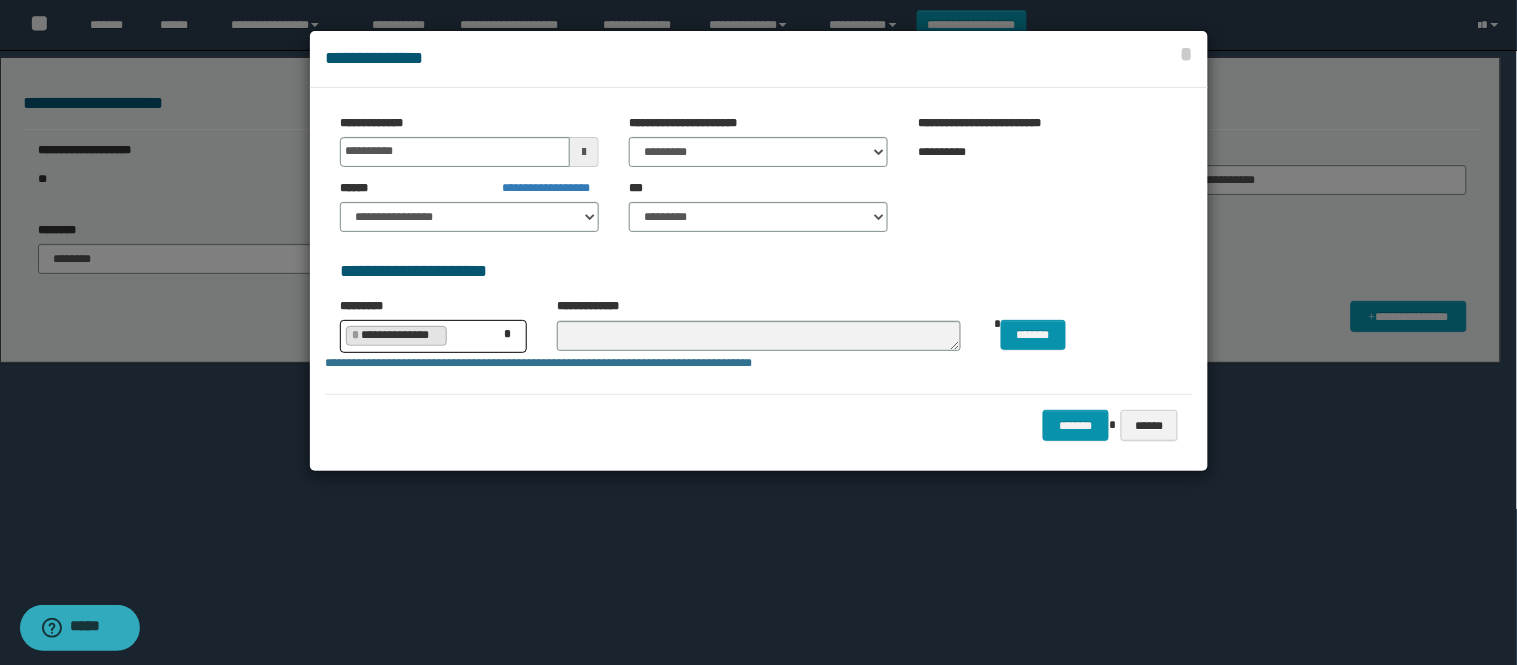 scroll, scrollTop: 57, scrollLeft: 0, axis: vertical 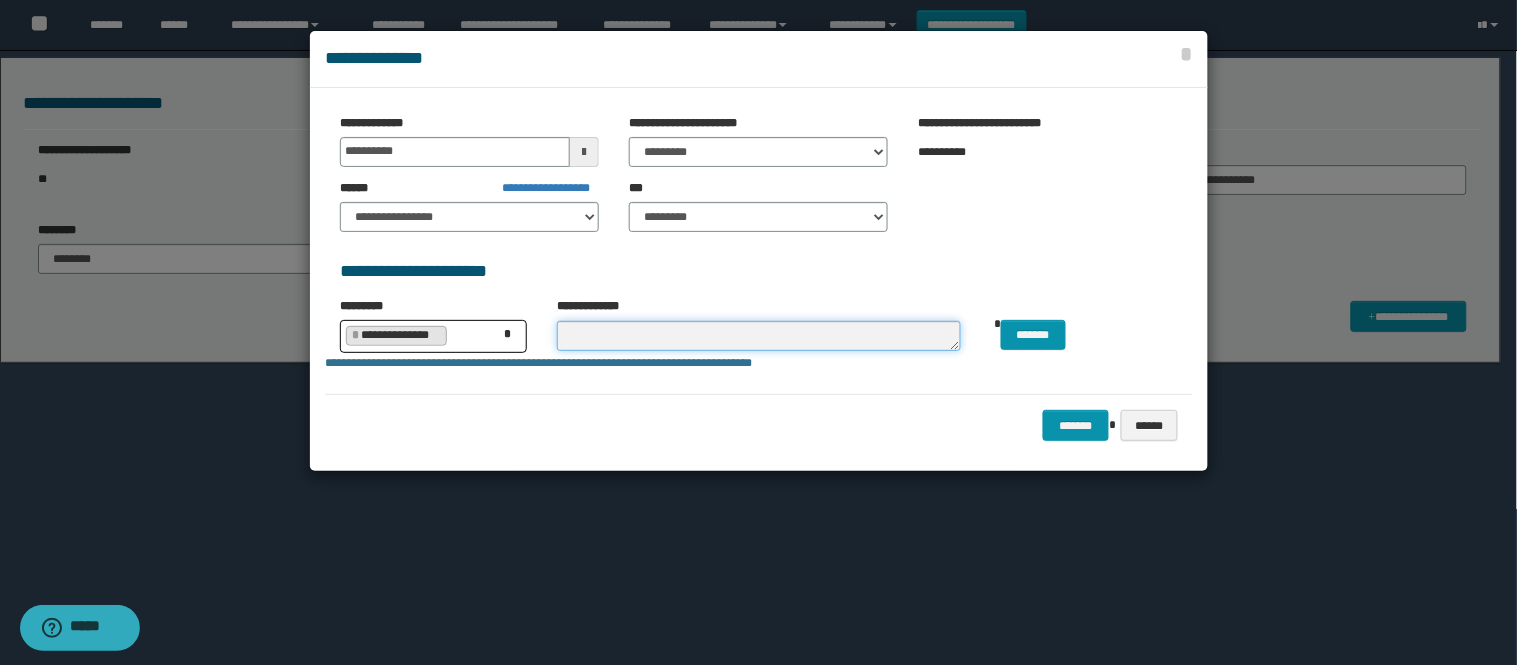 click at bounding box center (759, 336) 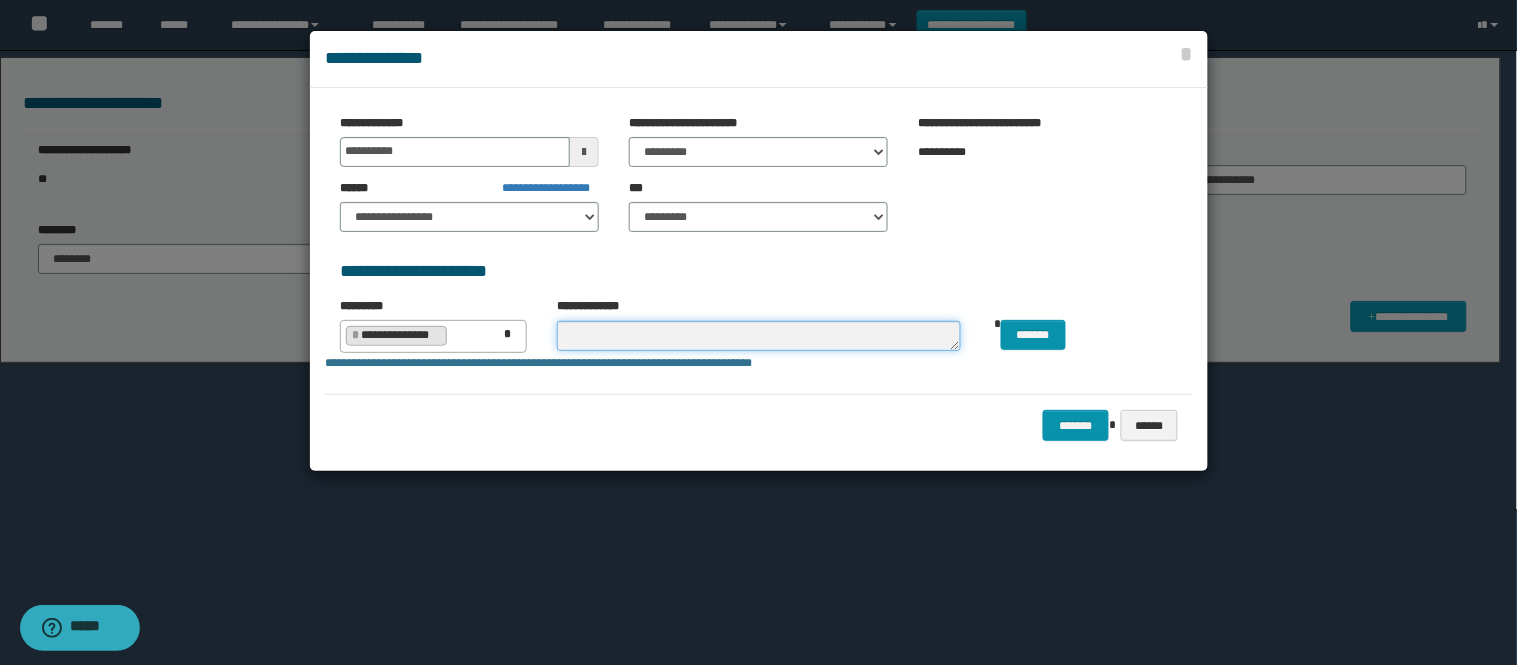click at bounding box center [759, 336] 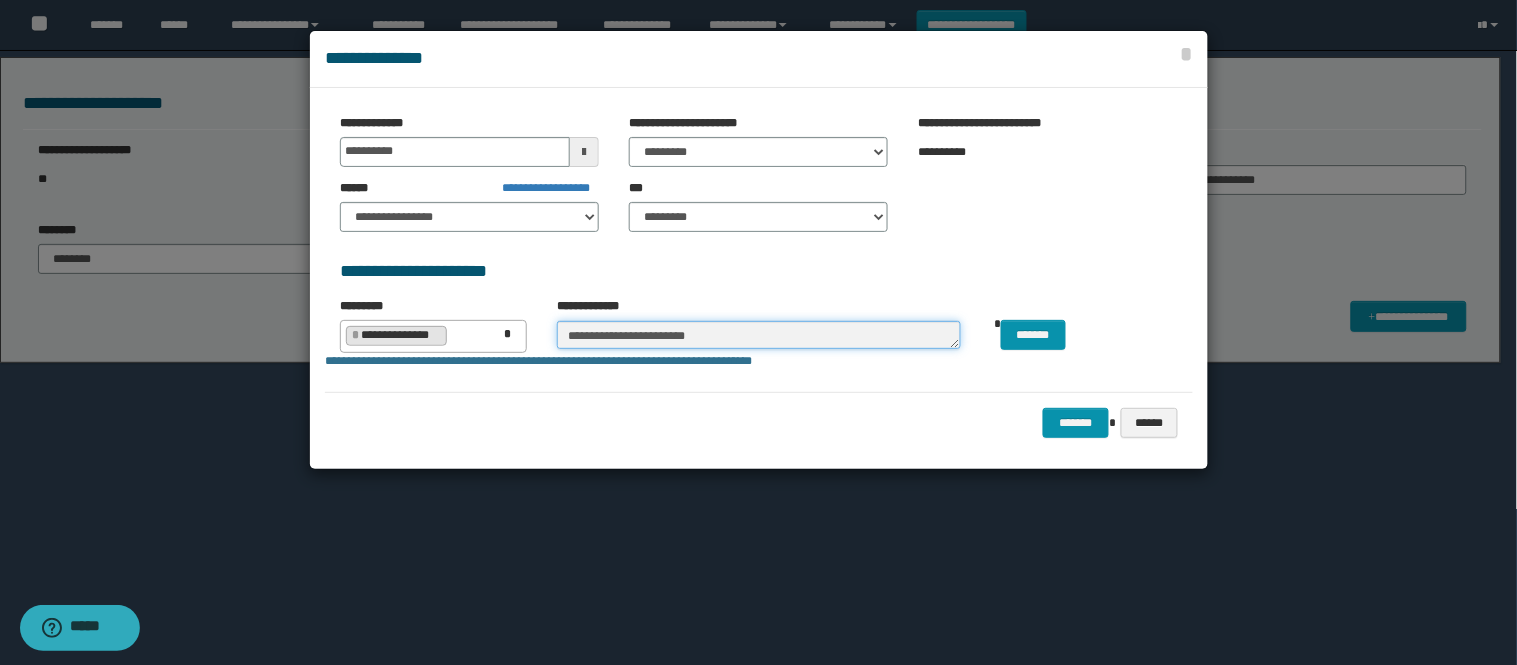type on "**********" 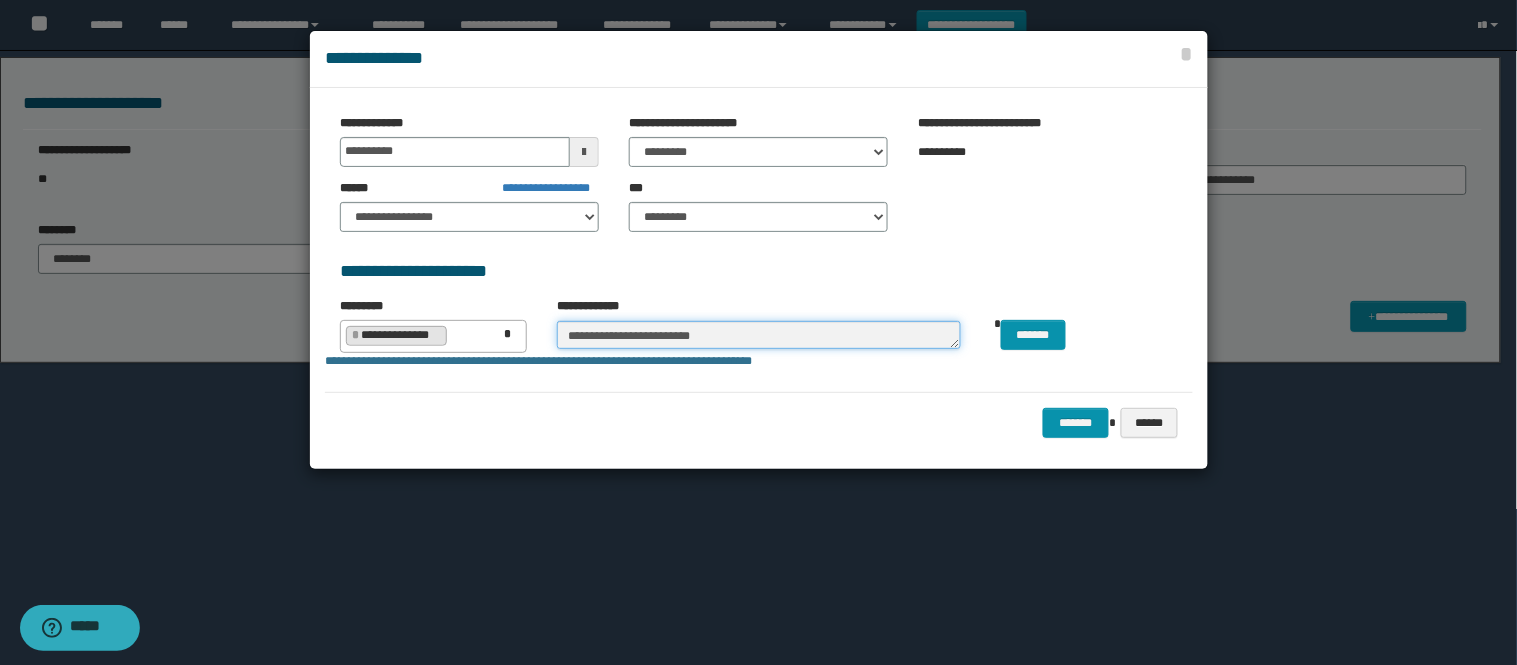 type on "**********" 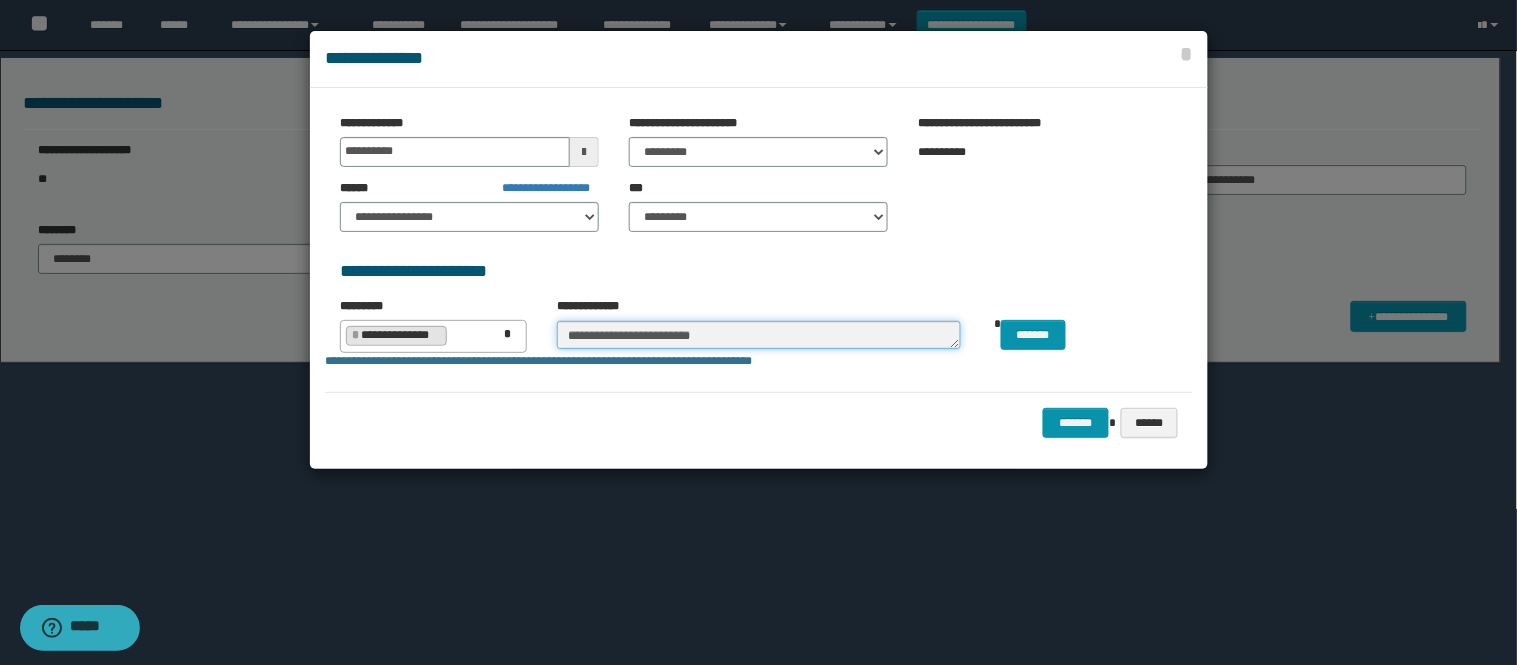 type on "**********" 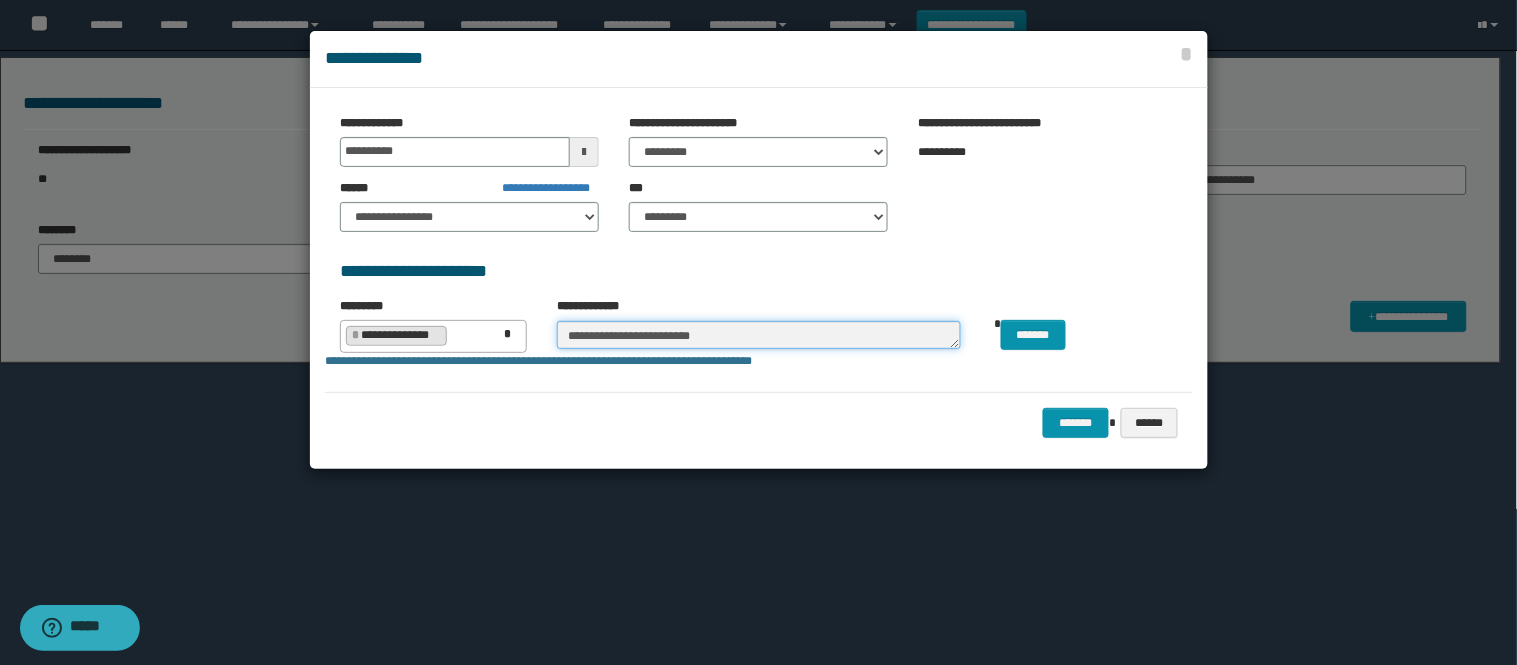 type on "**********" 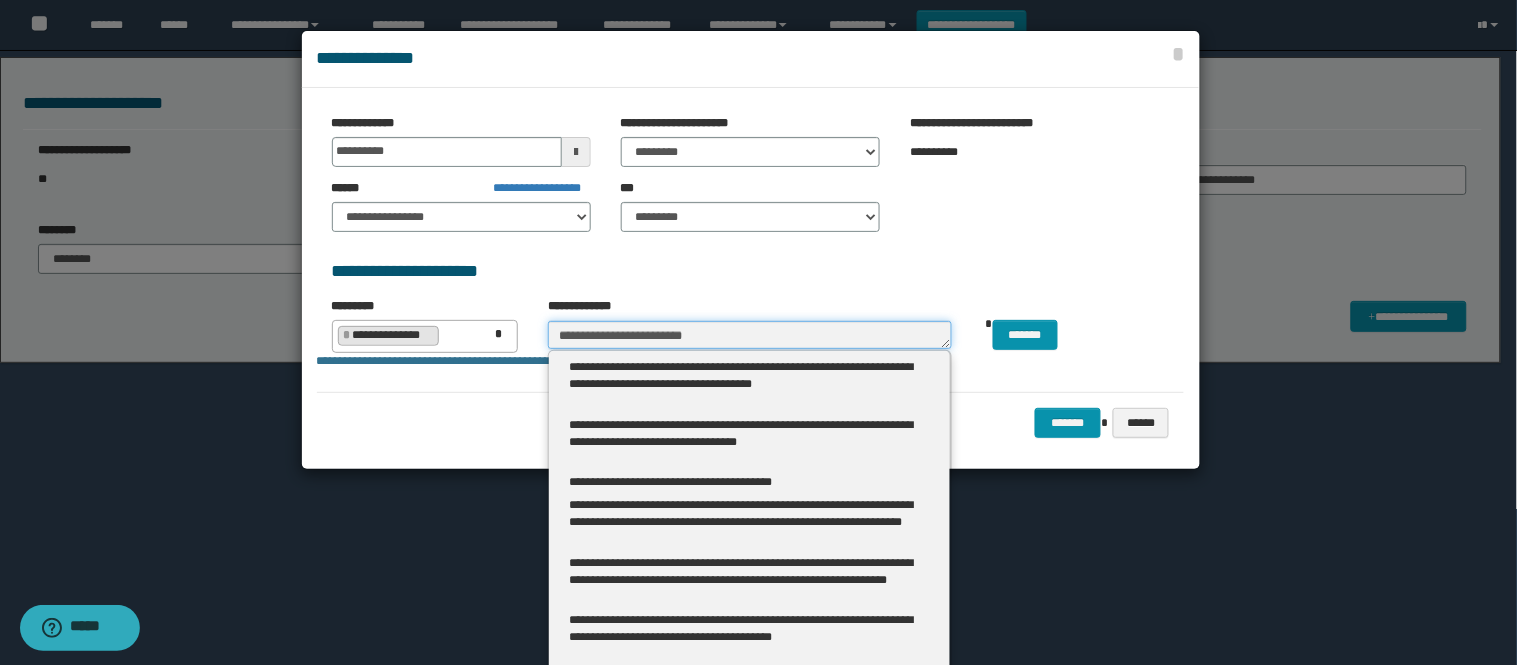 type 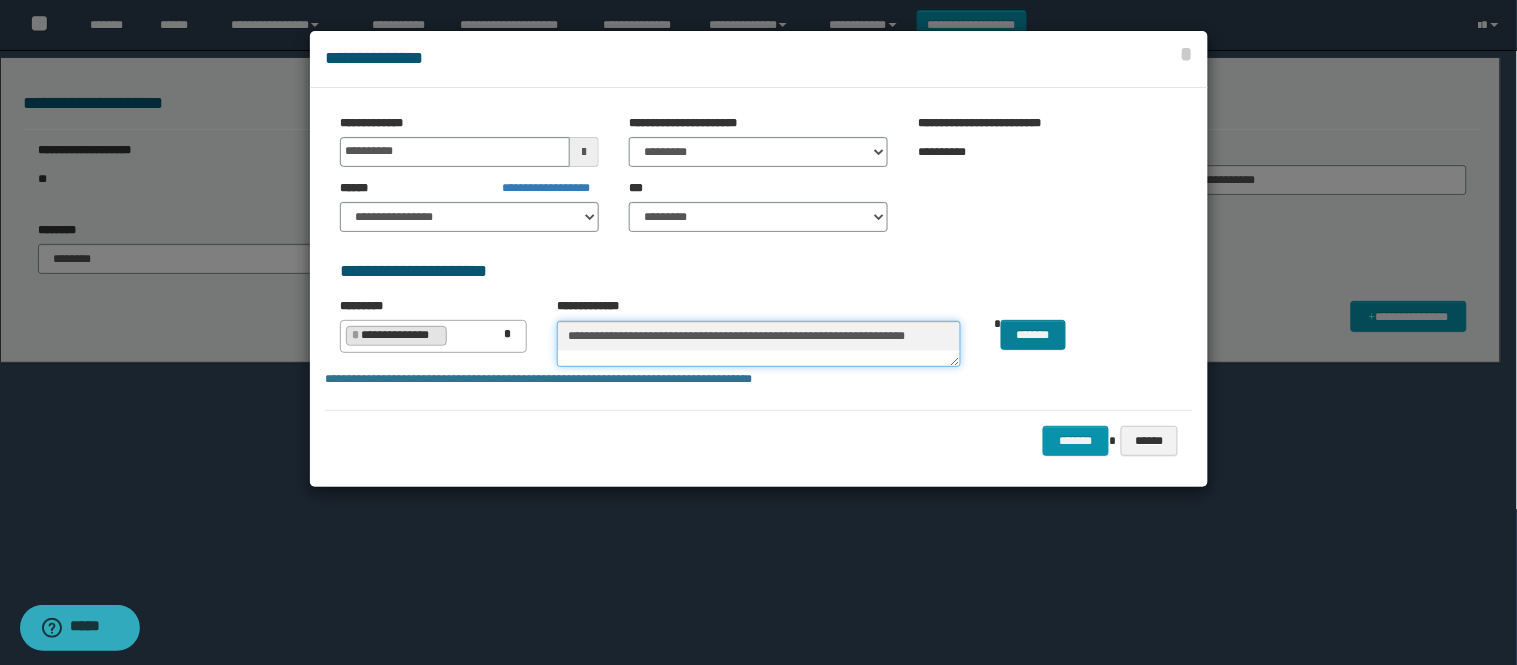 type on "**********" 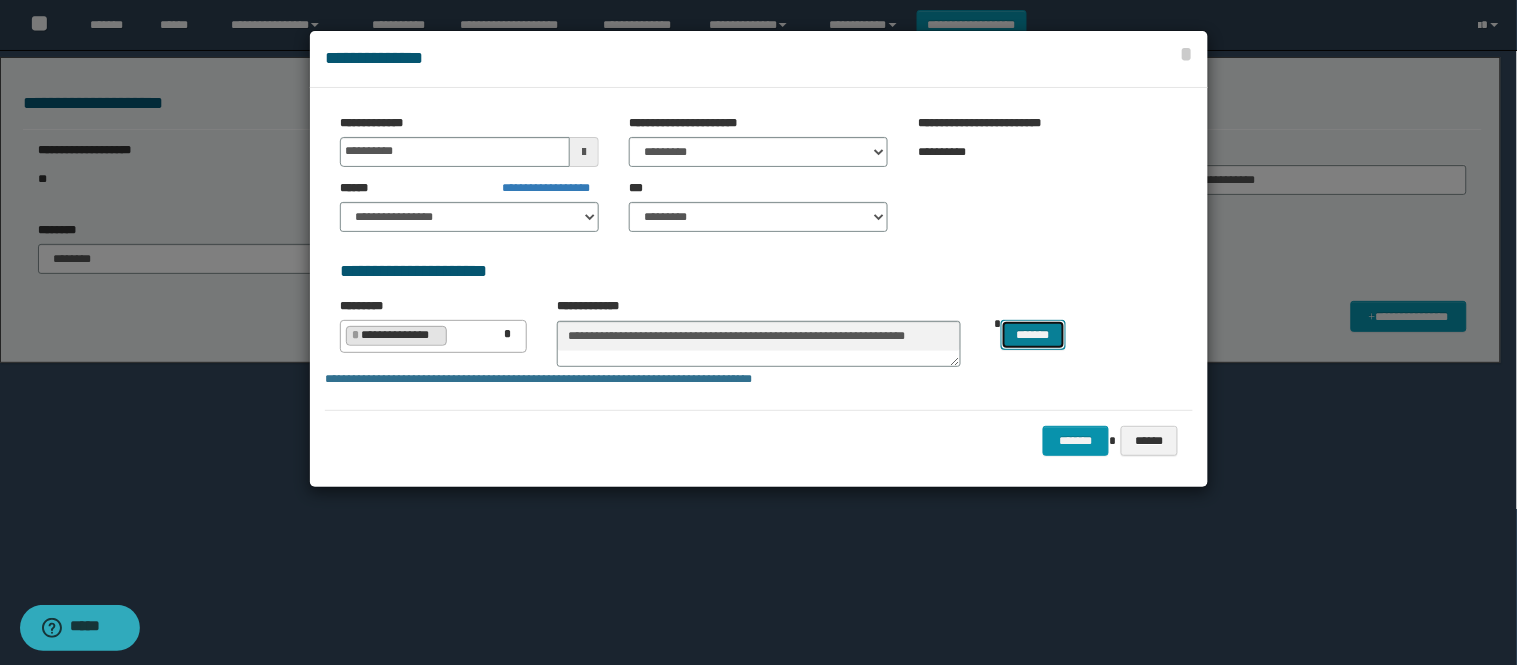 click on "*******" at bounding box center (1033, 335) 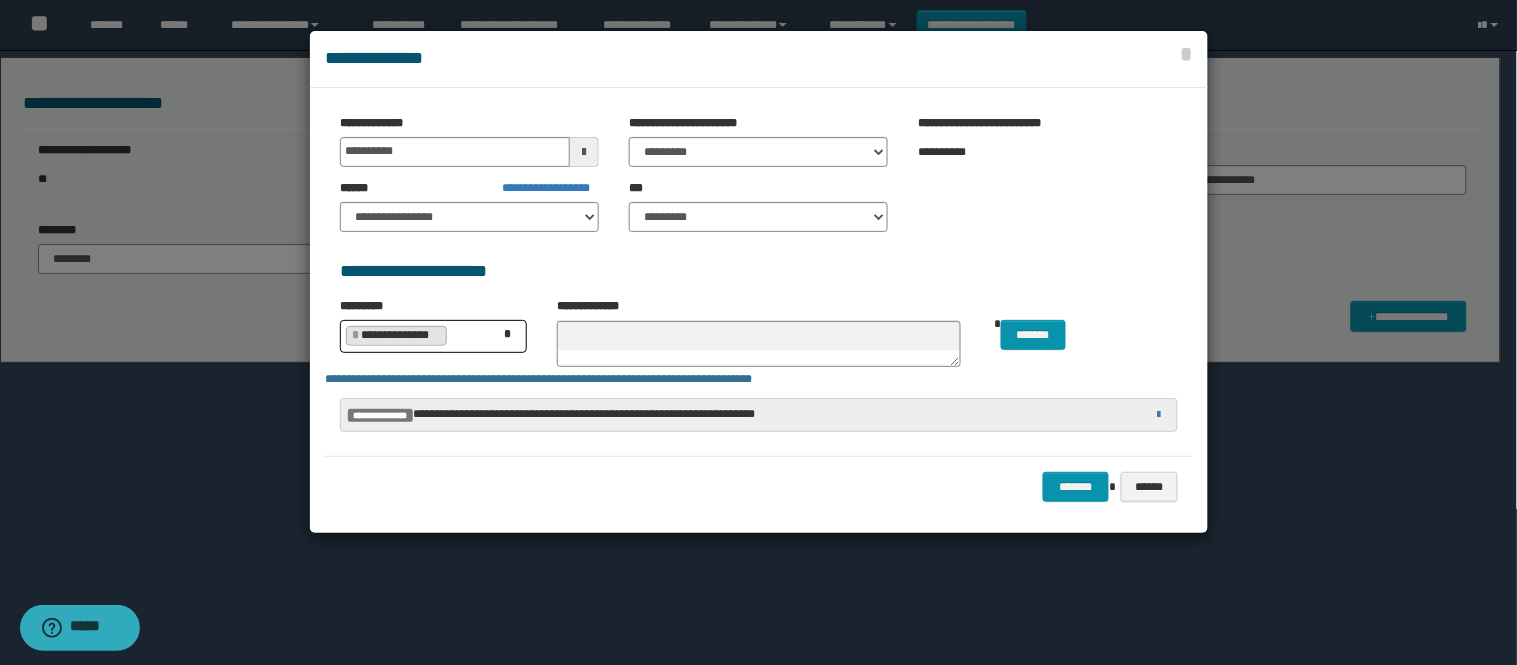 click on "**********" at bounding box center (433, 333) 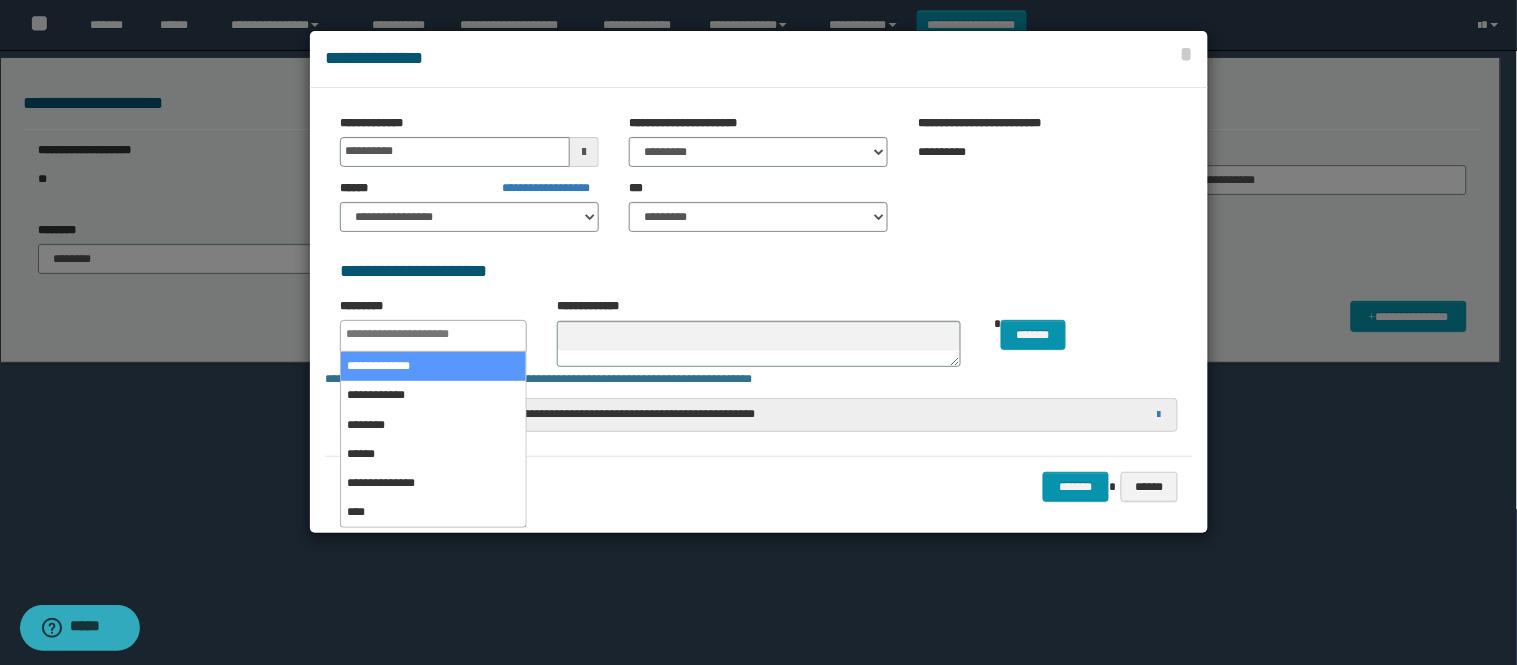 scroll, scrollTop: 0, scrollLeft: 4, axis: horizontal 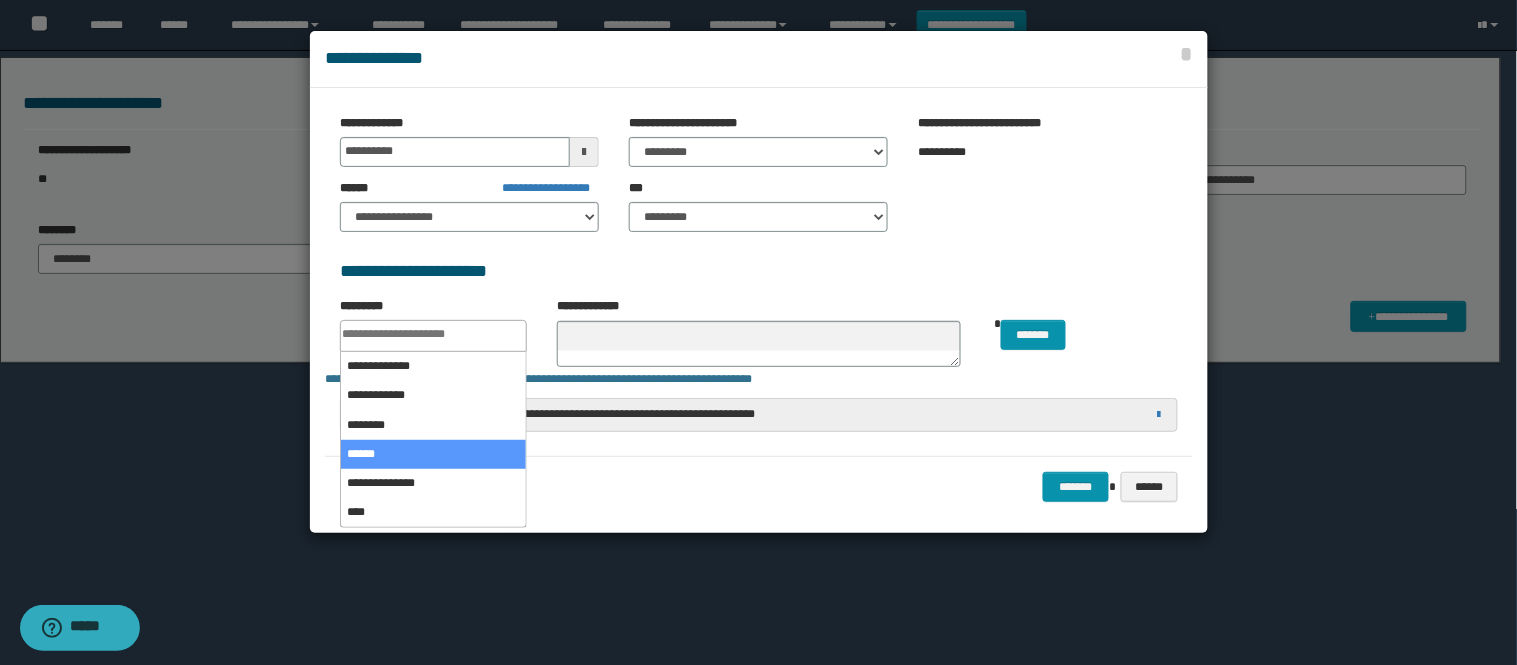drag, startPoint x: 430, startPoint y: 436, endPoint x: 430, endPoint y: 448, distance: 12 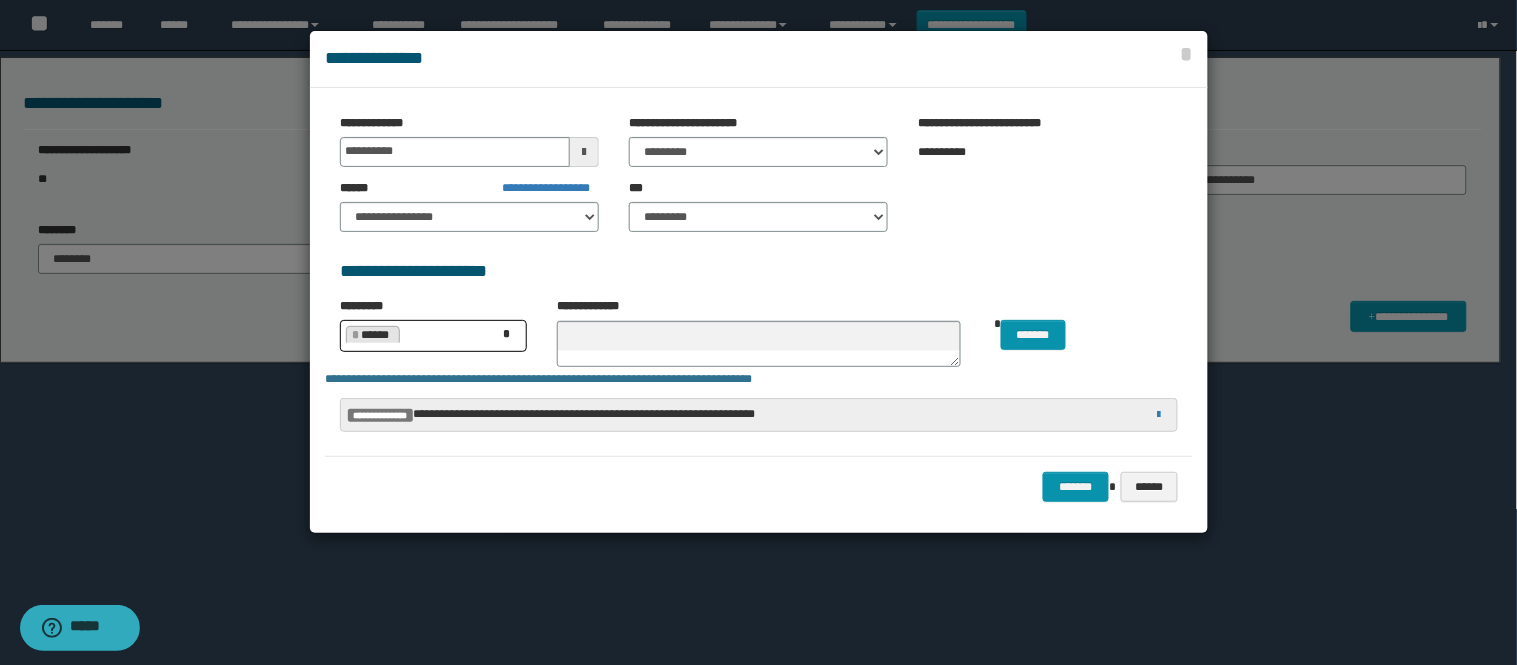 scroll, scrollTop: 0, scrollLeft: 0, axis: both 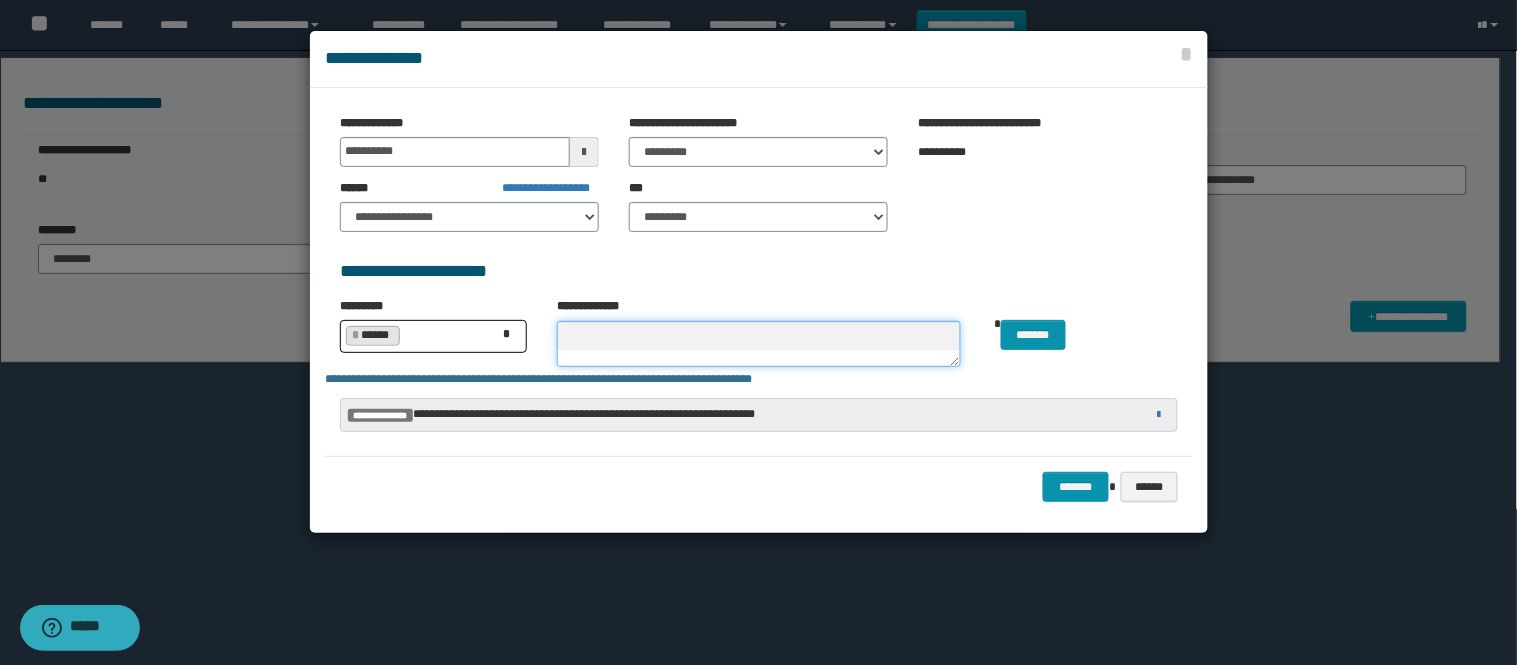 click at bounding box center [759, 344] 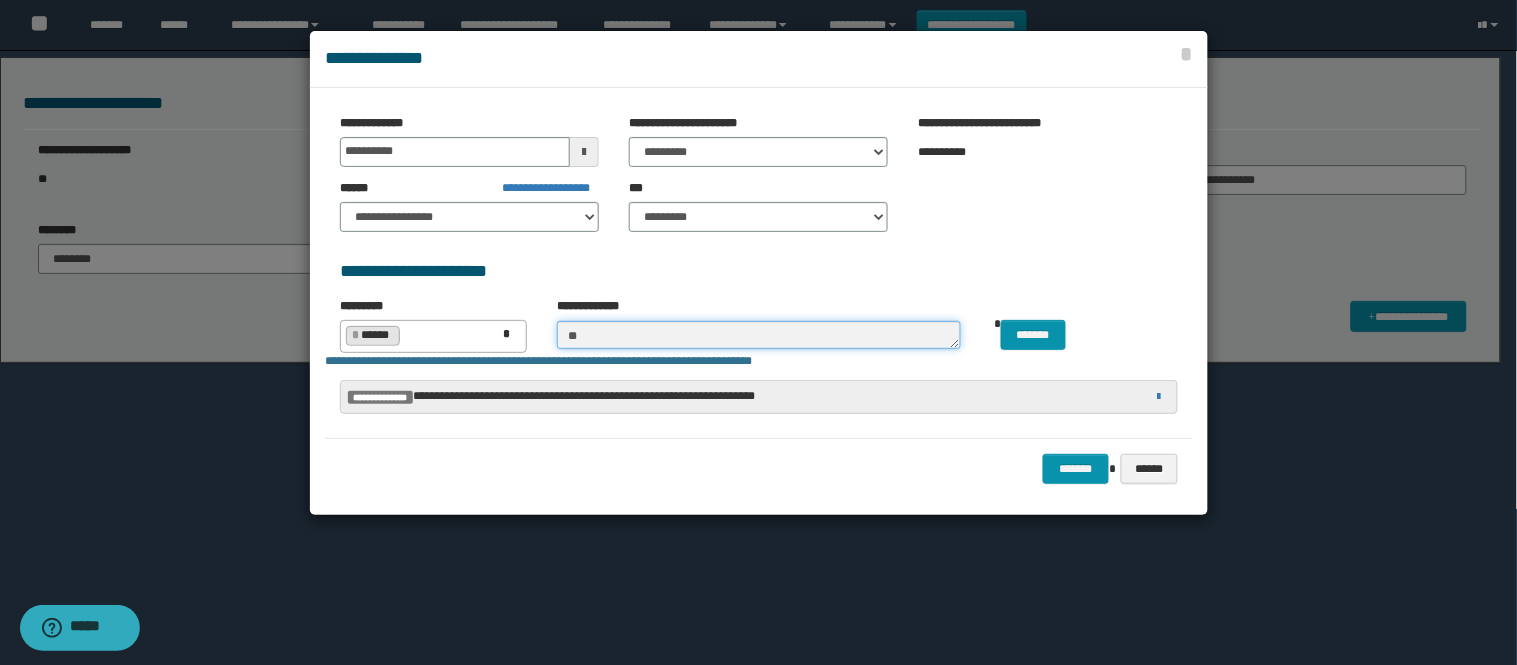 type on "*" 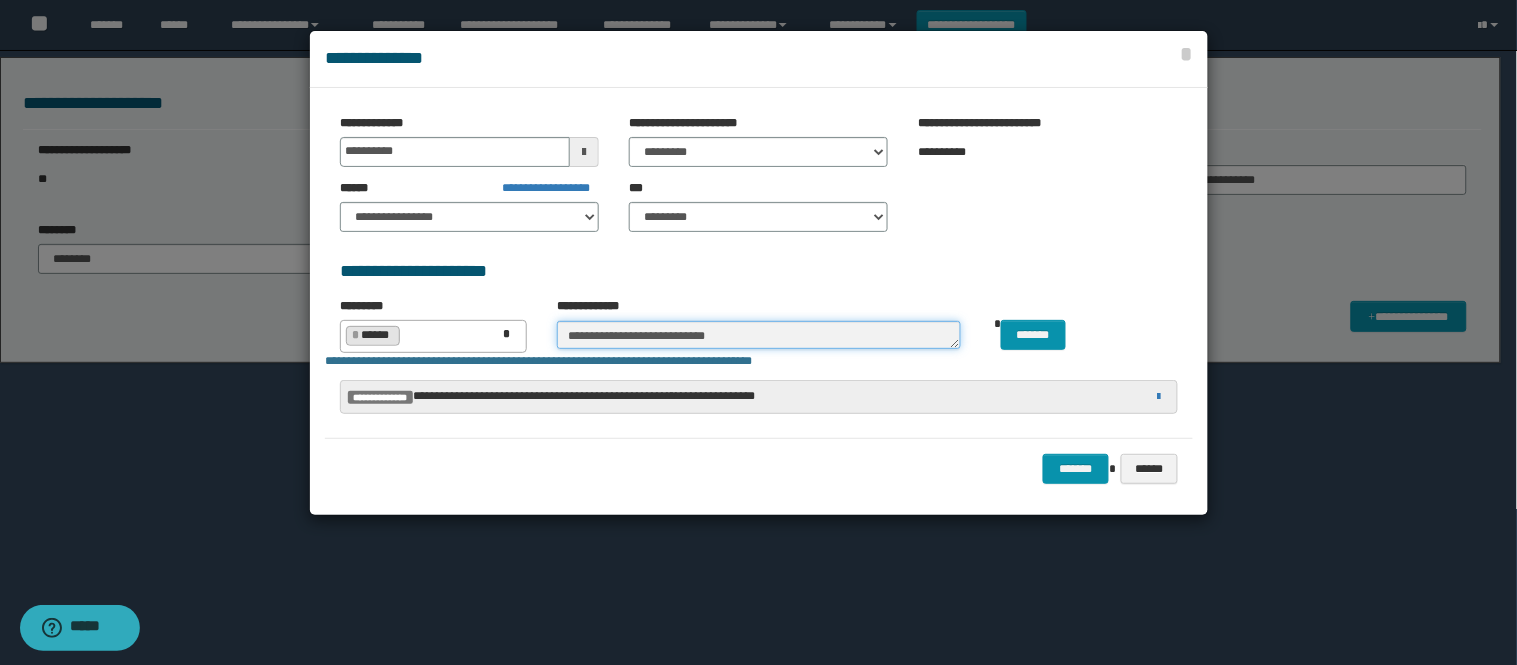 type on "**********" 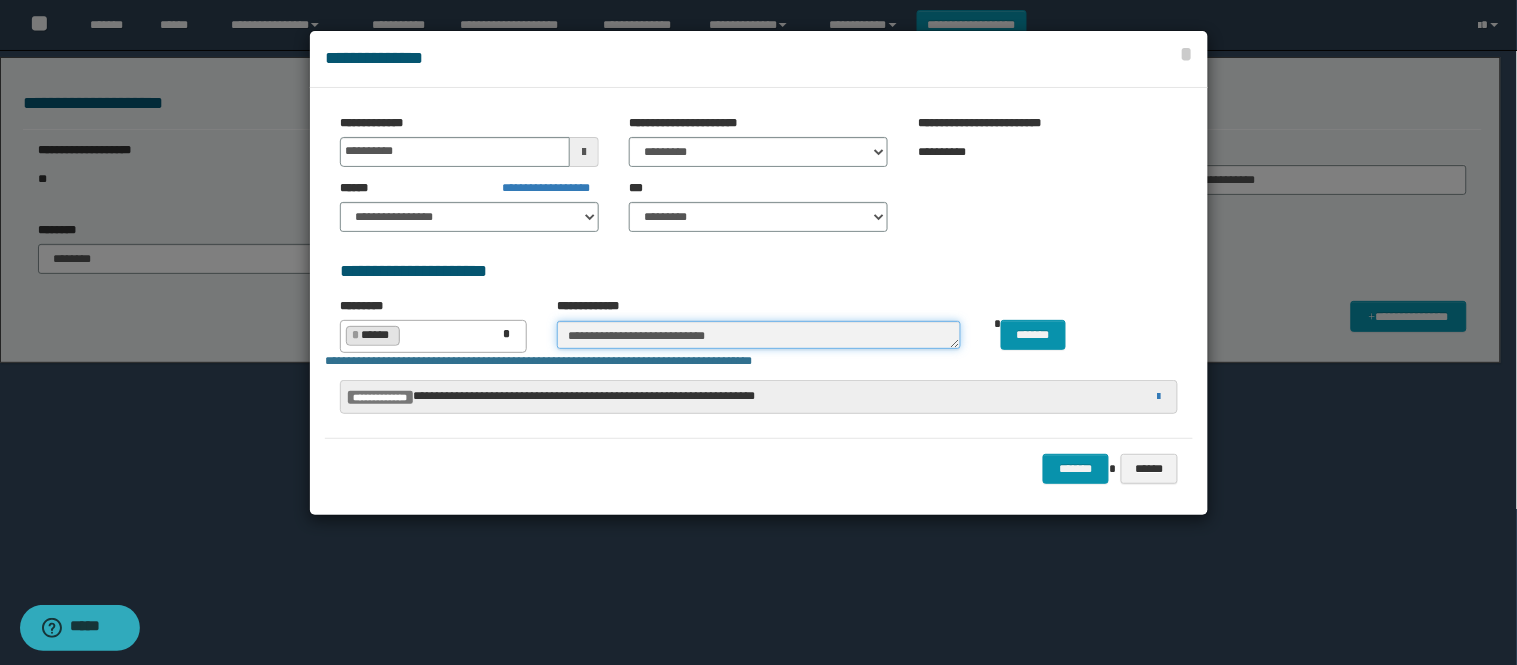 type on "**********" 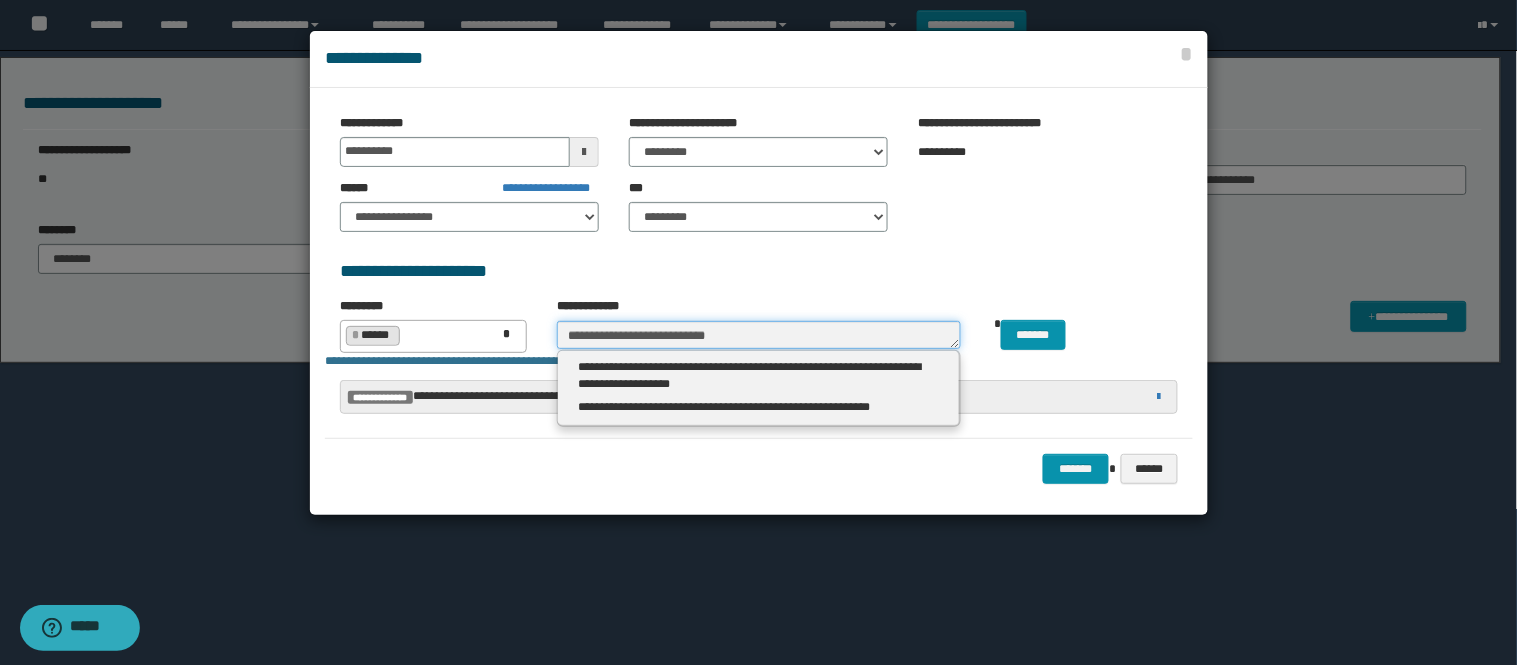 type 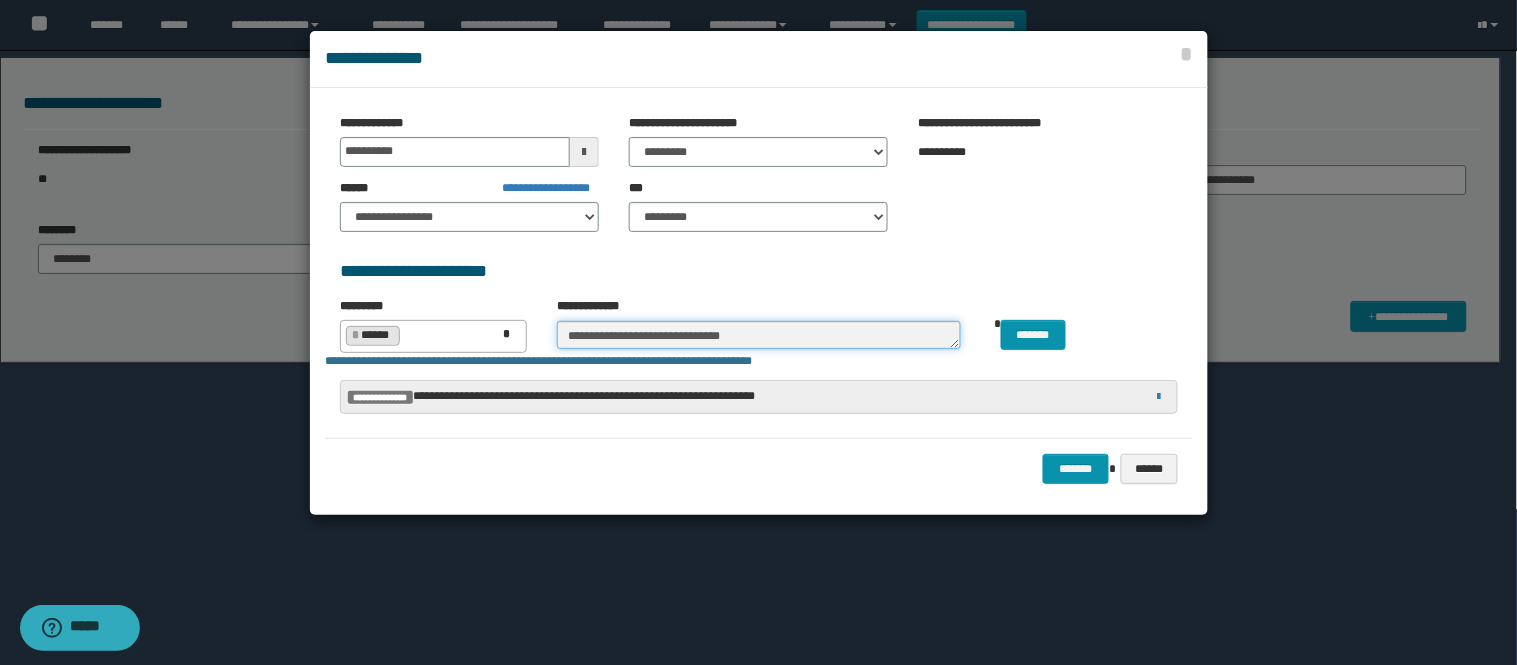 type on "**********" 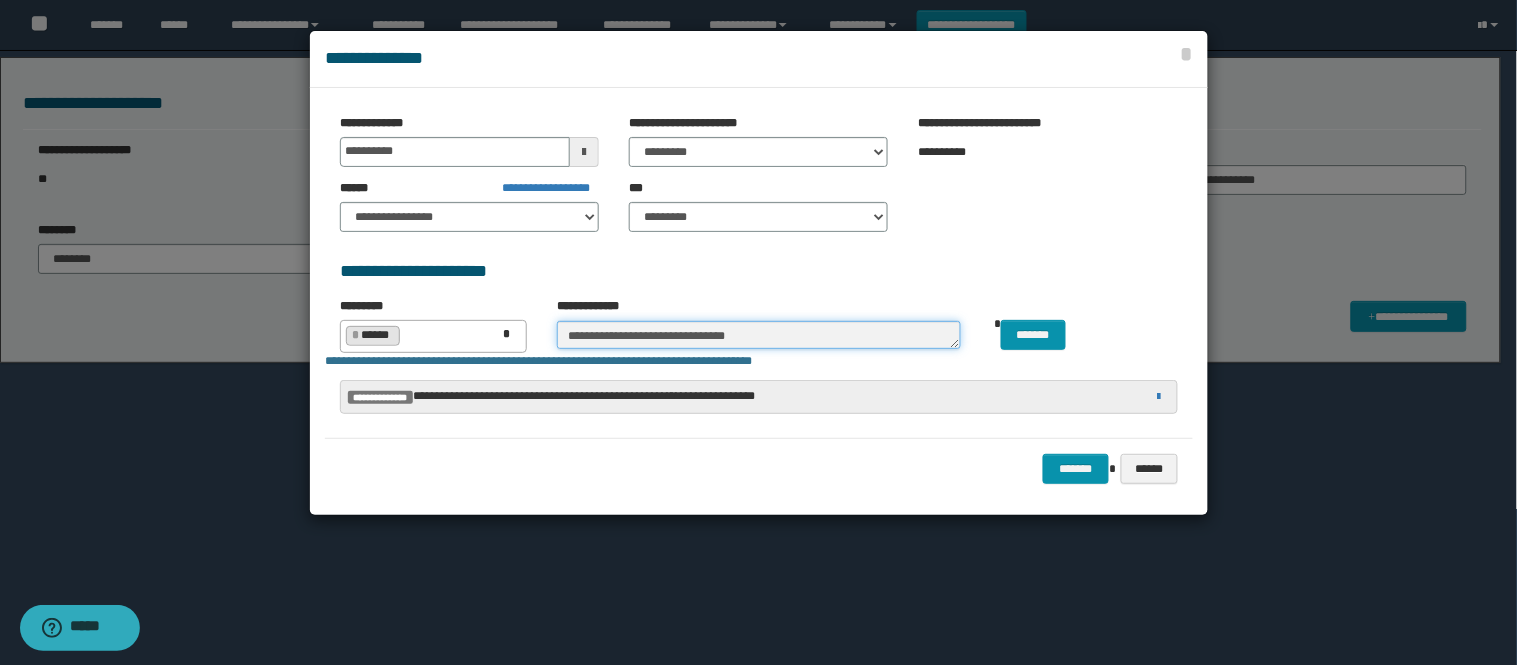type on "**********" 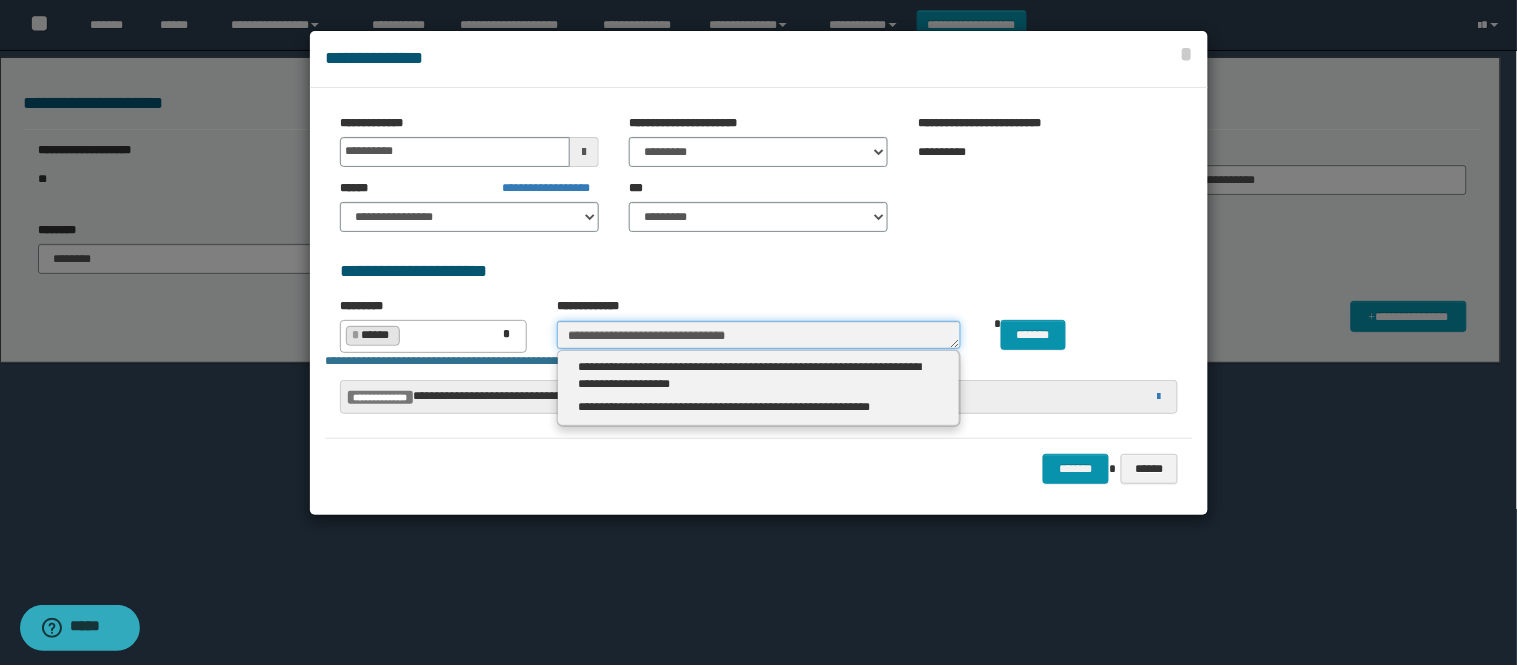 type 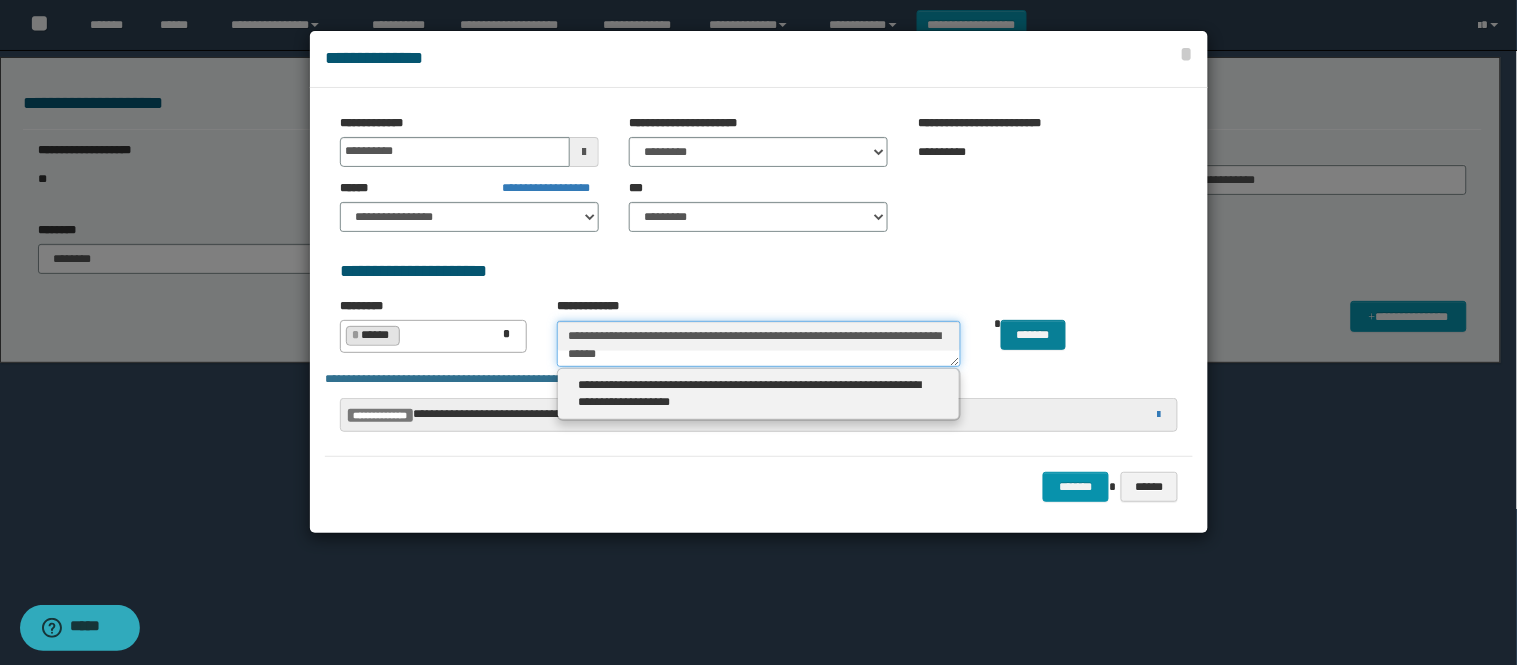 type on "**********" 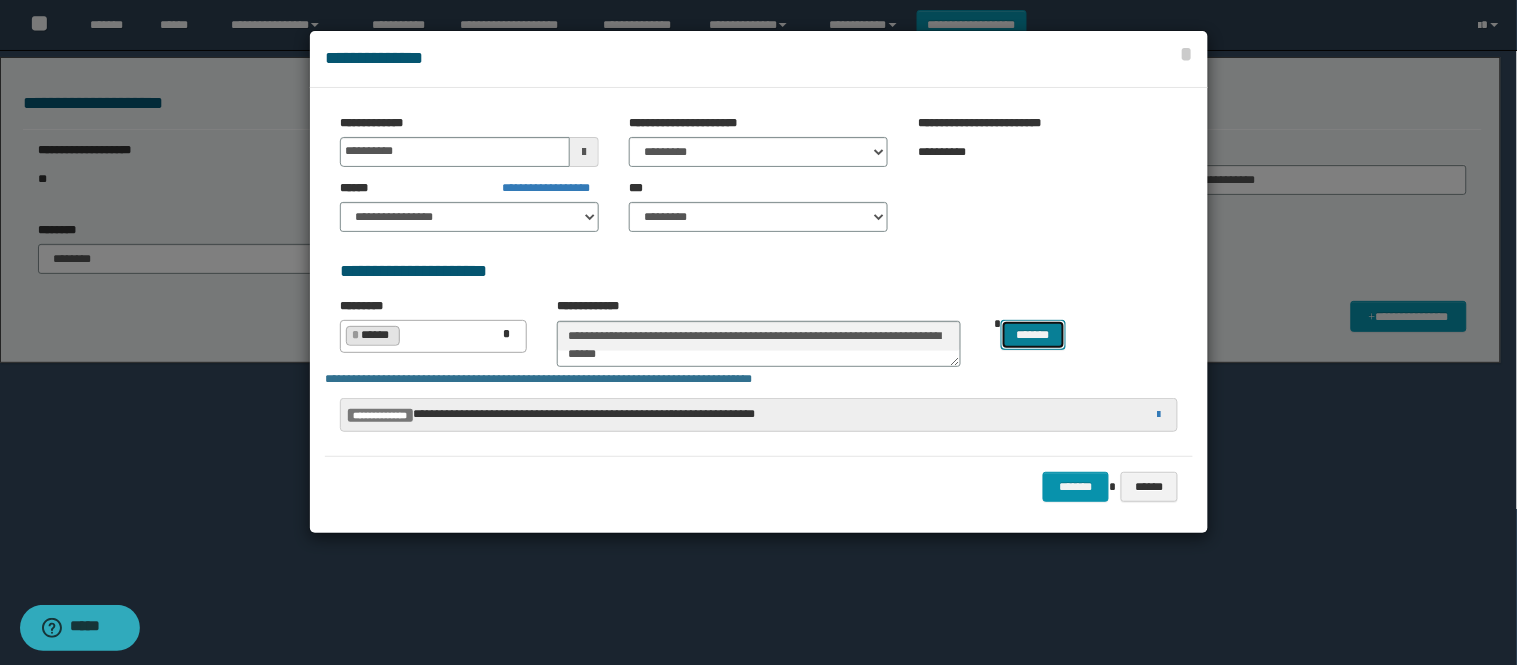 click on "*******" at bounding box center [1033, 335] 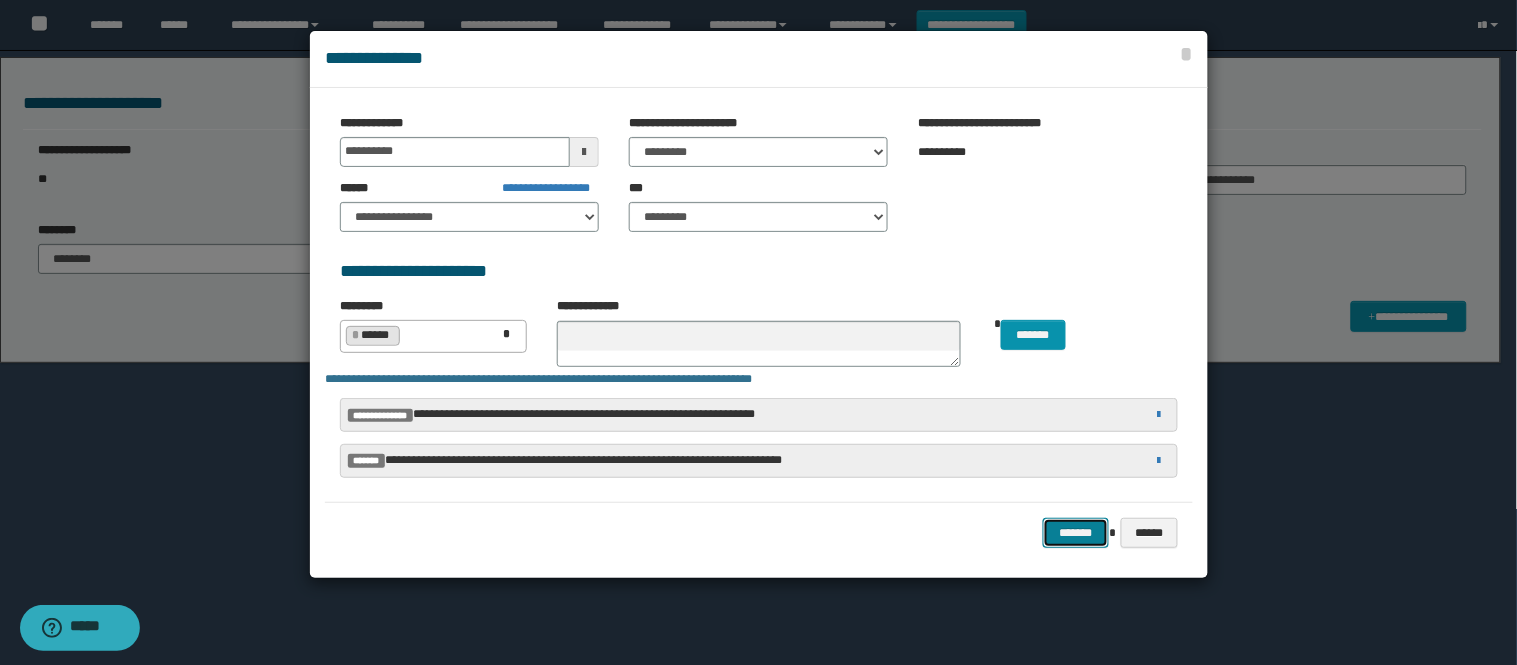 click on "*******" at bounding box center [1076, 533] 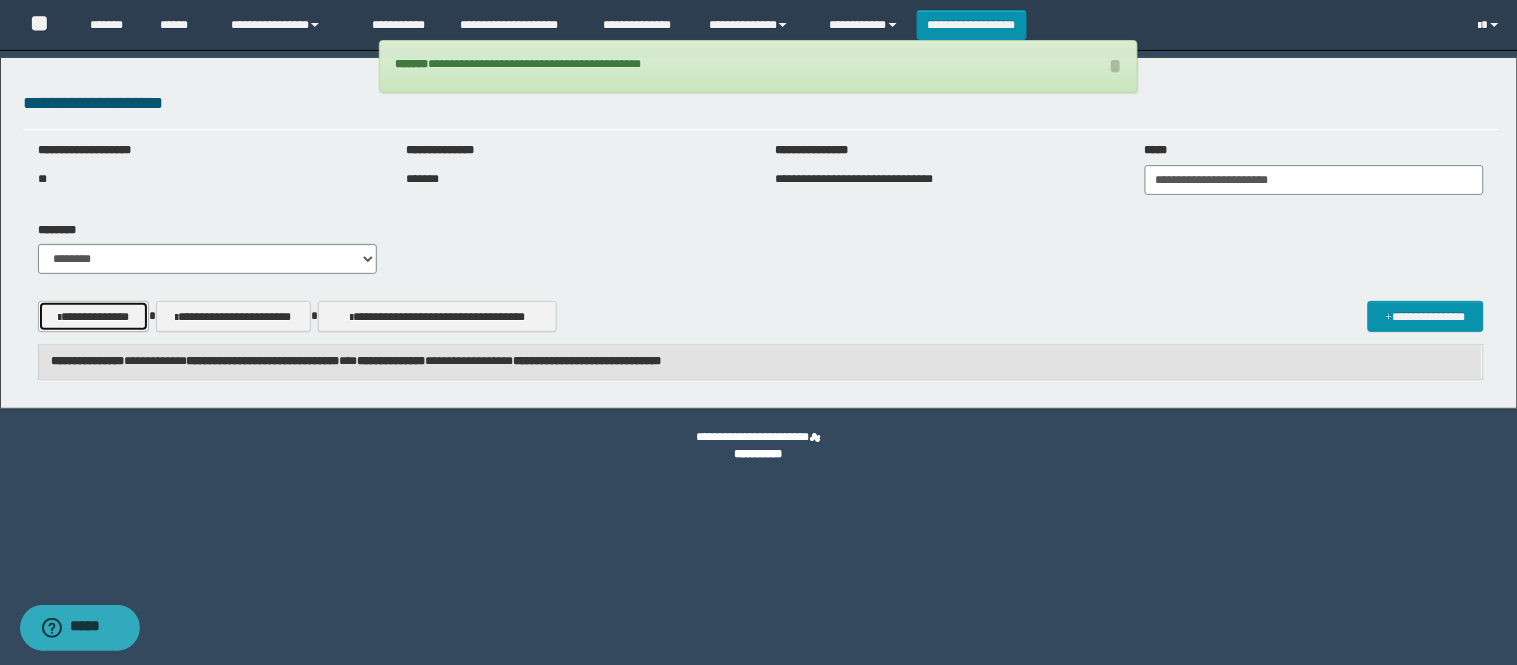 click on "**********" at bounding box center [94, 316] 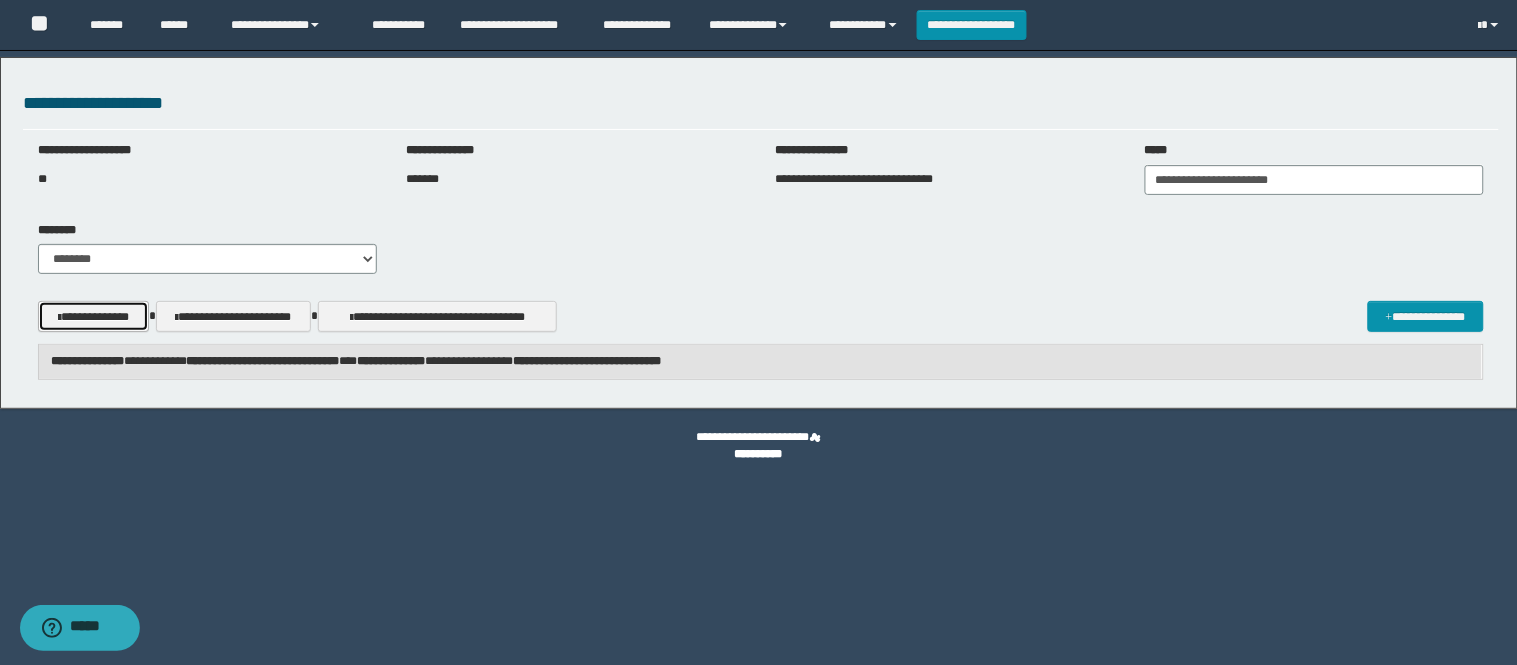 type 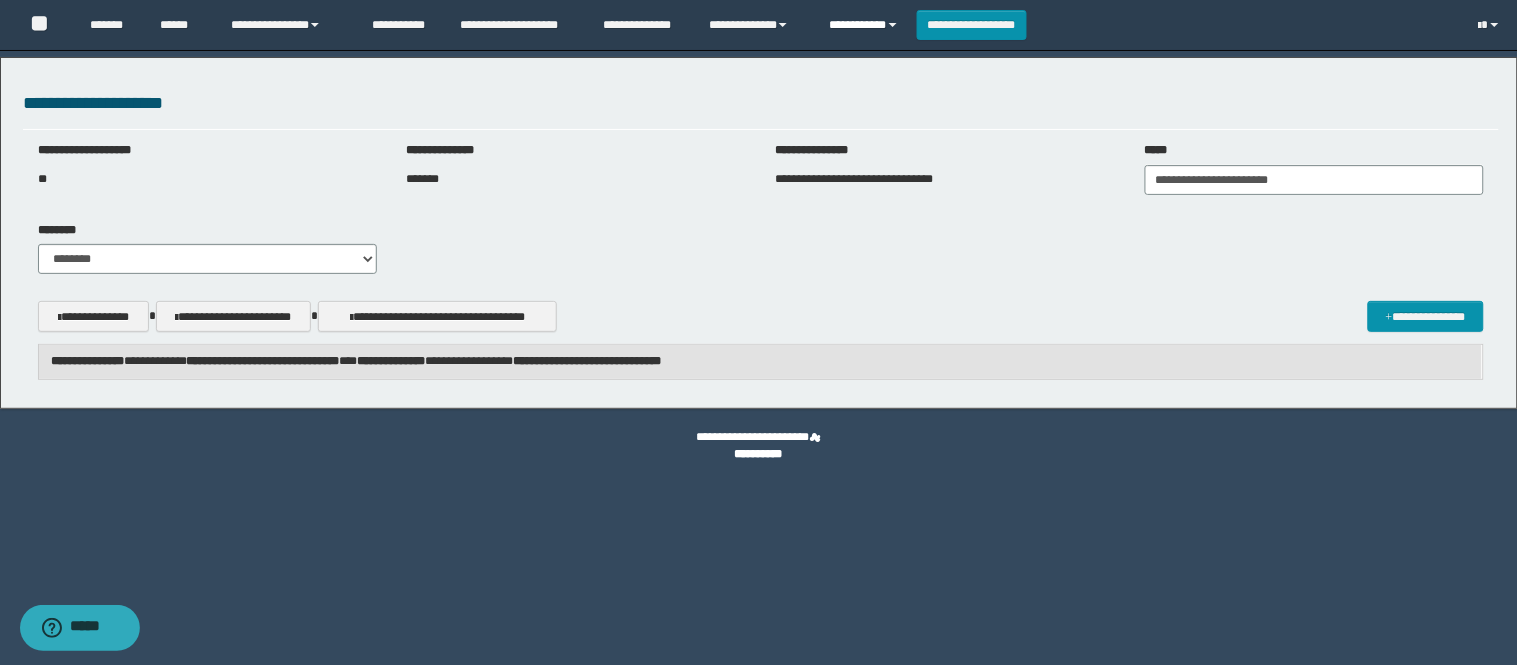 click on "**********" at bounding box center (865, 25) 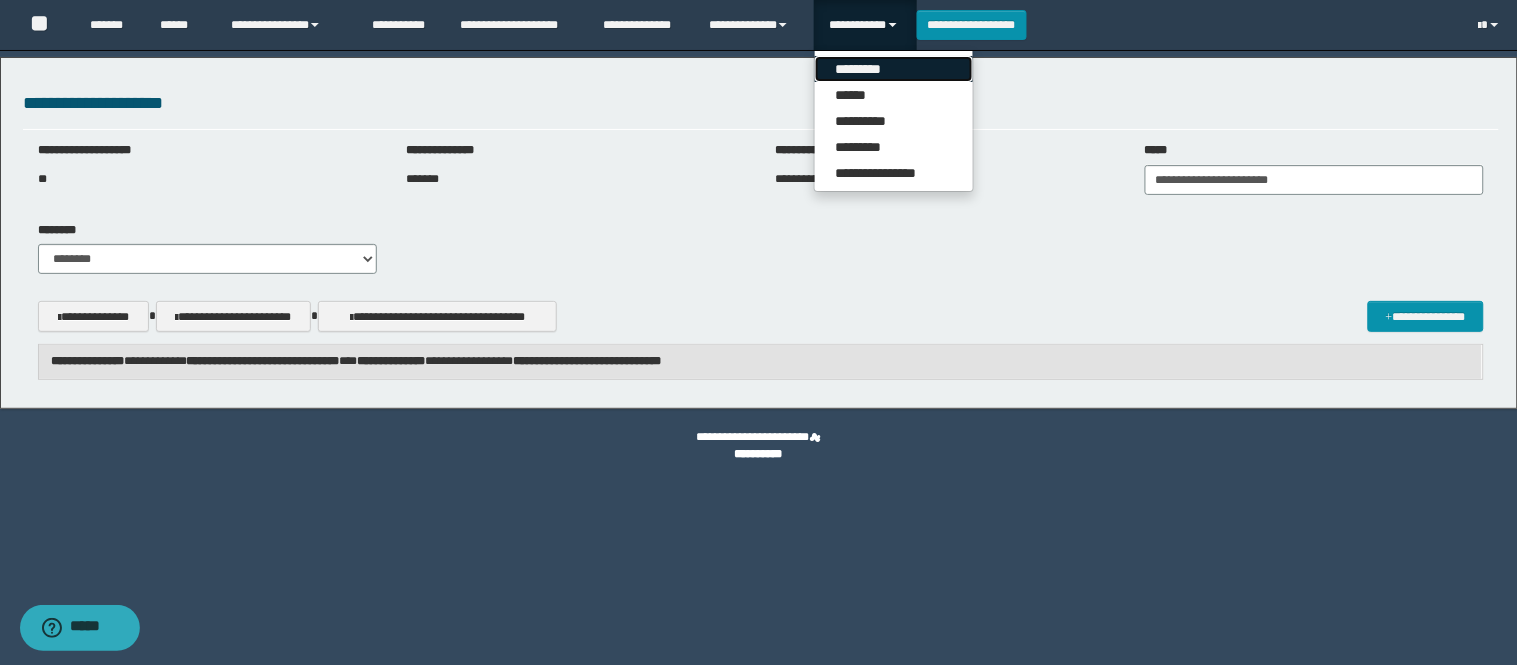 click on "*********" at bounding box center (894, 69) 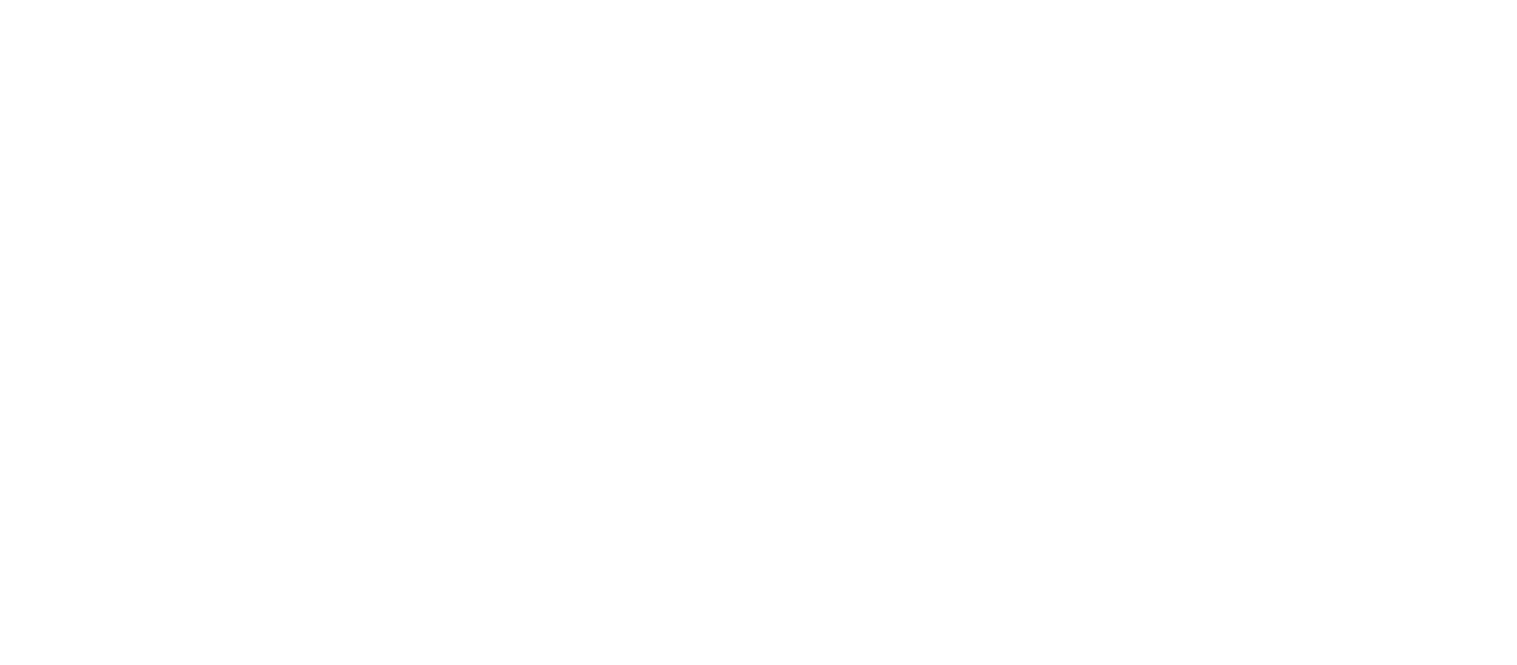 scroll, scrollTop: 0, scrollLeft: 0, axis: both 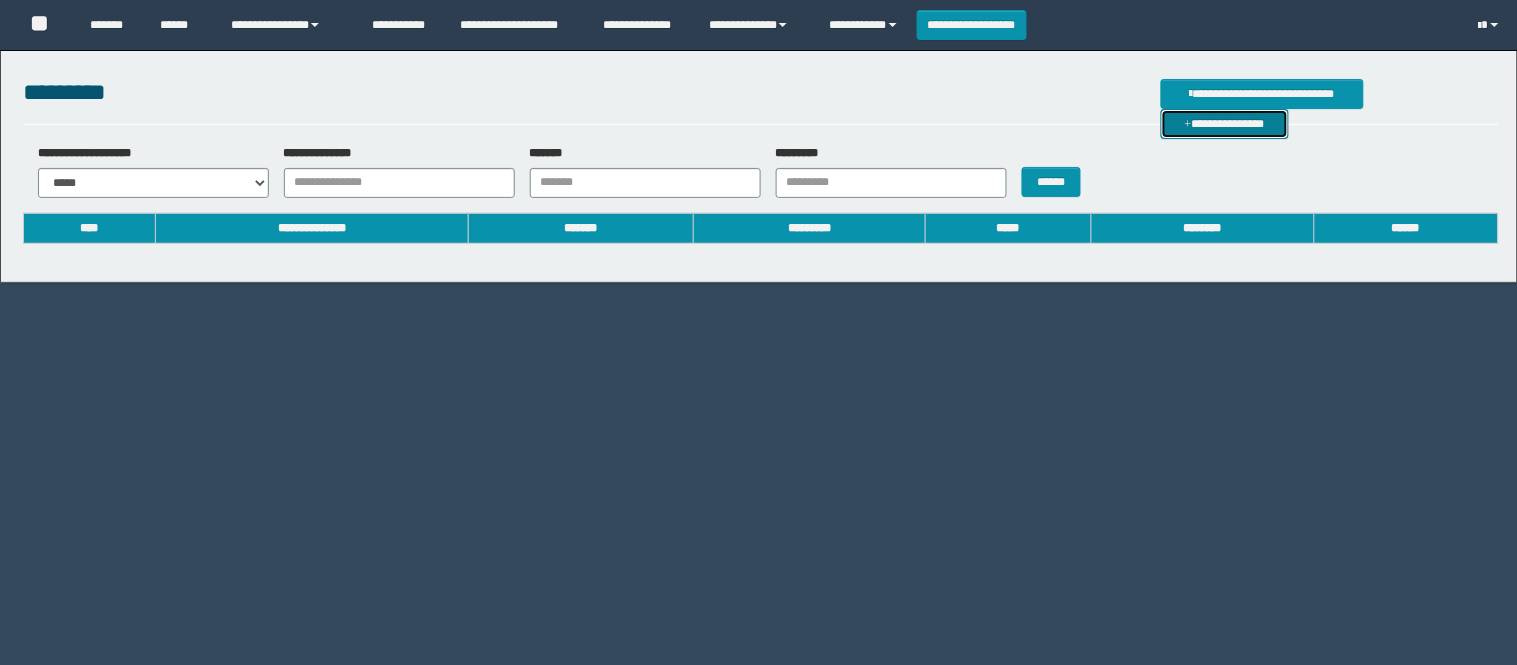 click on "**********" at bounding box center [1225, 124] 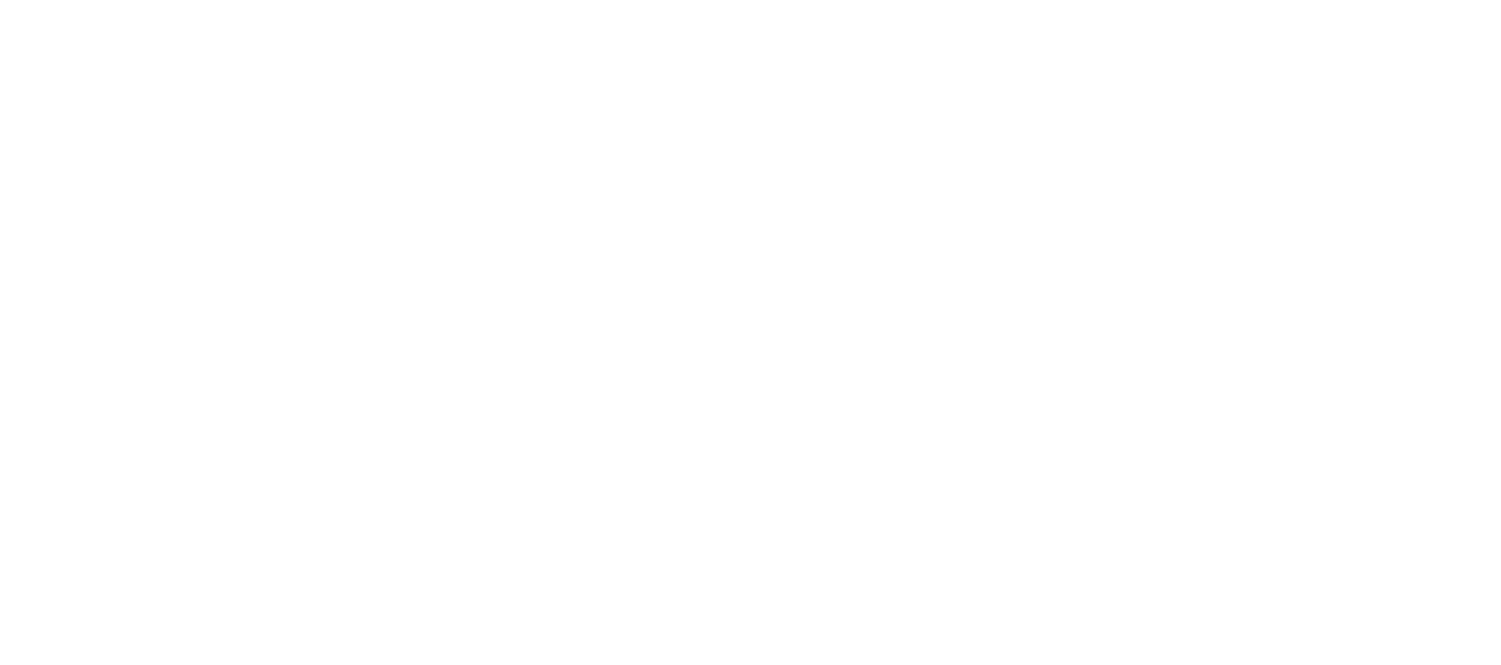 scroll, scrollTop: 0, scrollLeft: 0, axis: both 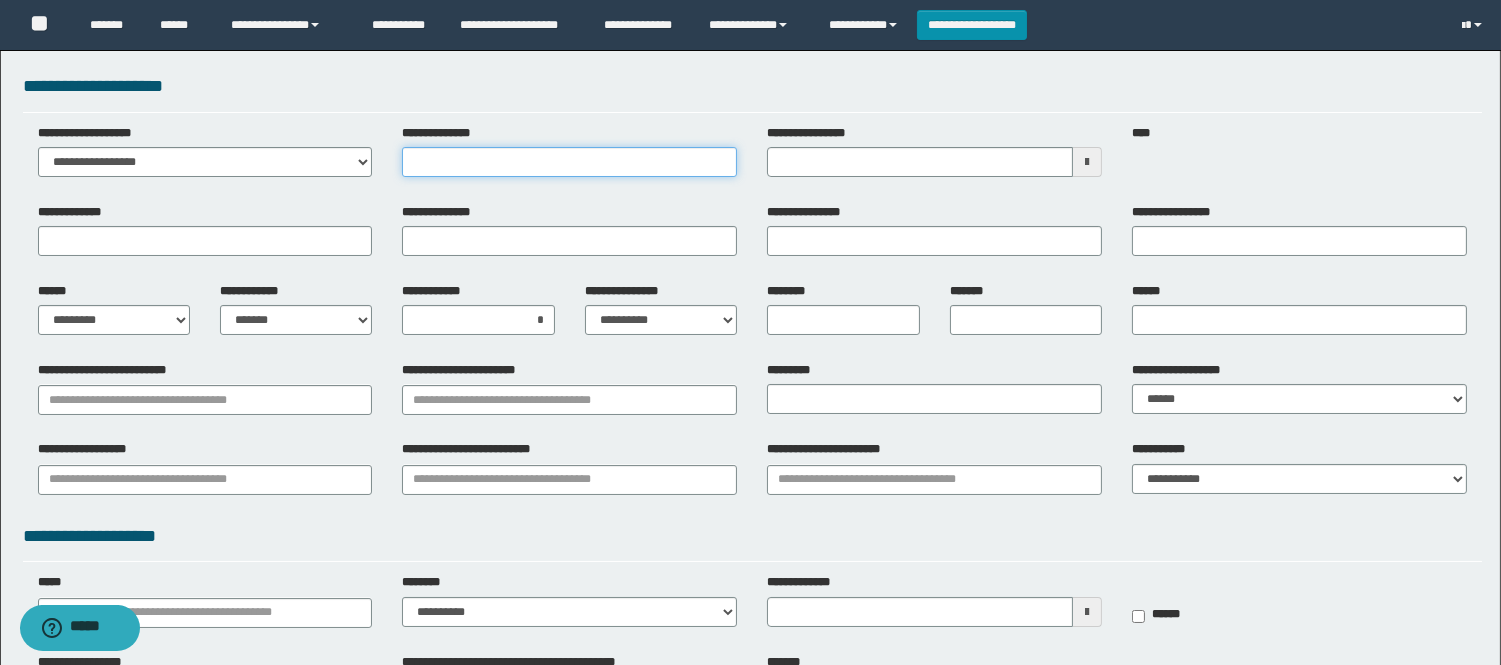 click on "**********" at bounding box center (569, 162) 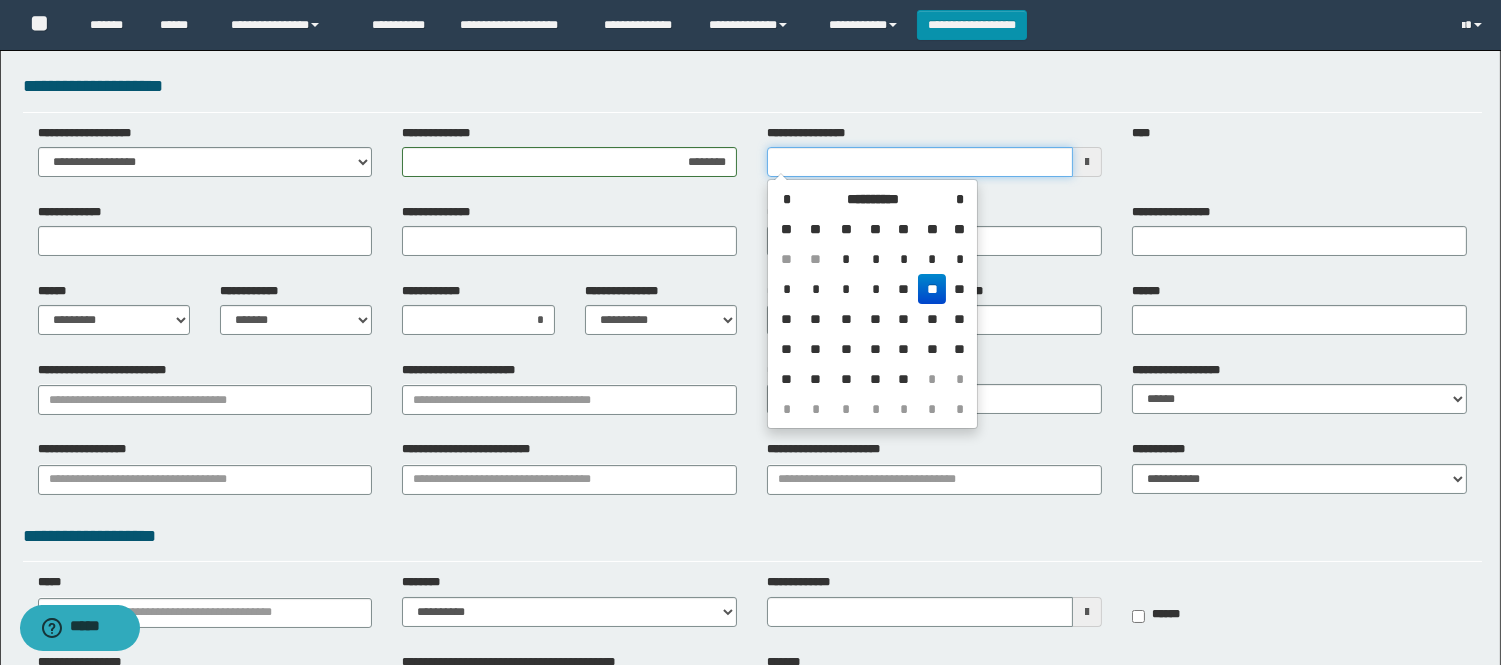 click on "**********" at bounding box center (920, 162) 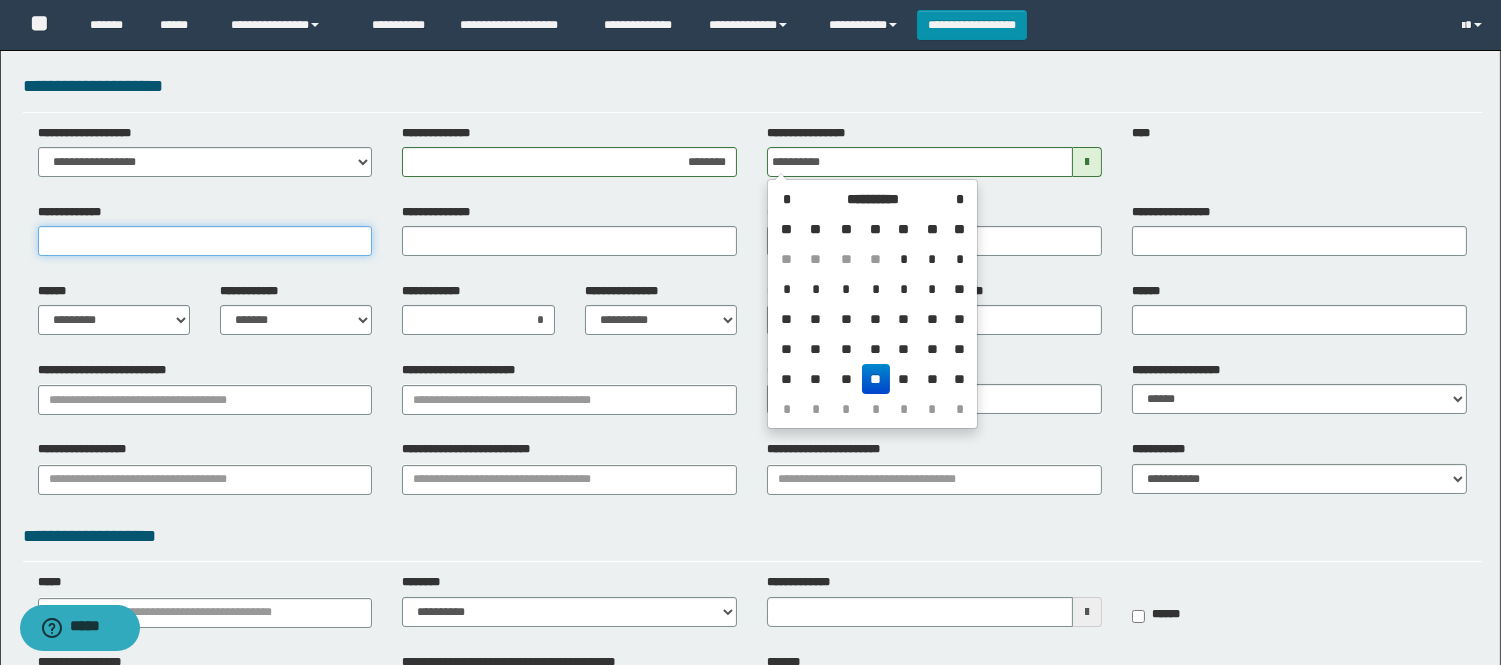 type on "**********" 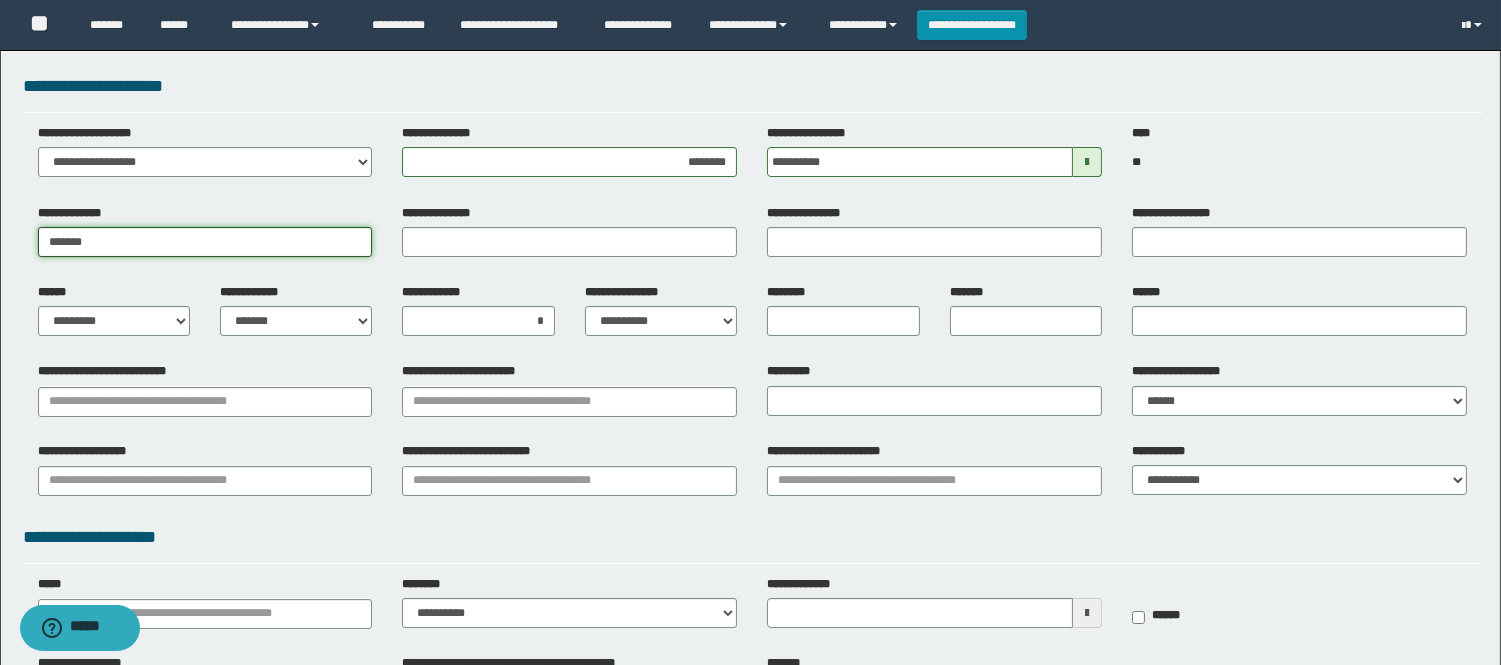 type on "*******" 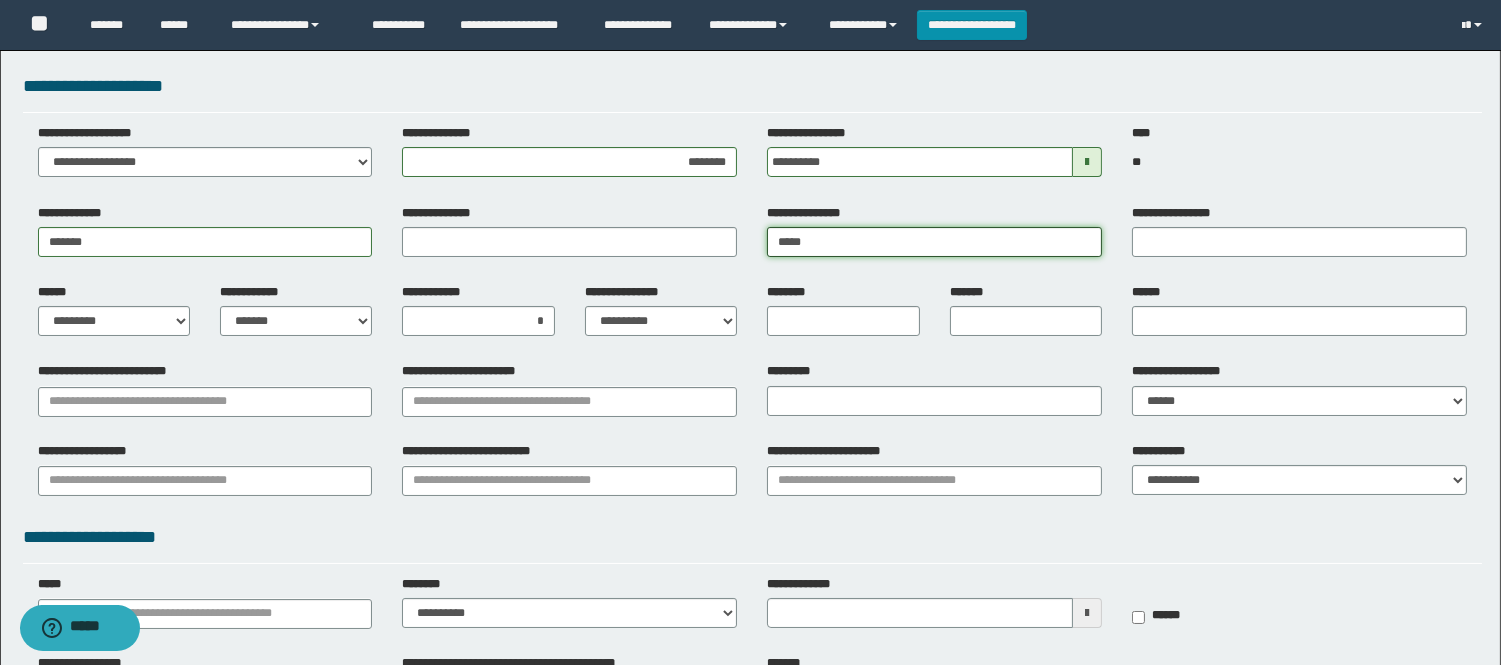 type on "*****" 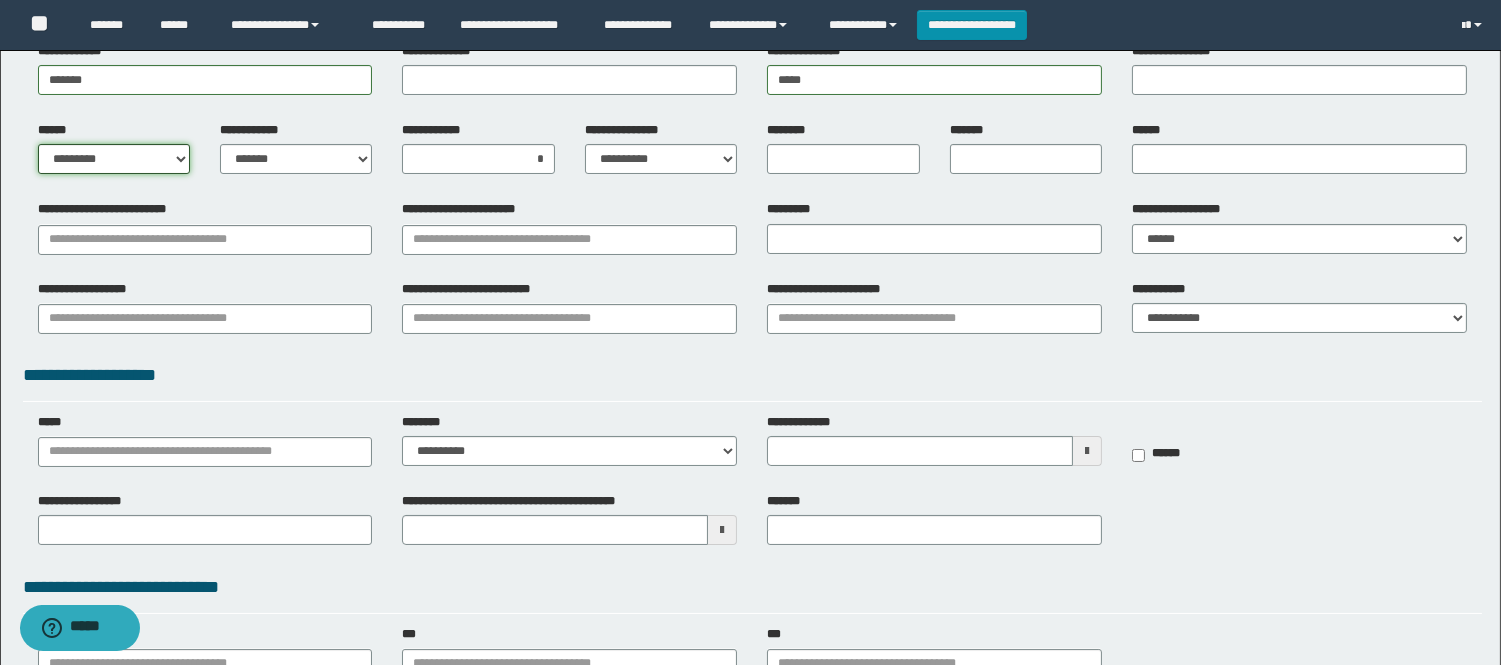 scroll, scrollTop: 180, scrollLeft: 0, axis: vertical 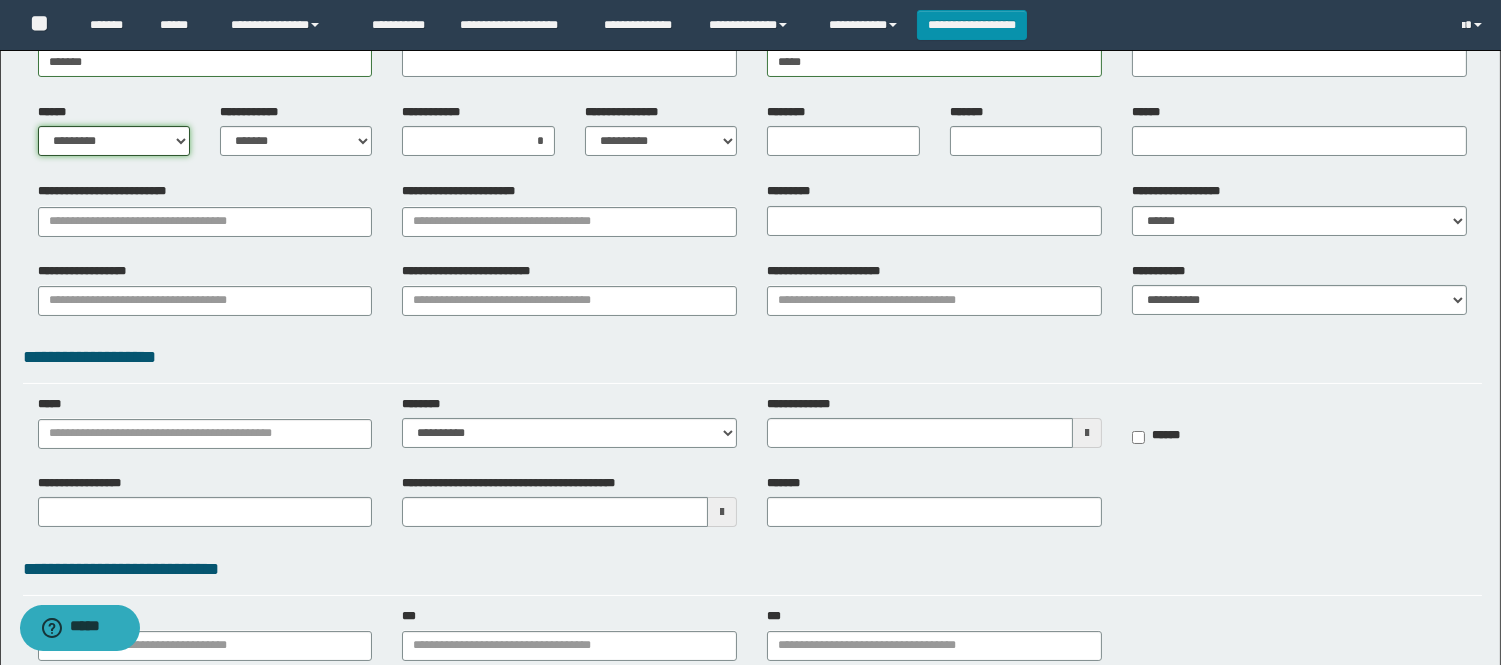 type 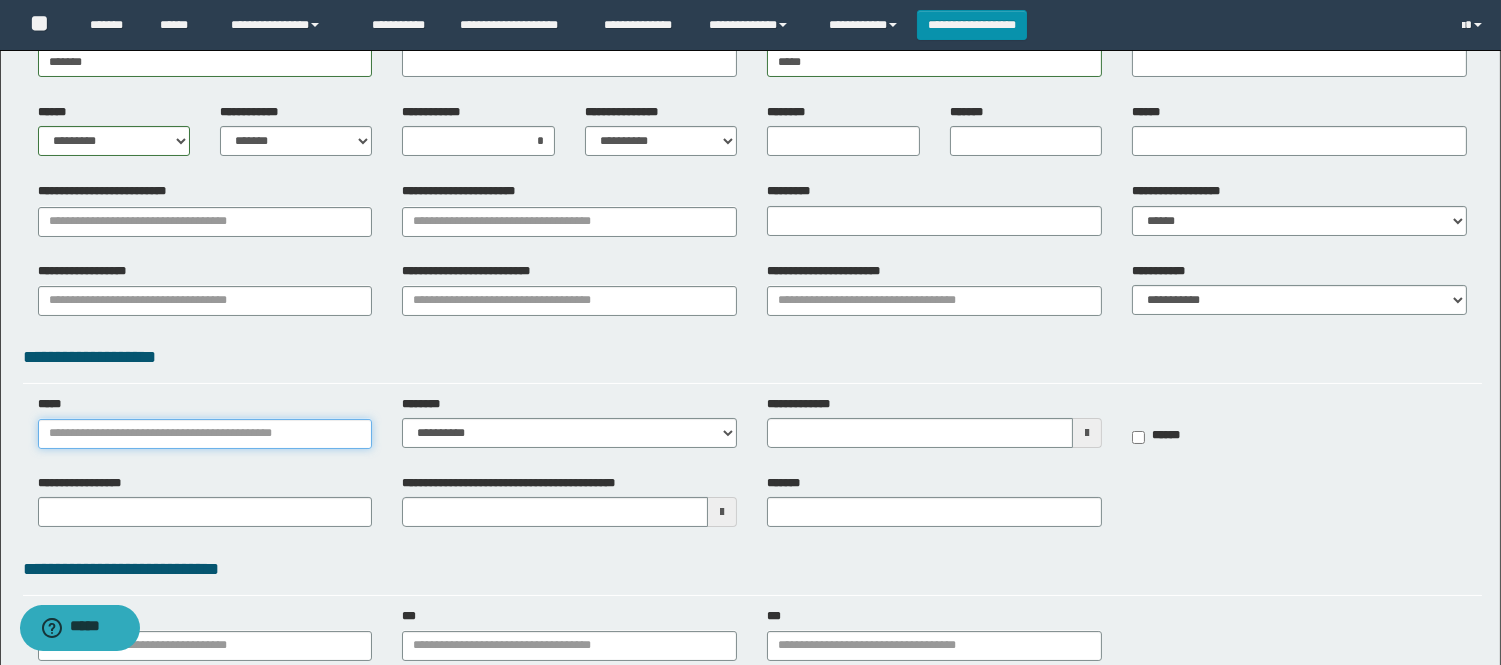 click on "*****" at bounding box center [205, 434] 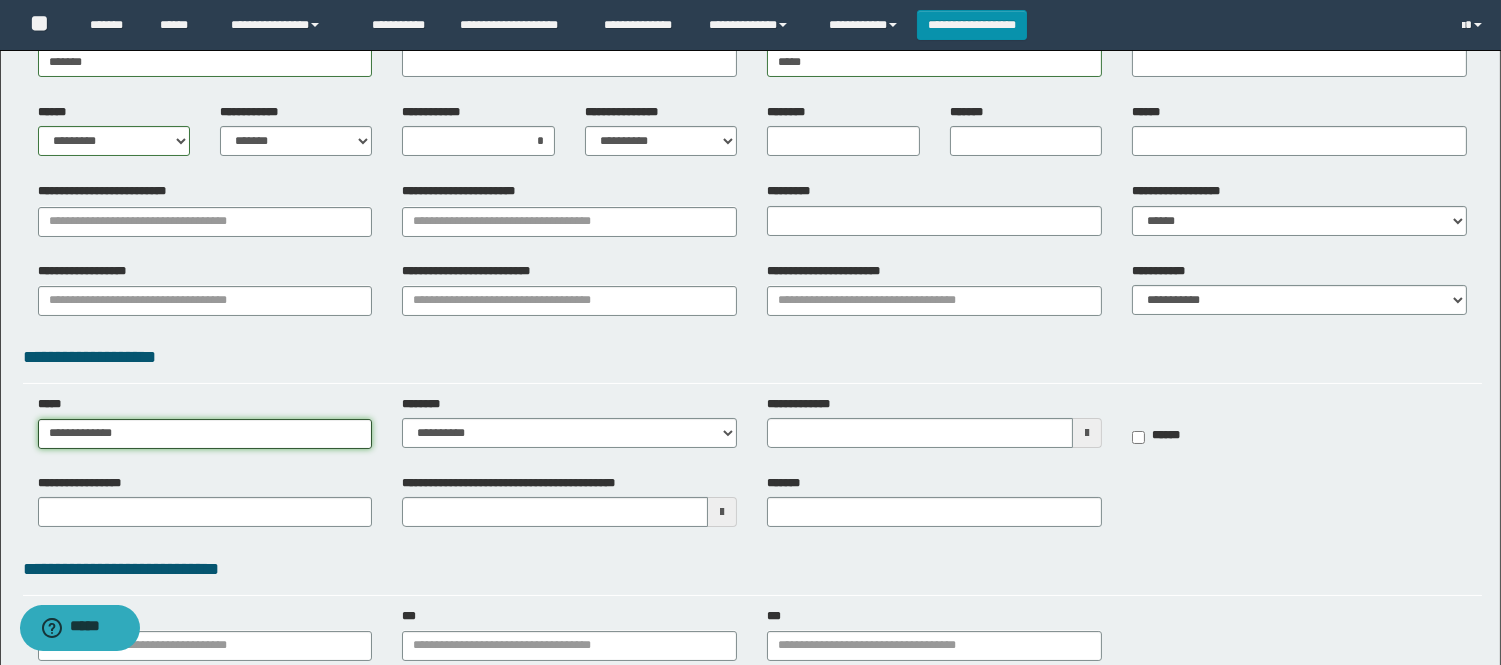 type on "**********" 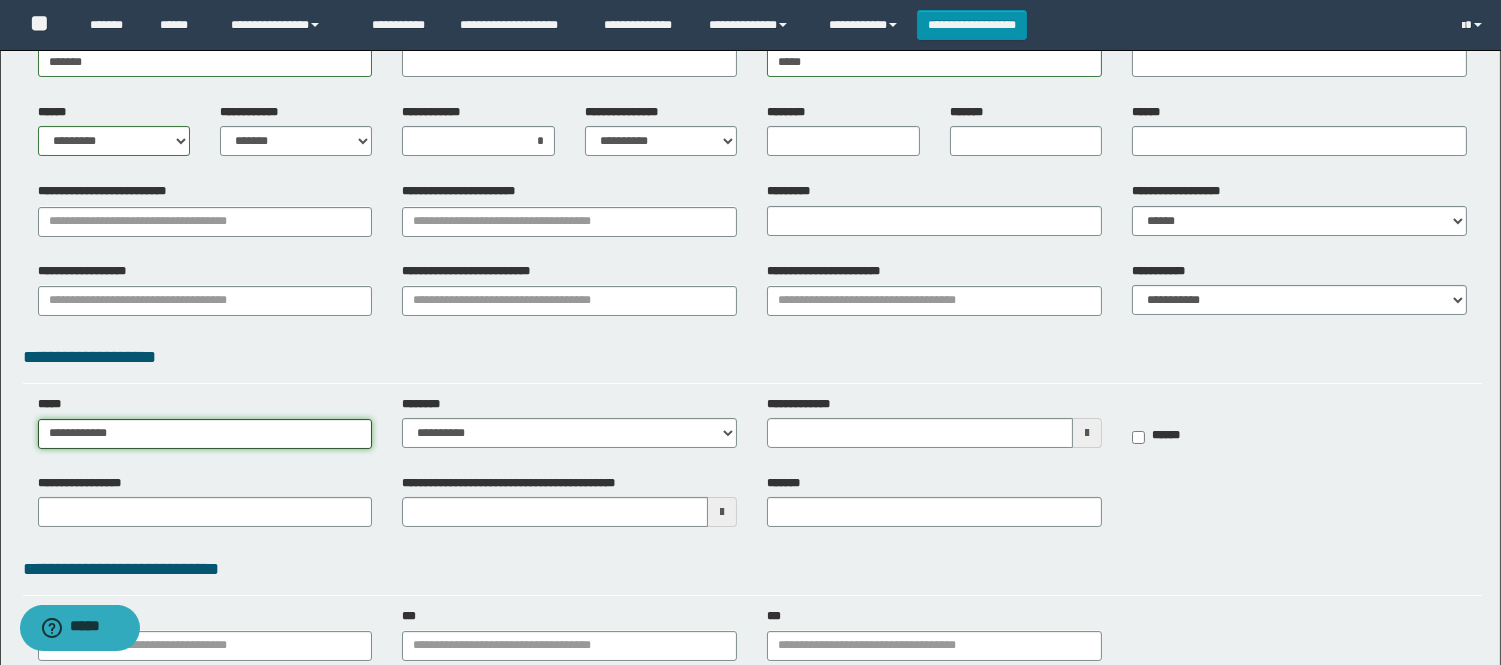 type on "**********" 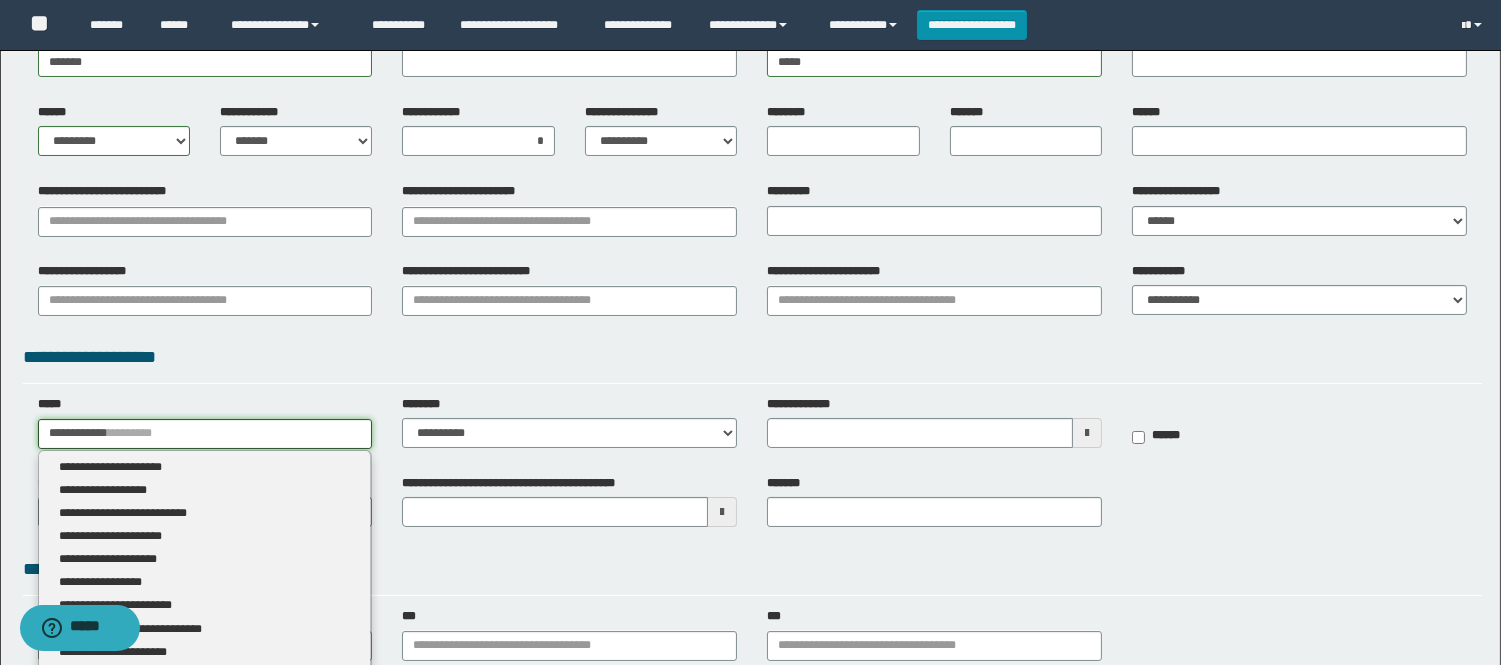 type 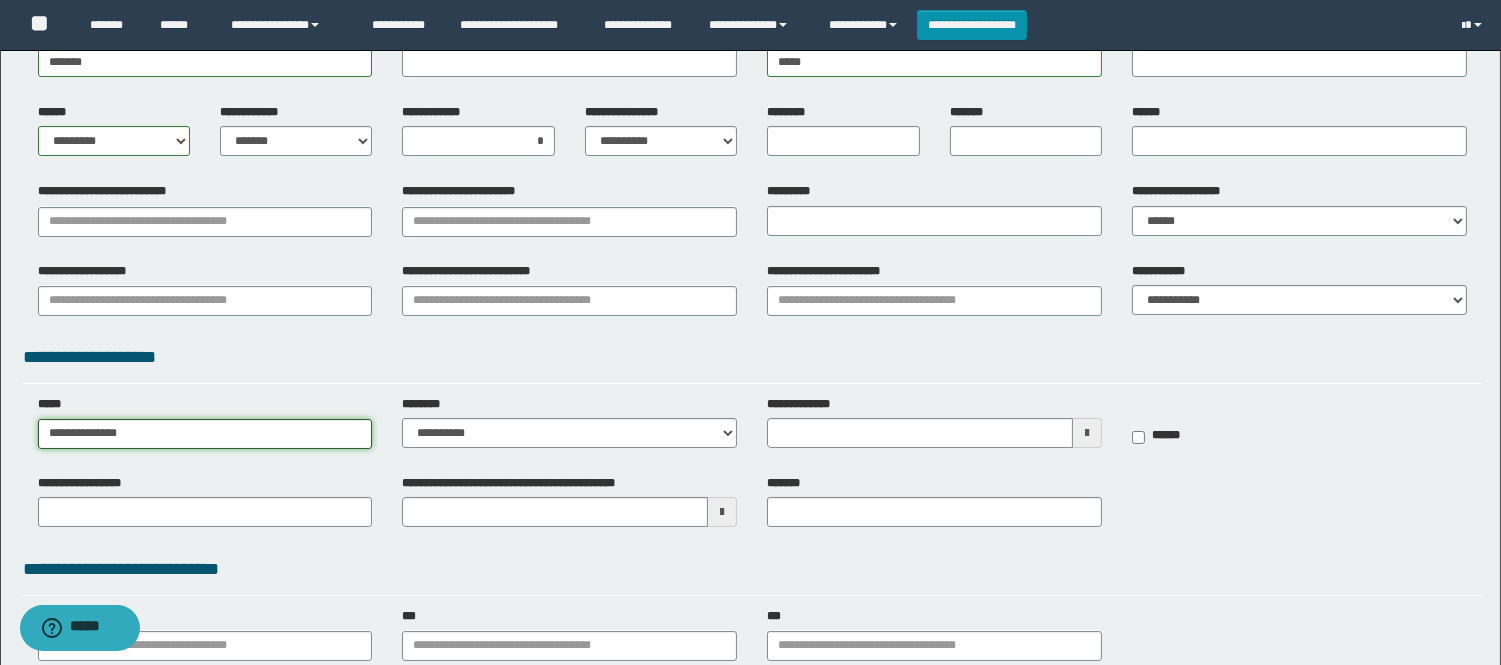 type on "**********" 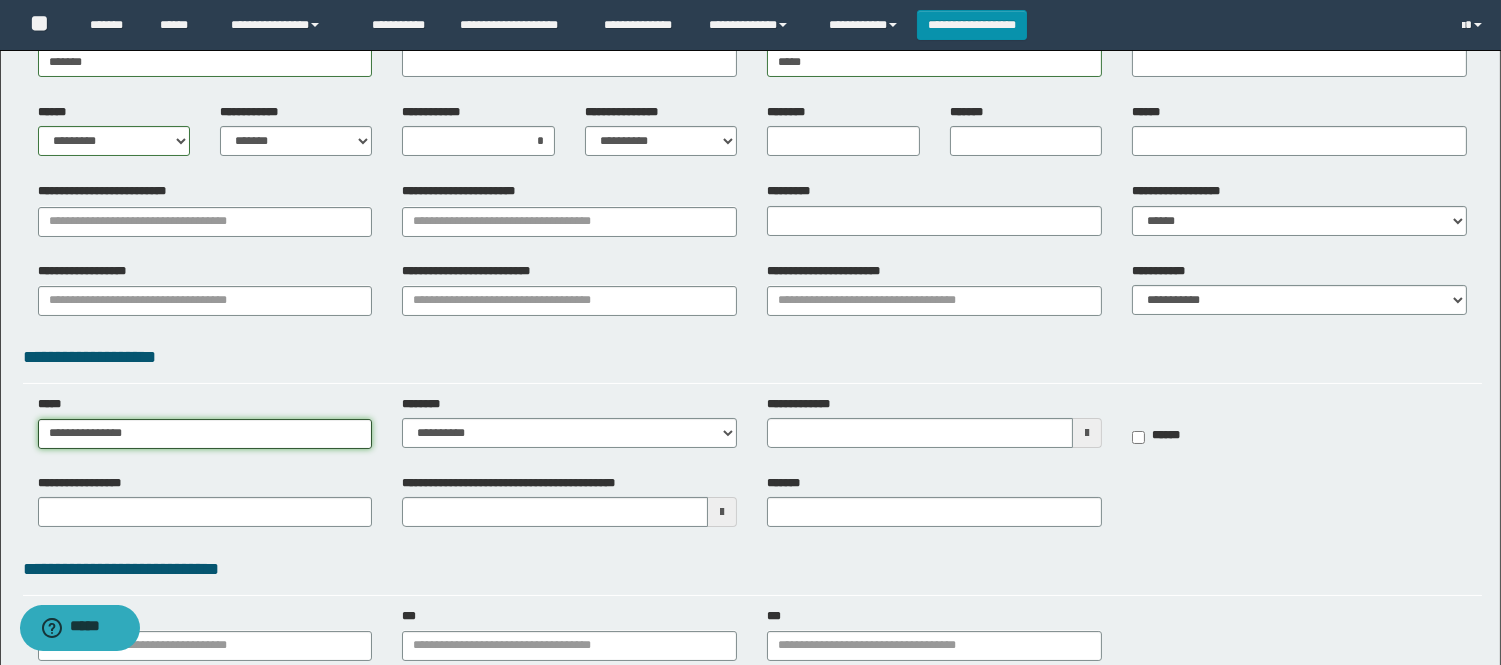 type on "**********" 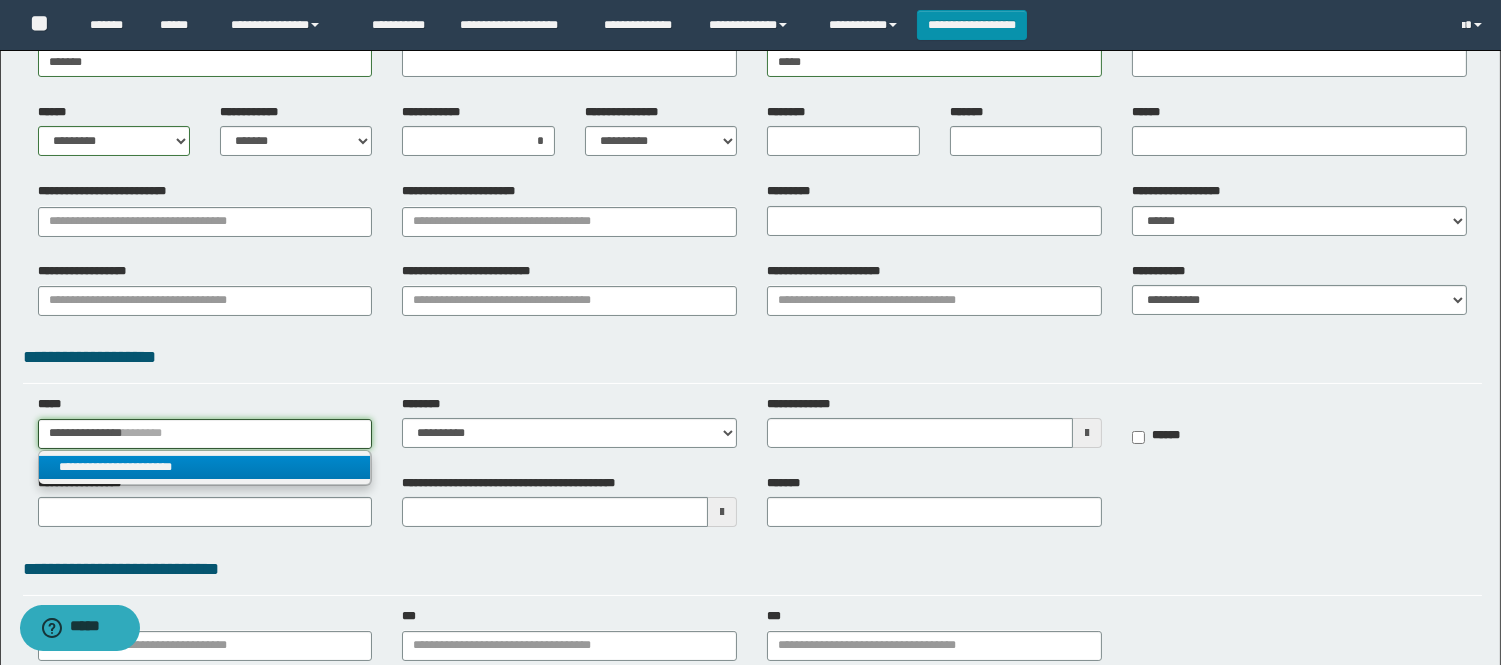 type on "**********" 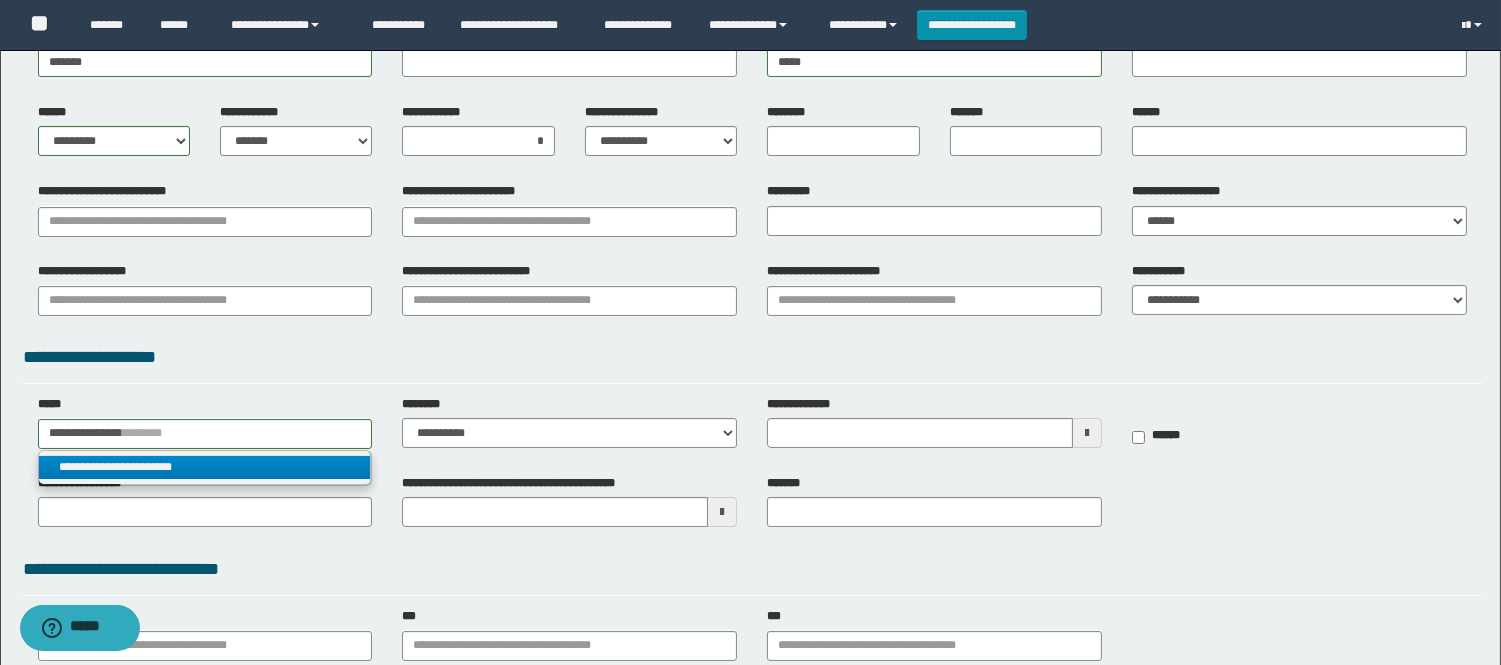type 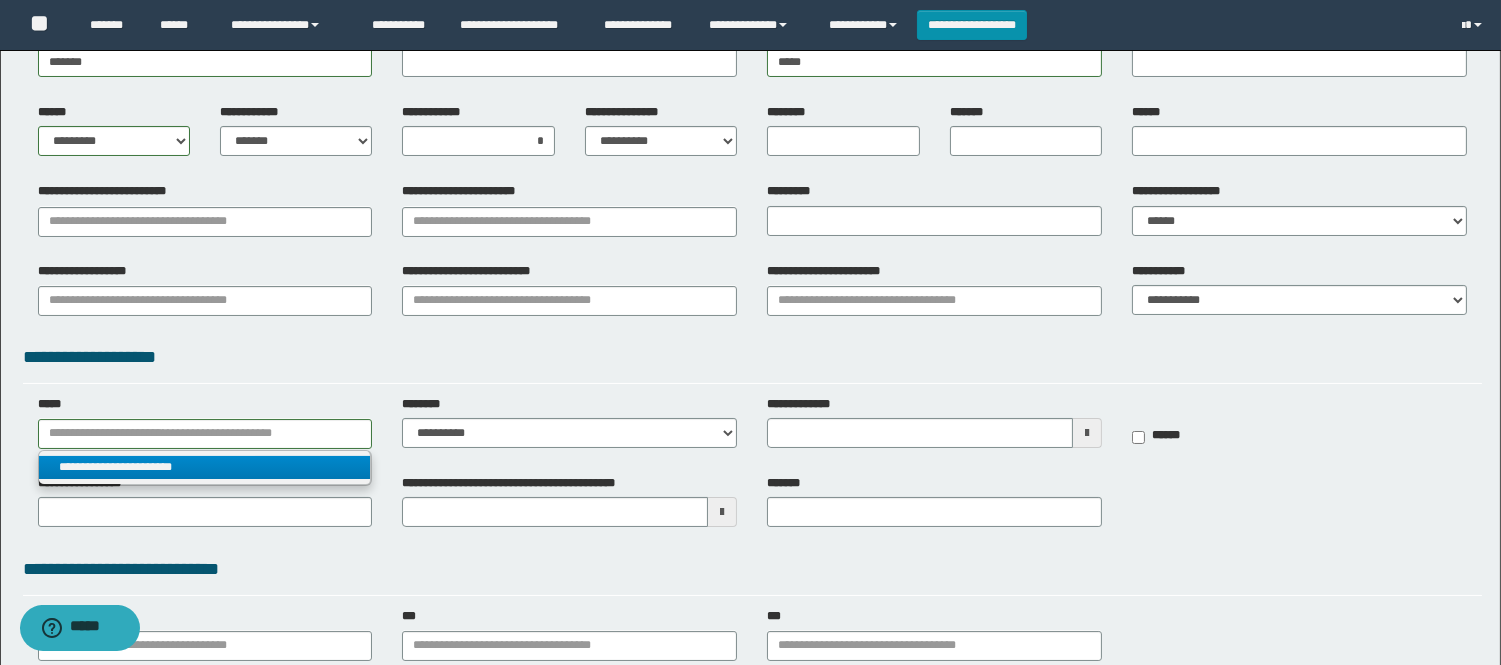 click on "**********" at bounding box center [205, 467] 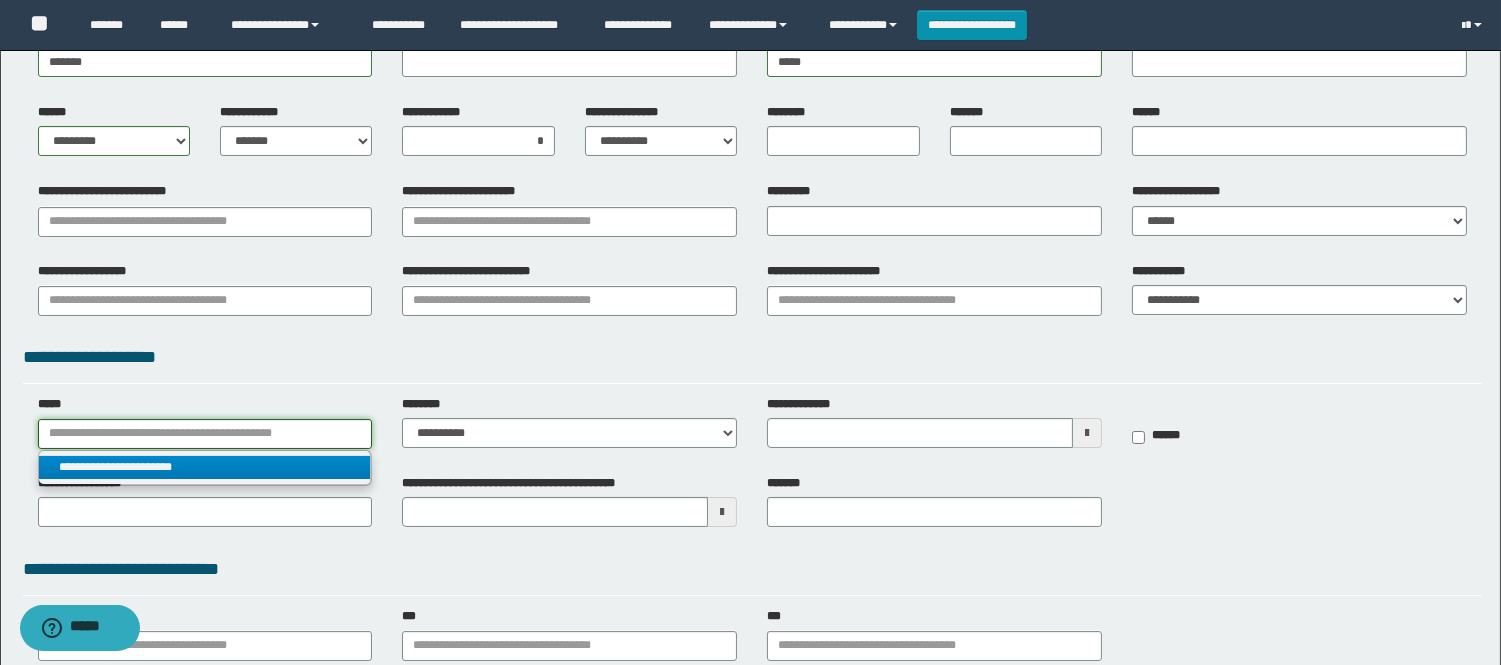 type 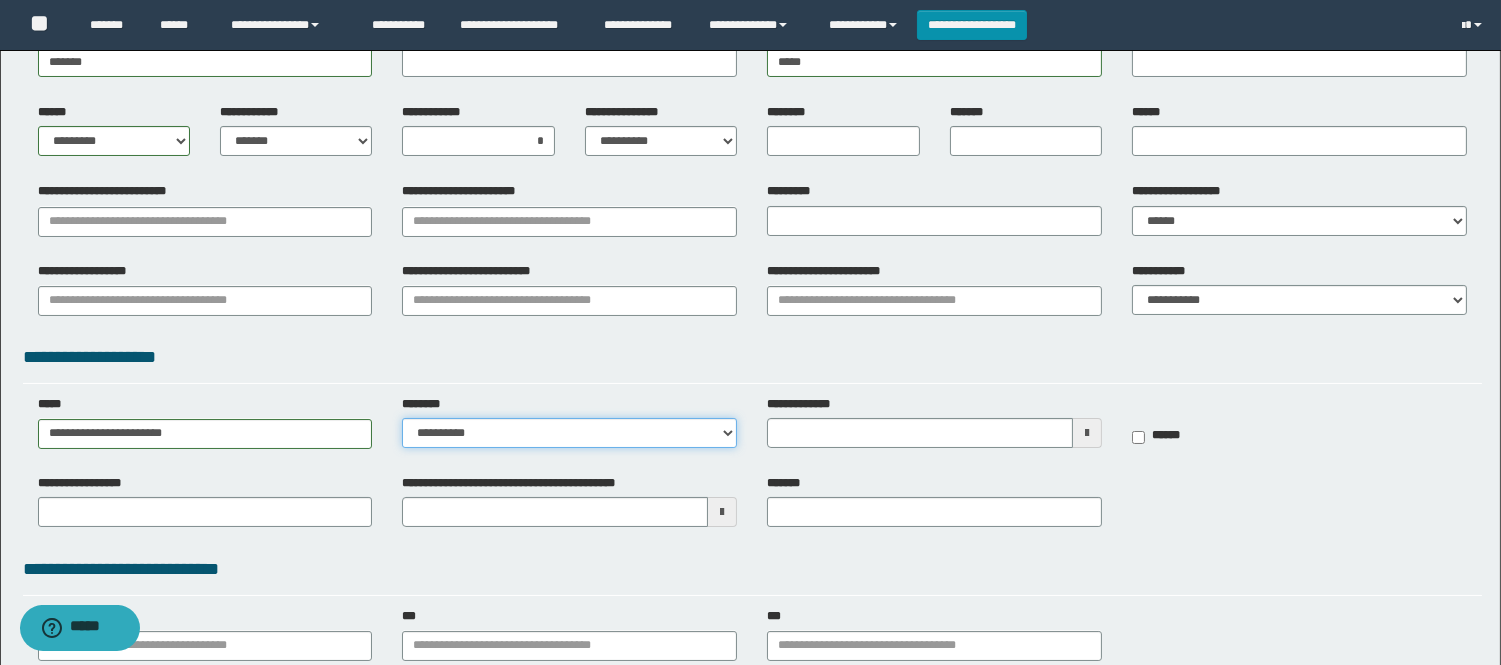 select on "***" 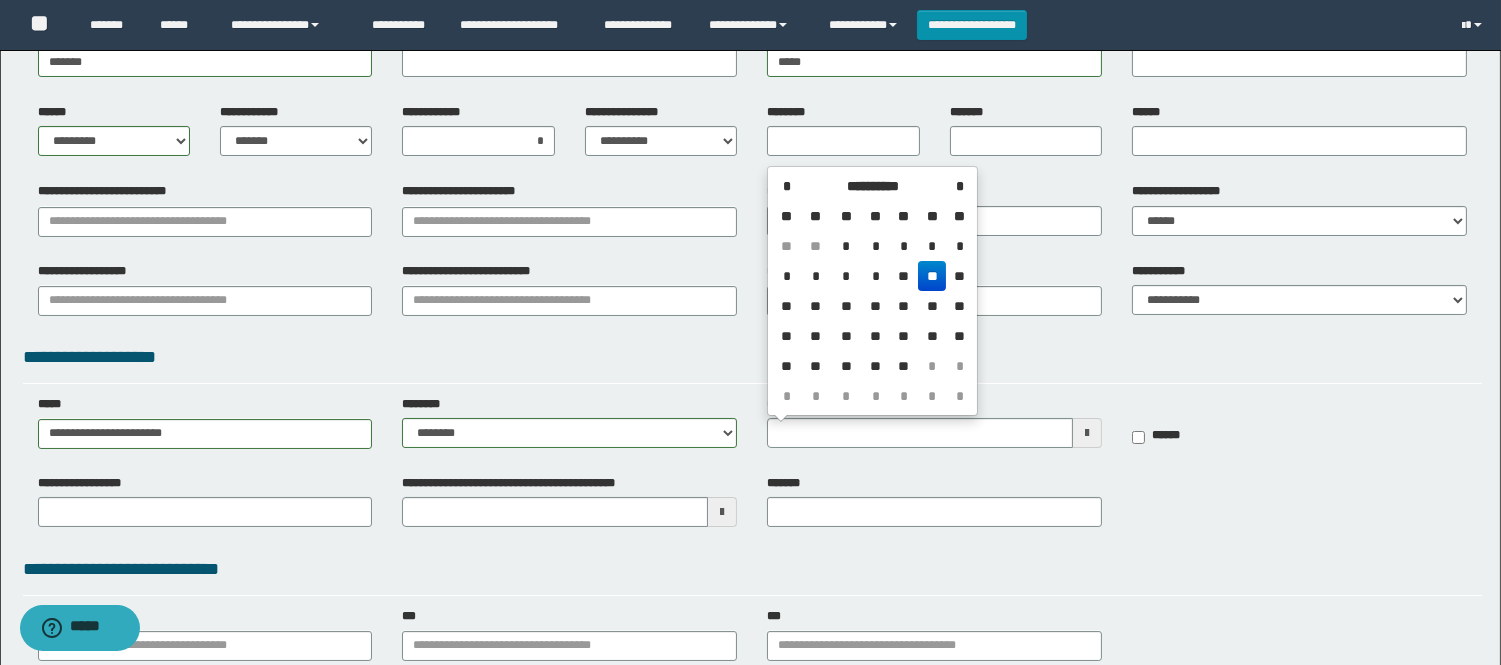type 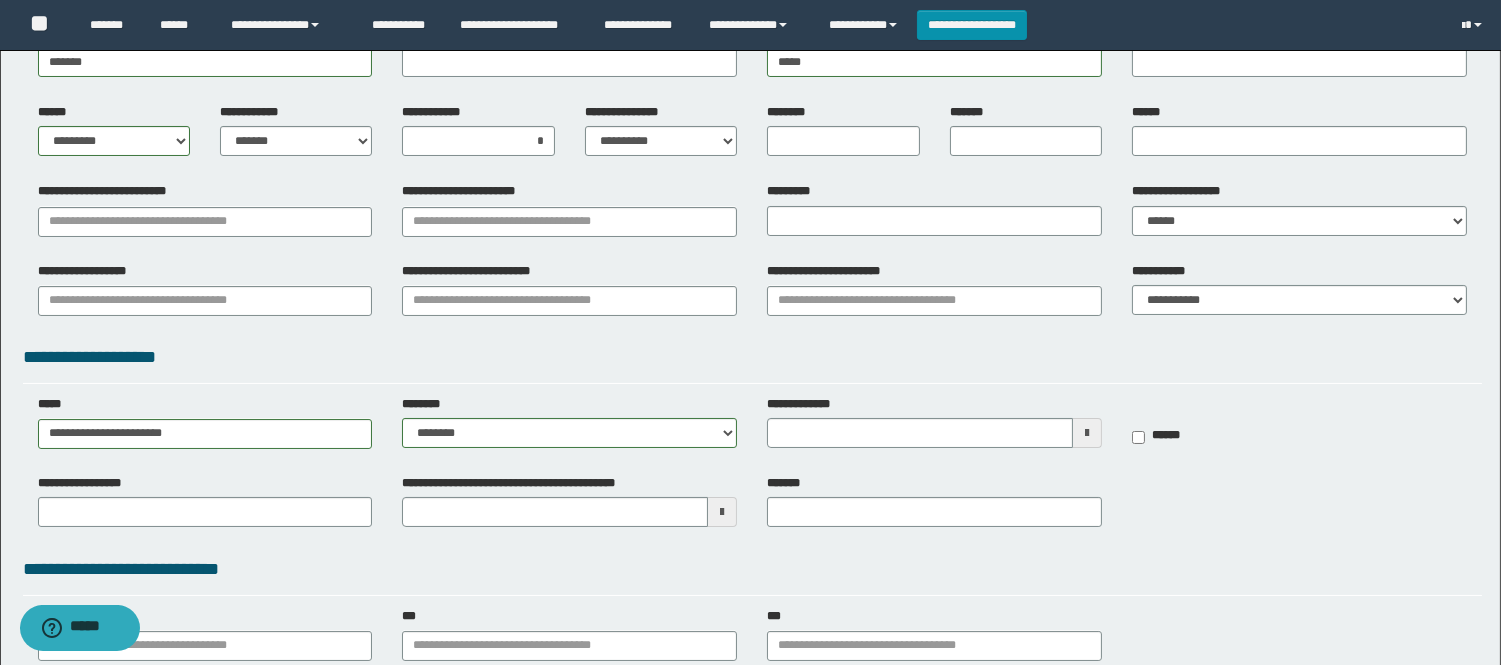 click on "**********" at bounding box center [569, 429] 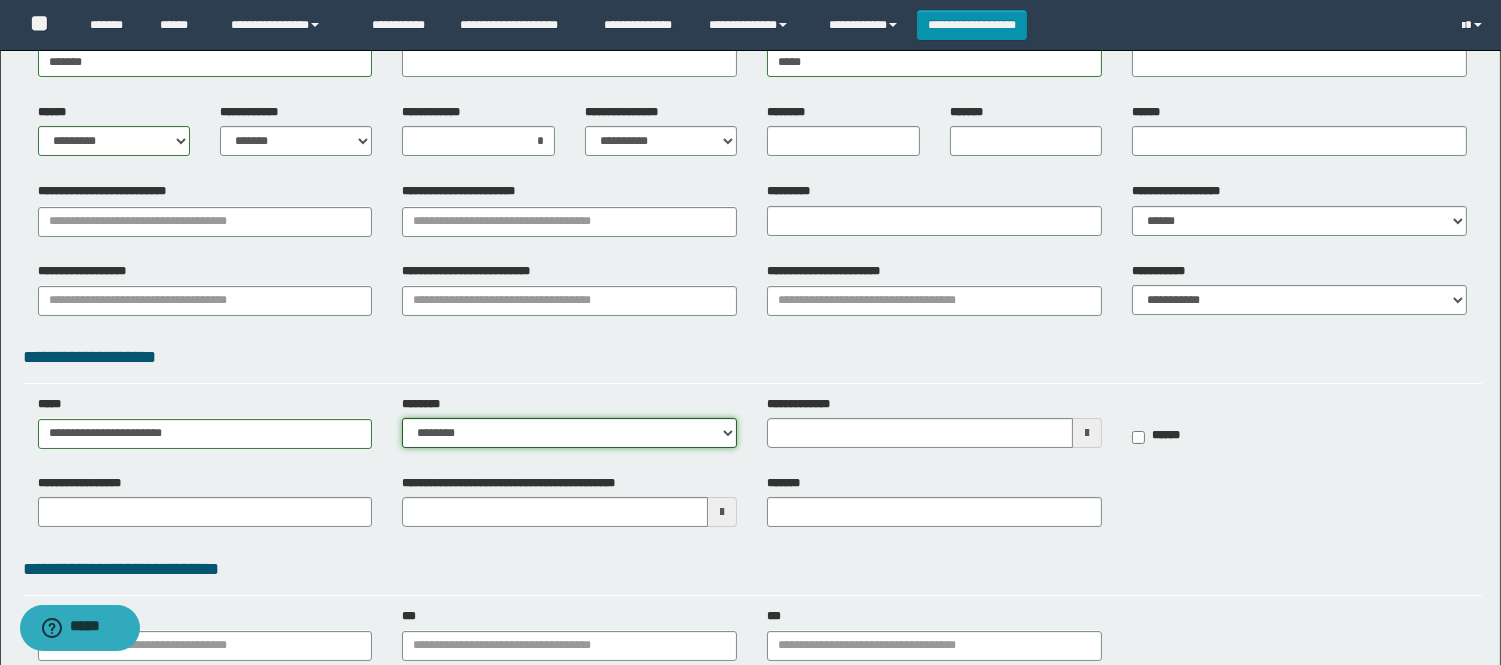click on "**********" at bounding box center (569, 433) 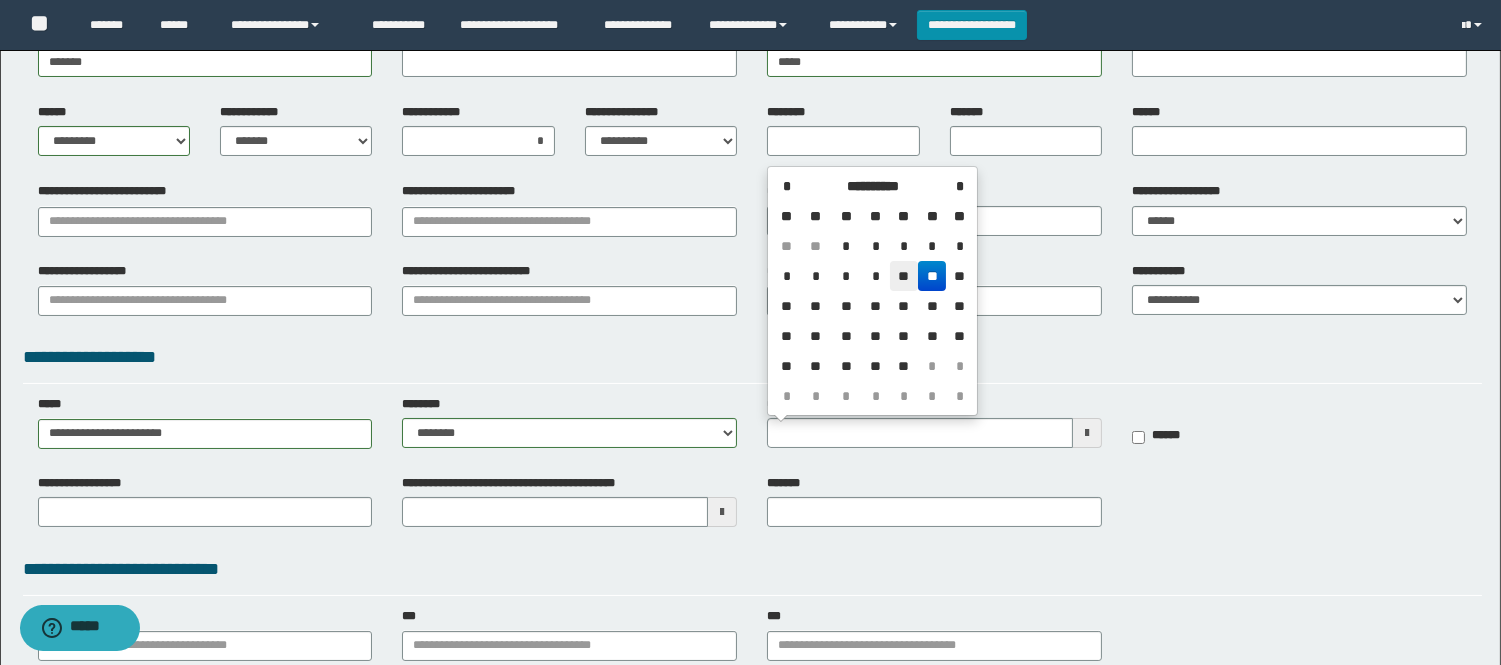 click on "**" at bounding box center (904, 276) 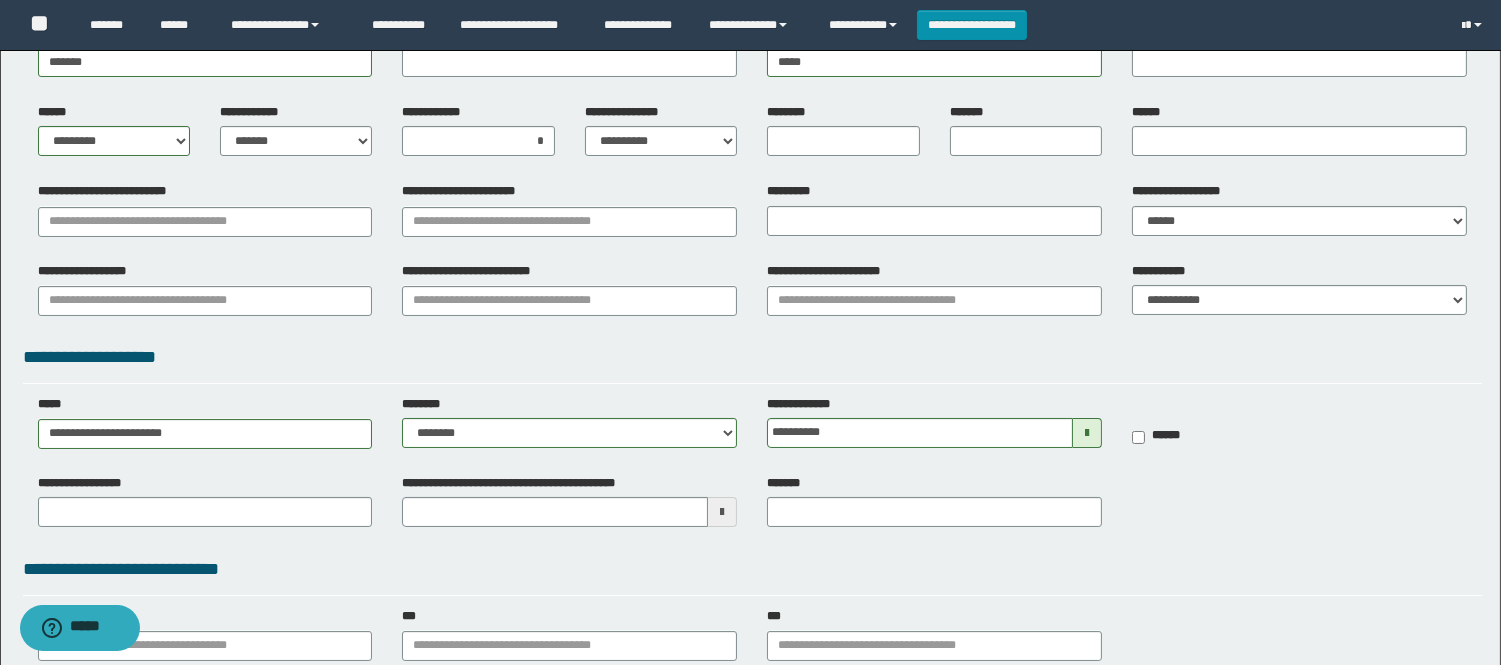 scroll, scrollTop: 336, scrollLeft: 0, axis: vertical 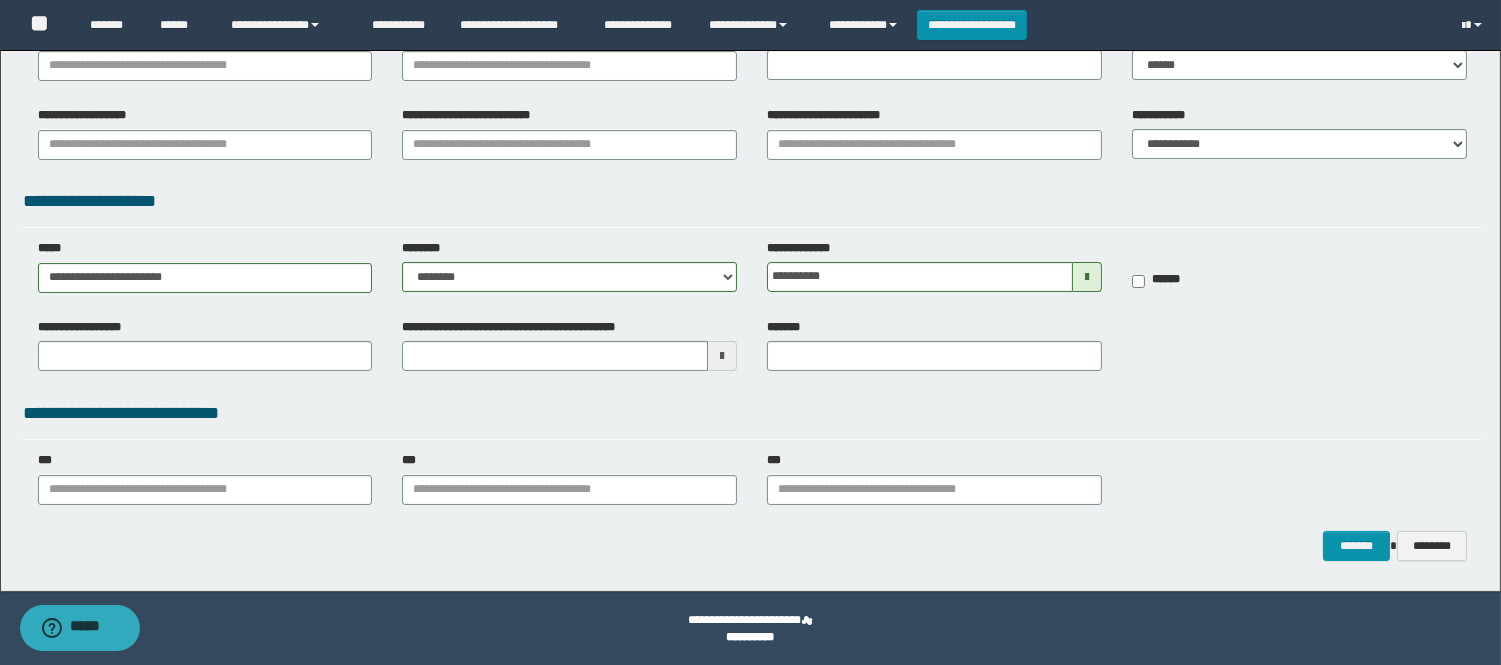 click on "***" at bounding box center [934, 485] 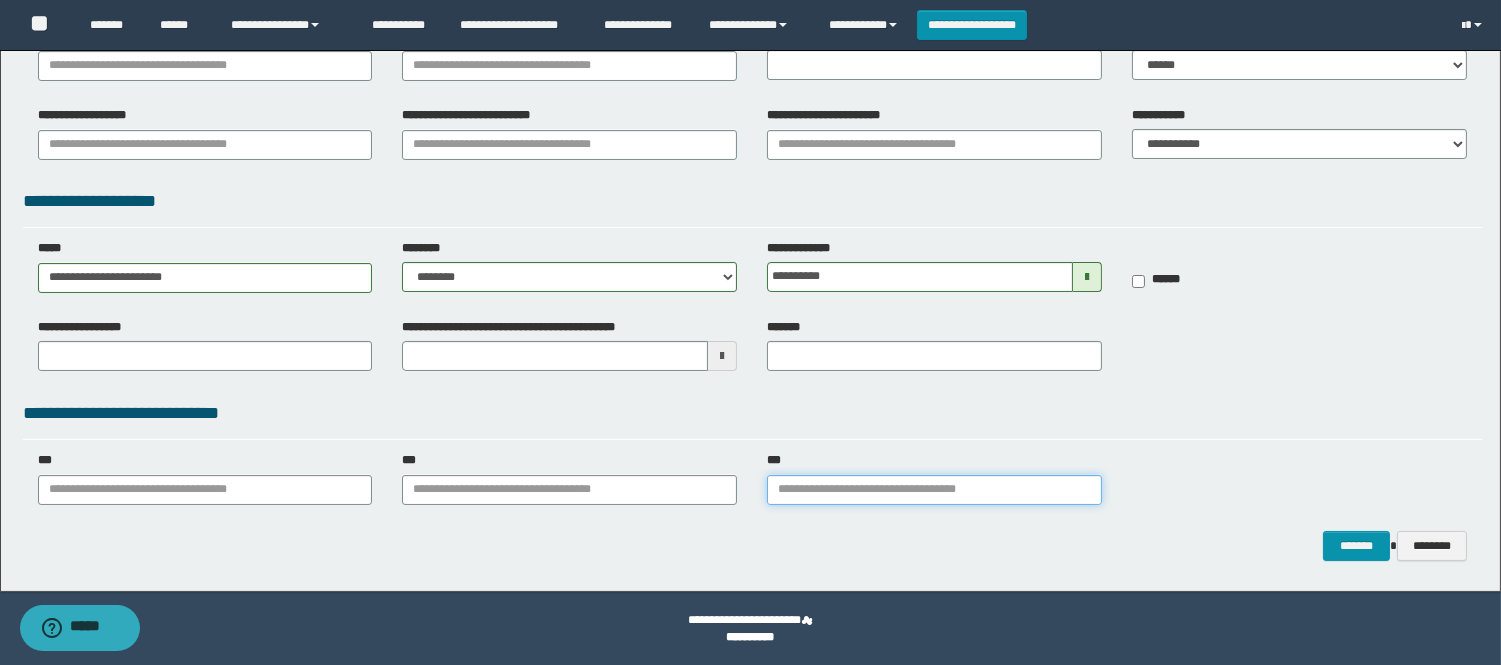 click on "***" at bounding box center (934, 490) 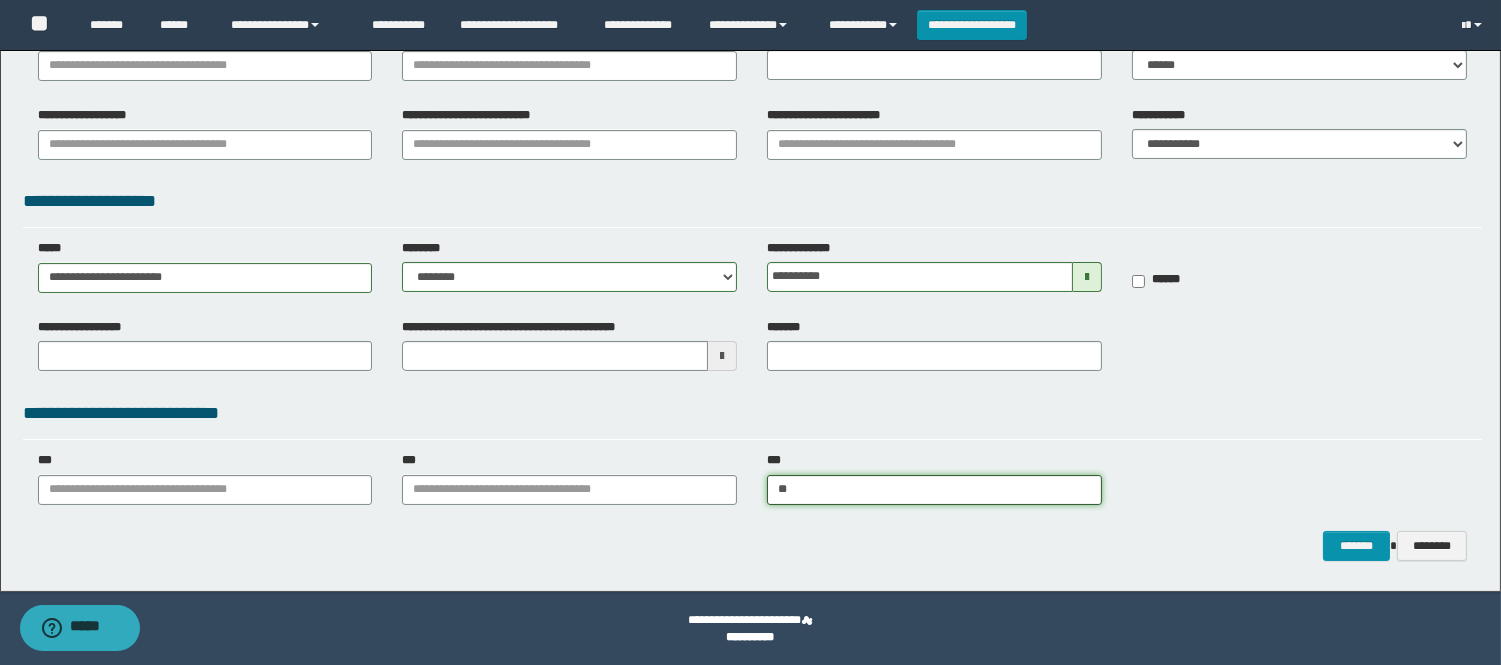 type on "***" 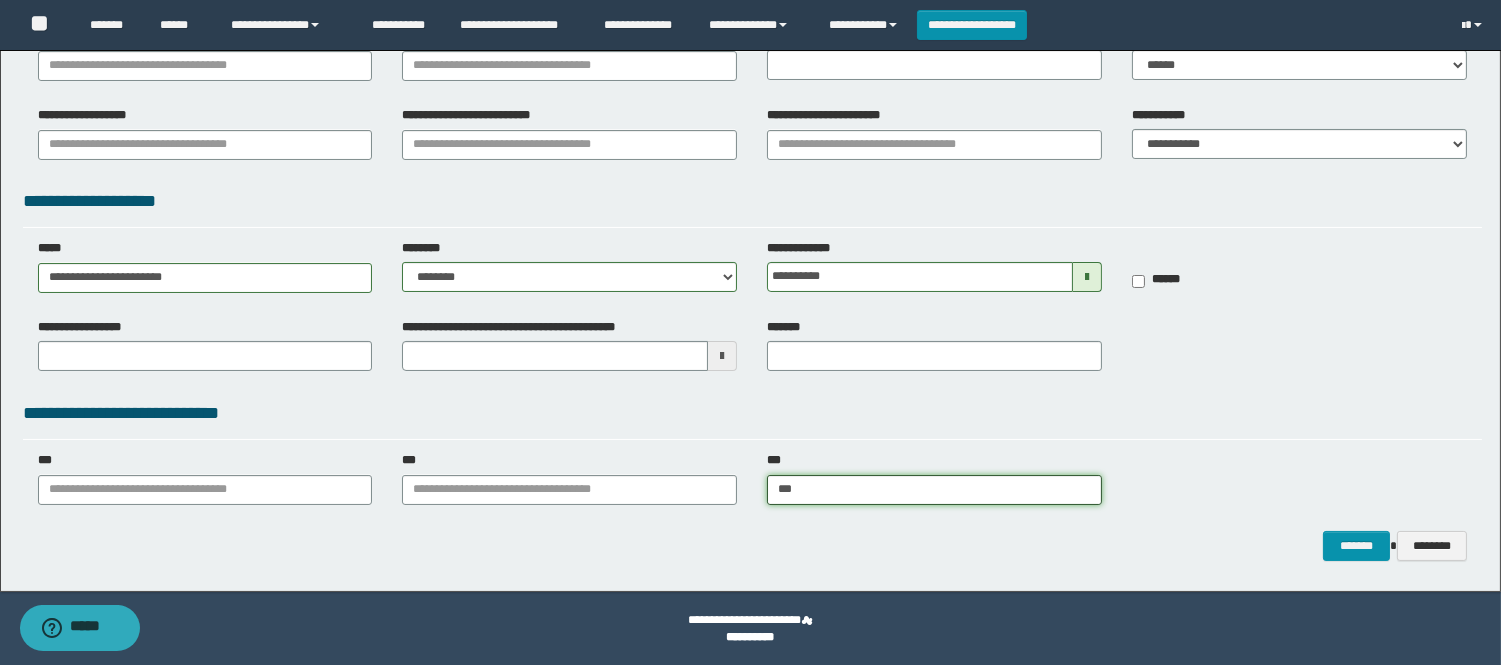 type on "**********" 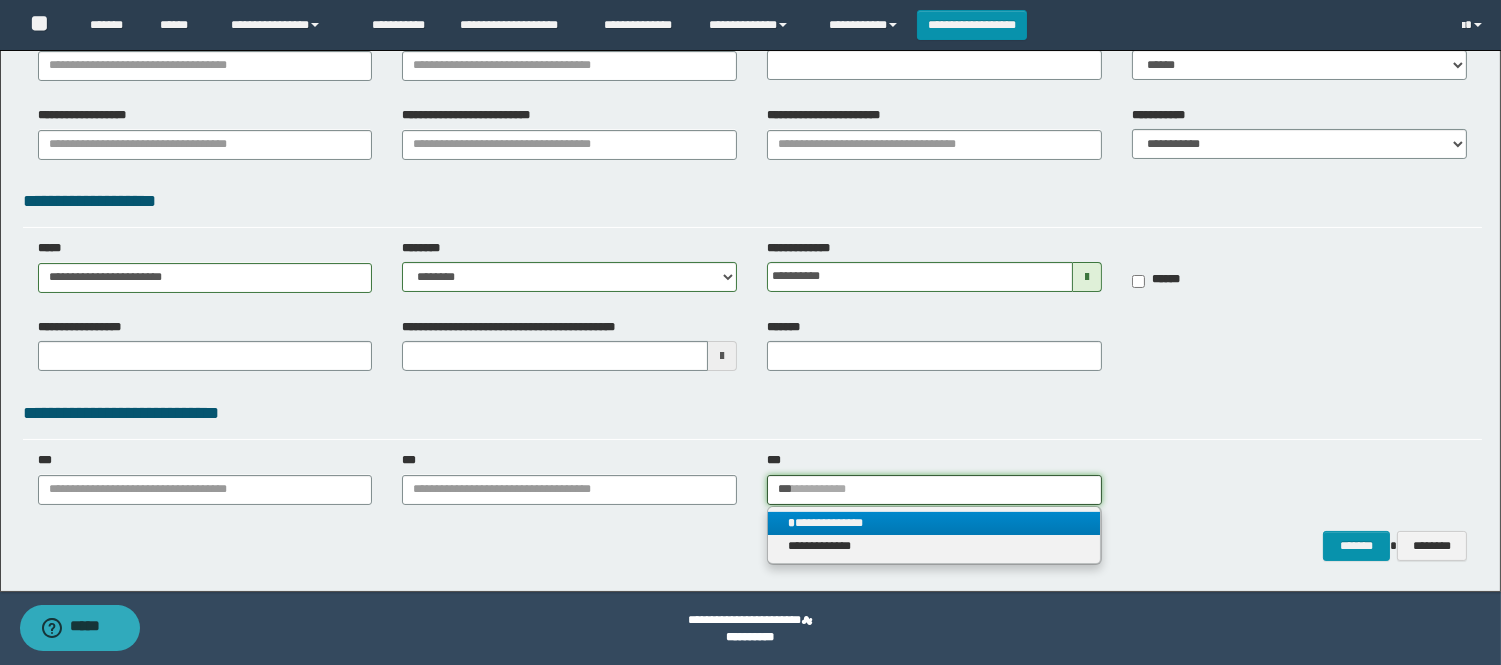 type on "***" 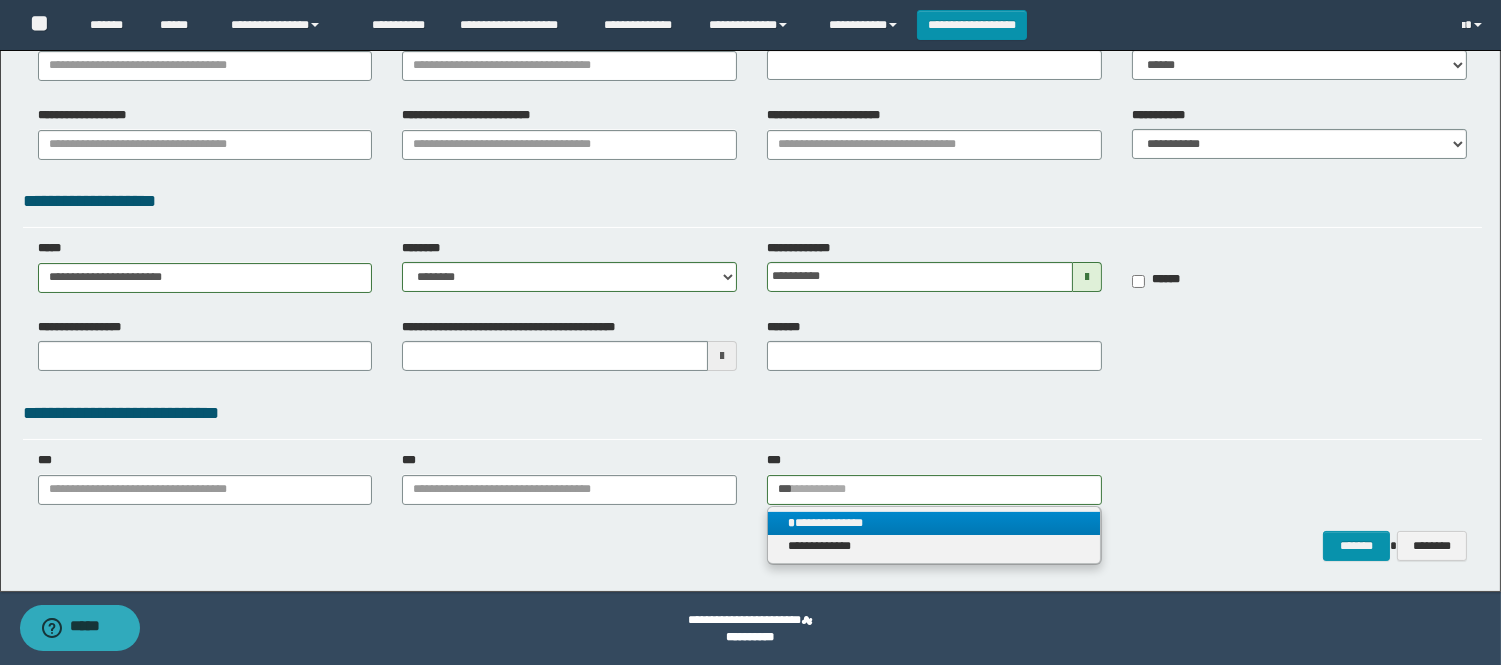 click on "**********" at bounding box center [934, 523] 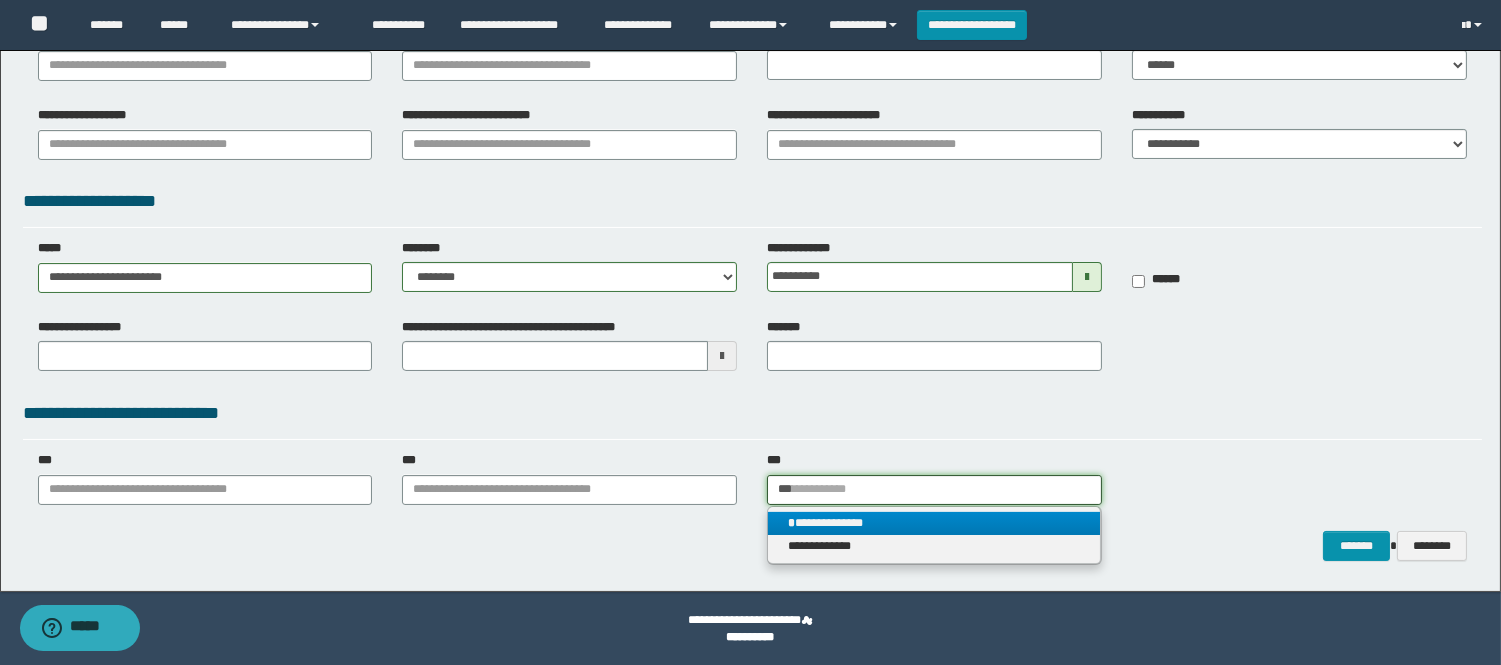 type 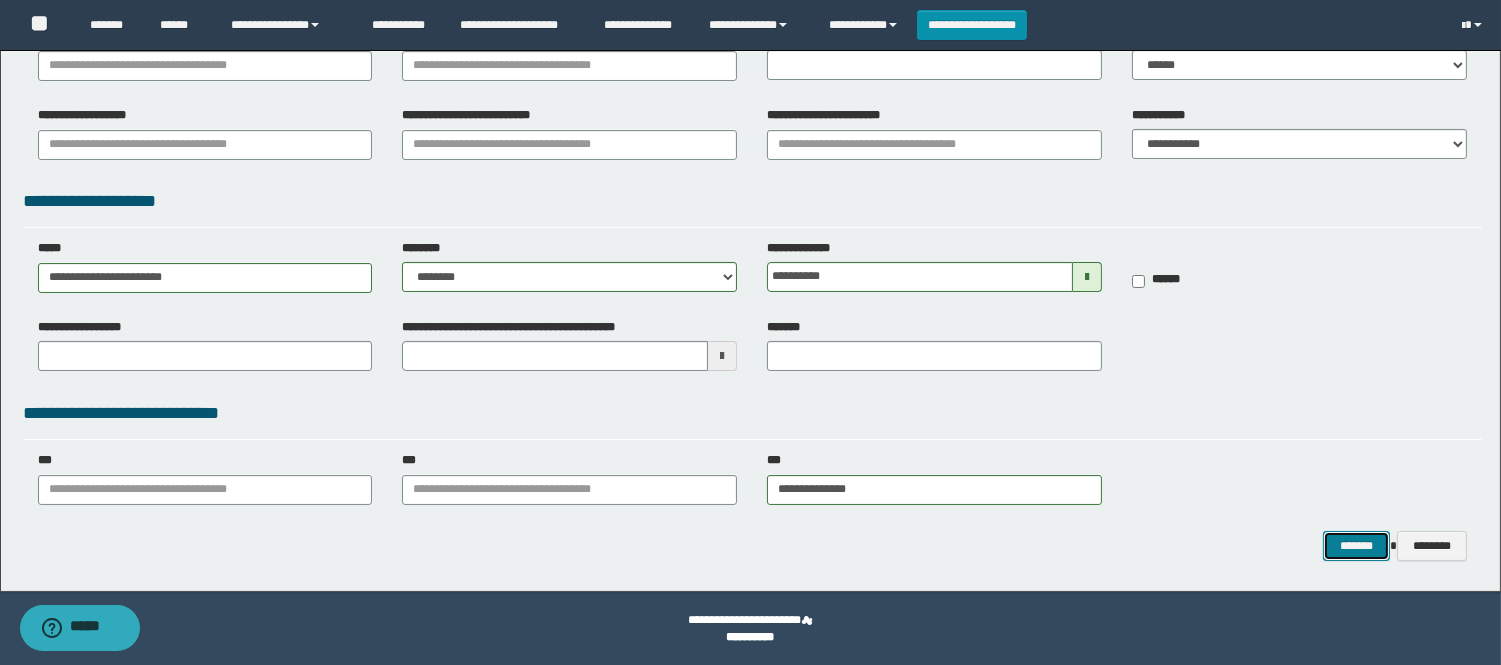 click on "*******" at bounding box center [1356, 546] 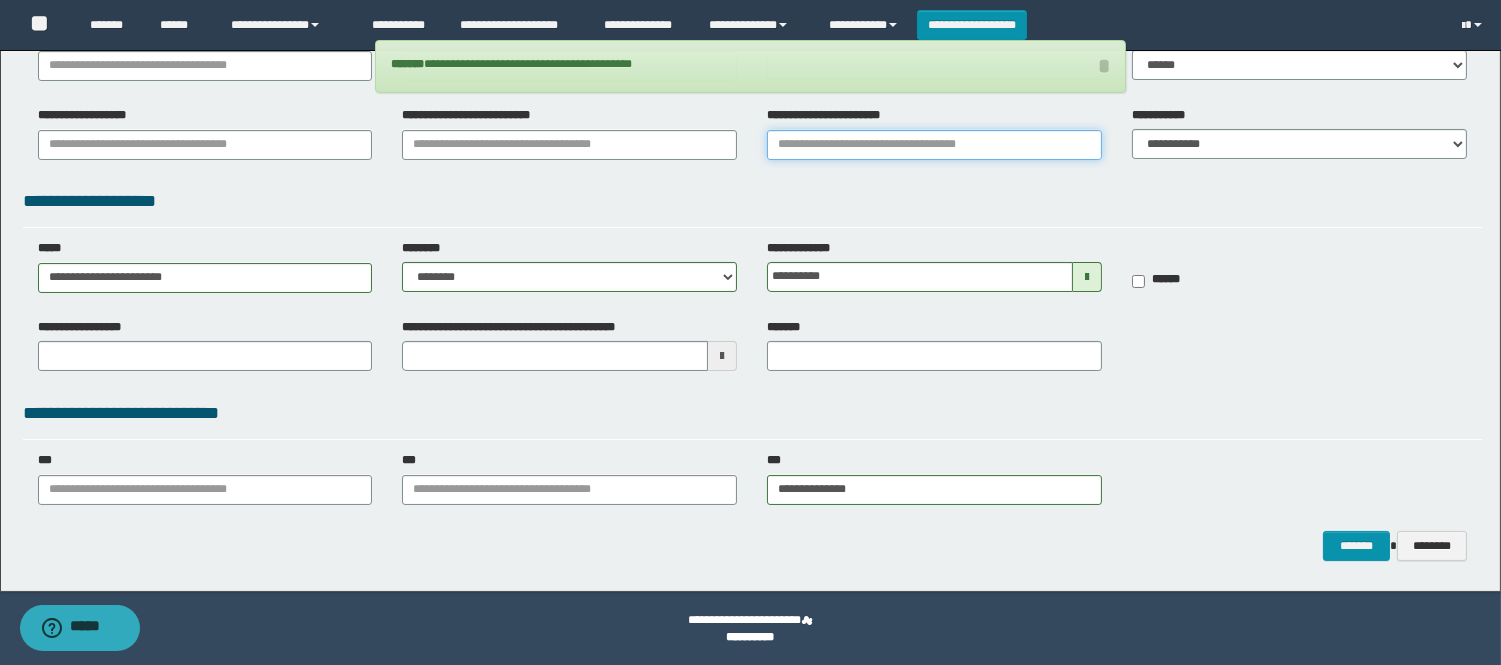 click on "**********" at bounding box center (934, 145) 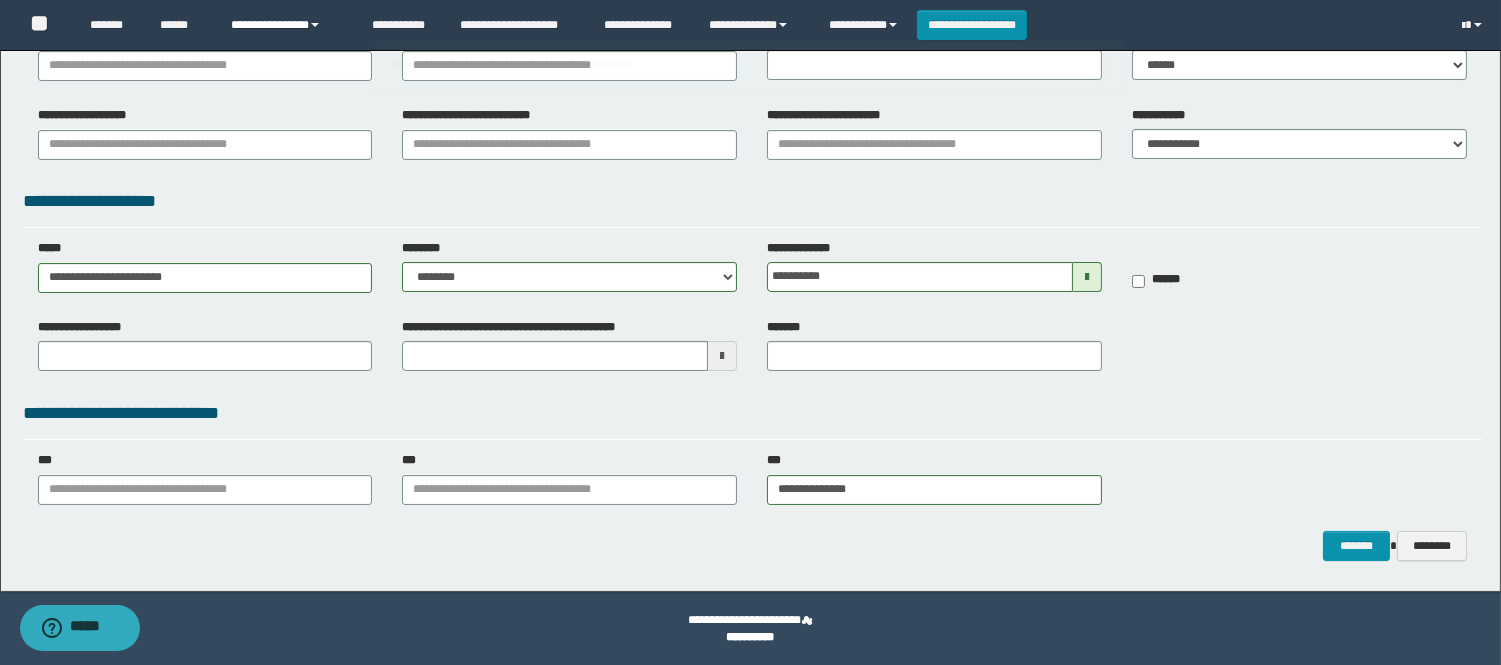 click on "**********" at bounding box center [286, 25] 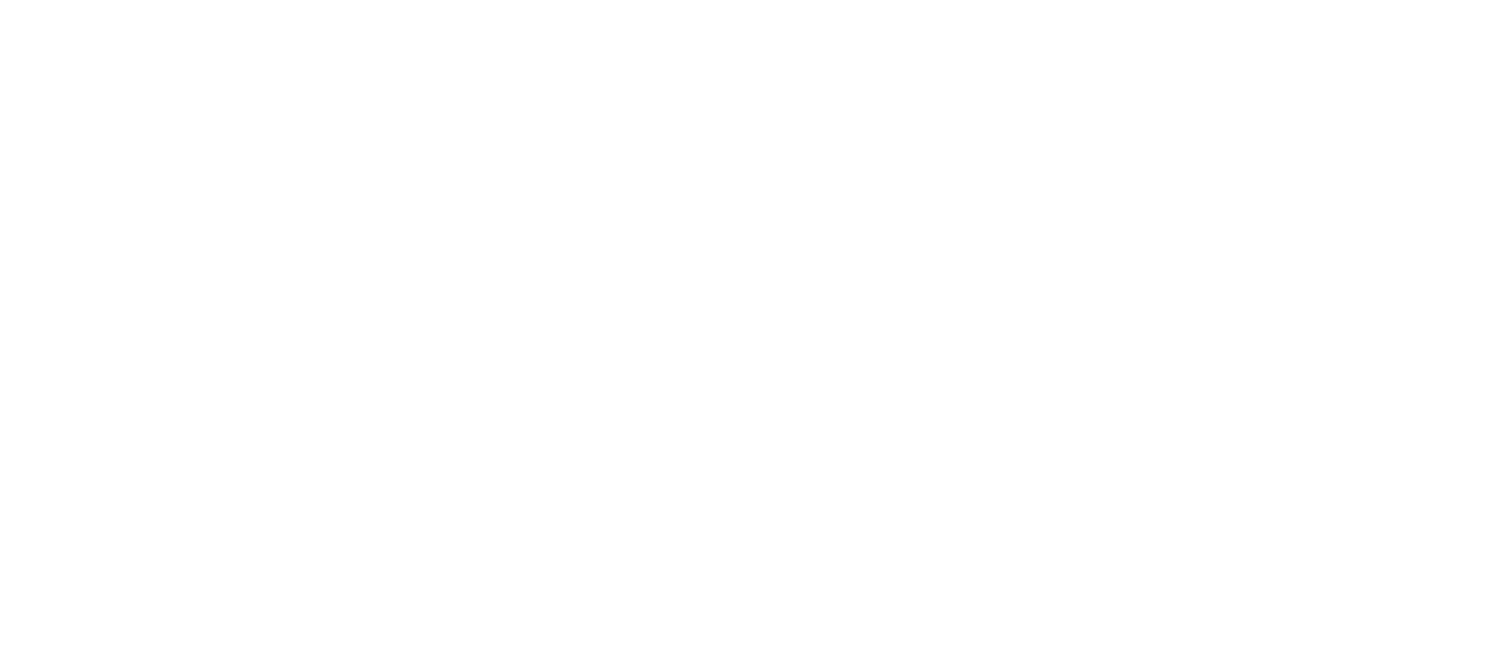 scroll, scrollTop: 0, scrollLeft: 0, axis: both 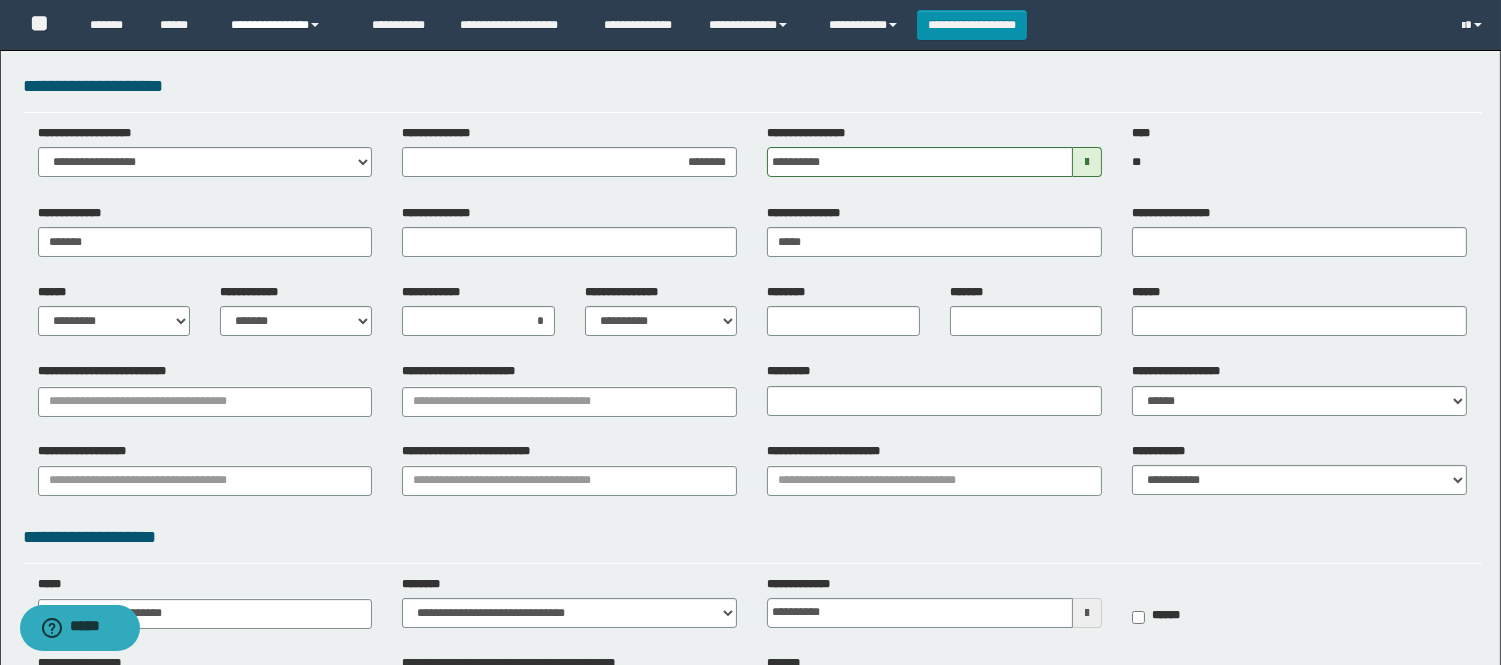 click on "**********" at bounding box center (286, 25) 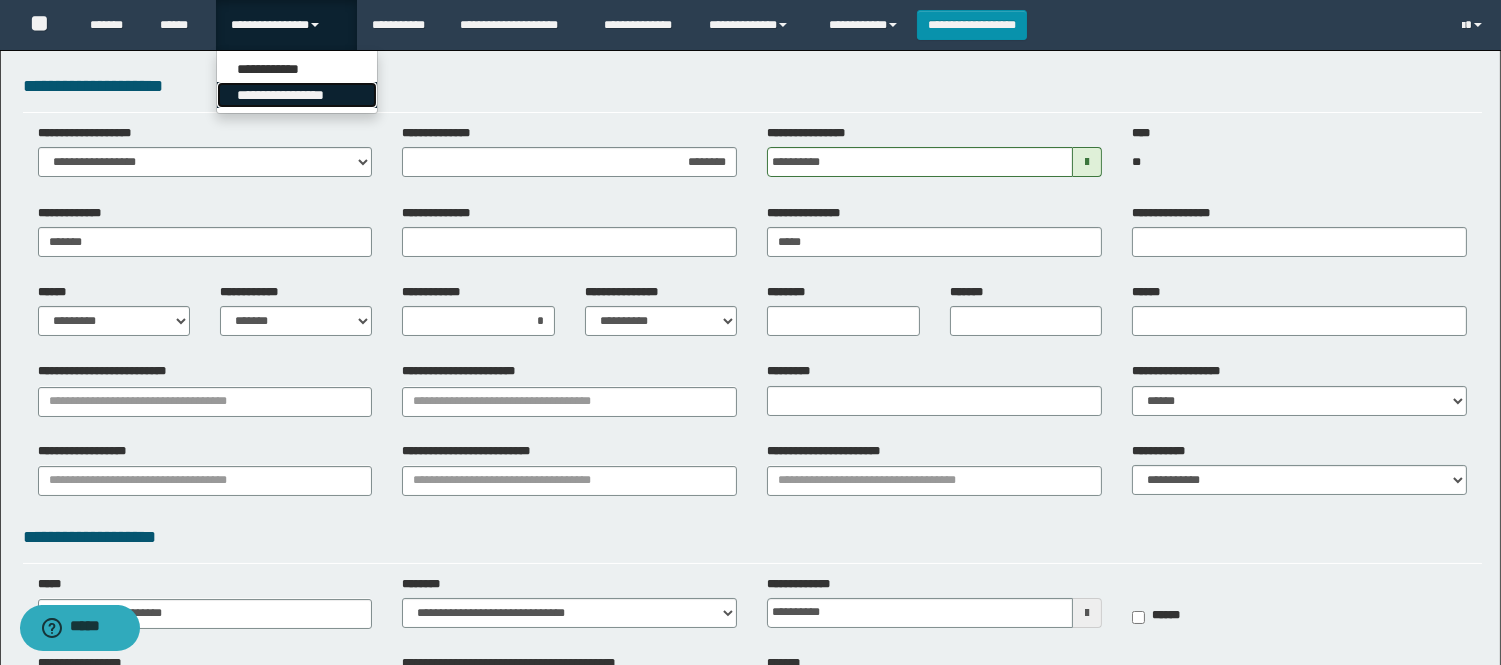 click on "**********" at bounding box center [297, 95] 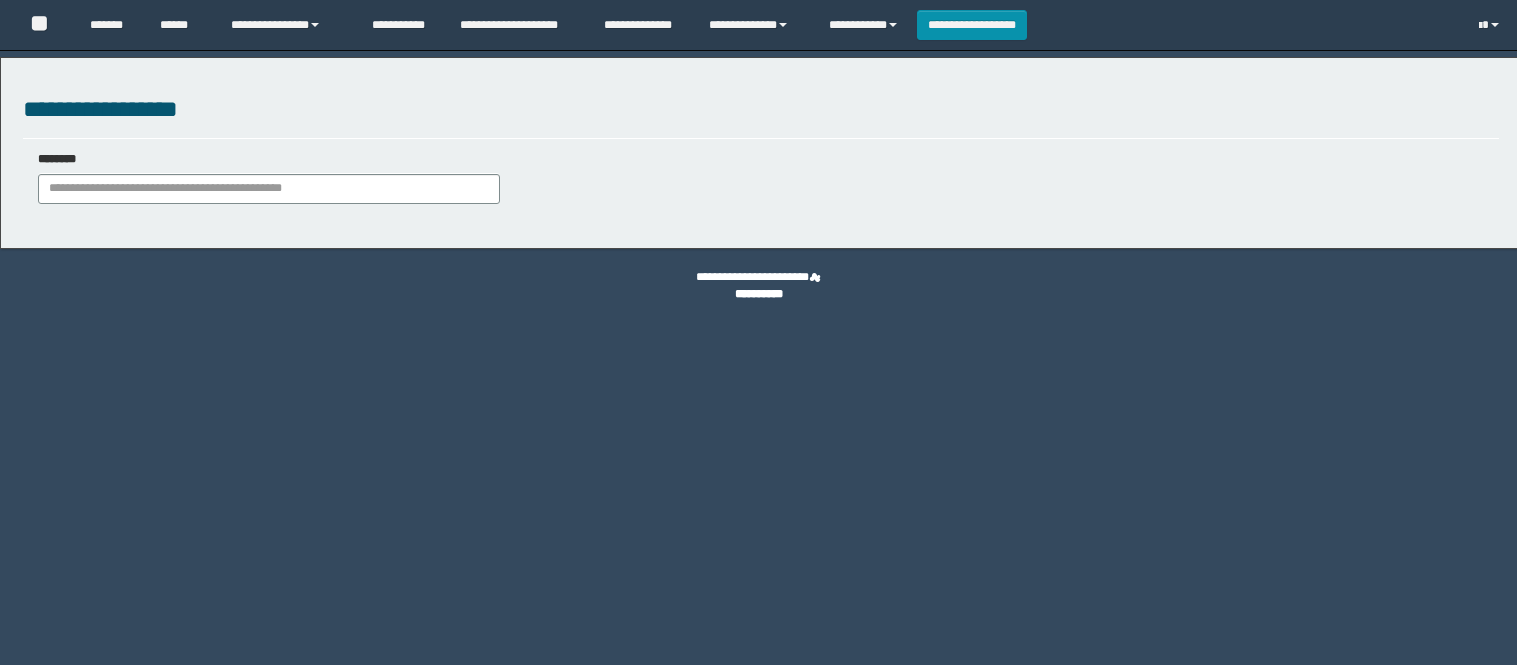 scroll, scrollTop: 0, scrollLeft: 0, axis: both 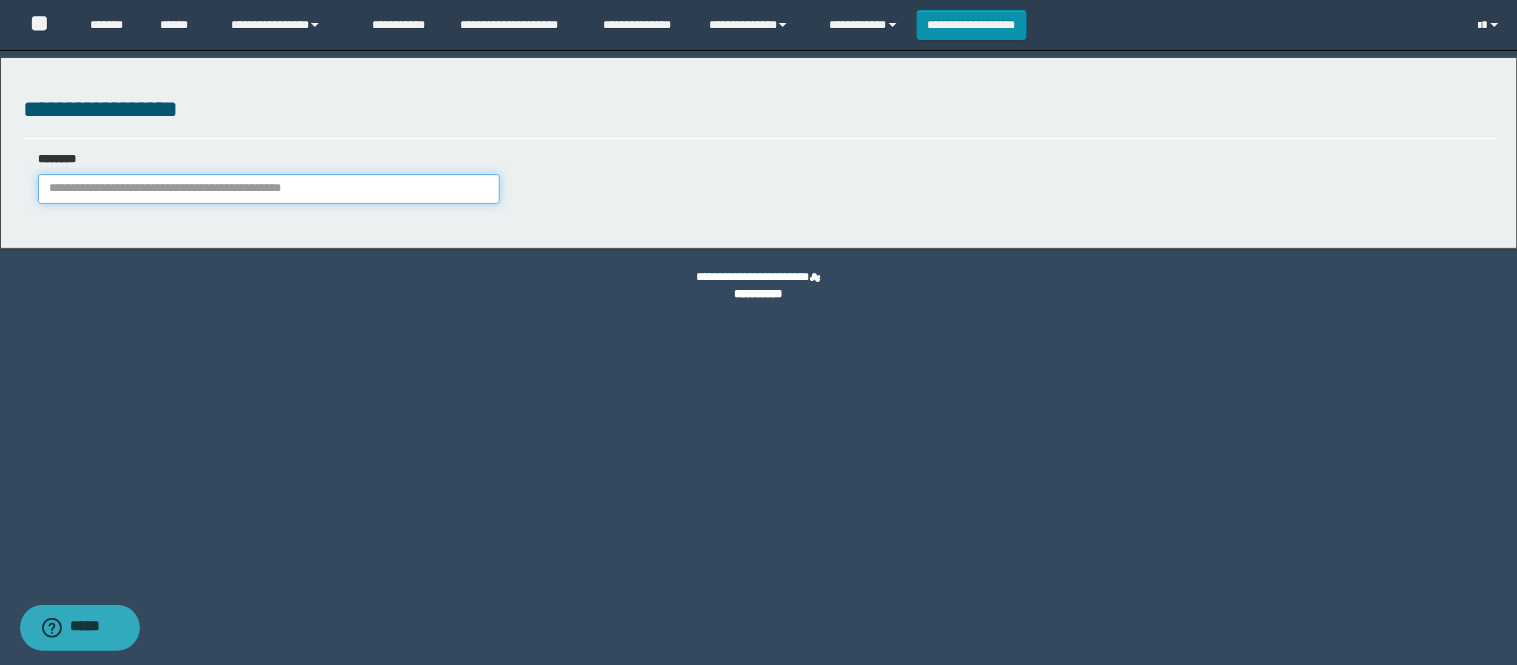 click at bounding box center (269, 189) 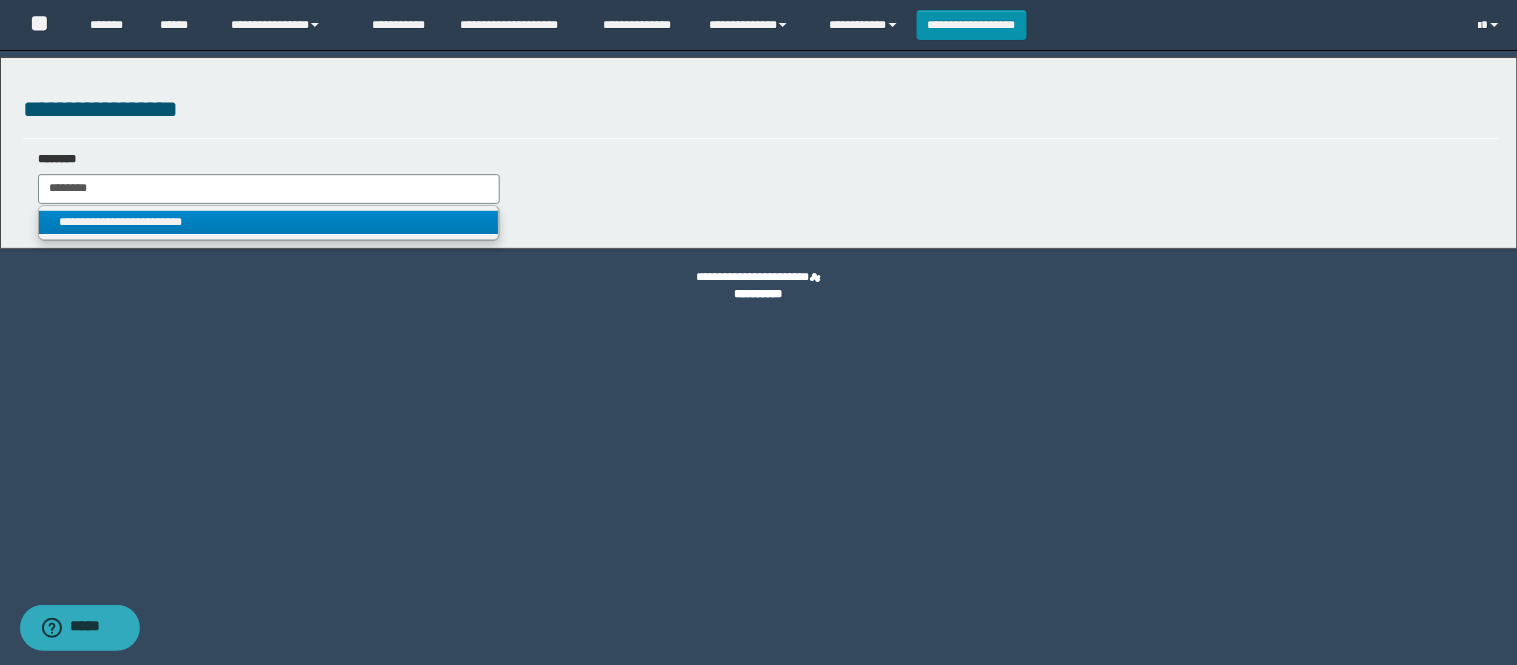 click on "**********" at bounding box center (269, 222) 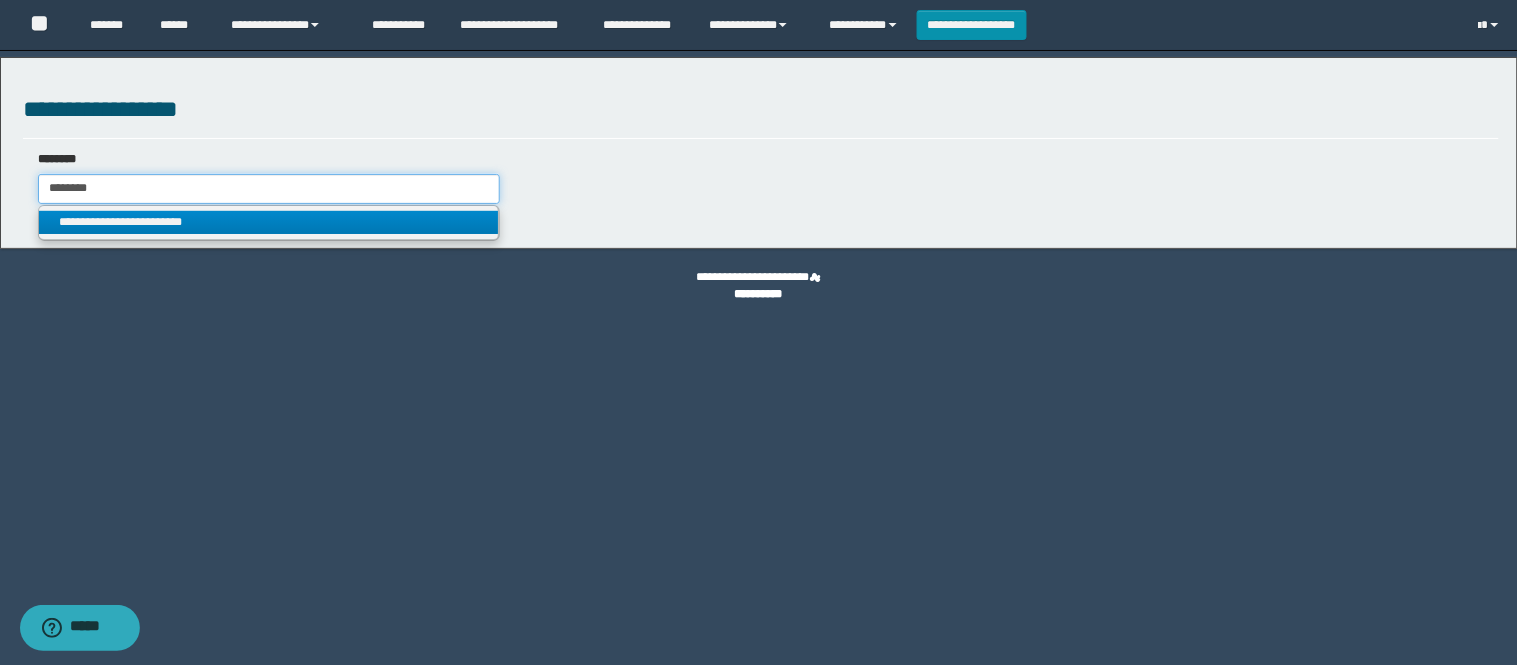 type on "**********" 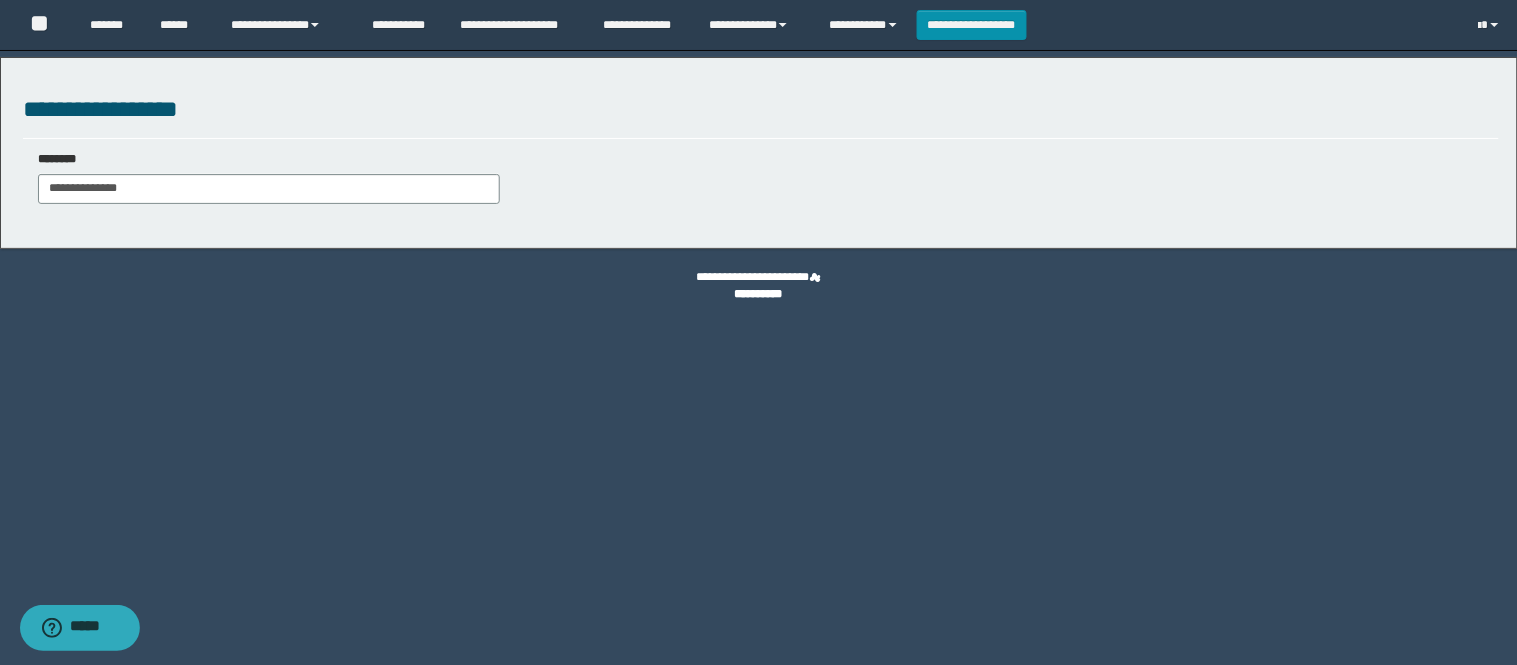 select on "***" 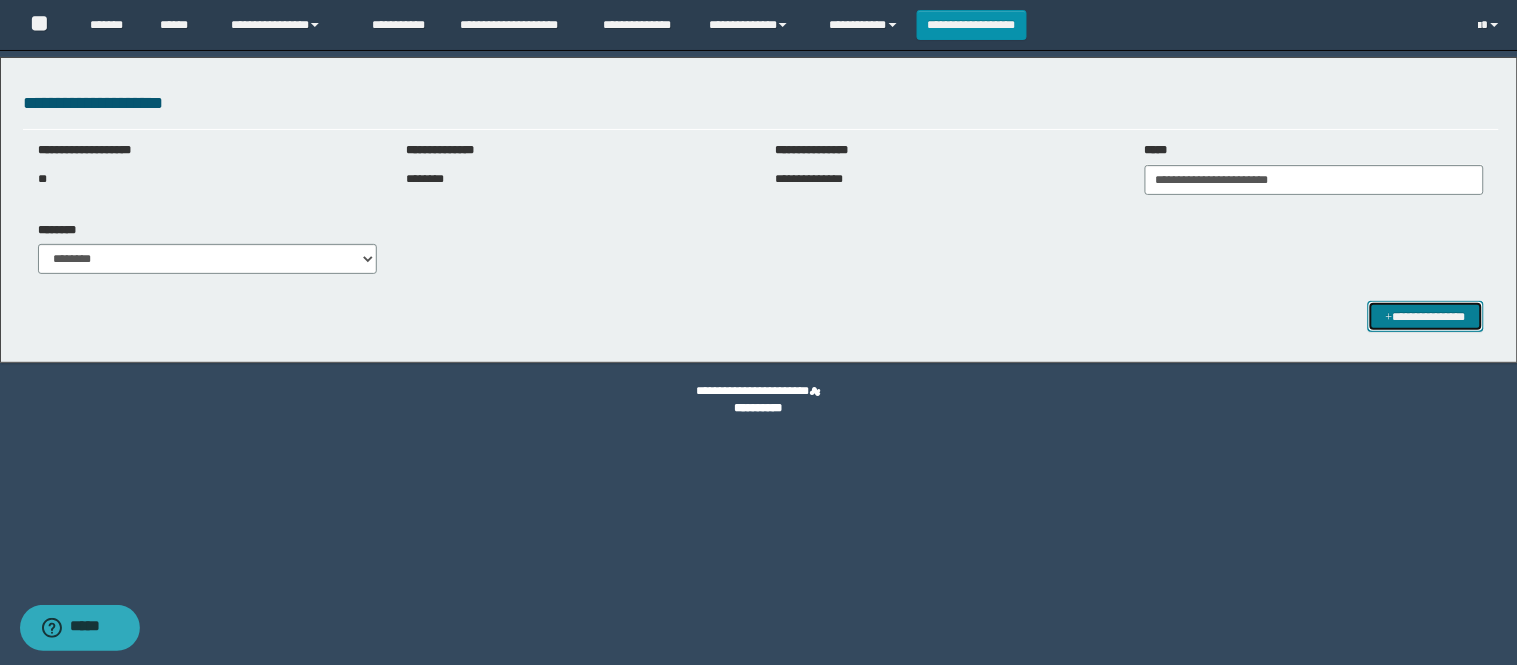 click on "**********" at bounding box center (1426, 316) 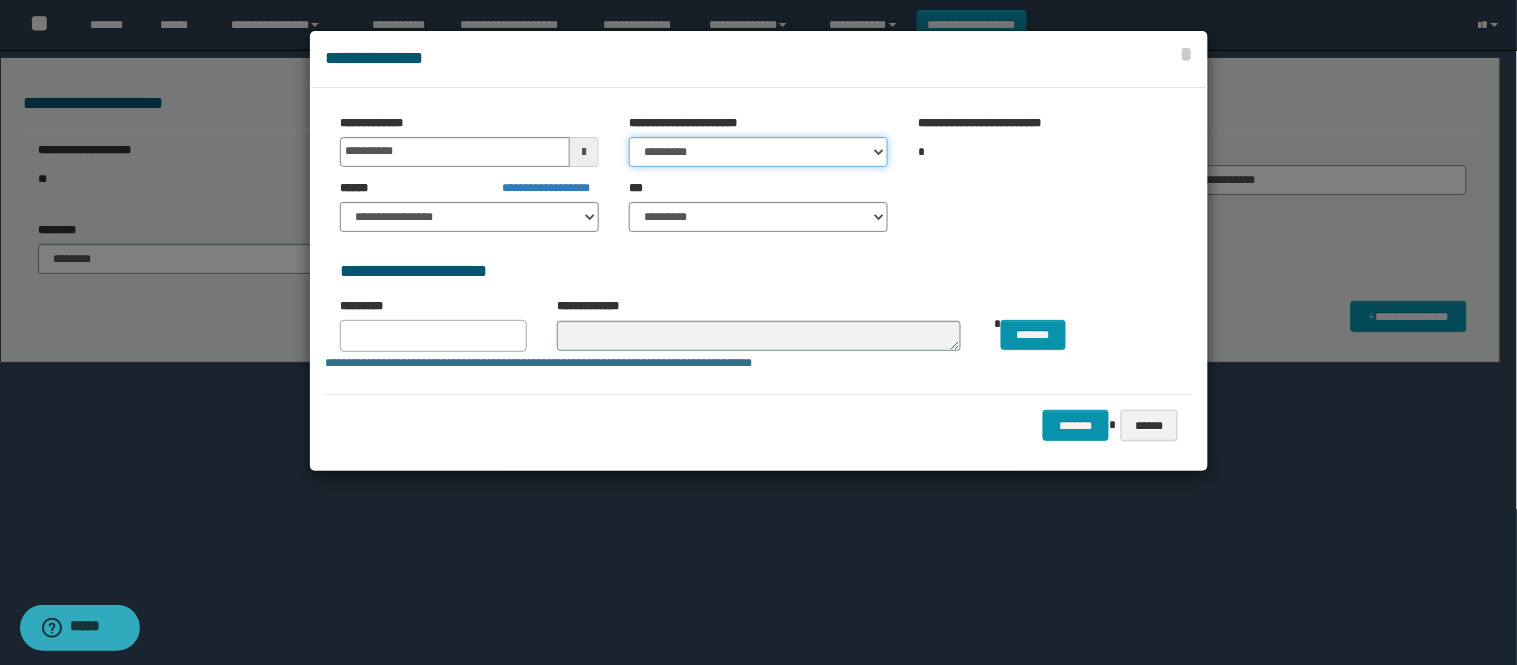 click on "*********
*****
*******
*******
********" at bounding box center (758, 152) 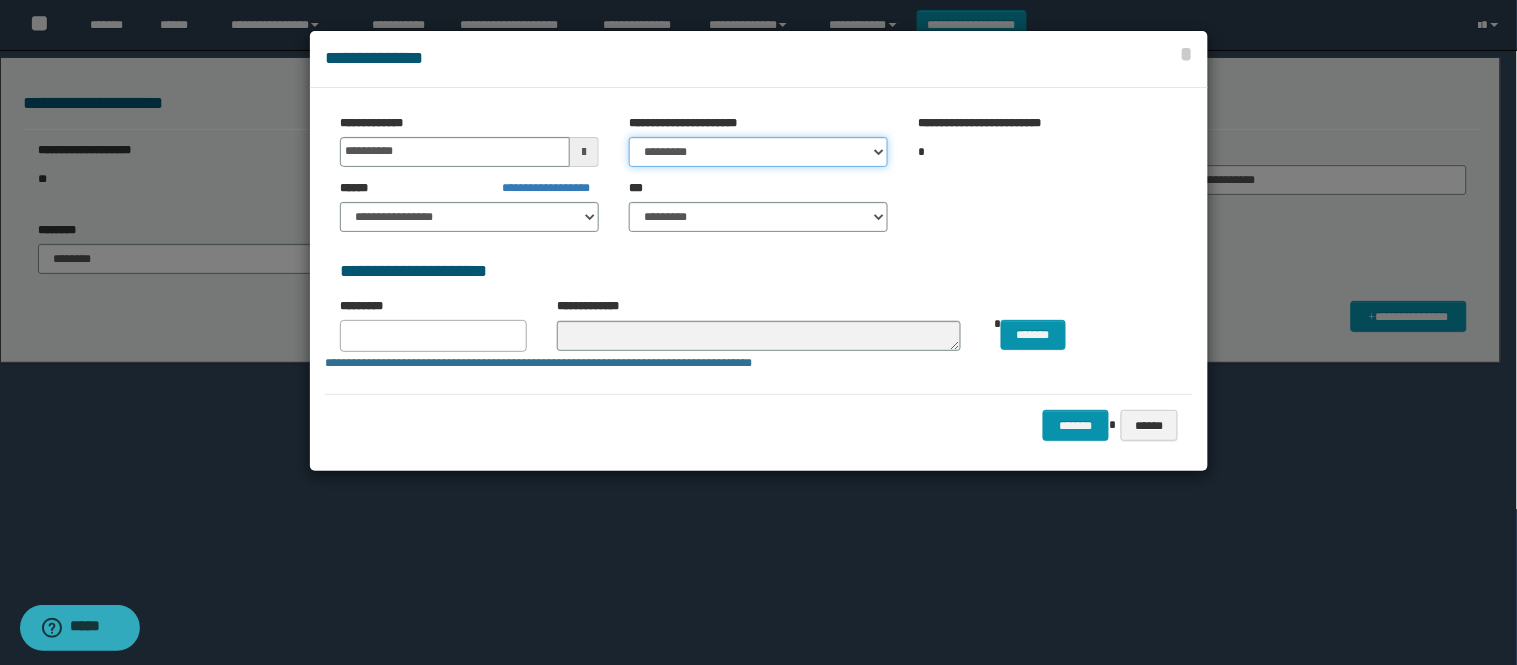 click on "*********
*****
*******
*******
********" at bounding box center (758, 152) 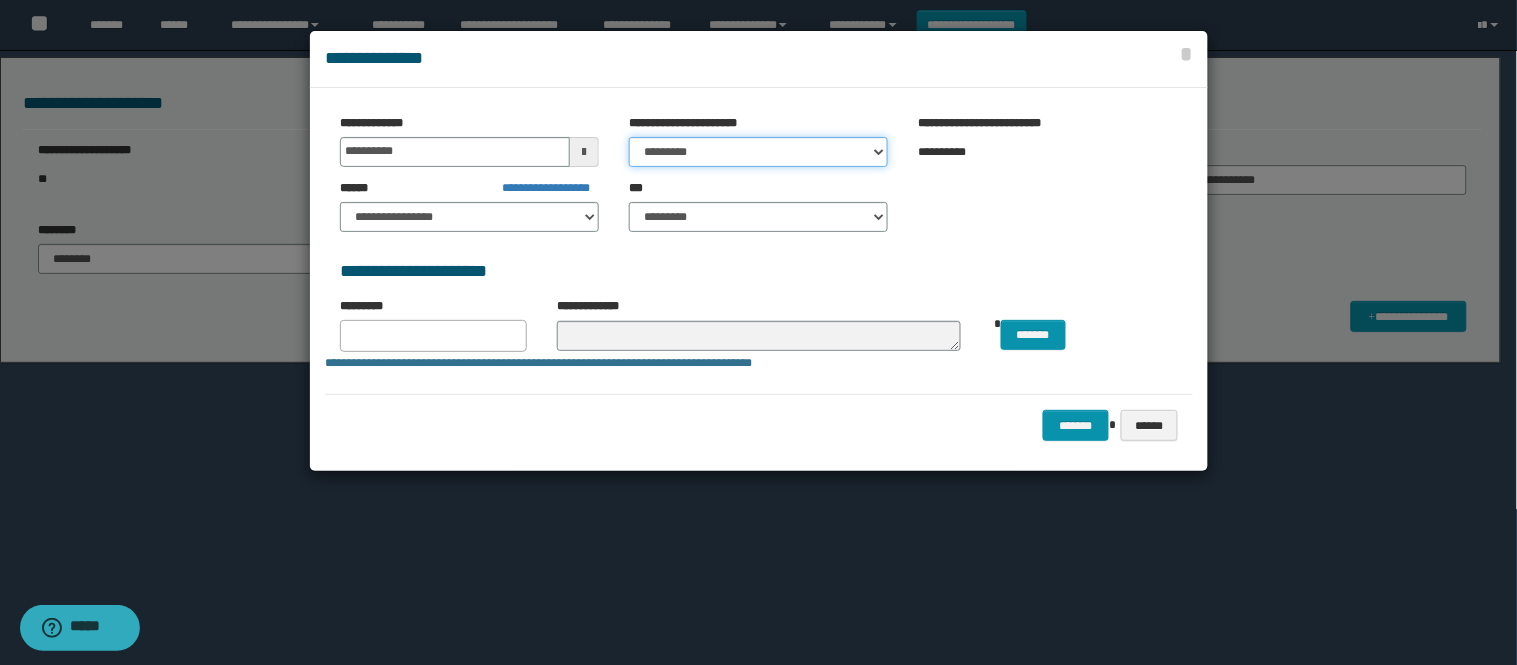 click on "*********
*****
*******
*******
********" at bounding box center [758, 152] 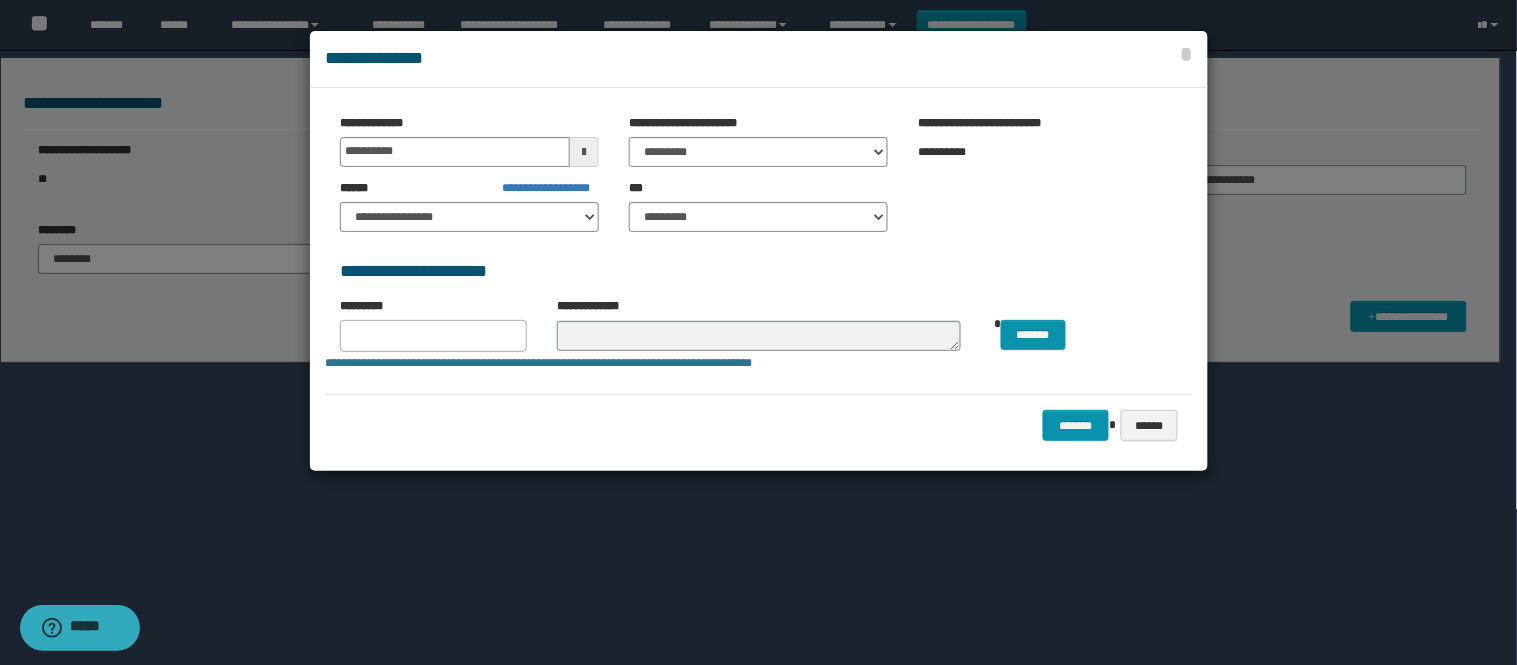 click on "**********" at bounding box center [759, 363] 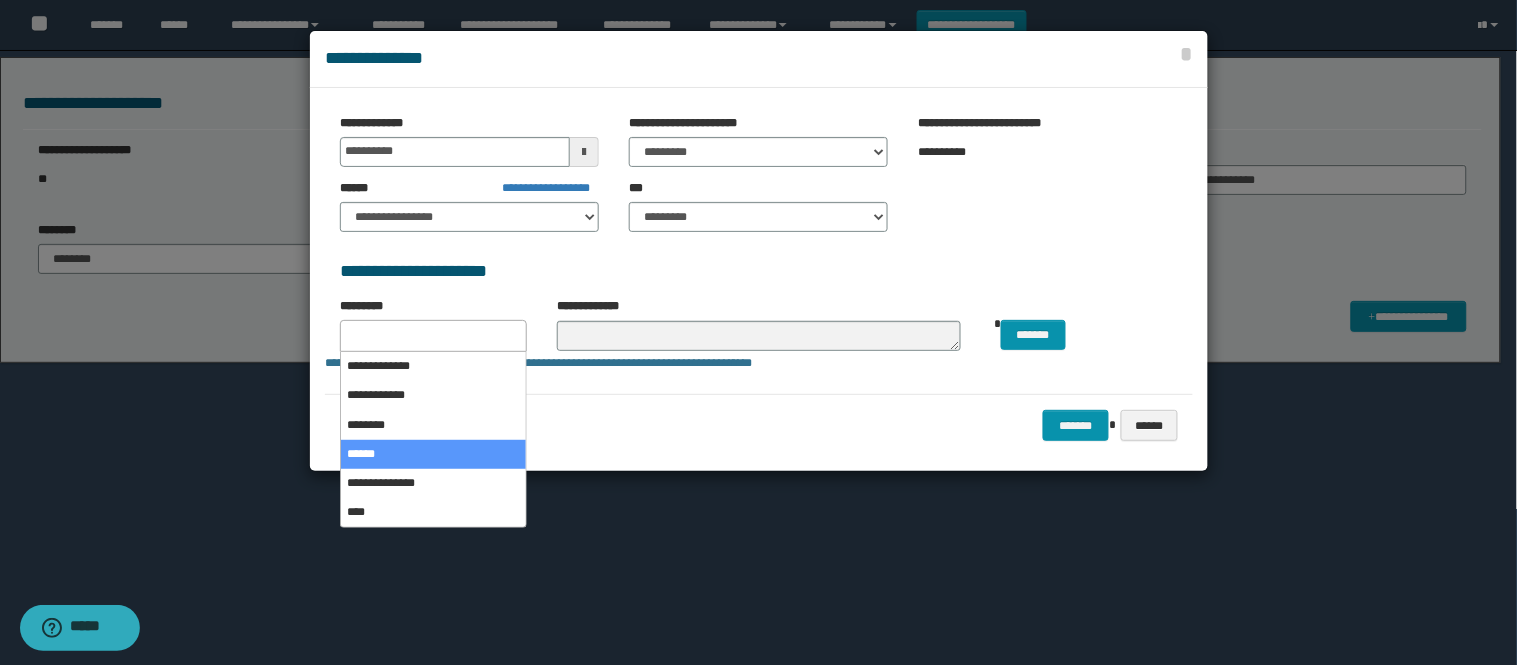select on "*" 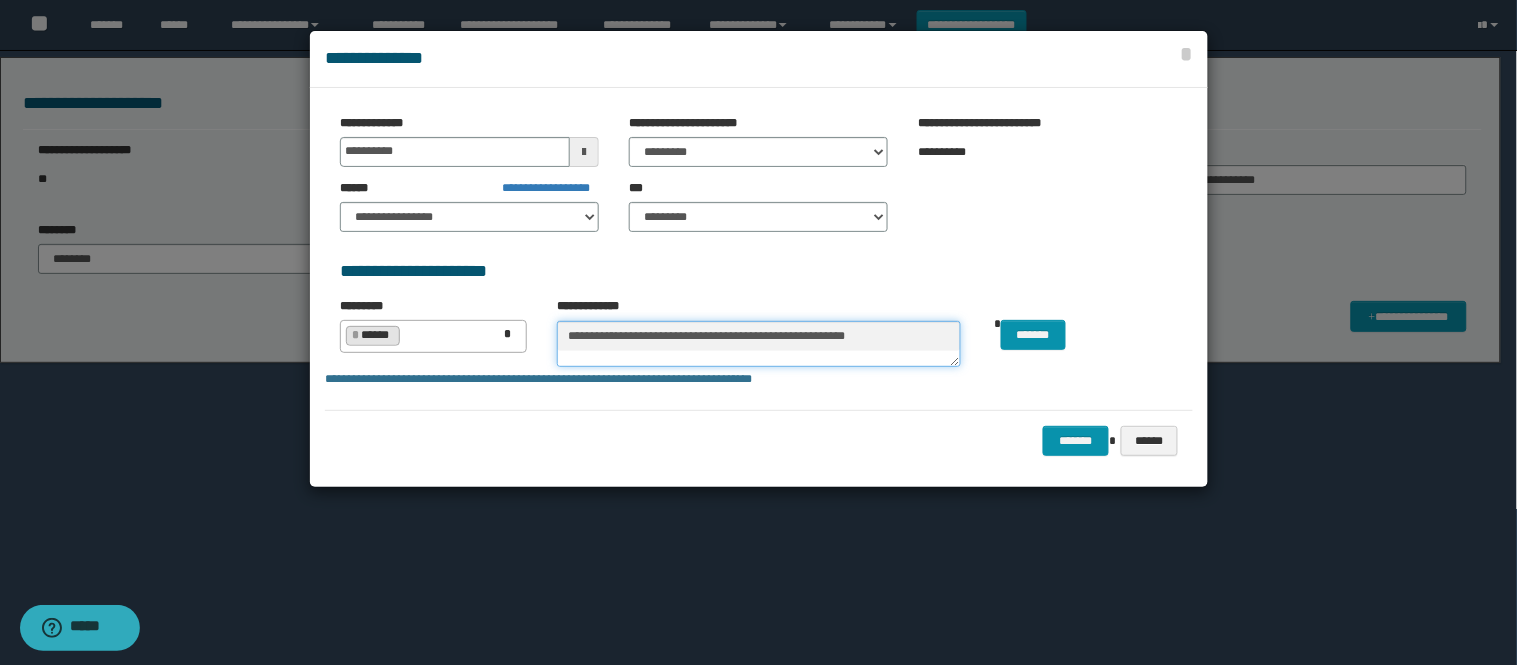type on "**********" 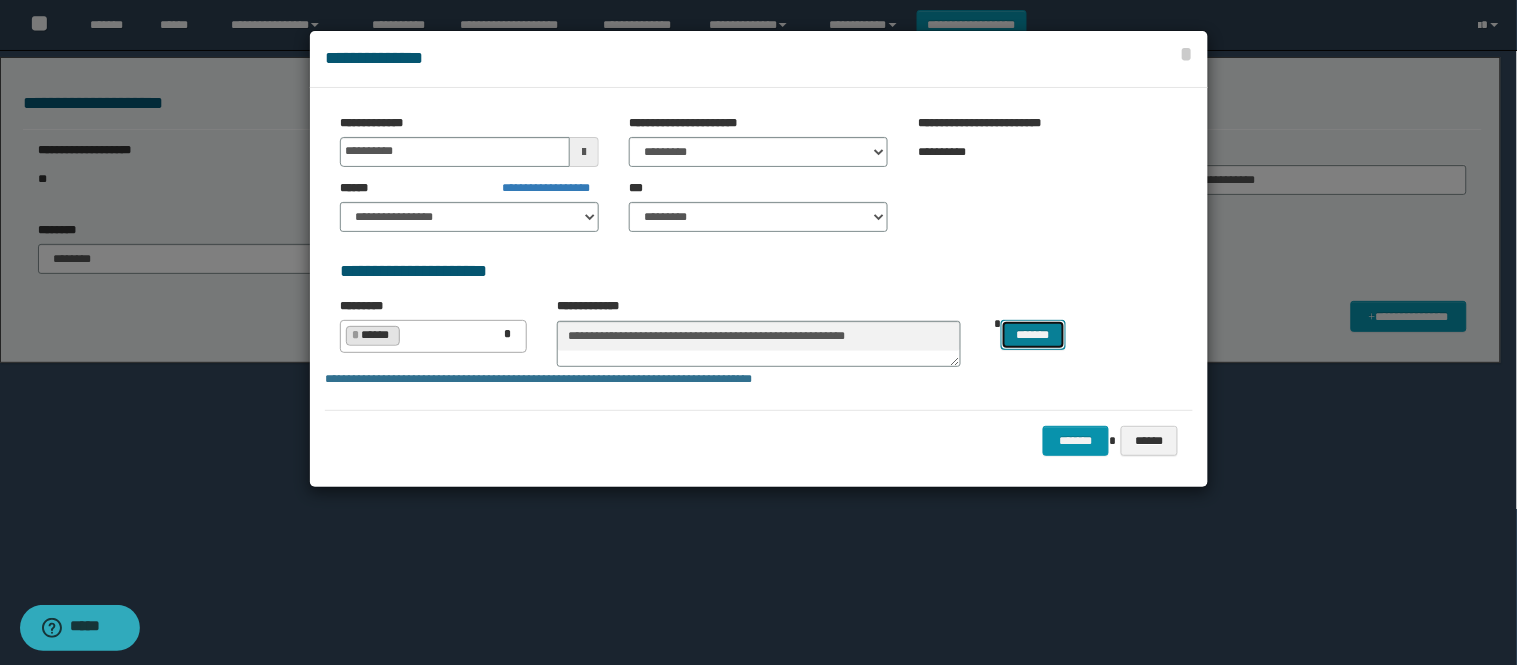 click on "*******" at bounding box center [1033, 335] 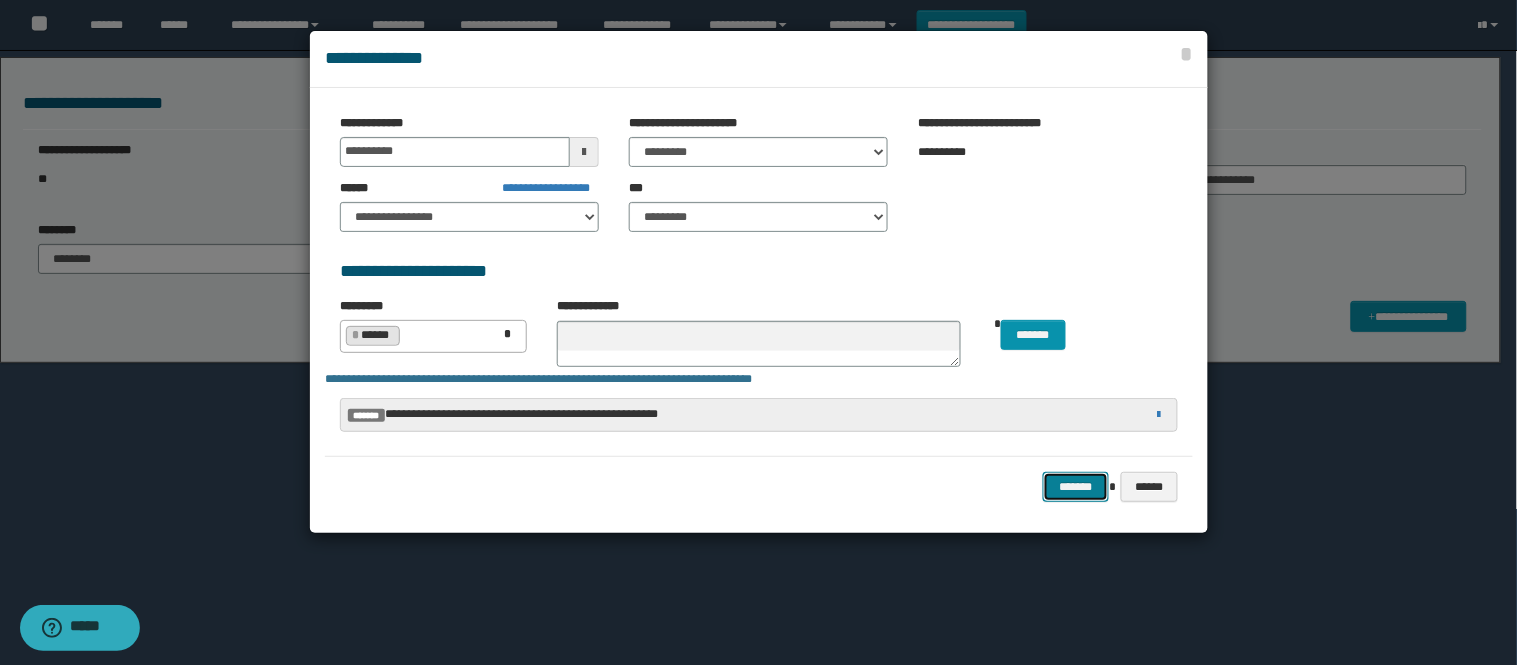 click on "*******" at bounding box center (1076, 487) 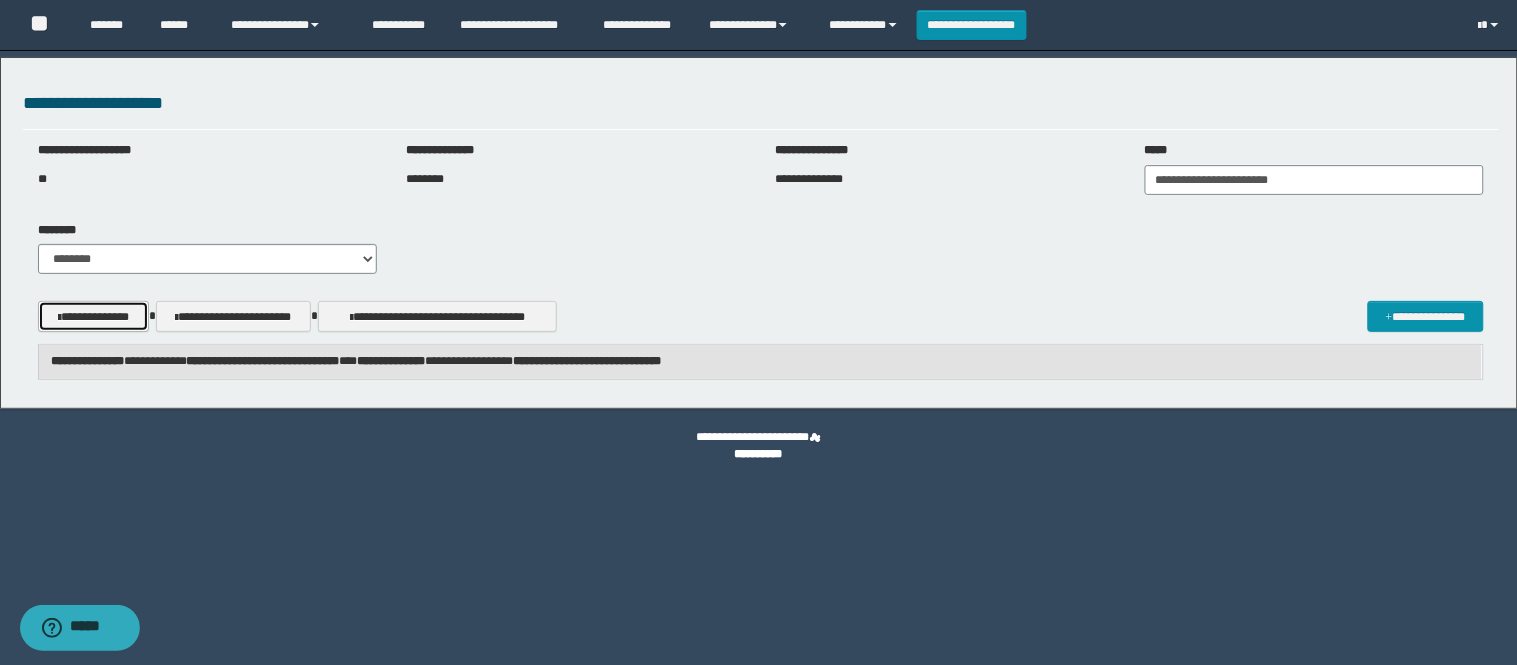 click on "**********" at bounding box center [94, 316] 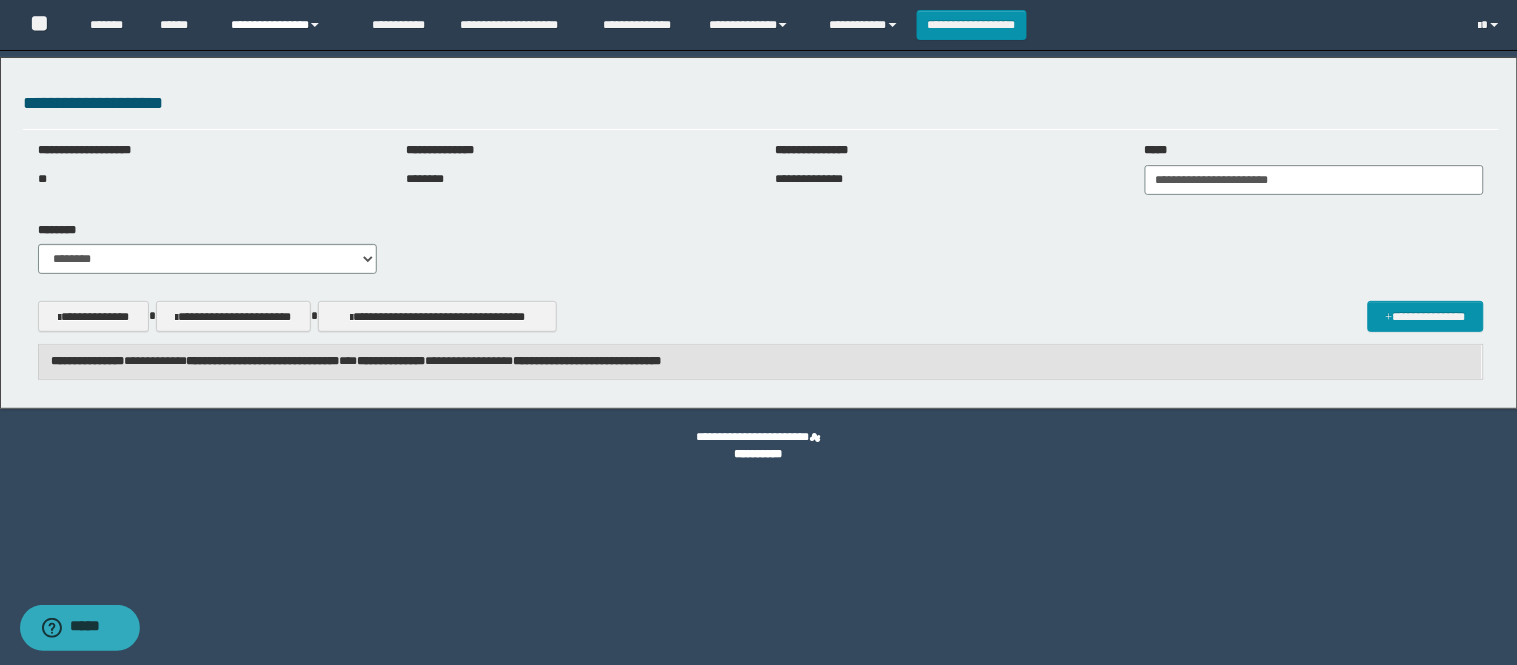 click on "**********" at bounding box center [286, 25] 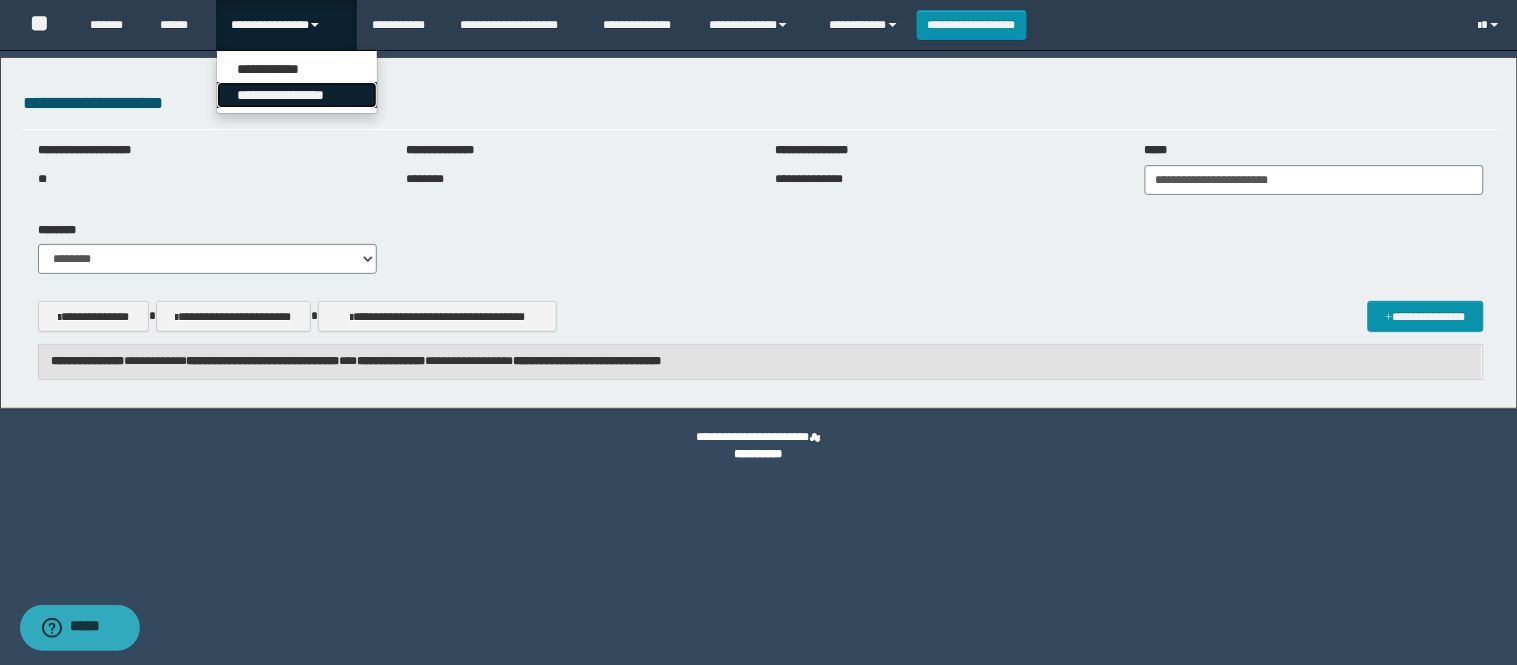 click on "**********" at bounding box center (297, 95) 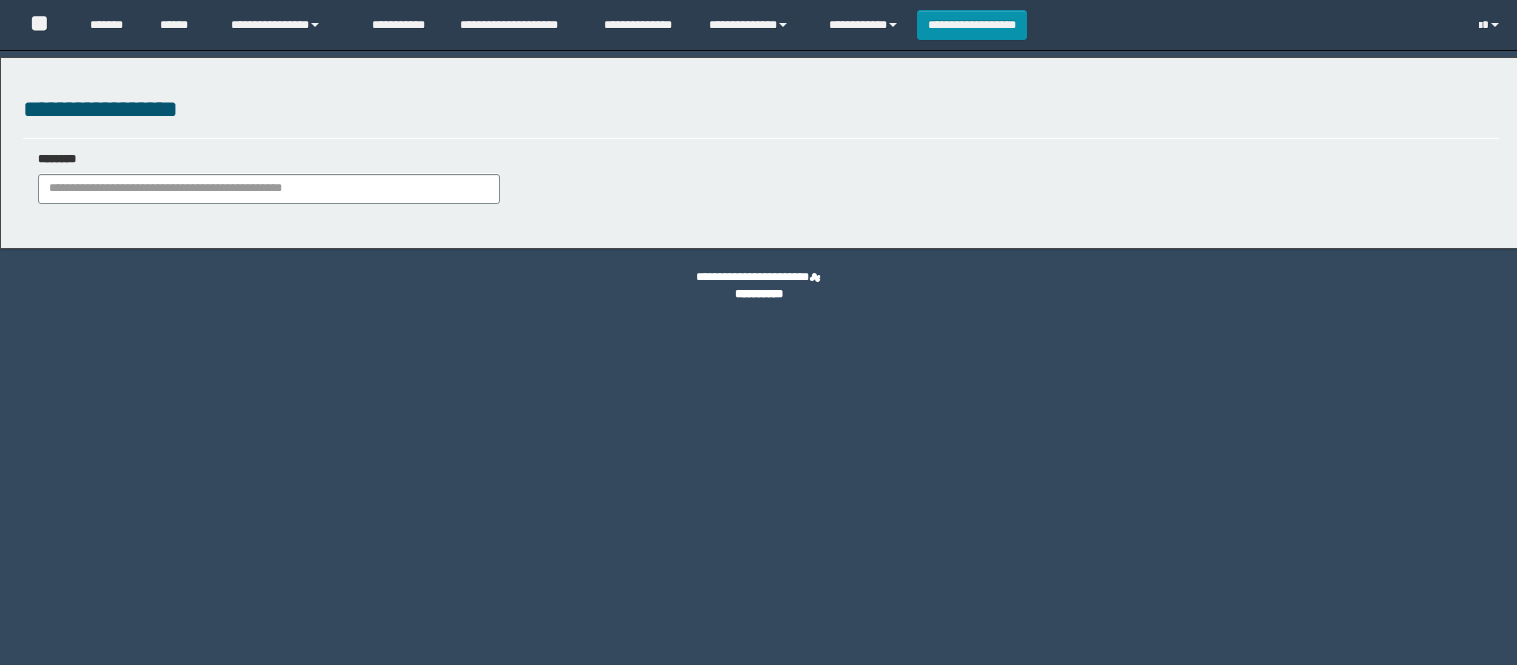 scroll, scrollTop: 0, scrollLeft: 0, axis: both 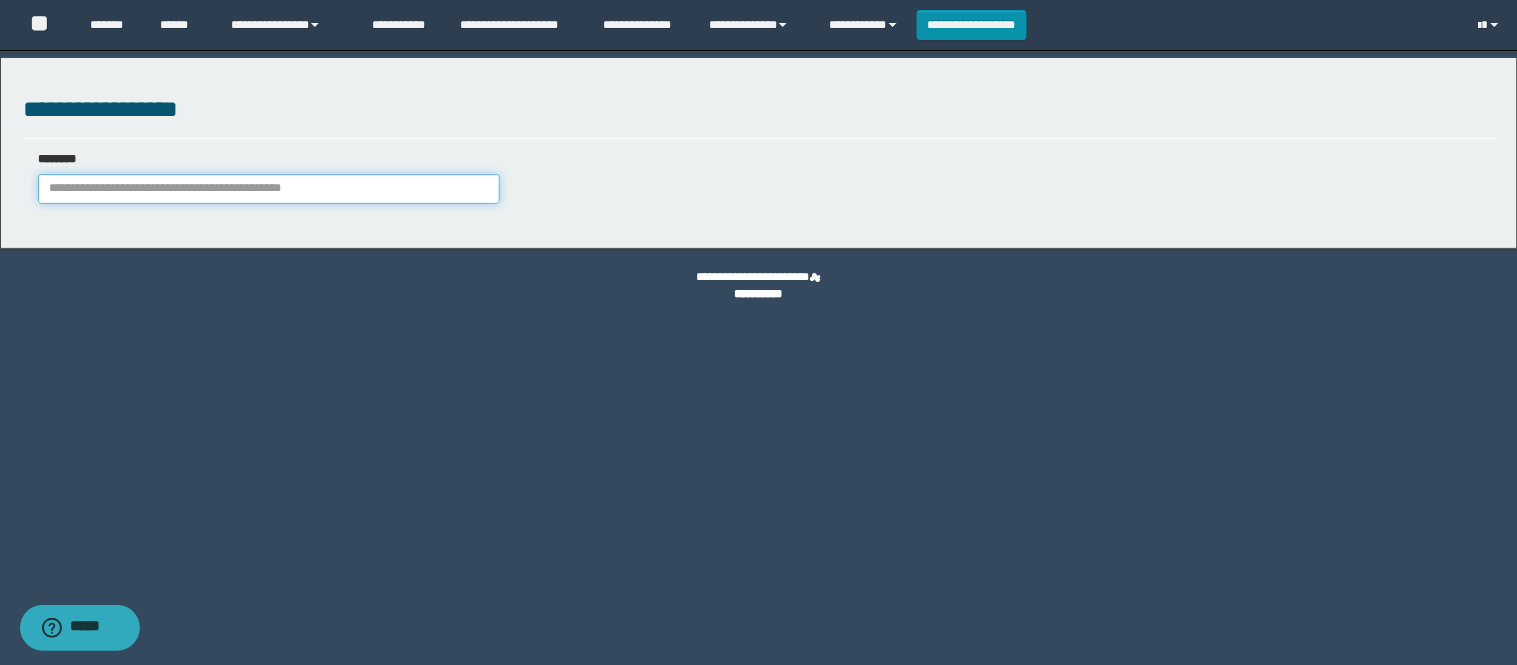 click at bounding box center [269, 189] 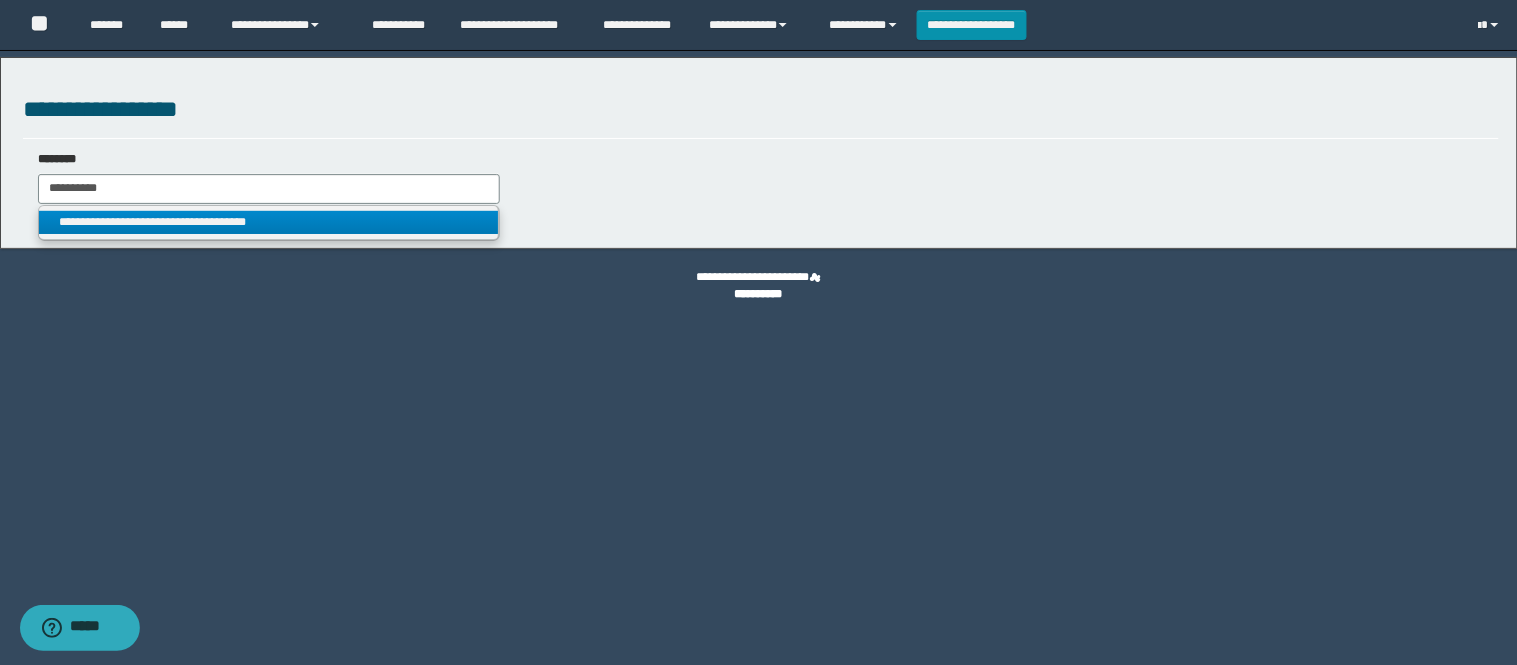 click on "**********" at bounding box center [269, 222] 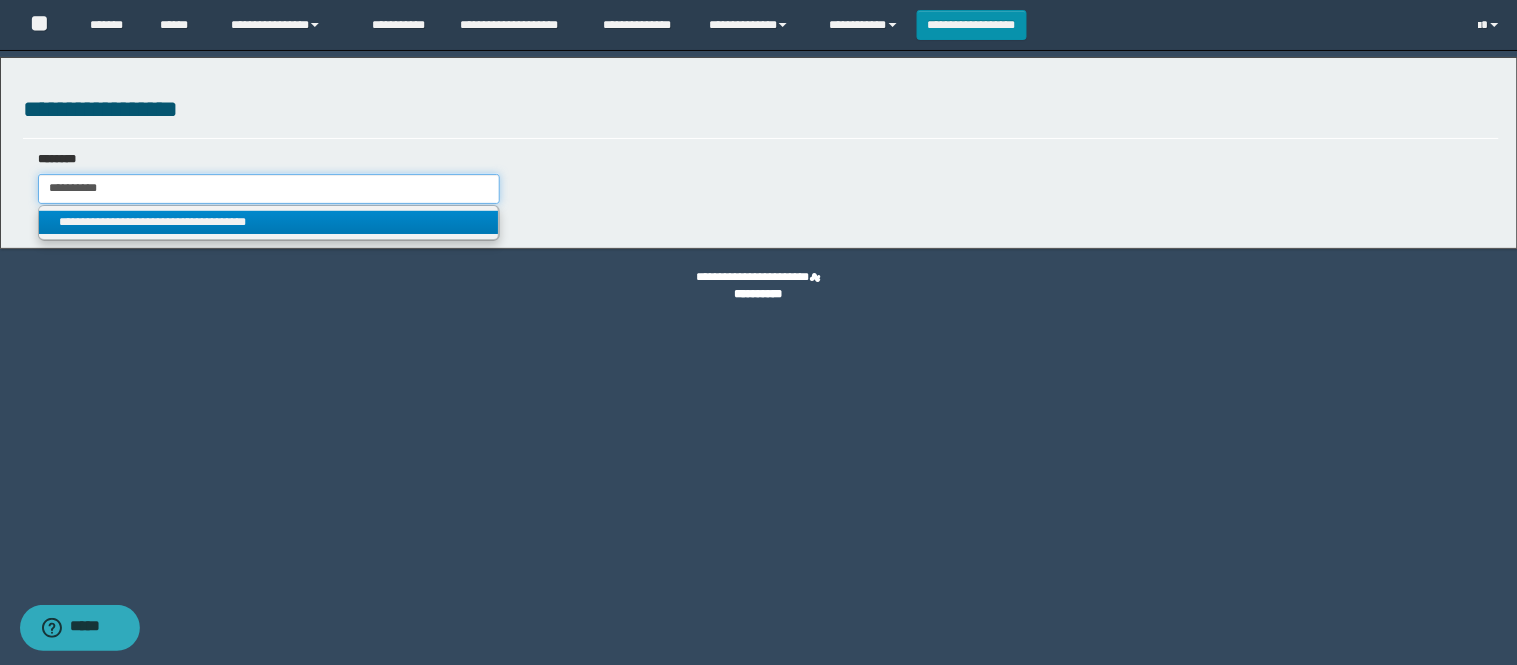 type on "**********" 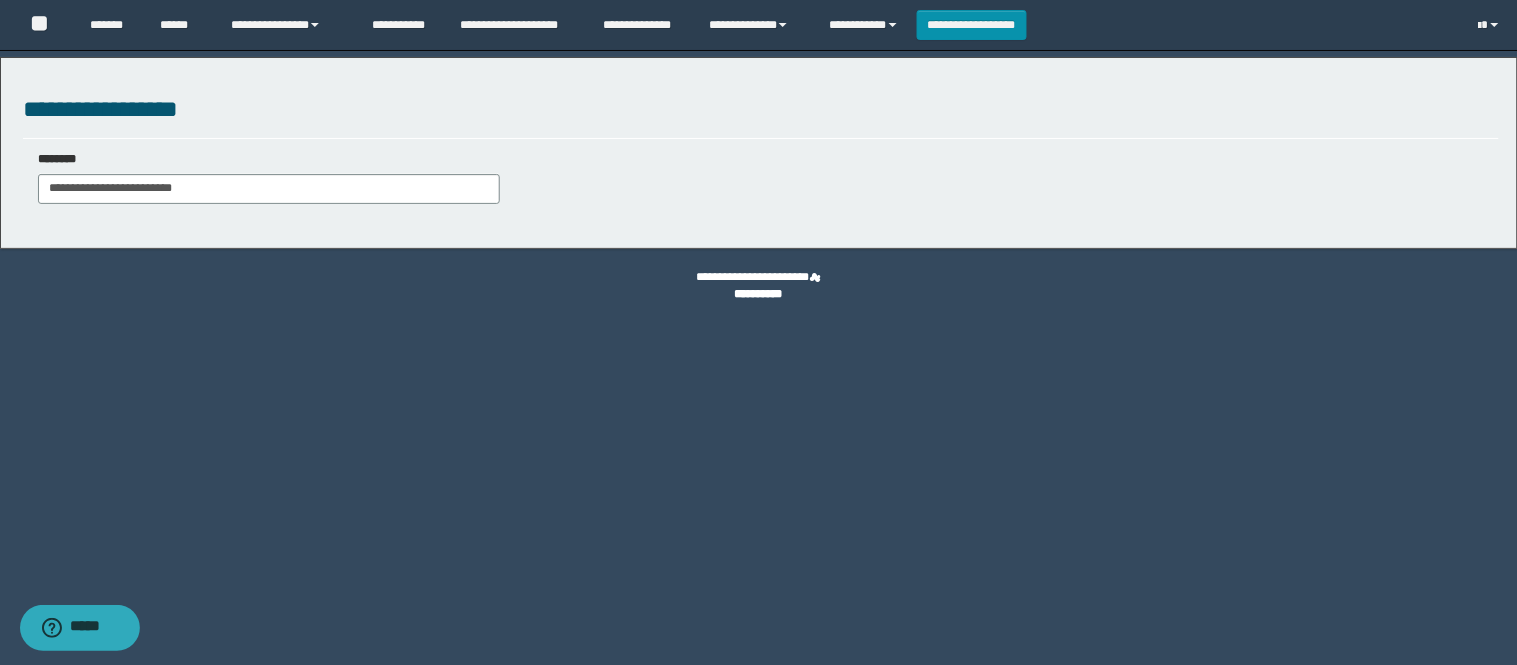select on "***" 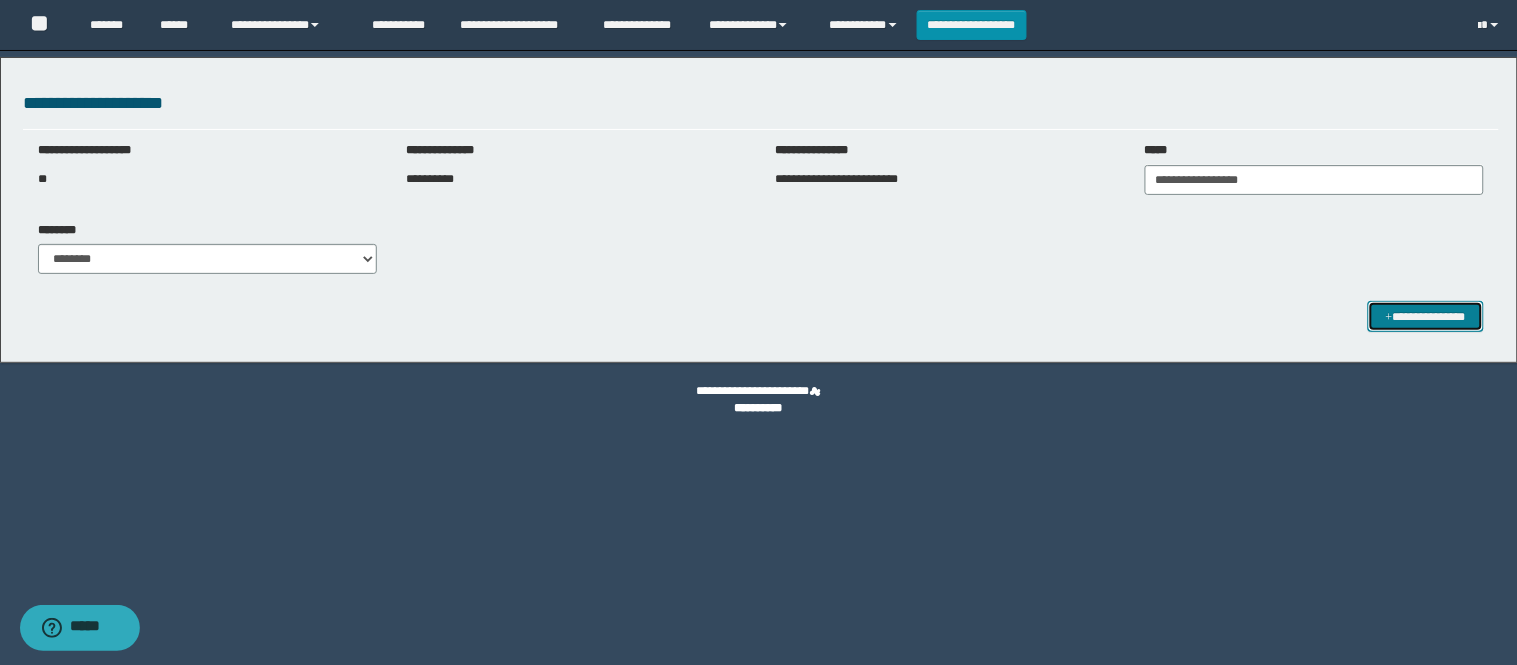 click at bounding box center (1389, 318) 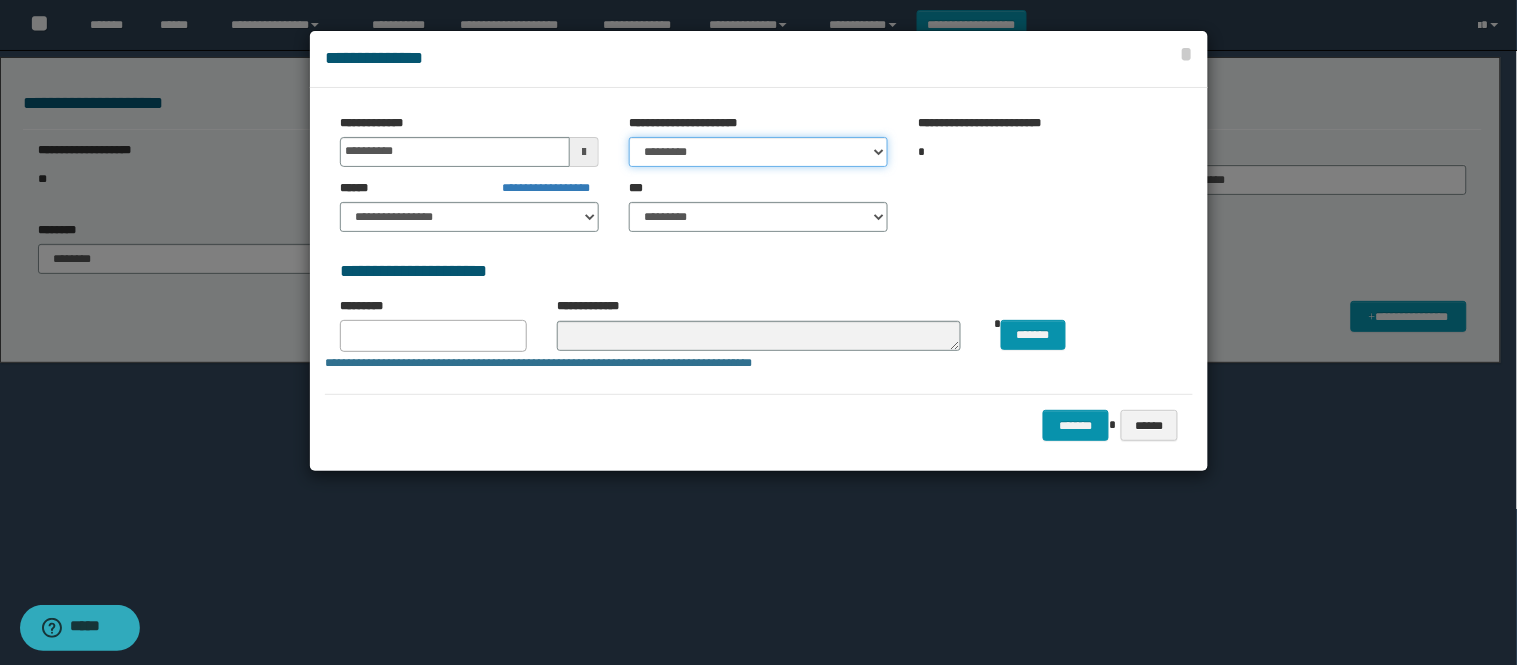 click on "*********
*****
*******
*******
********" at bounding box center [758, 152] 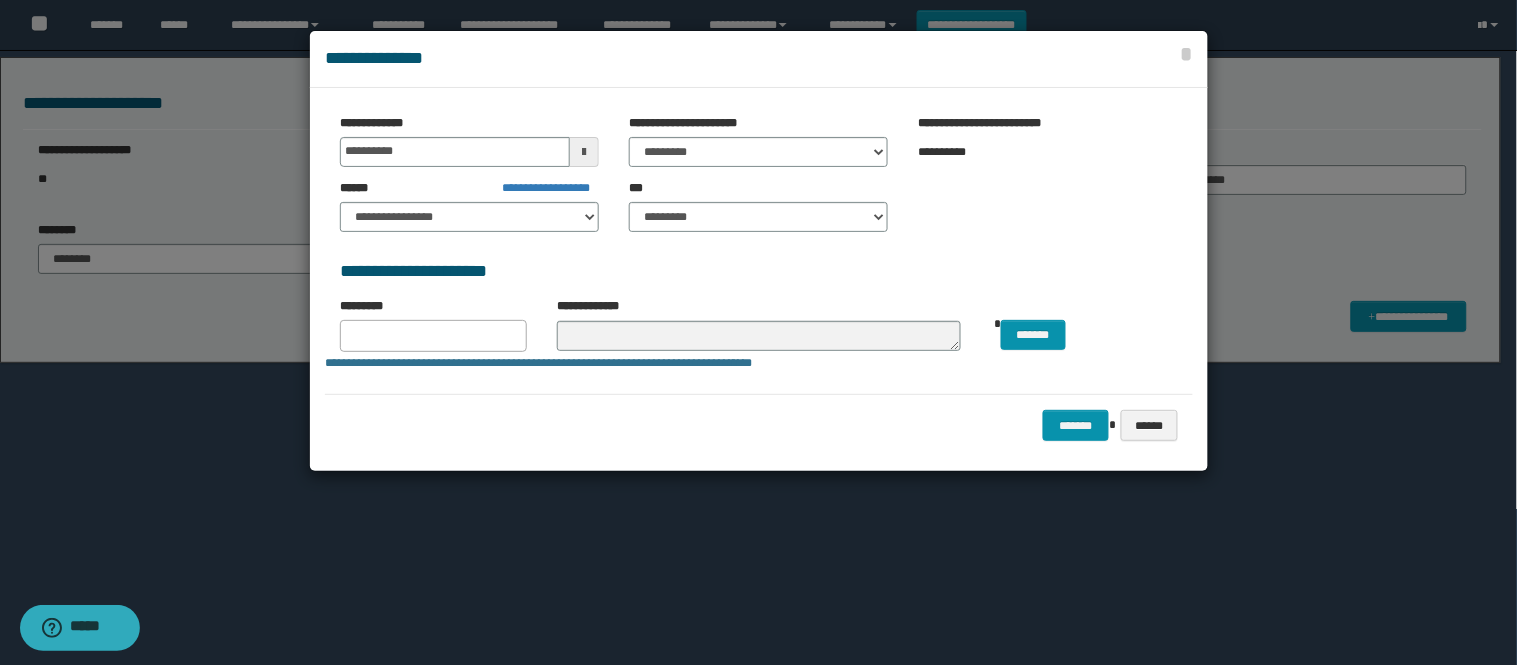 click at bounding box center [433, 332] 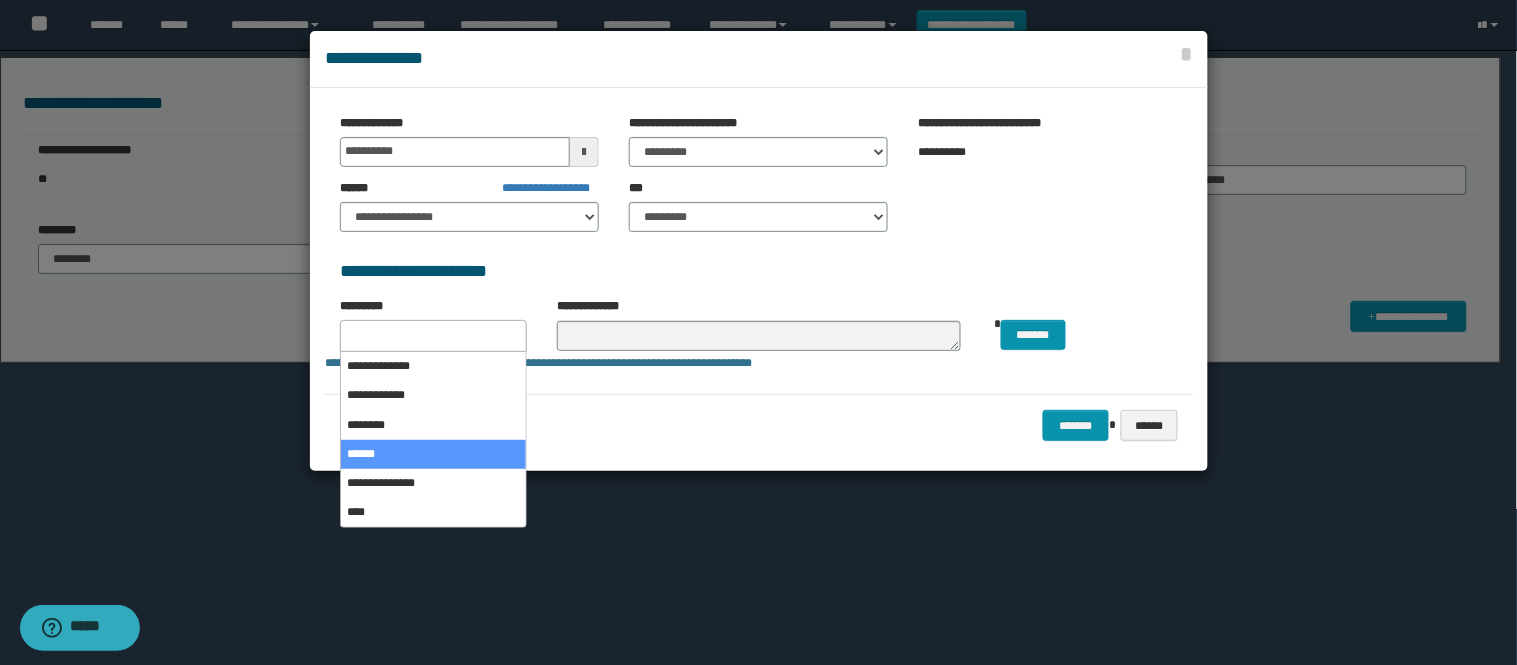 drag, startPoint x: 377, startPoint y: 451, endPoint x: 526, endPoint y: 343, distance: 184.02446 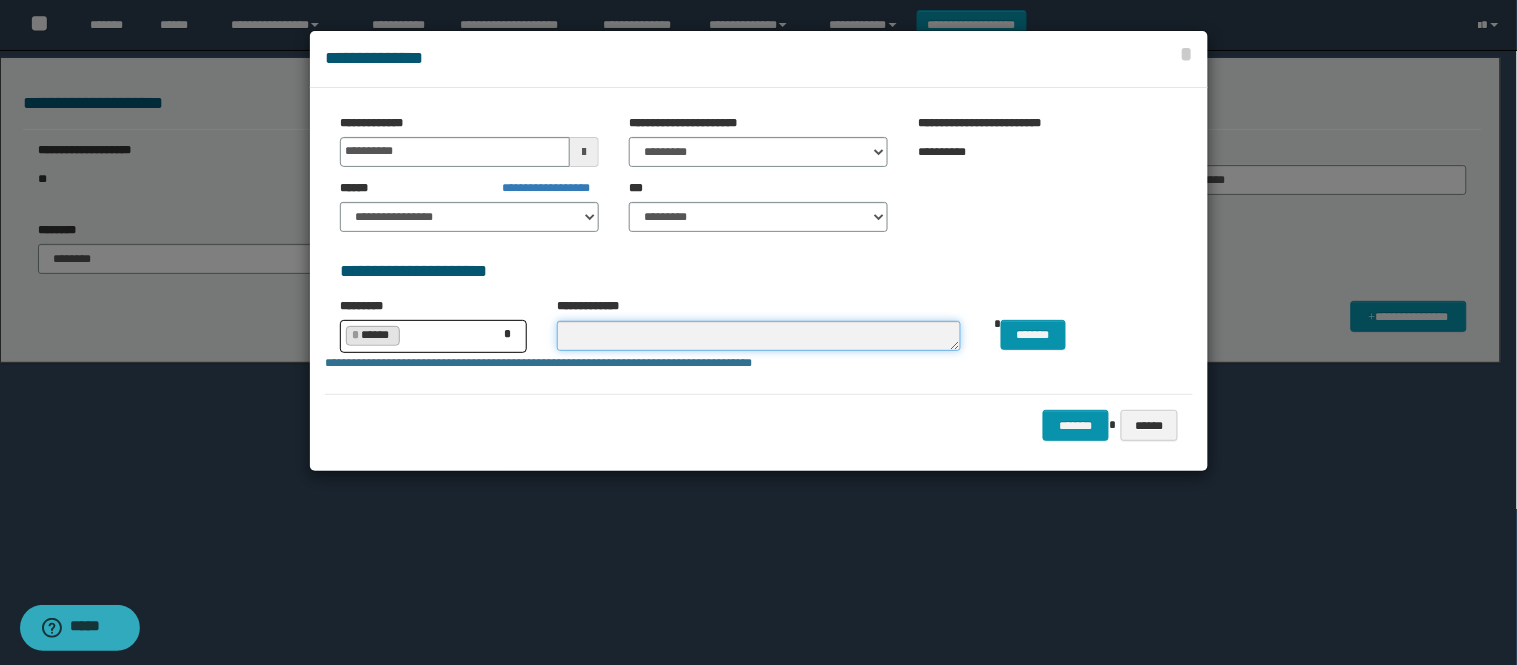 click at bounding box center (759, 336) 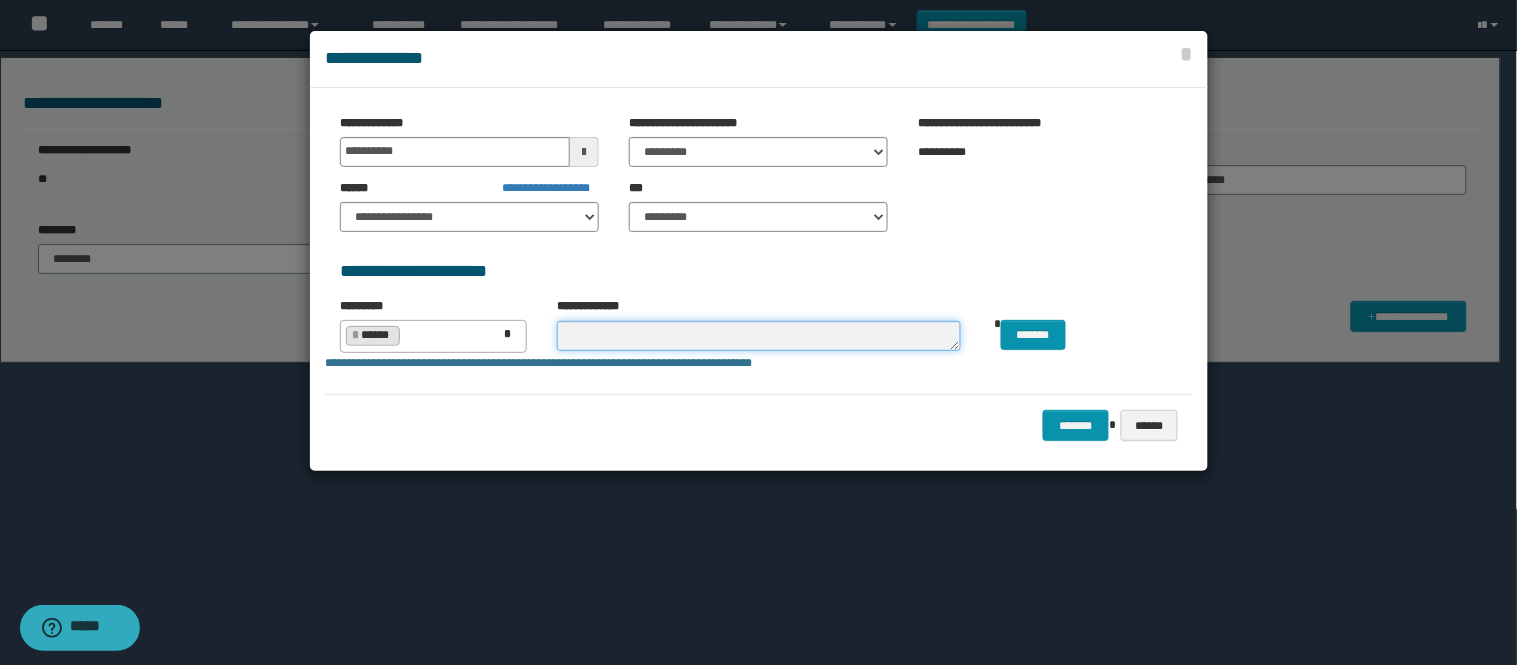 paste on "**********" 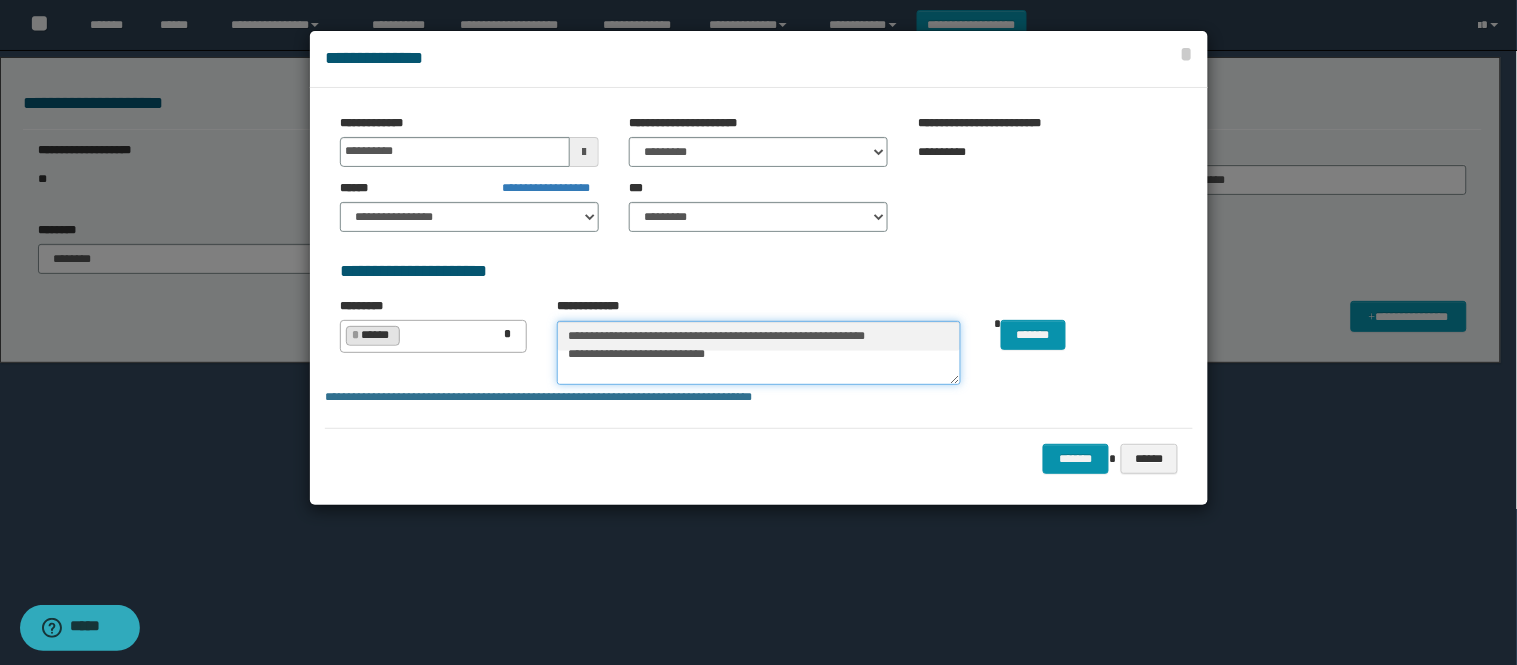 click on "**********" at bounding box center [759, 353] 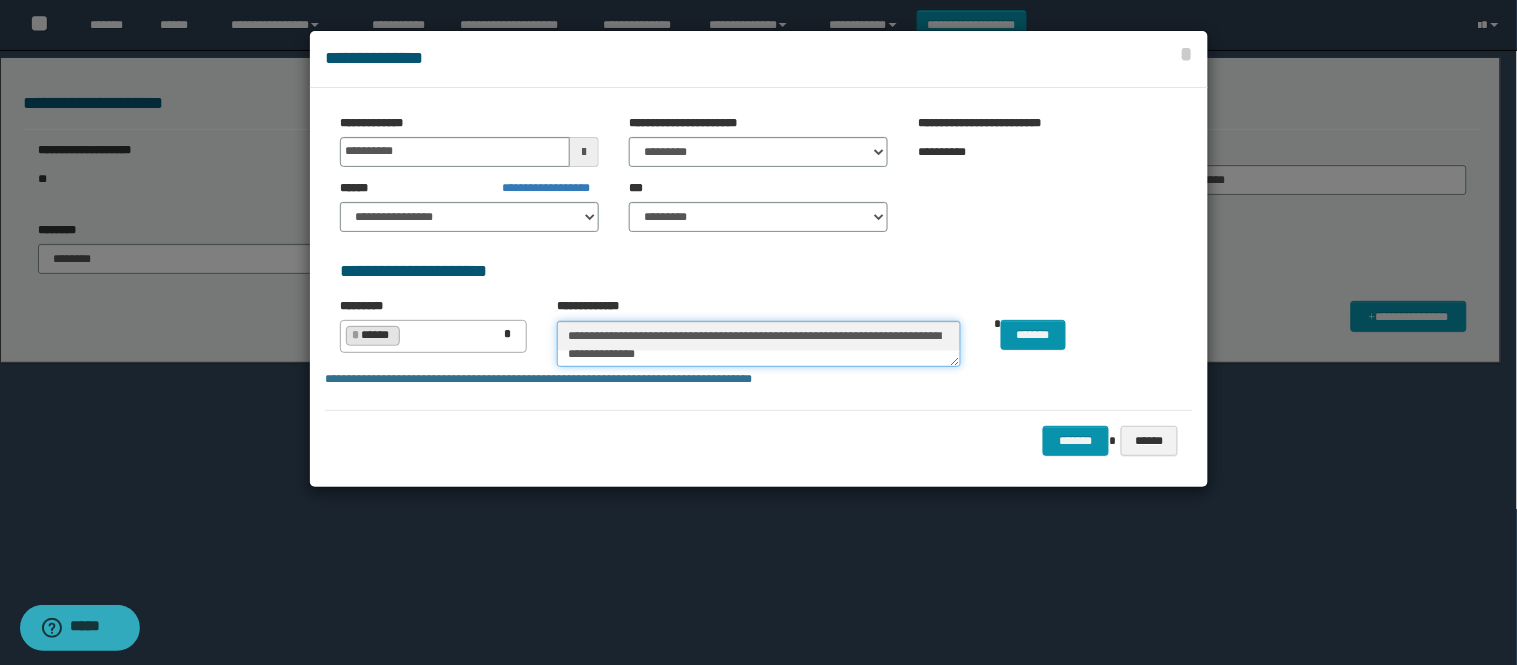 click on "**********" at bounding box center [759, 344] 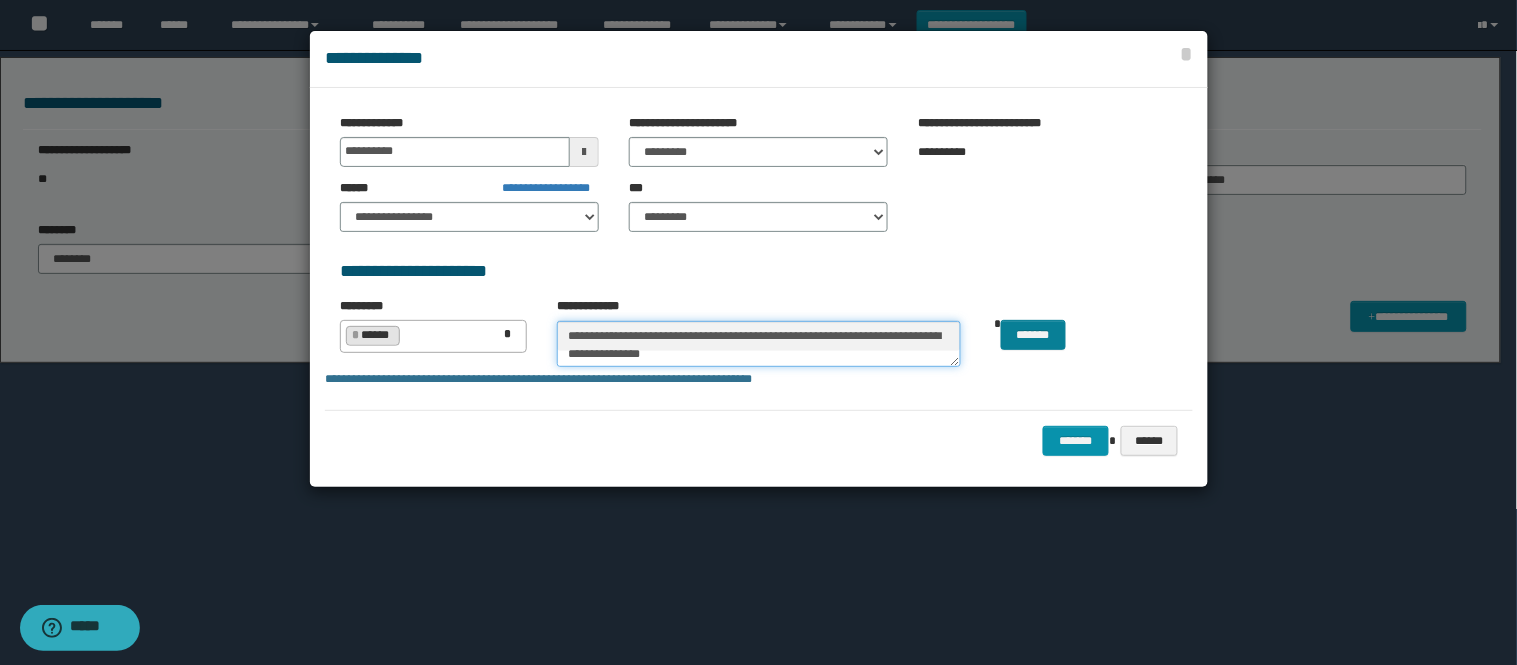 type on "**********" 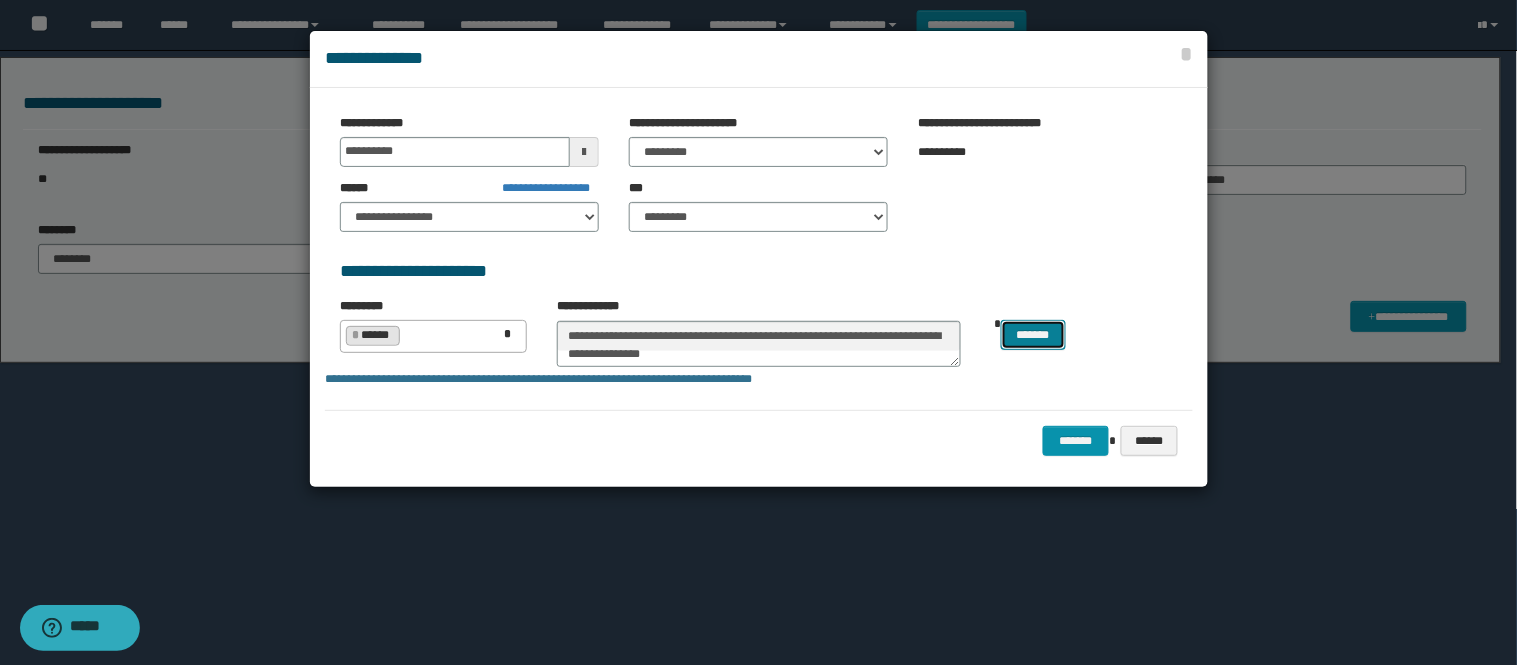 click on "*******" at bounding box center (1033, 335) 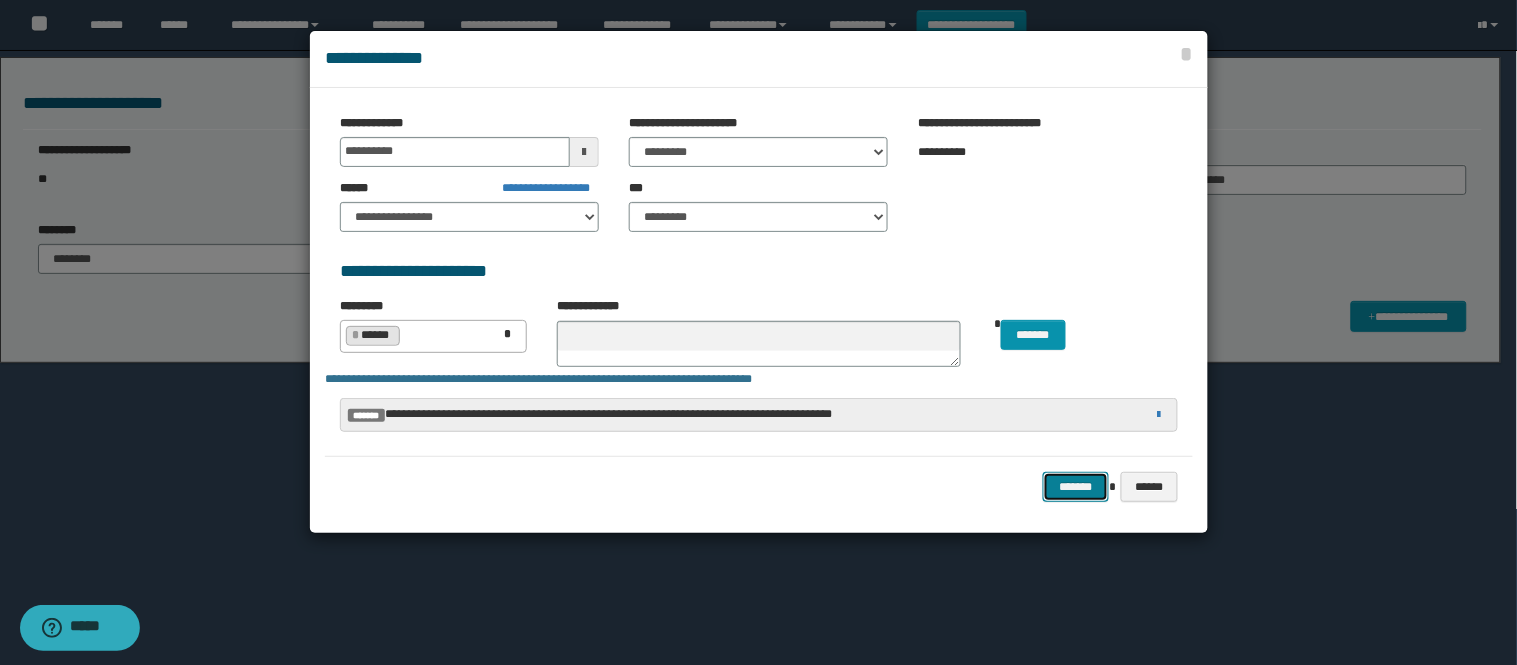 click on "*******" at bounding box center (1076, 487) 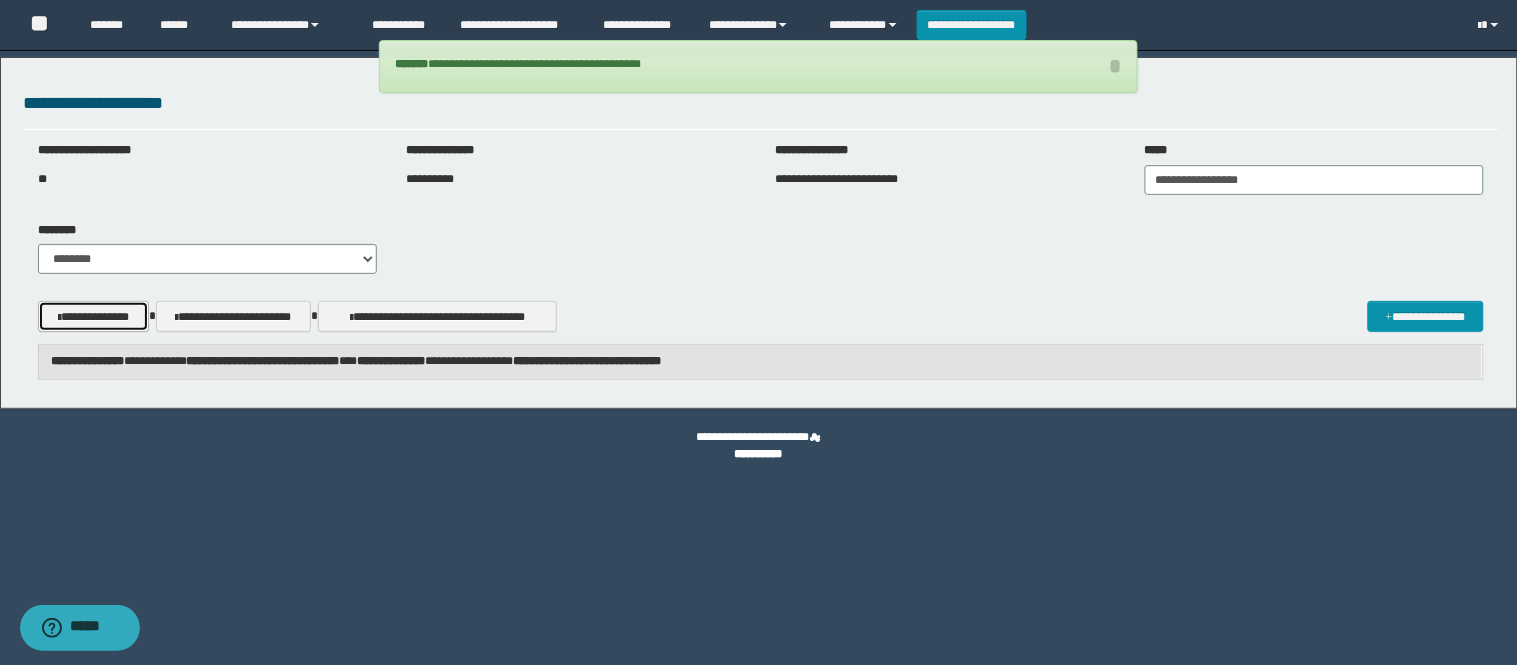 click on "**********" at bounding box center (94, 316) 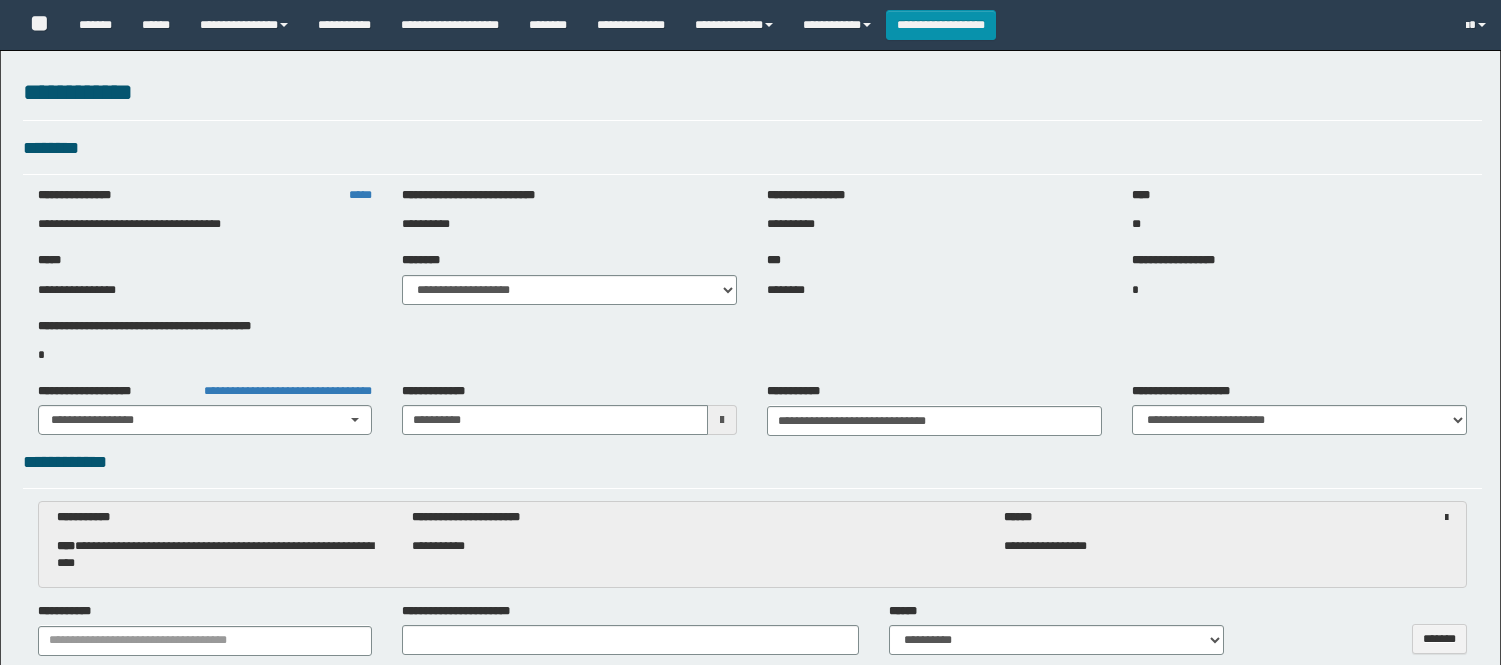 select on "***" 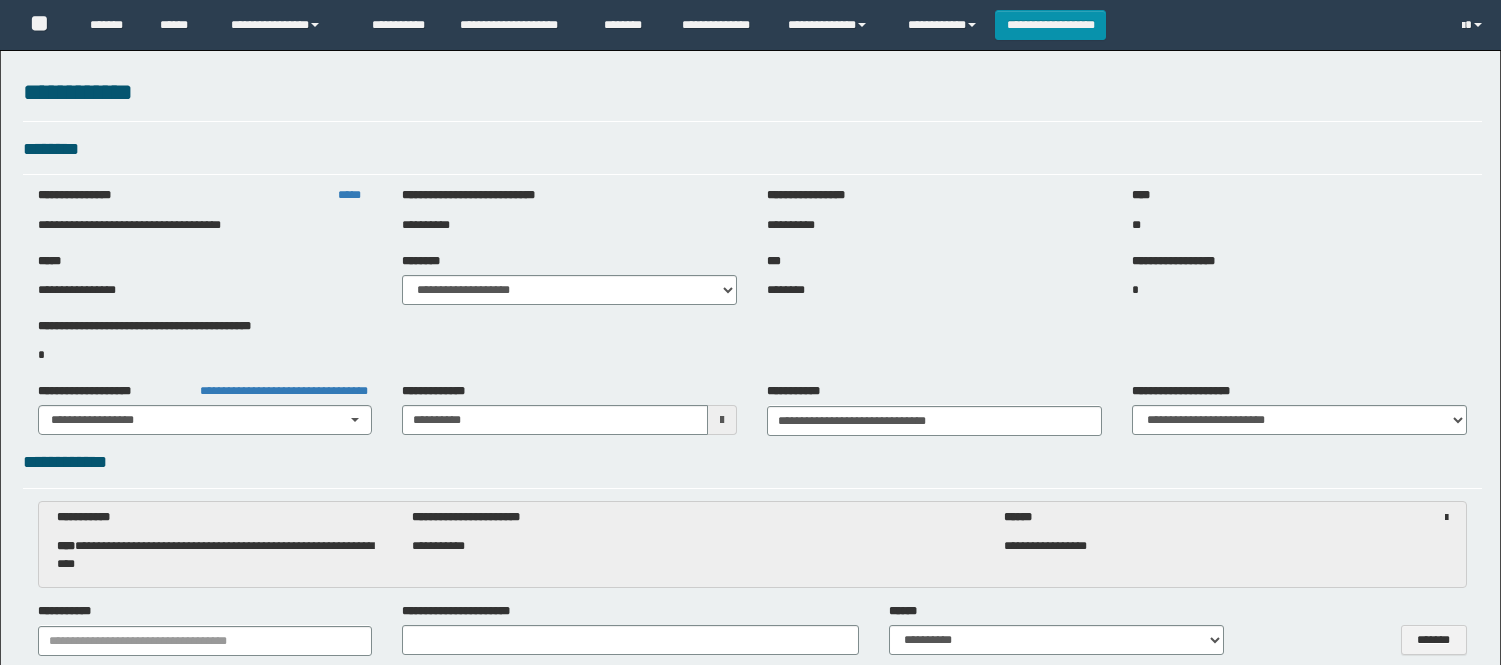 scroll, scrollTop: 2111, scrollLeft: 0, axis: vertical 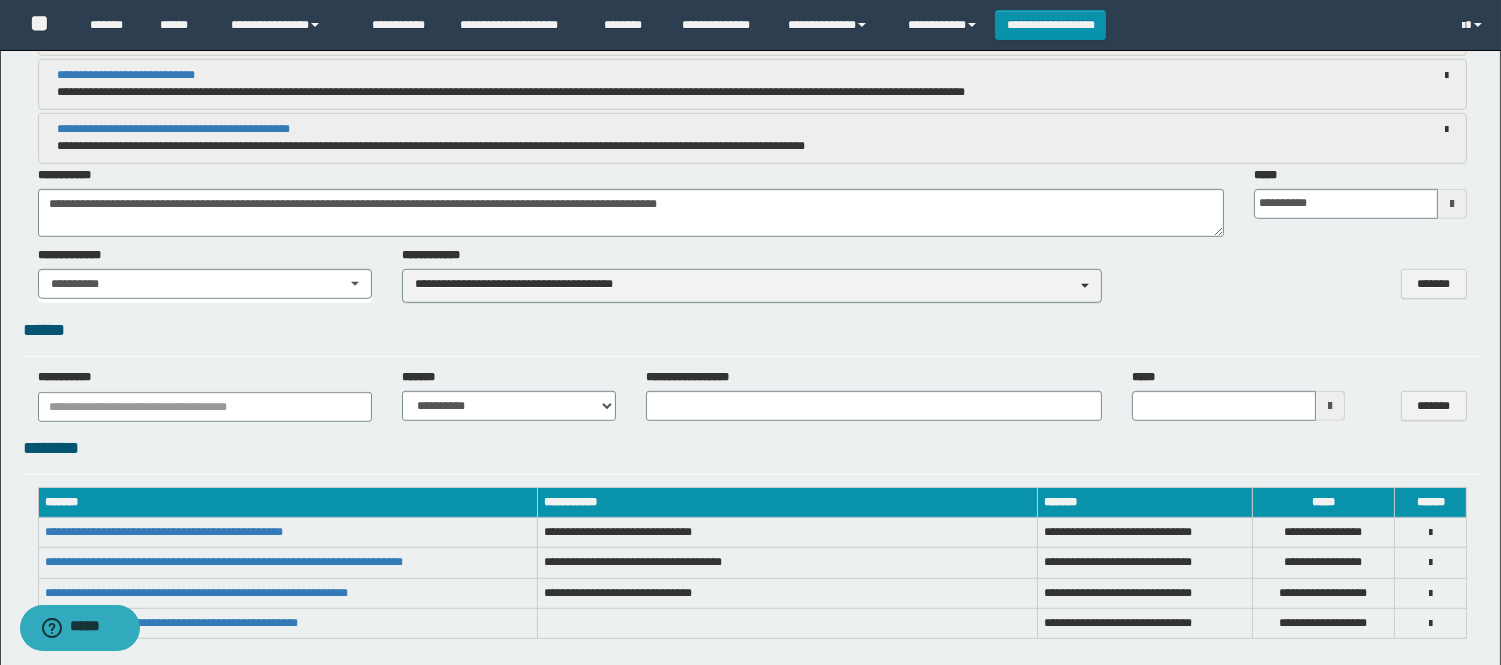 drag, startPoint x: 760, startPoint y: 197, endPoint x: 0, endPoint y: 200, distance: 760.0059 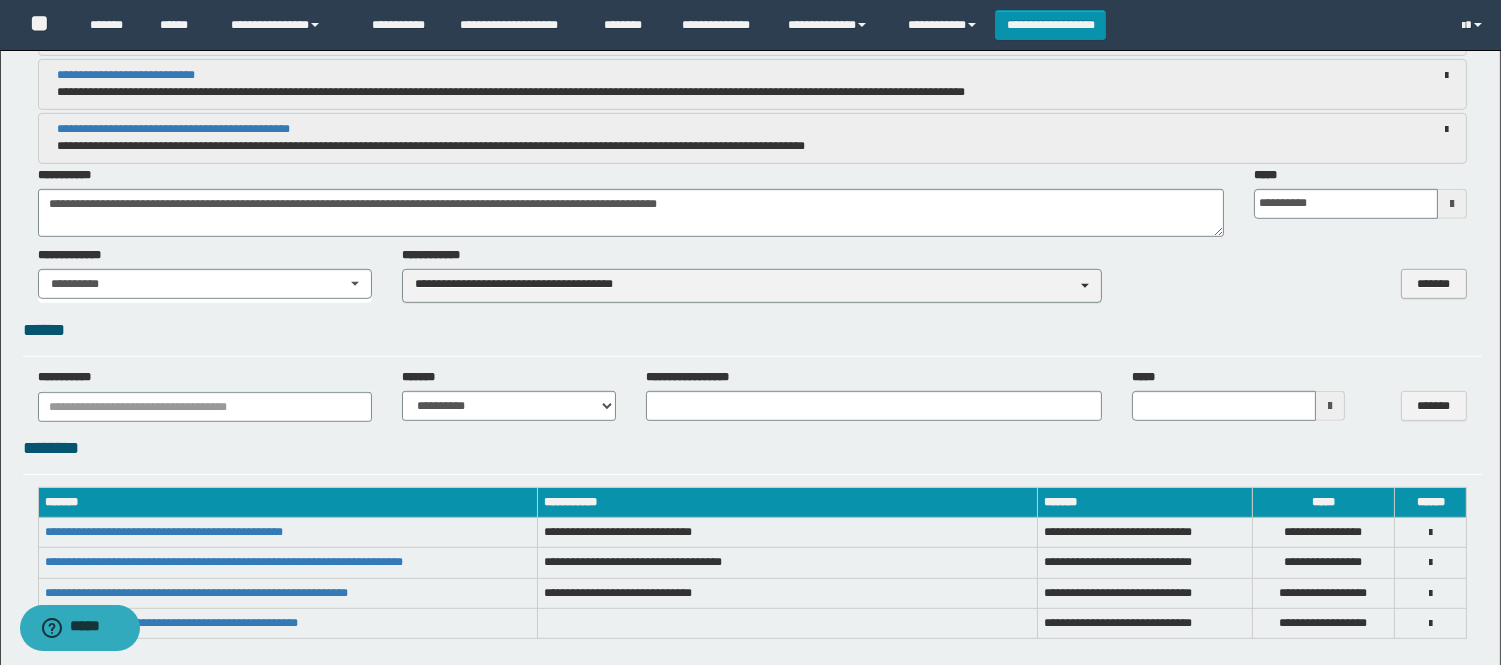 type on "**********" 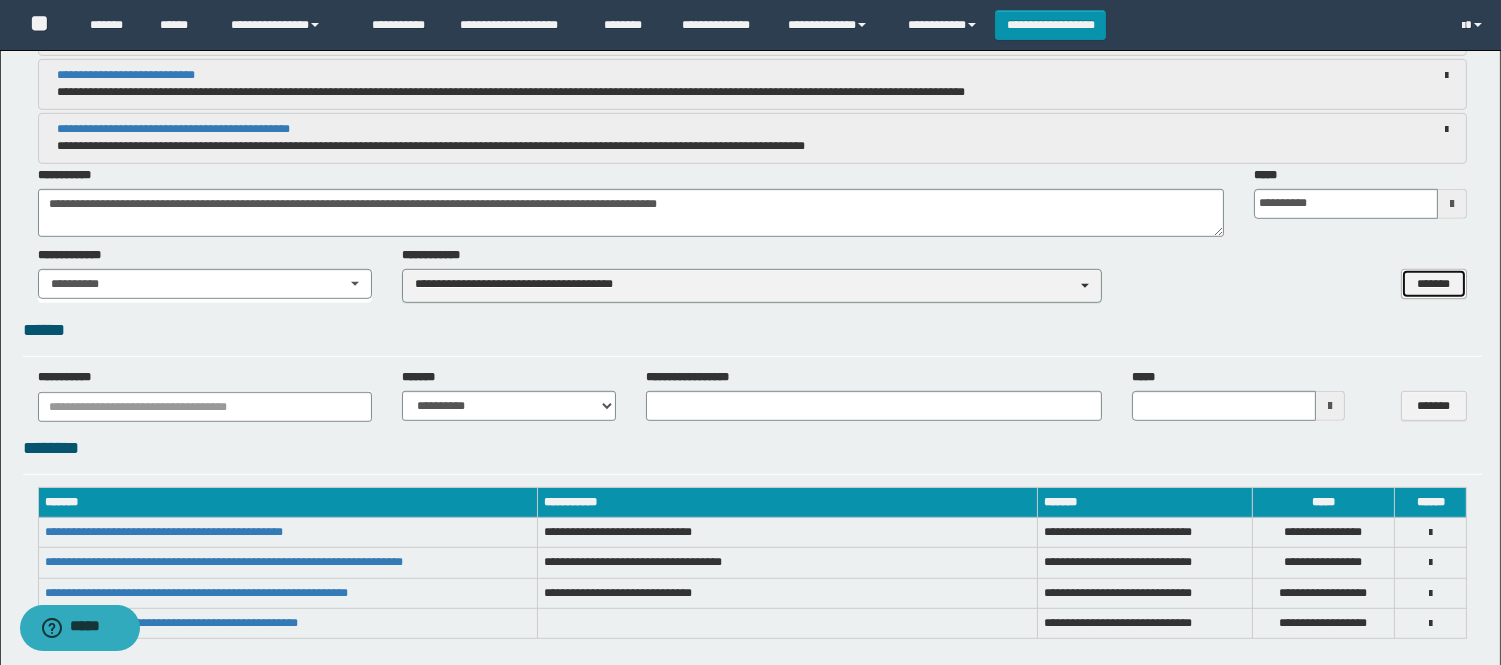 click on "*******" at bounding box center (1434, 284) 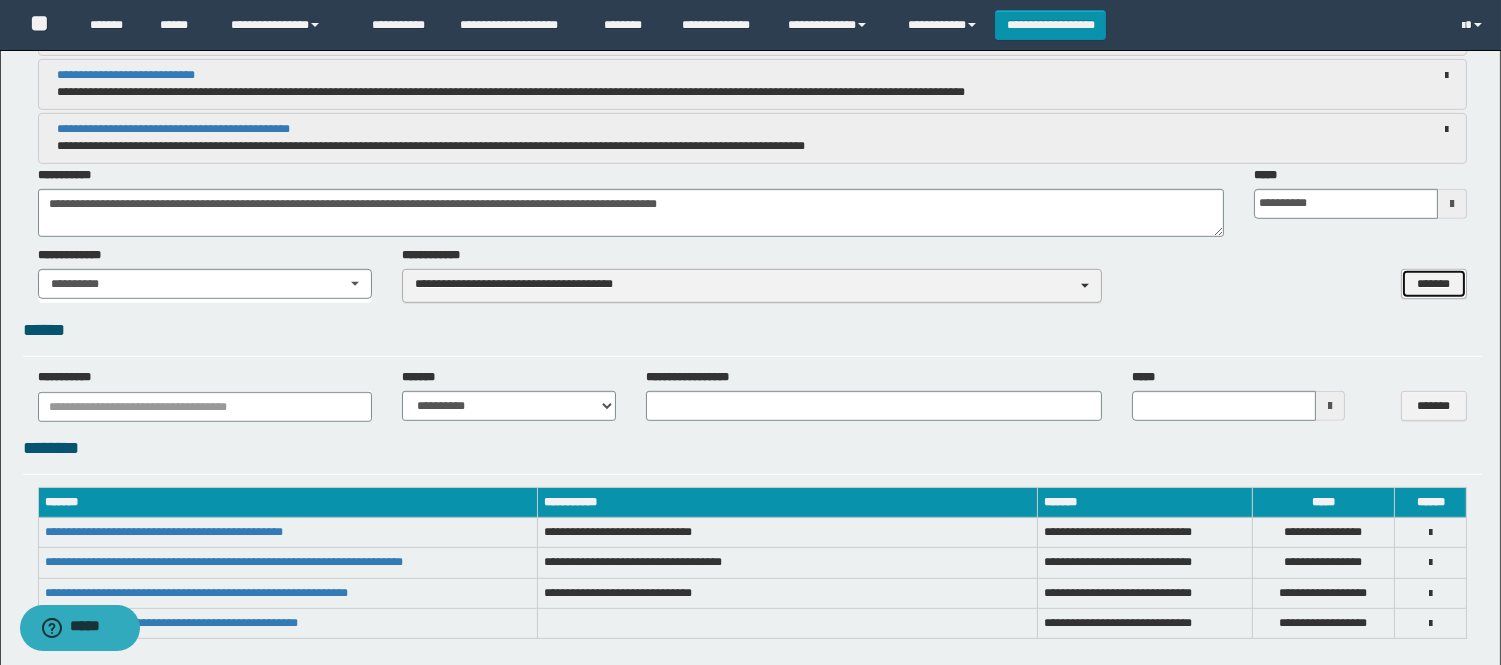 type 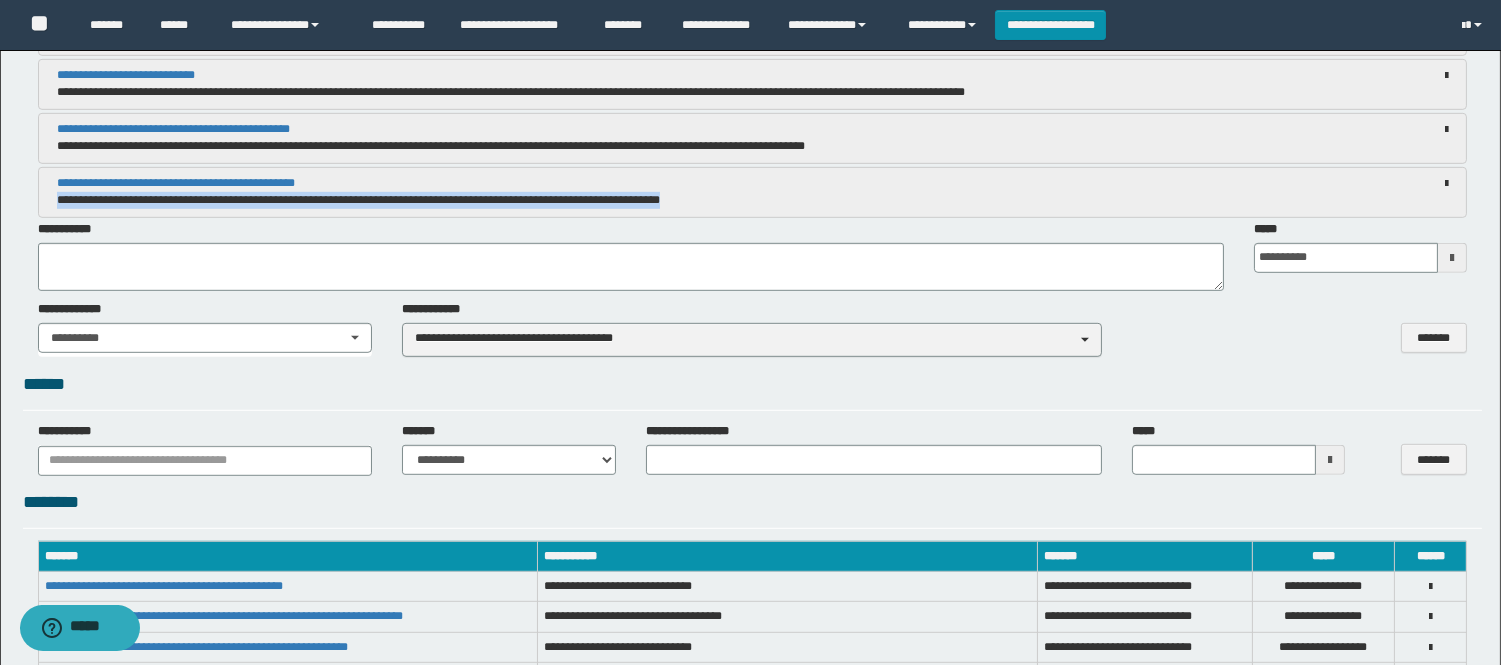 drag, startPoint x: 758, startPoint y: 198, endPoint x: 0, endPoint y: 197, distance: 758.0007 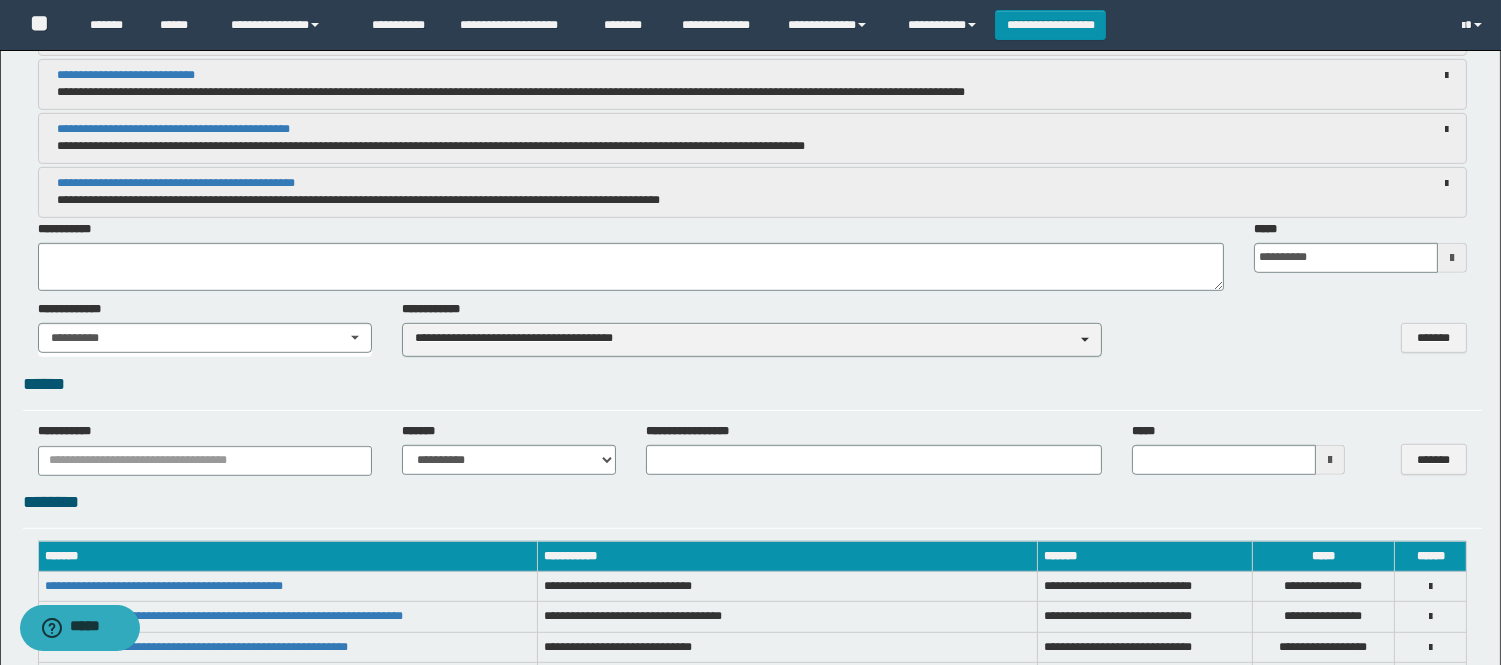click at bounding box center (1344, 183) 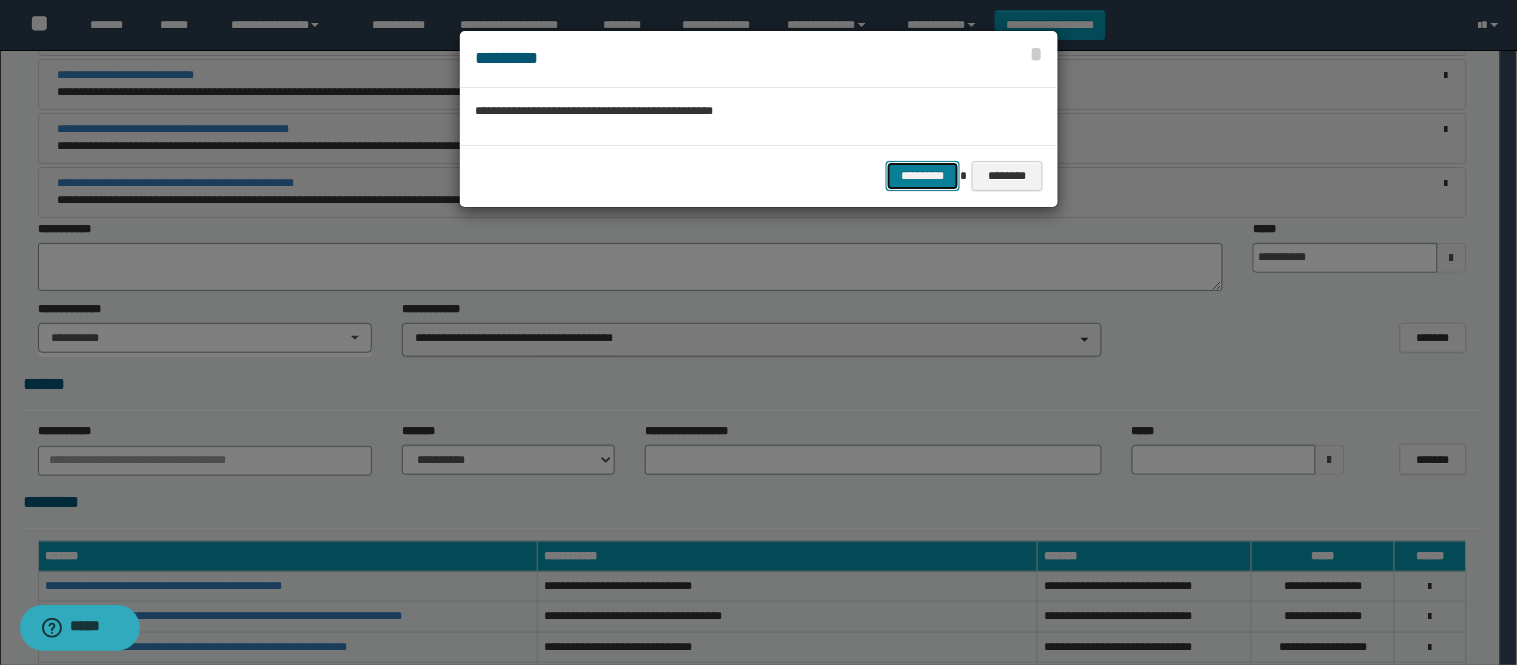 click on "*********" at bounding box center (923, 176) 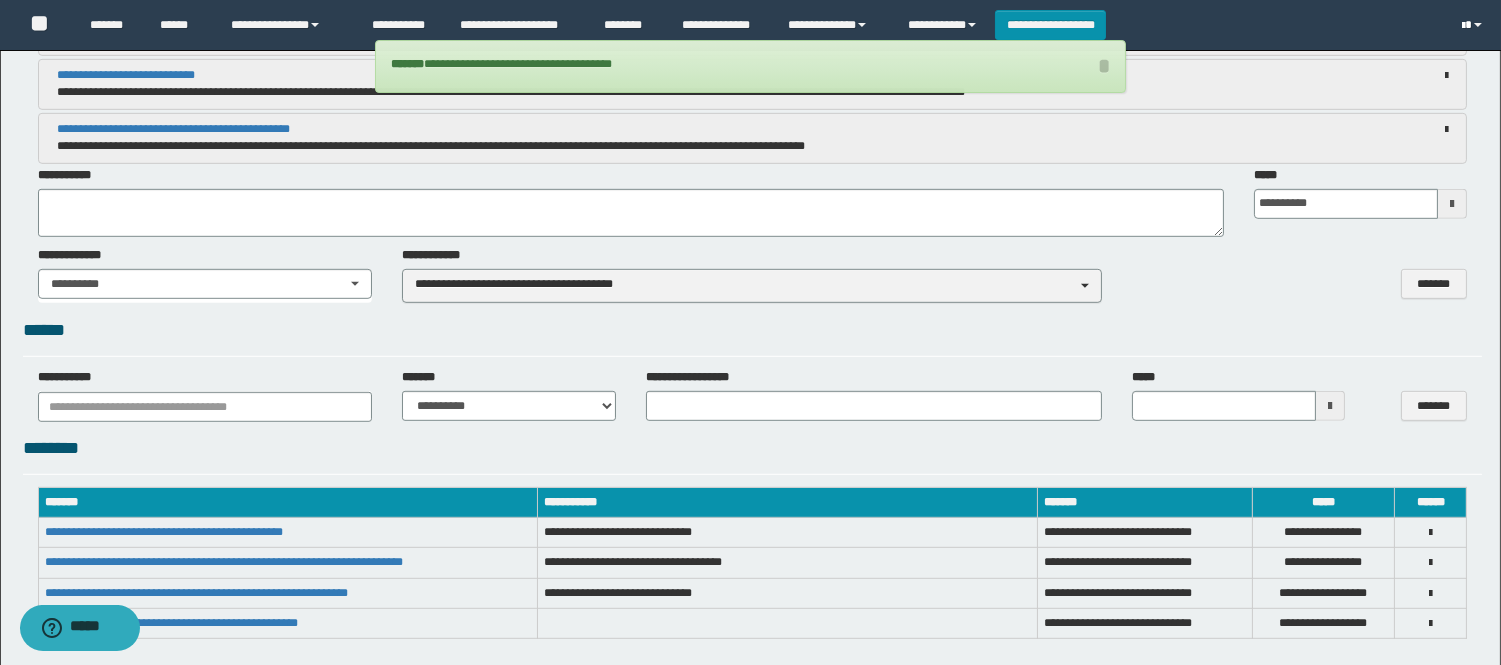 click at bounding box center [1478, 25] 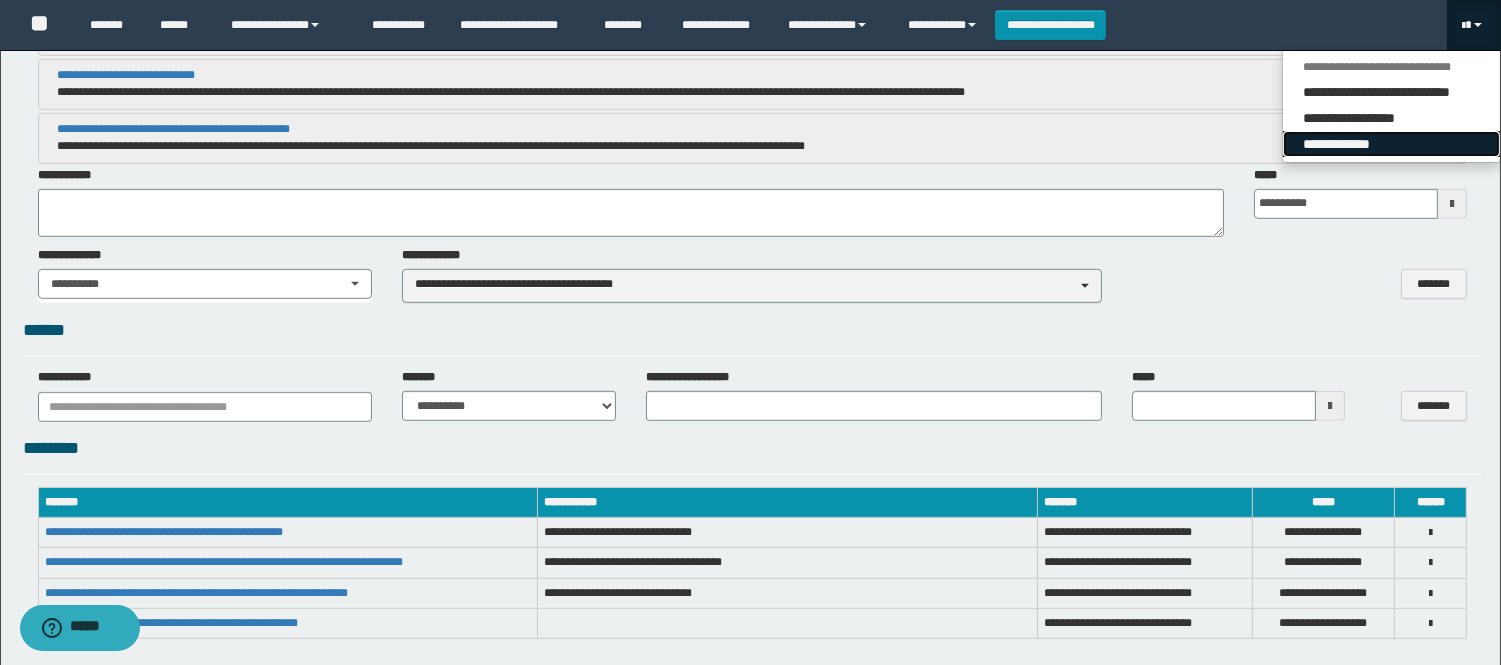 click on "**********" at bounding box center [1391, 144] 